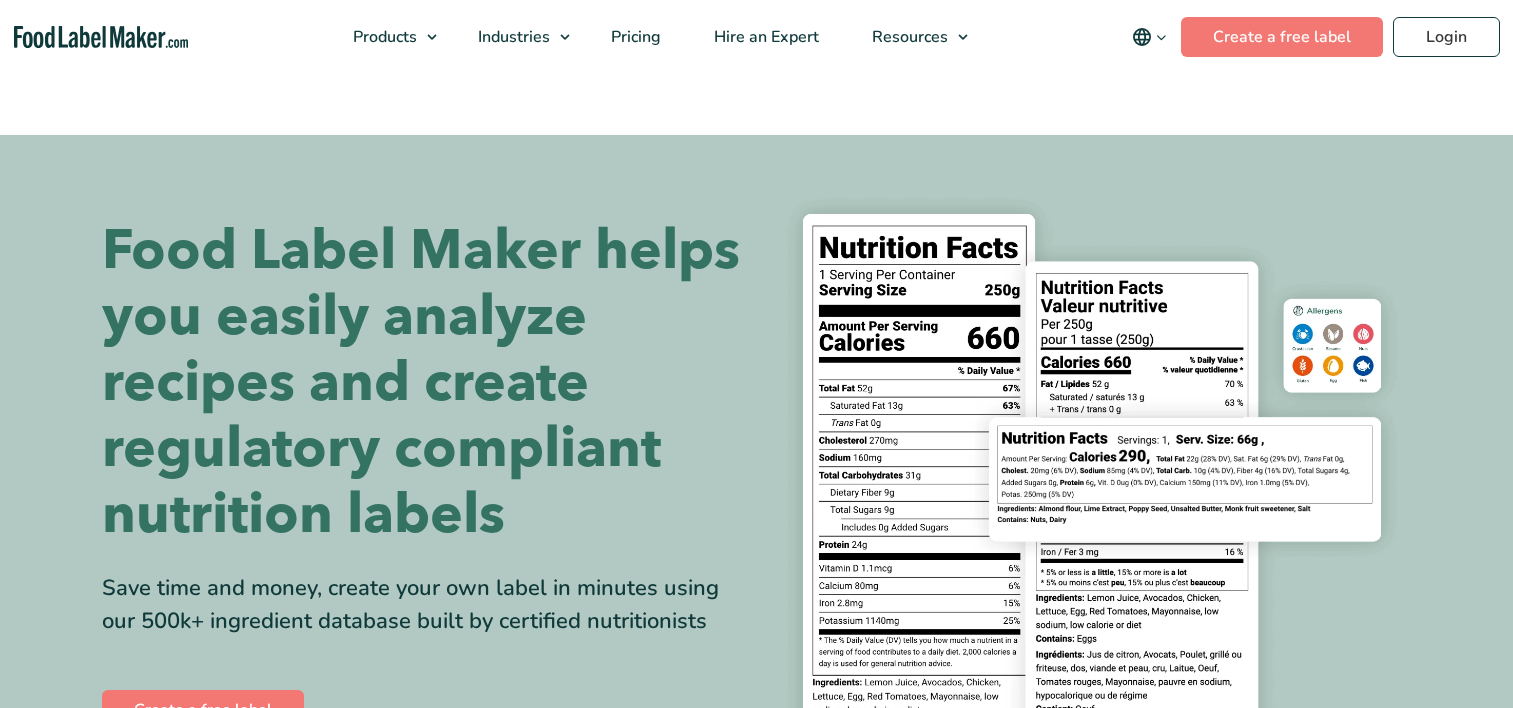 scroll, scrollTop: 0, scrollLeft: 0, axis: both 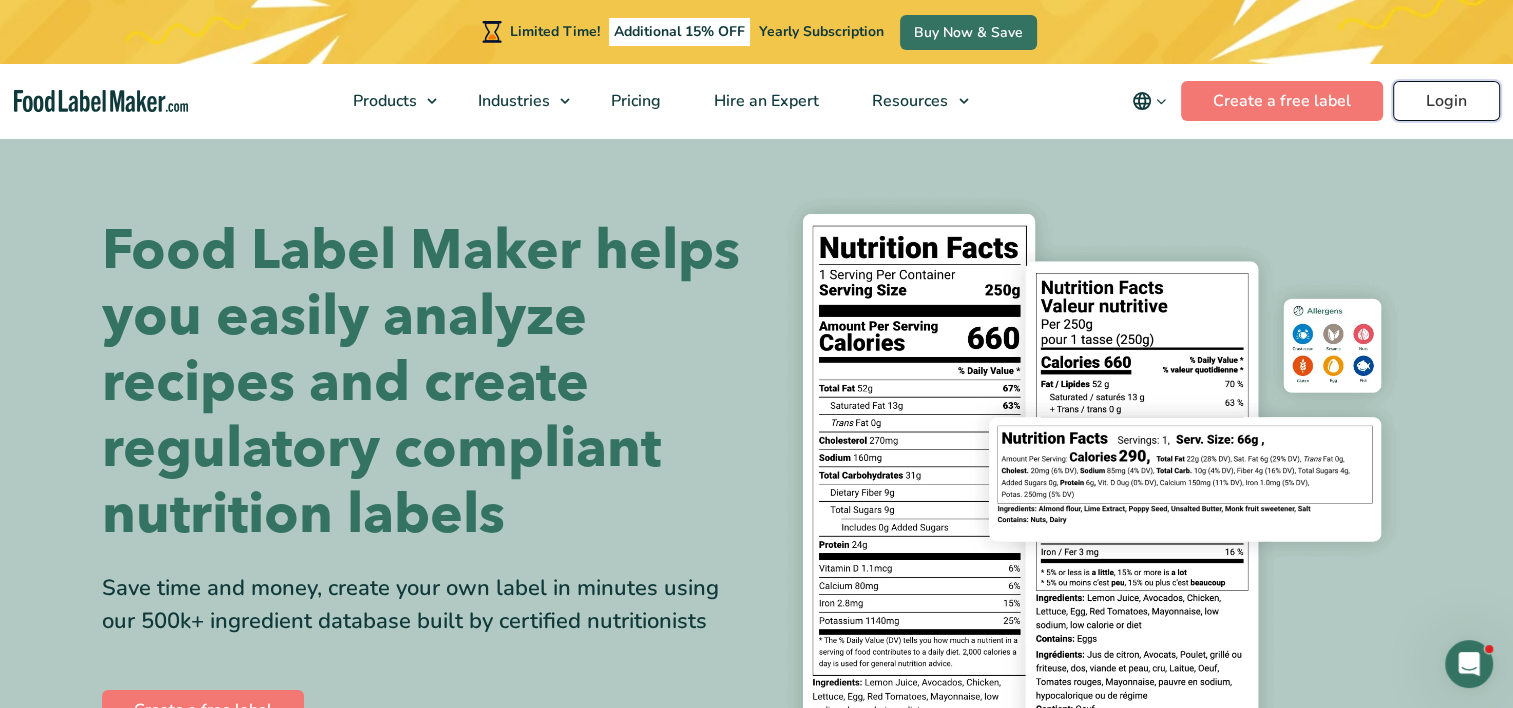click on "Login" at bounding box center (1446, 101) 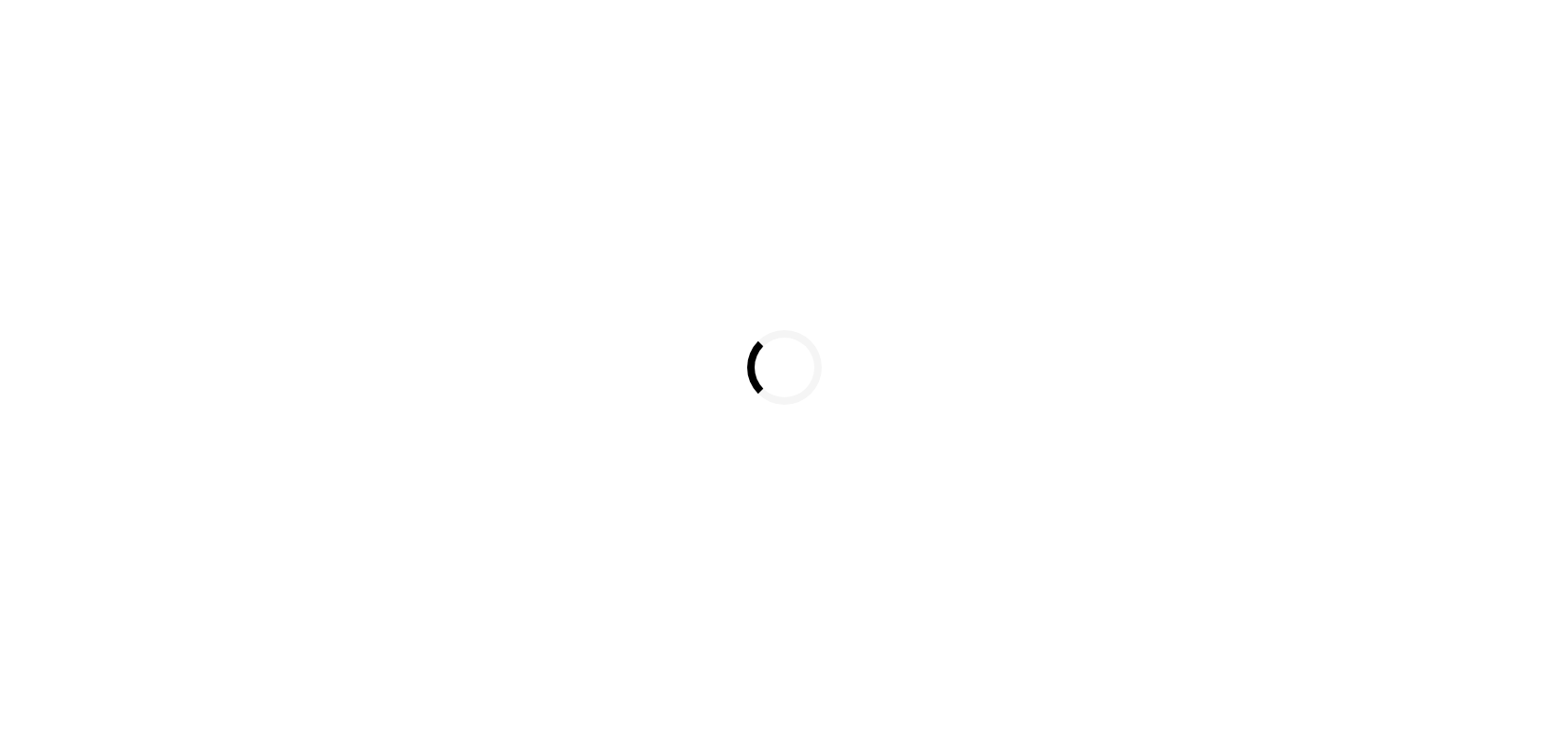 scroll, scrollTop: 0, scrollLeft: 0, axis: both 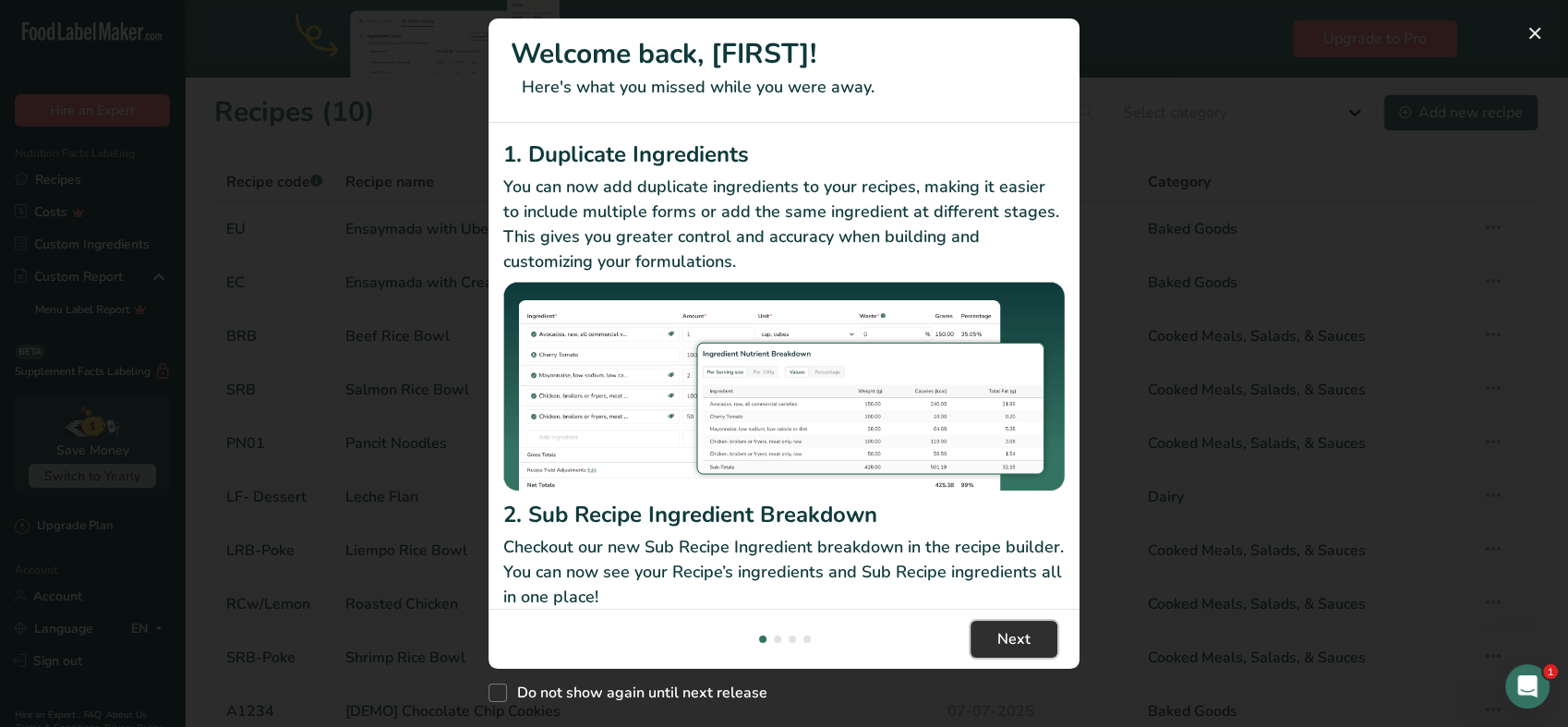 click on "Next" at bounding box center [1014, 639] 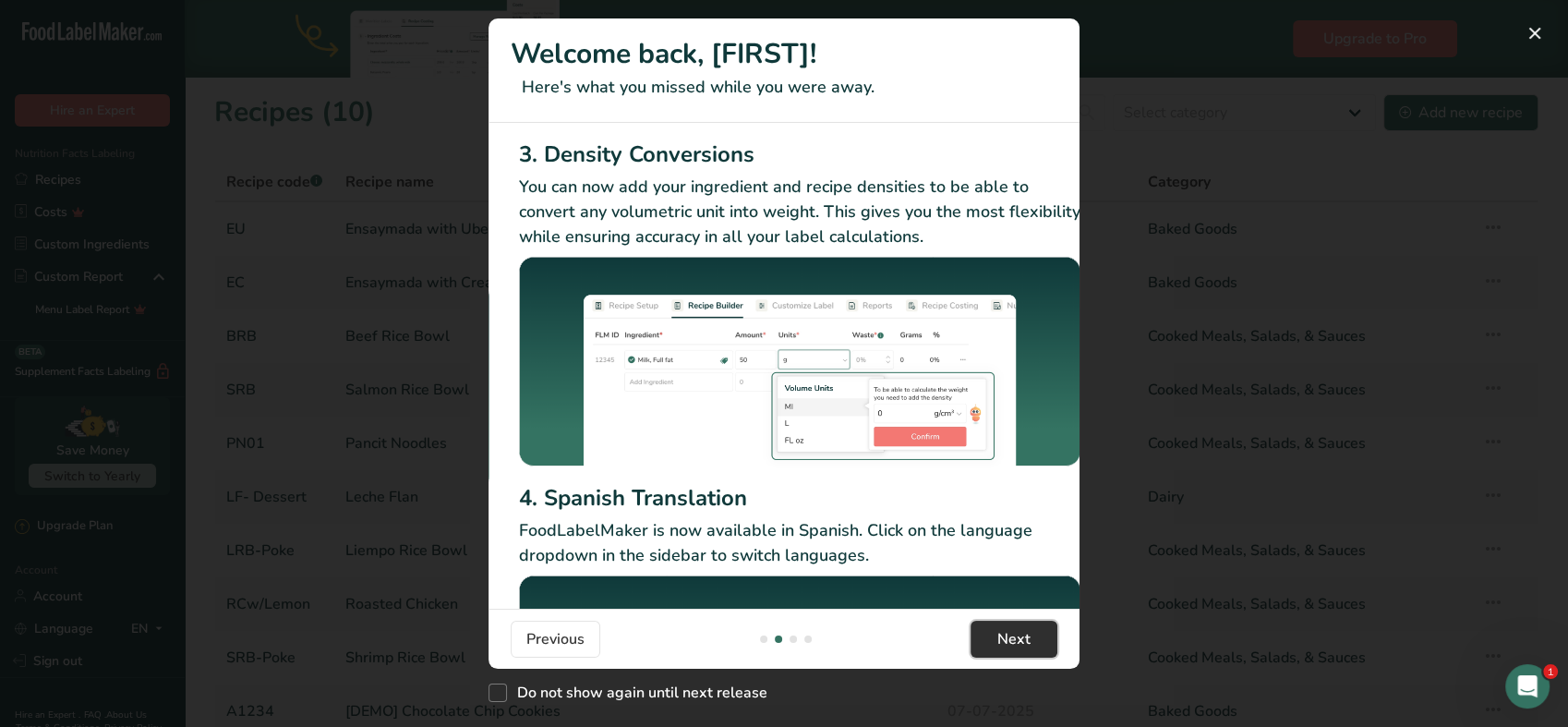 click on "Next" at bounding box center [1014, 639] 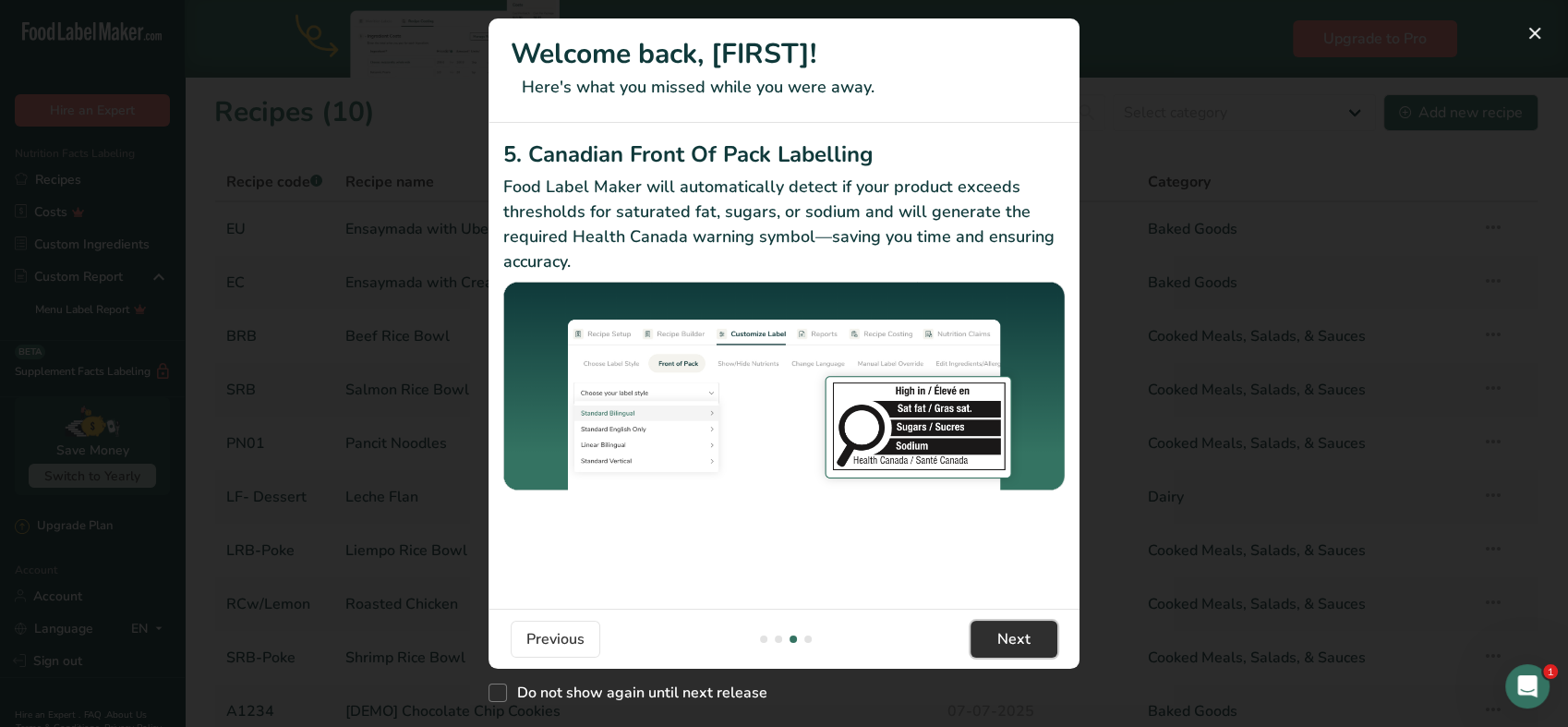 click on "Next" at bounding box center (1014, 639) 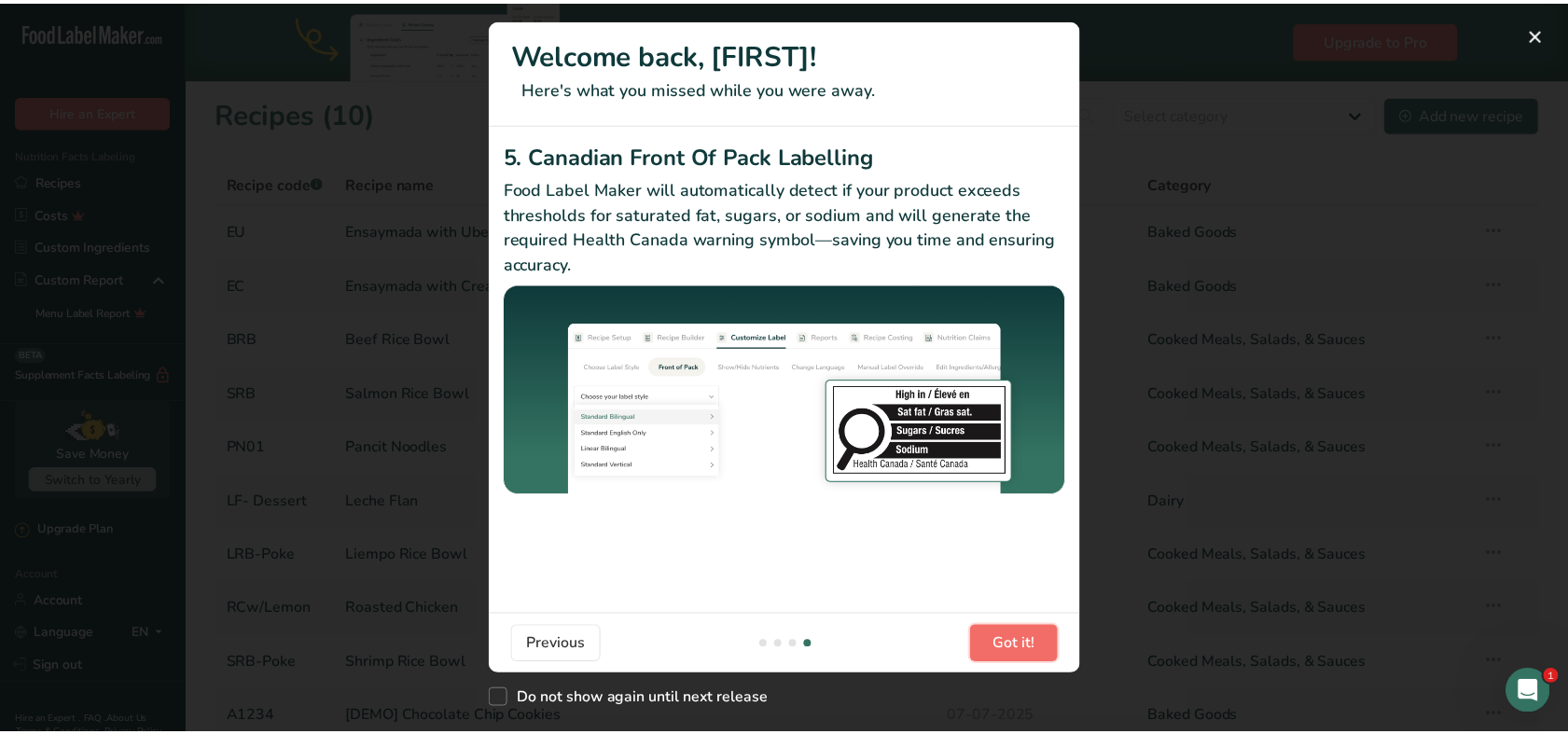 scroll, scrollTop: 0, scrollLeft: 1775, axis: horizontal 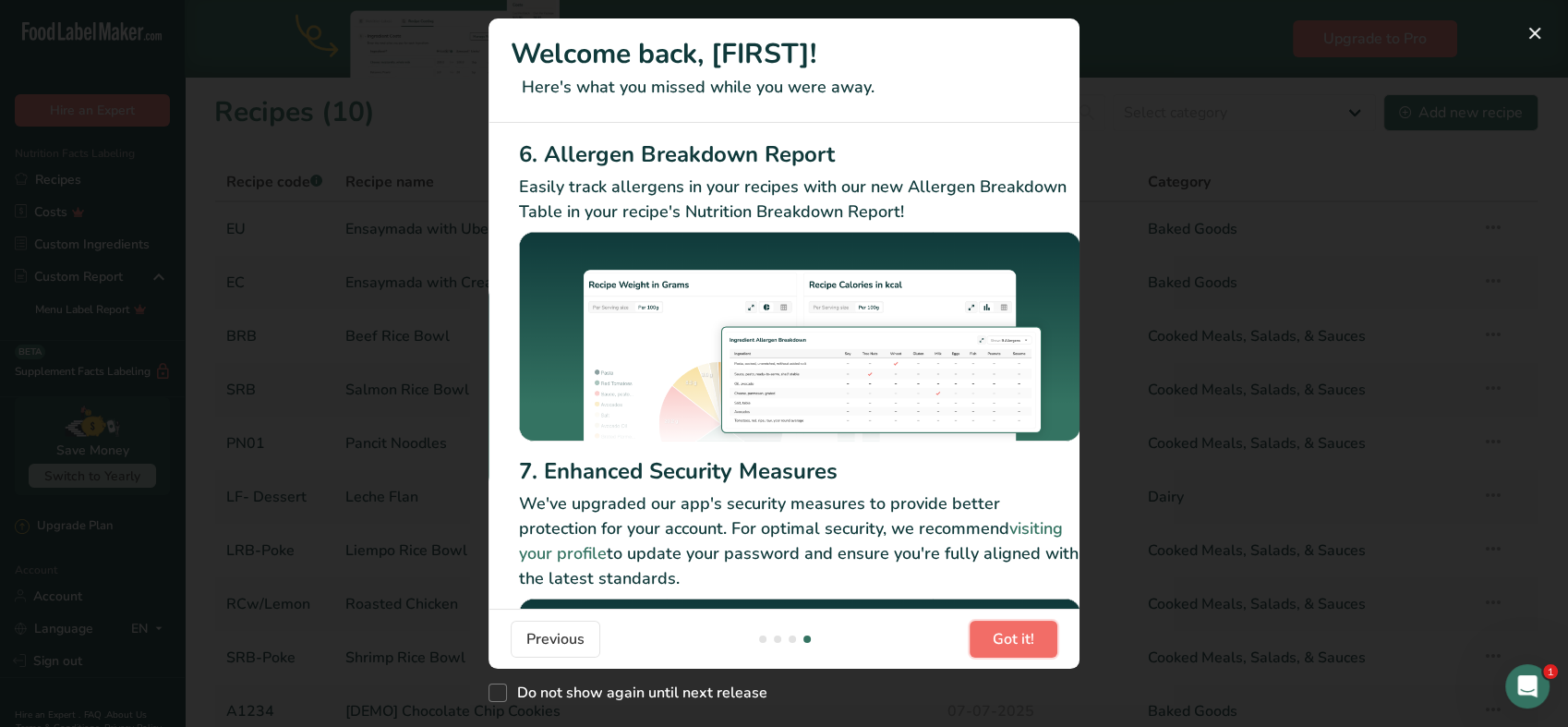 click on "Got it!" at bounding box center [1013, 639] 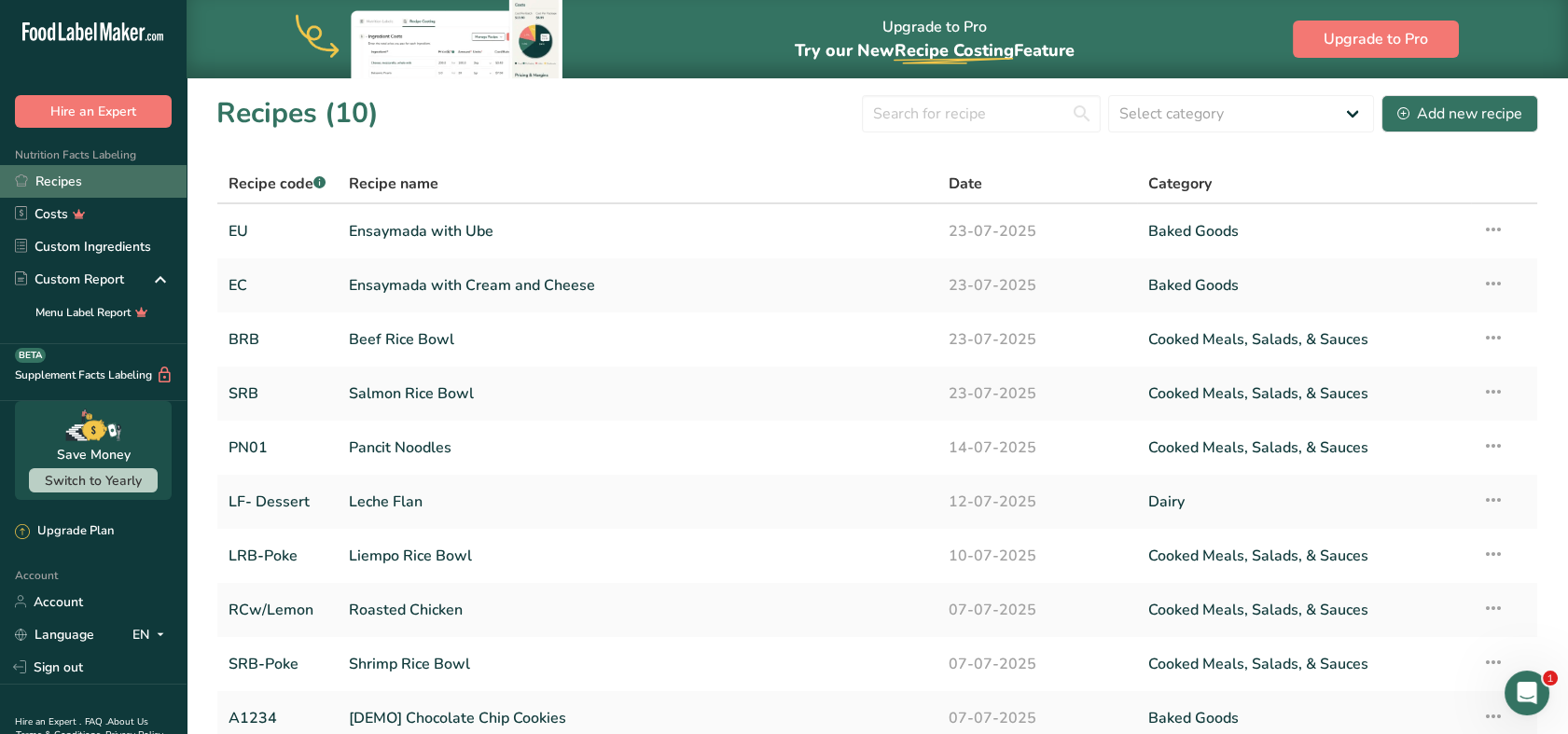 click on "Recipes" at bounding box center (93, 181) 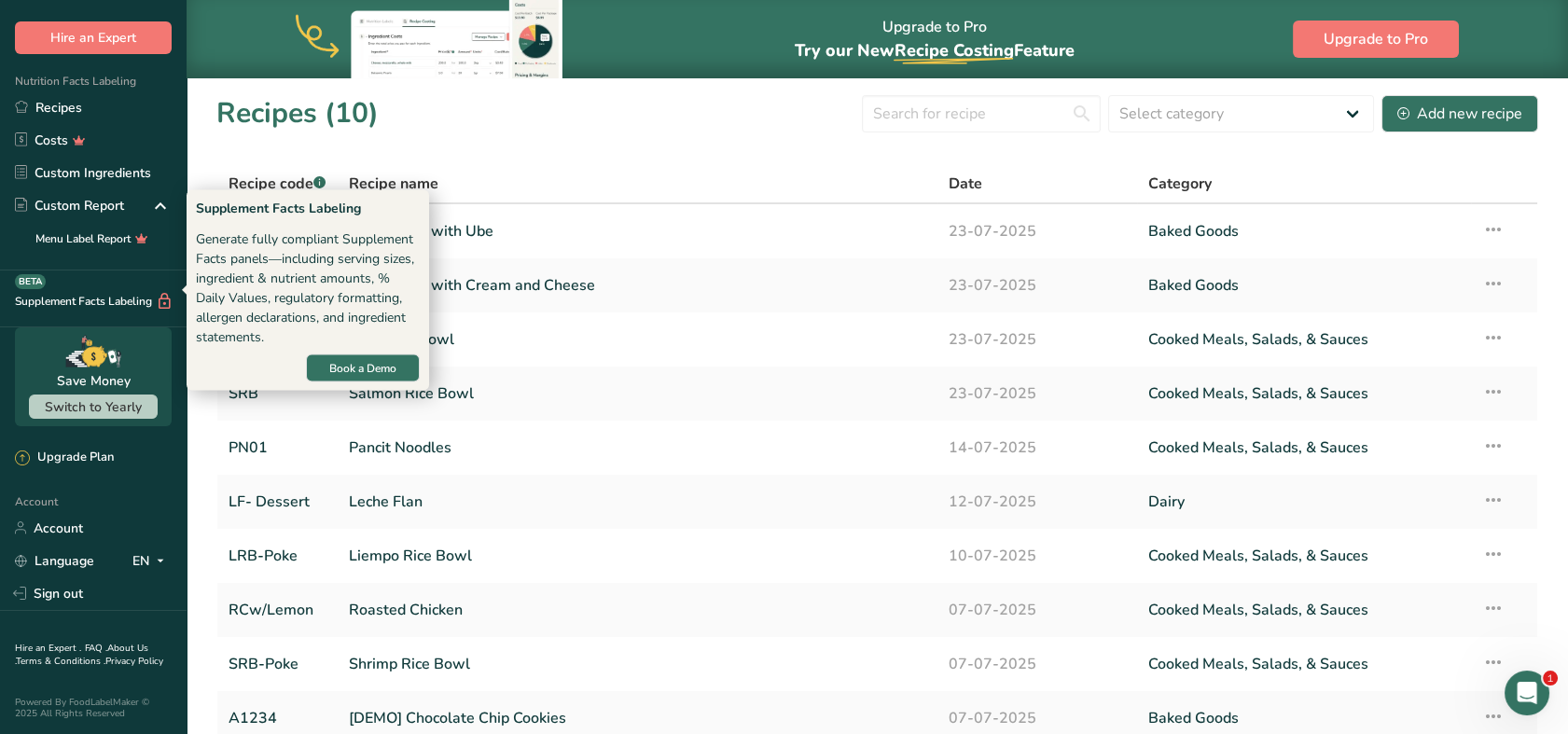 scroll, scrollTop: 85, scrollLeft: 0, axis: vertical 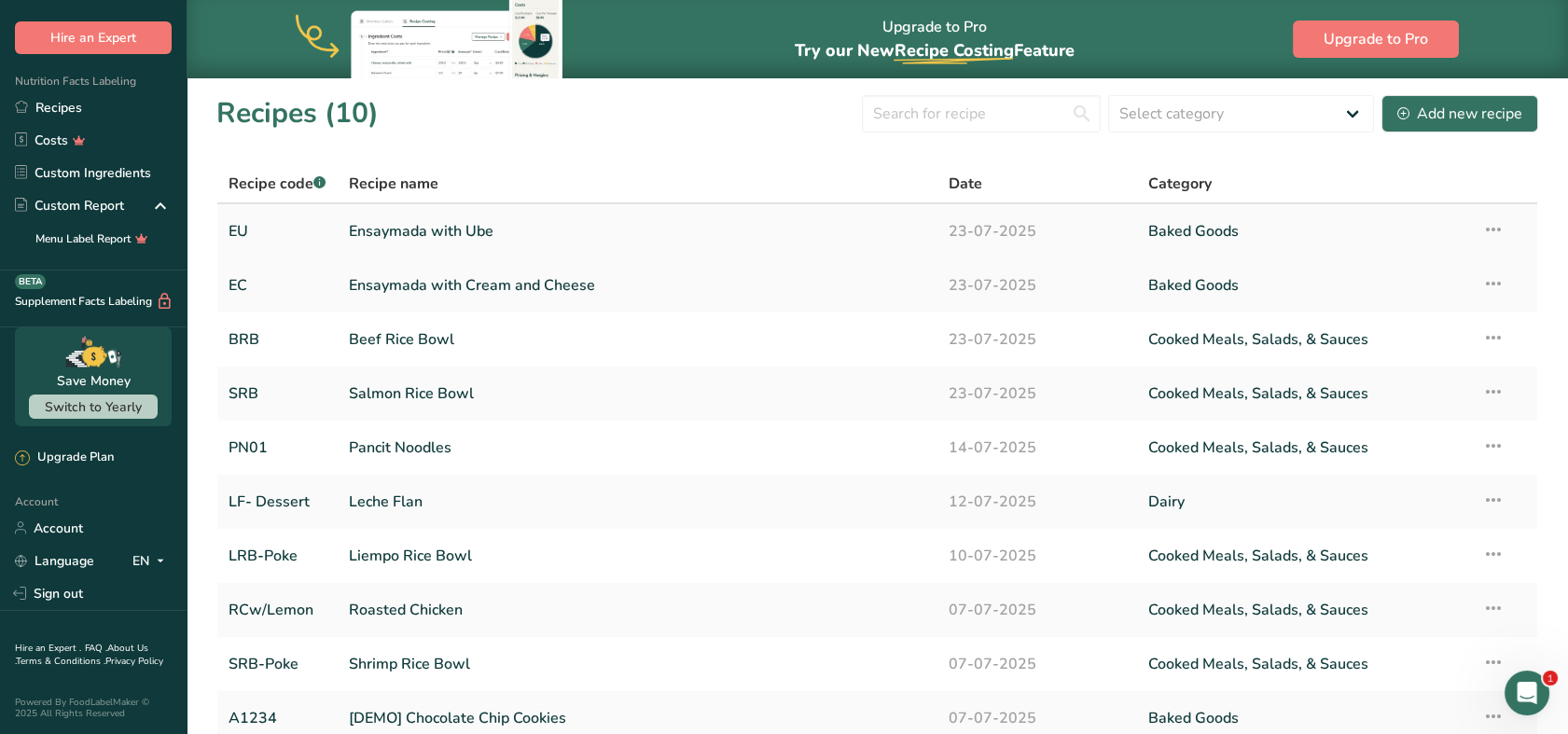 click on "Ensaymada with Ube" at bounding box center [637, 231] 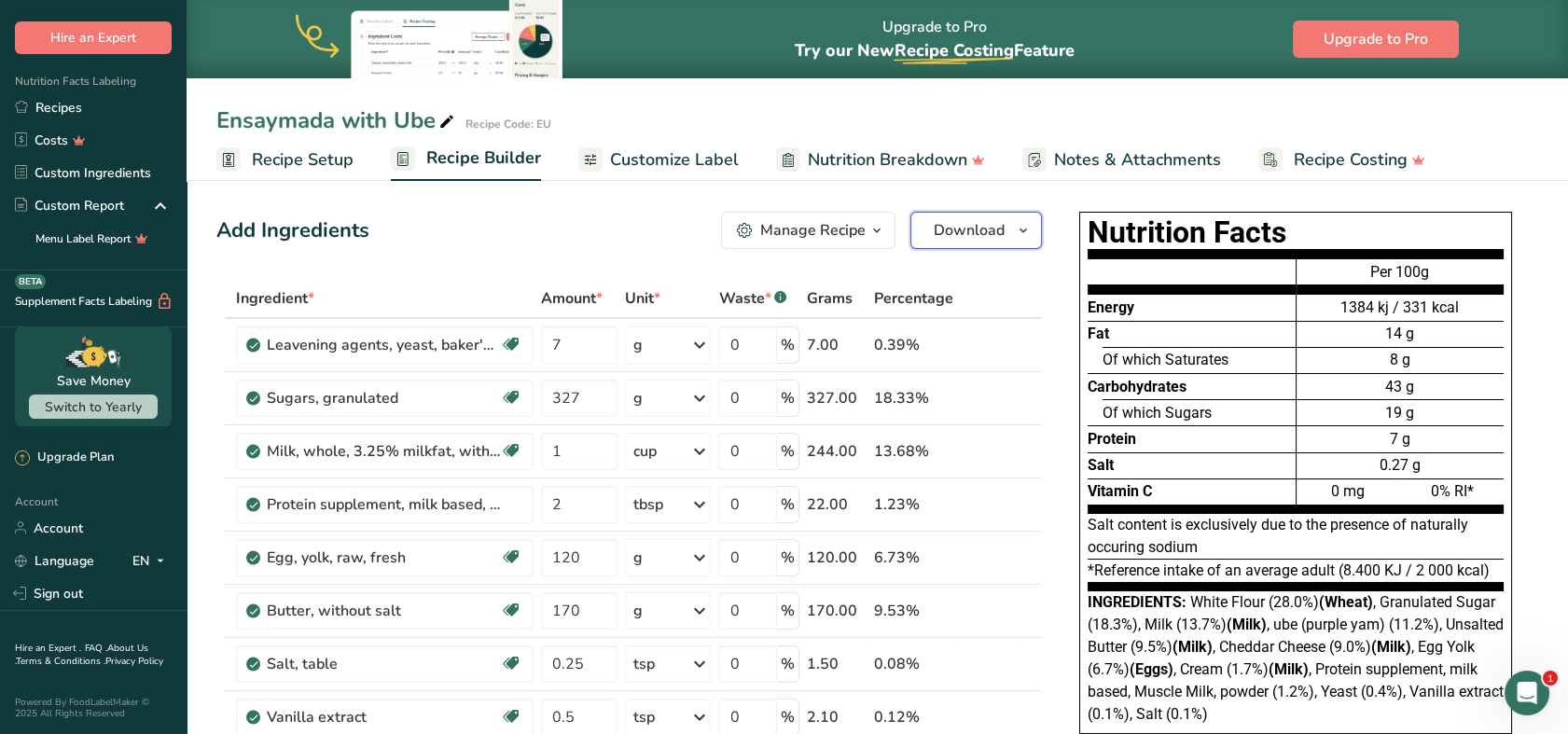 click on "Download" at bounding box center (969, 230) 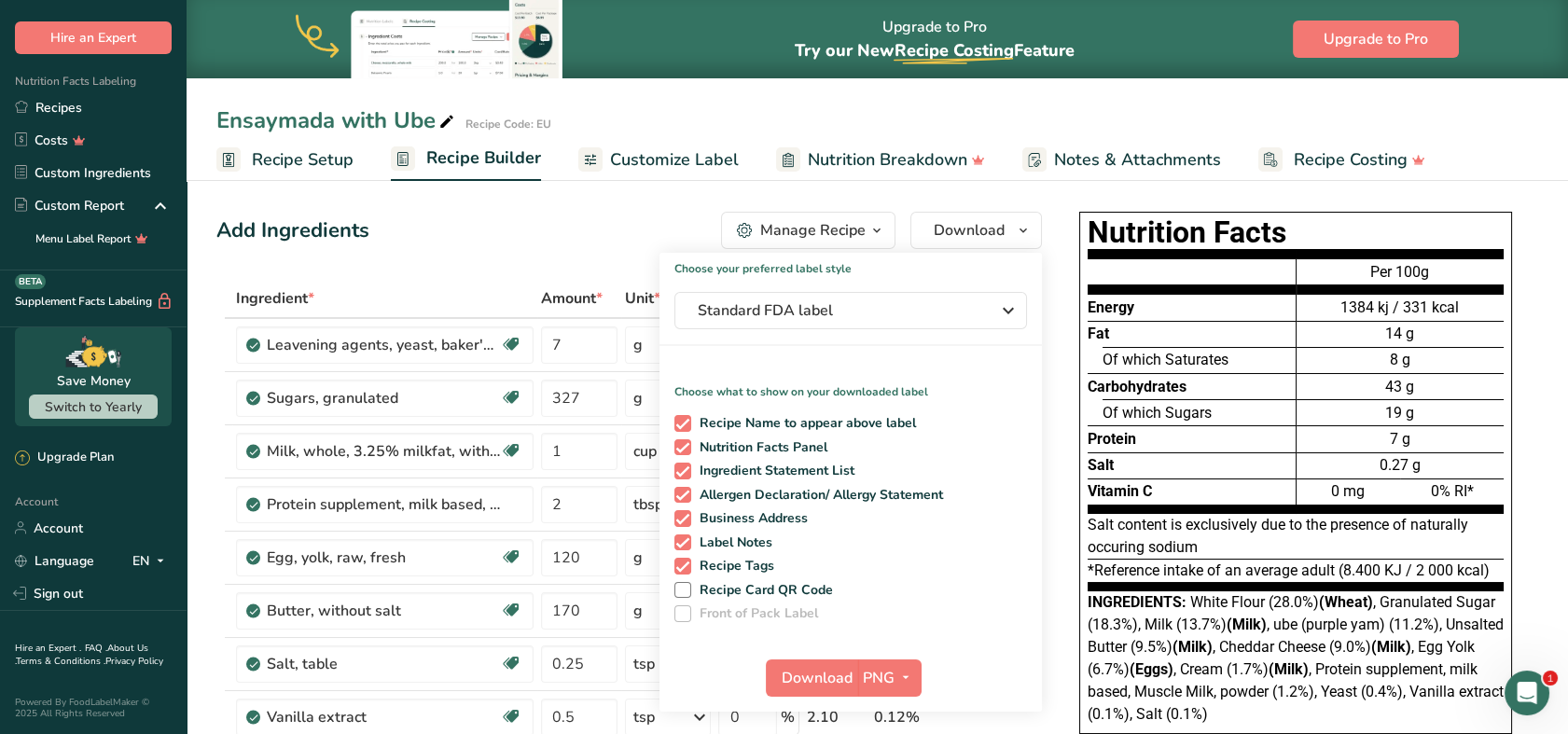 click on "Add Ingredients
Manage Recipe         Delete Recipe           Duplicate Recipe             Scale Recipe             Save as Sub-Recipe   .a-a{fill:#347362;}.b-a{fill:#fff;}                               Nutrition Breakdown                   Recipe Card
NEW
Amino Acids Pattern Report             Activity History
Download
Choose your preferred label style
Standard FDA label
Standard FDA label
The most common format for nutrition facts labels in compliance with the FDA's typeface, style and requirements
Tabular FDA label
A label format compliant with the FDA regulations presented in a tabular (horizontal) display.
Linear FDA label
A simple linear display for small sized packages.
Simplified FDA label" at bounding box center (629, 230) 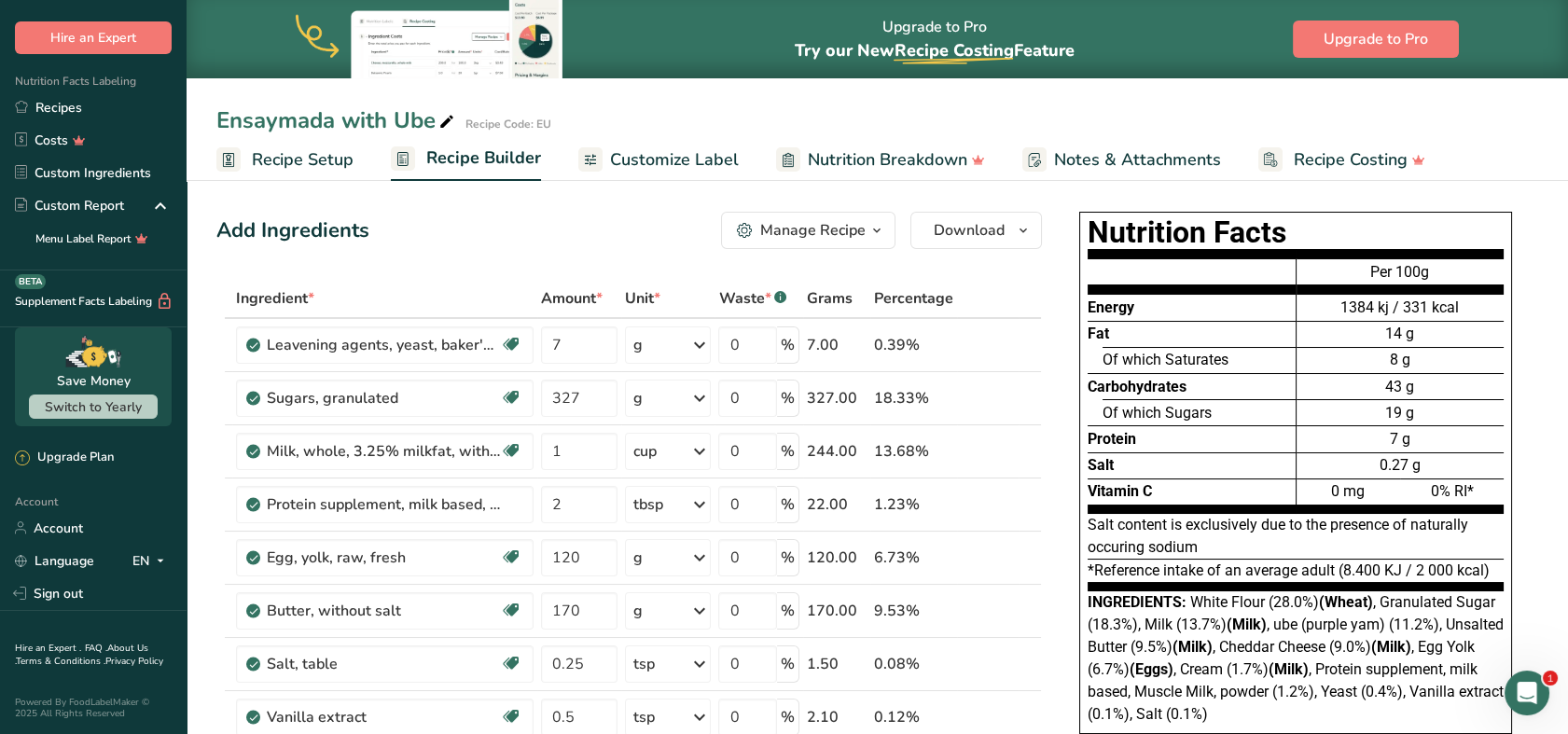 click on "Customize Label" at bounding box center [674, 159] 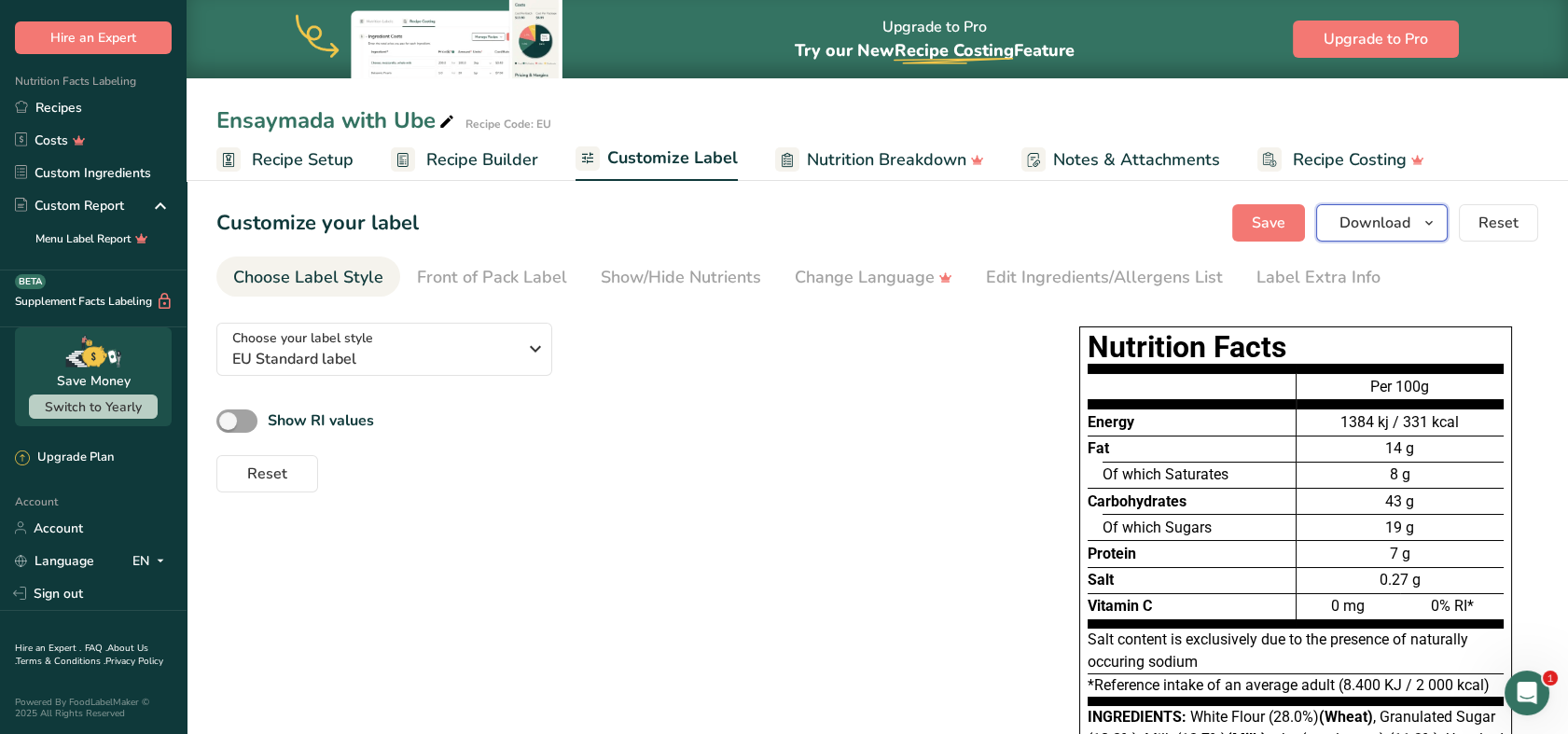 click on "Download" at bounding box center [1375, 223] 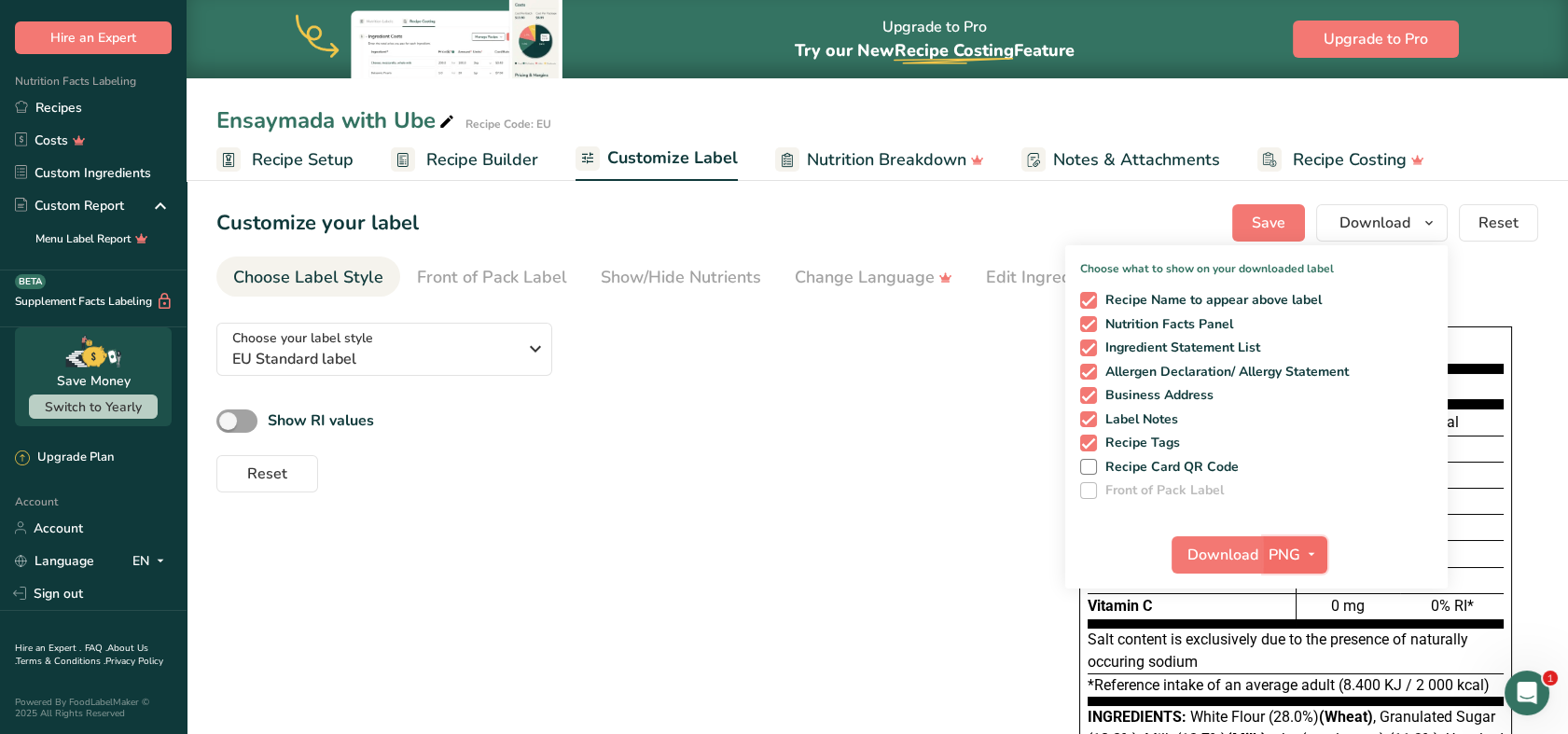 click at bounding box center (1311, 554) 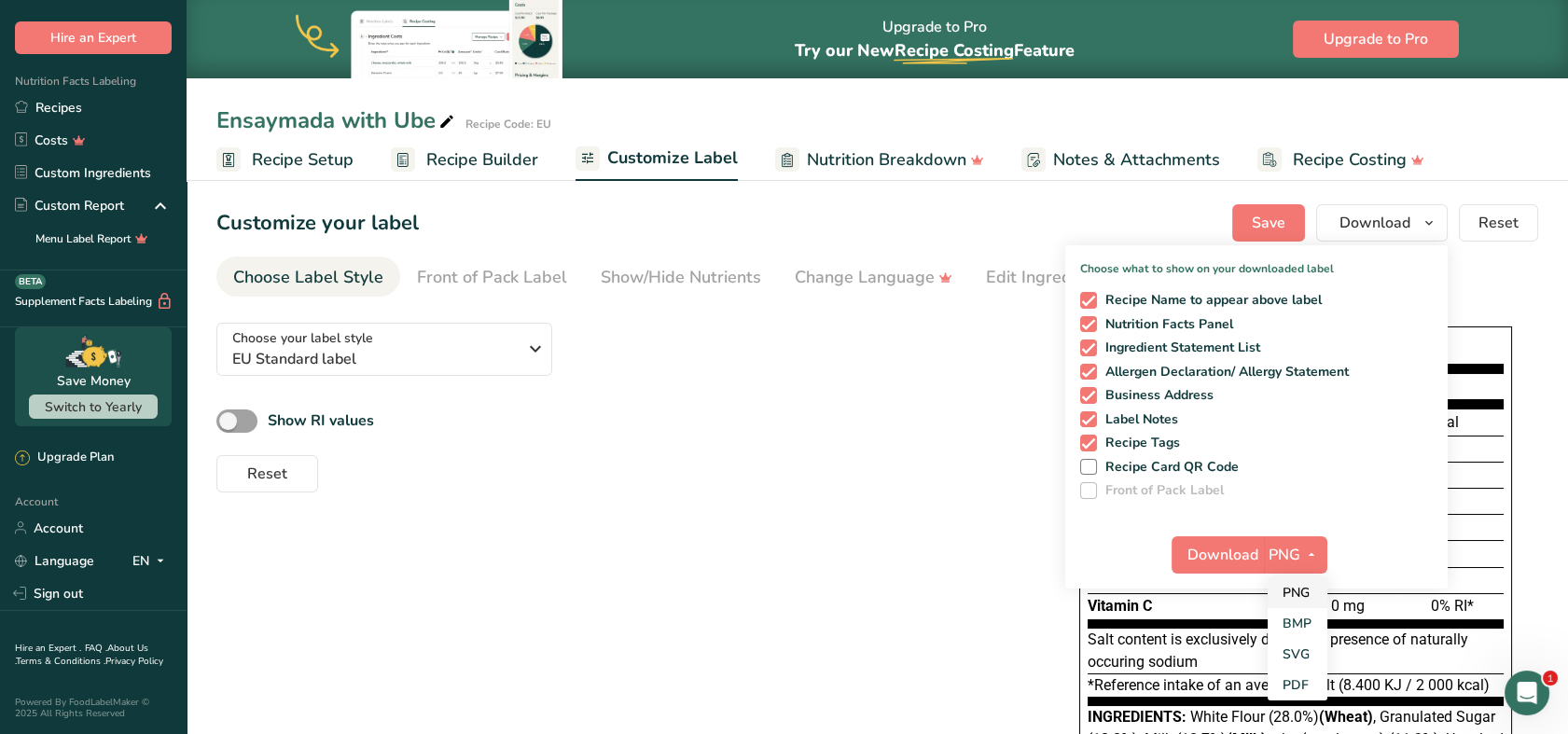 click on "PNG" at bounding box center (1297, 592) 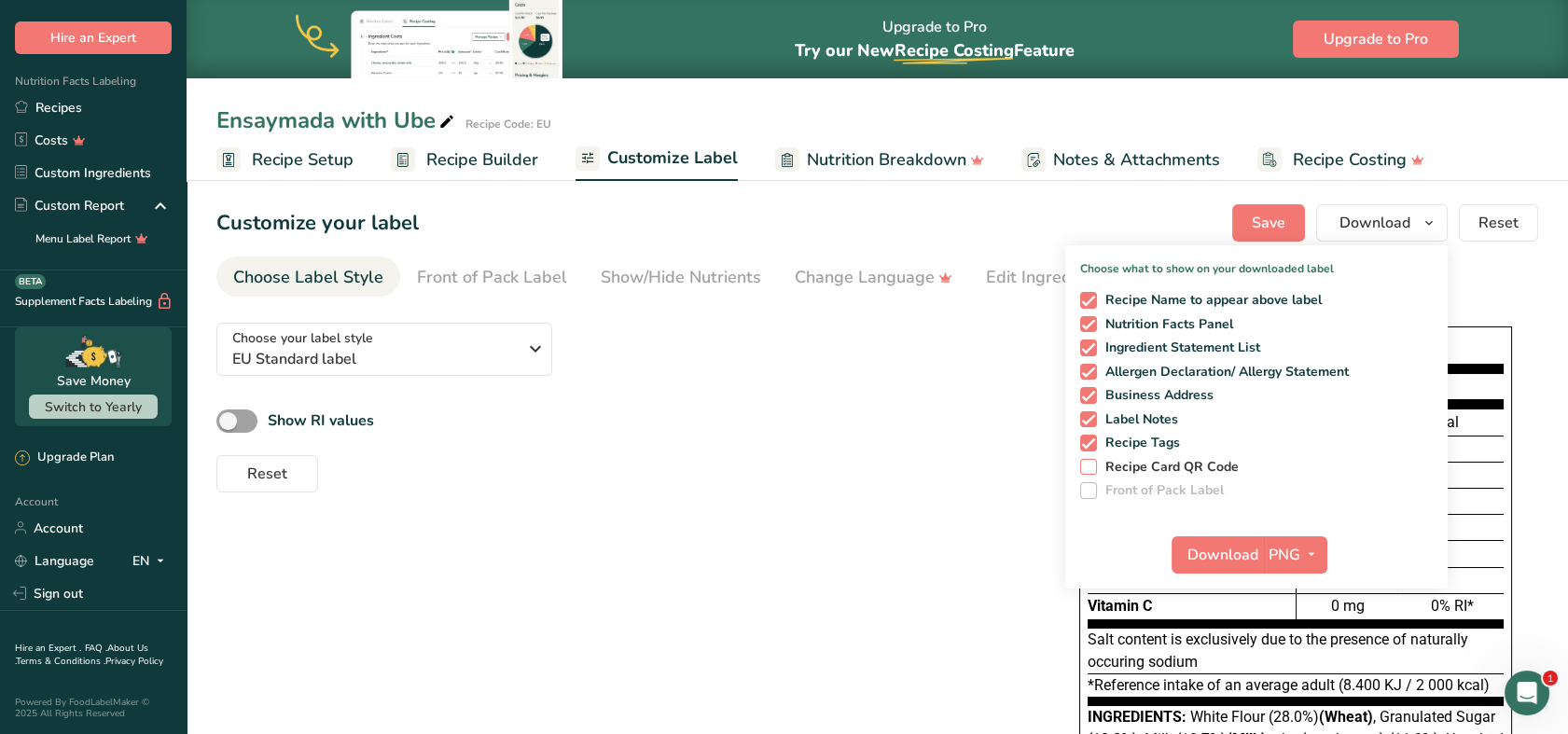 click at bounding box center (1089, 467) 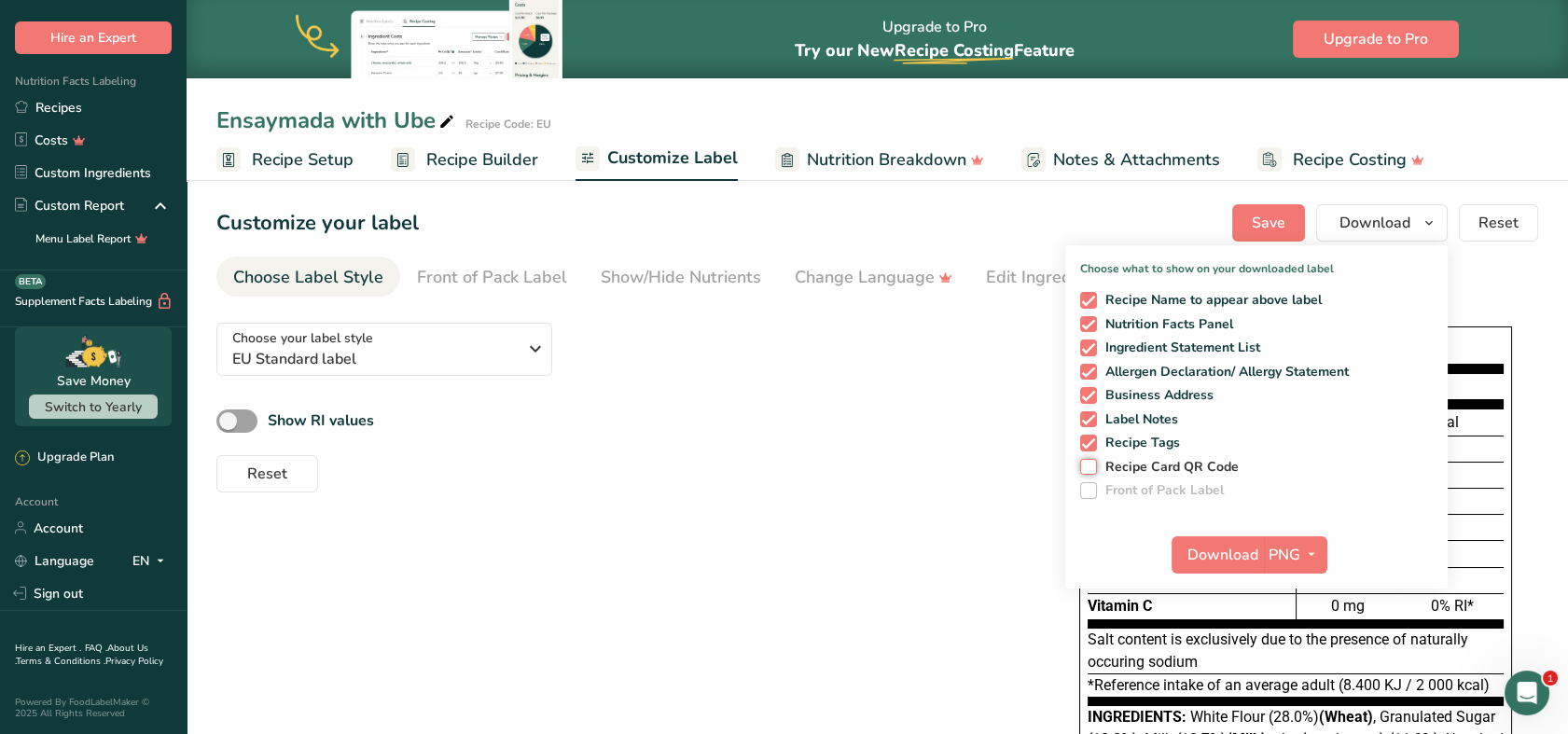 click on "Recipe Card QR Code" at bounding box center (1086, 466) 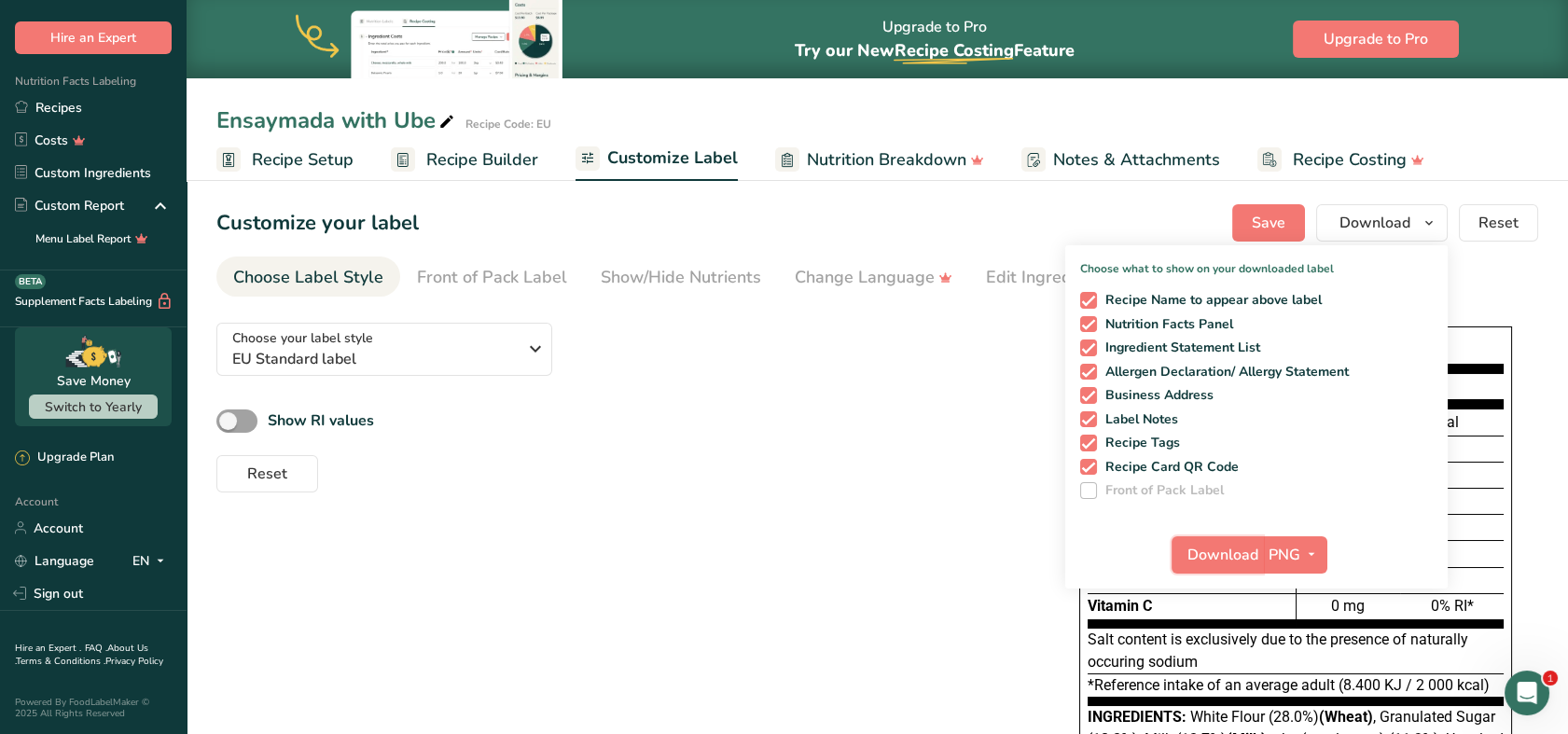 click on "Download" at bounding box center (1223, 555) 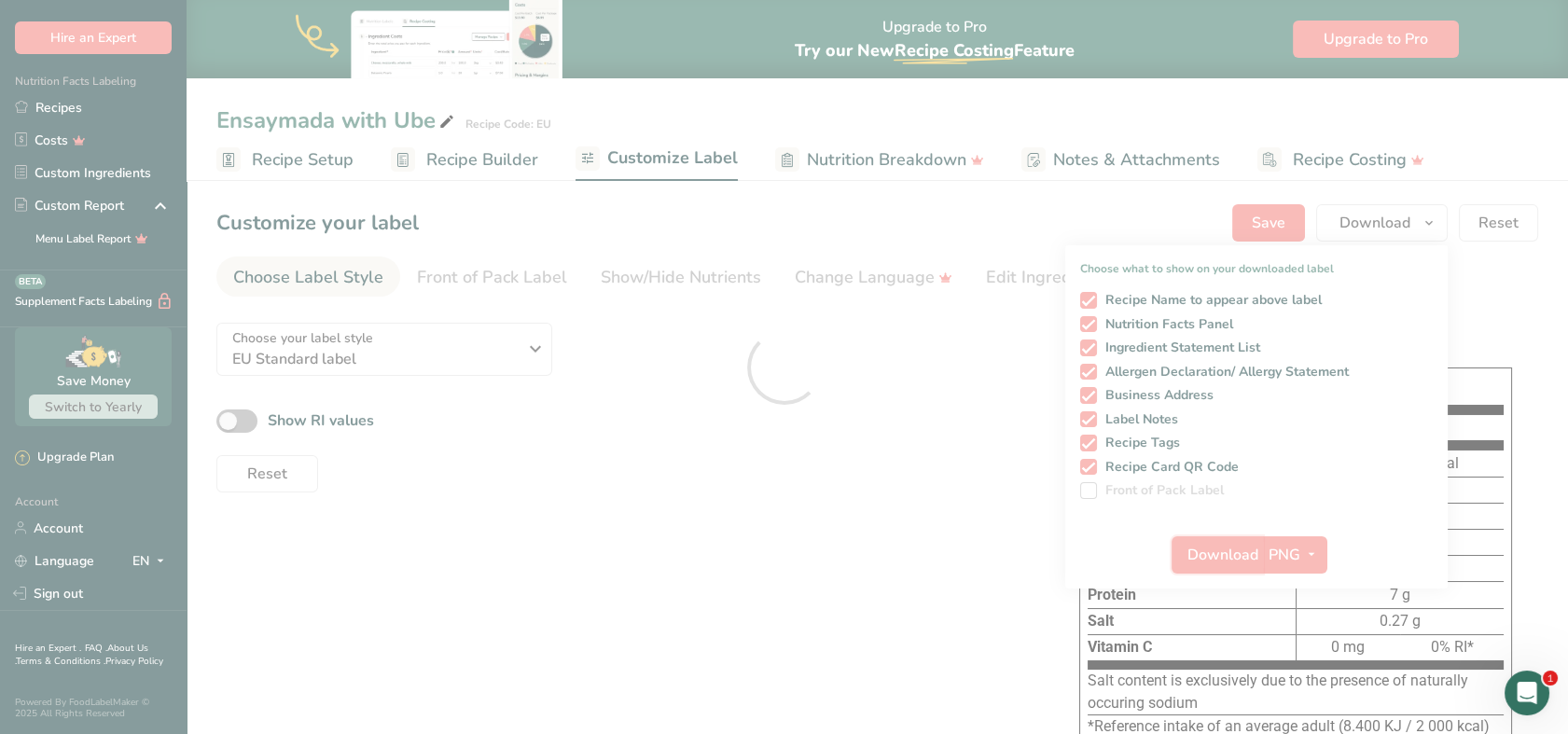 scroll, scrollTop: 0, scrollLeft: 0, axis: both 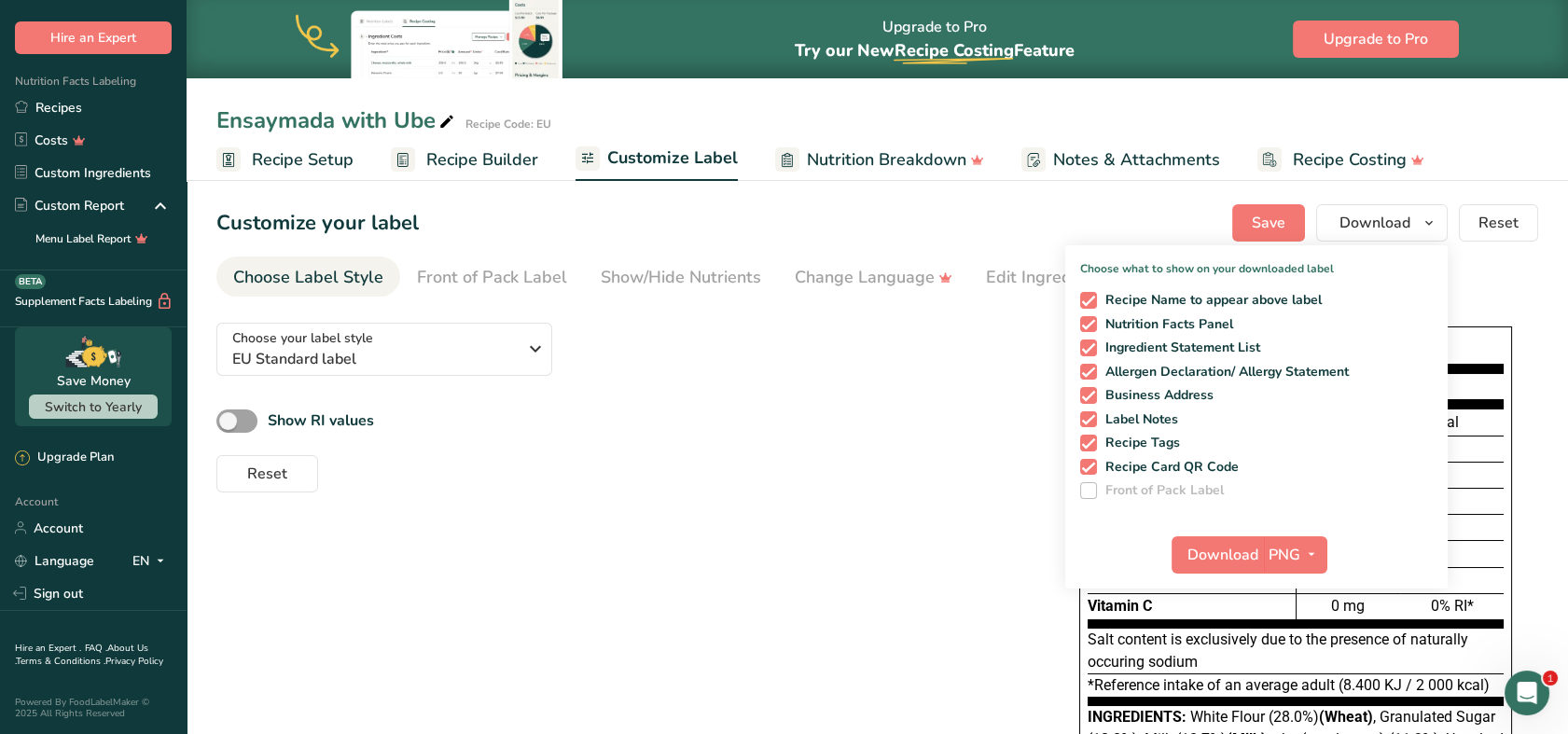 click on "Choose your label style
EU Standard label
USA (FDA)
Standard FDA label
Tabular FDA label
Linear FDA label
Simplified FDA label
Dual Column FDA label (Per Serving/Per Container)
Dual Column FDA label (As Sold/As Prepared)
Aggregate Standard FDA label
Standard FDA label with Micronutrients listed side-by-side
UK (FSA)
UK Mandatory Label "Back of Pack"
UK Traffic Light Label  "Front of Pack"
Canadian (CFIA)
Canadian Standard label
Canadian Dual Column label" at bounding box center (877, 597) 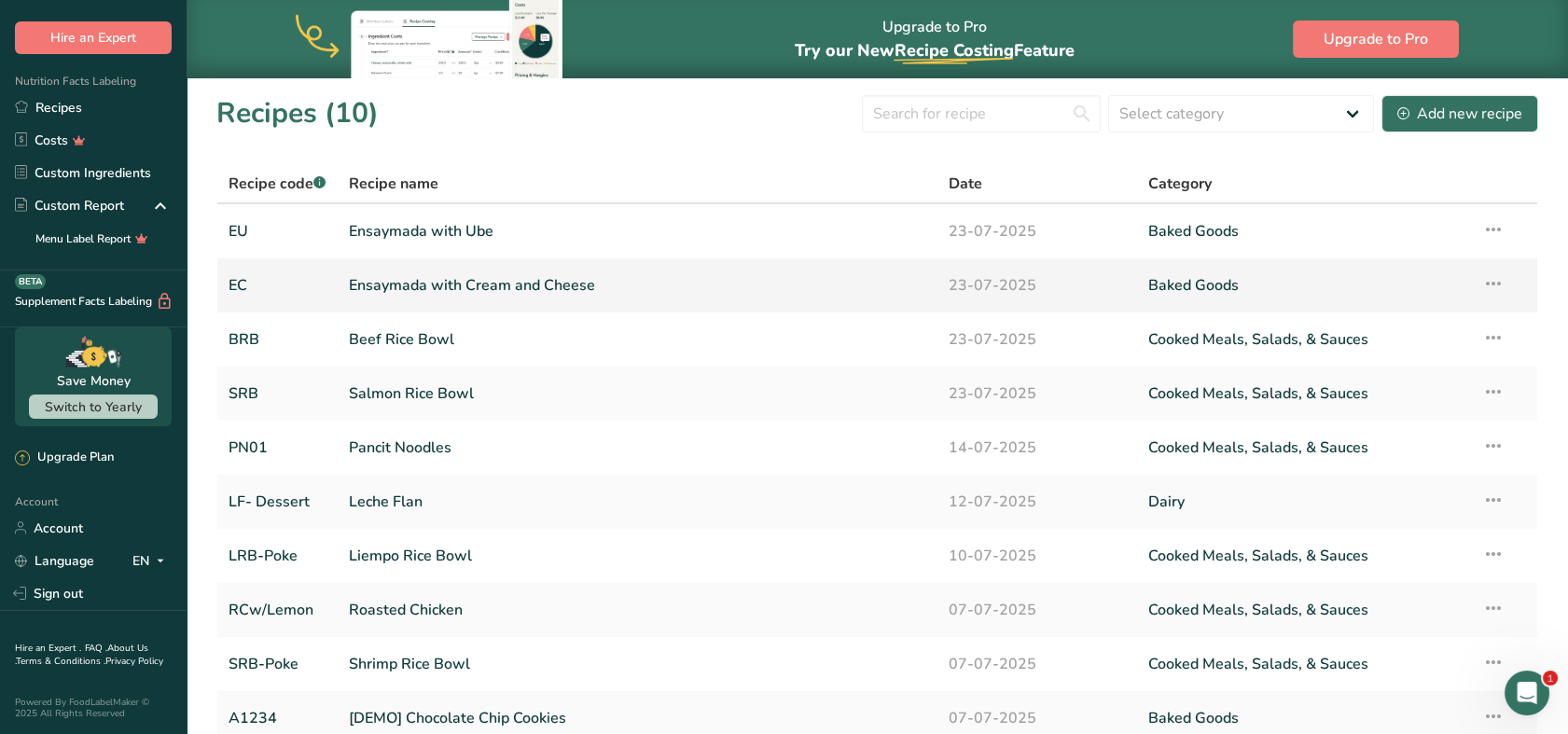 click on "Ensaymada with Cream and Cheese" at bounding box center (637, 285) 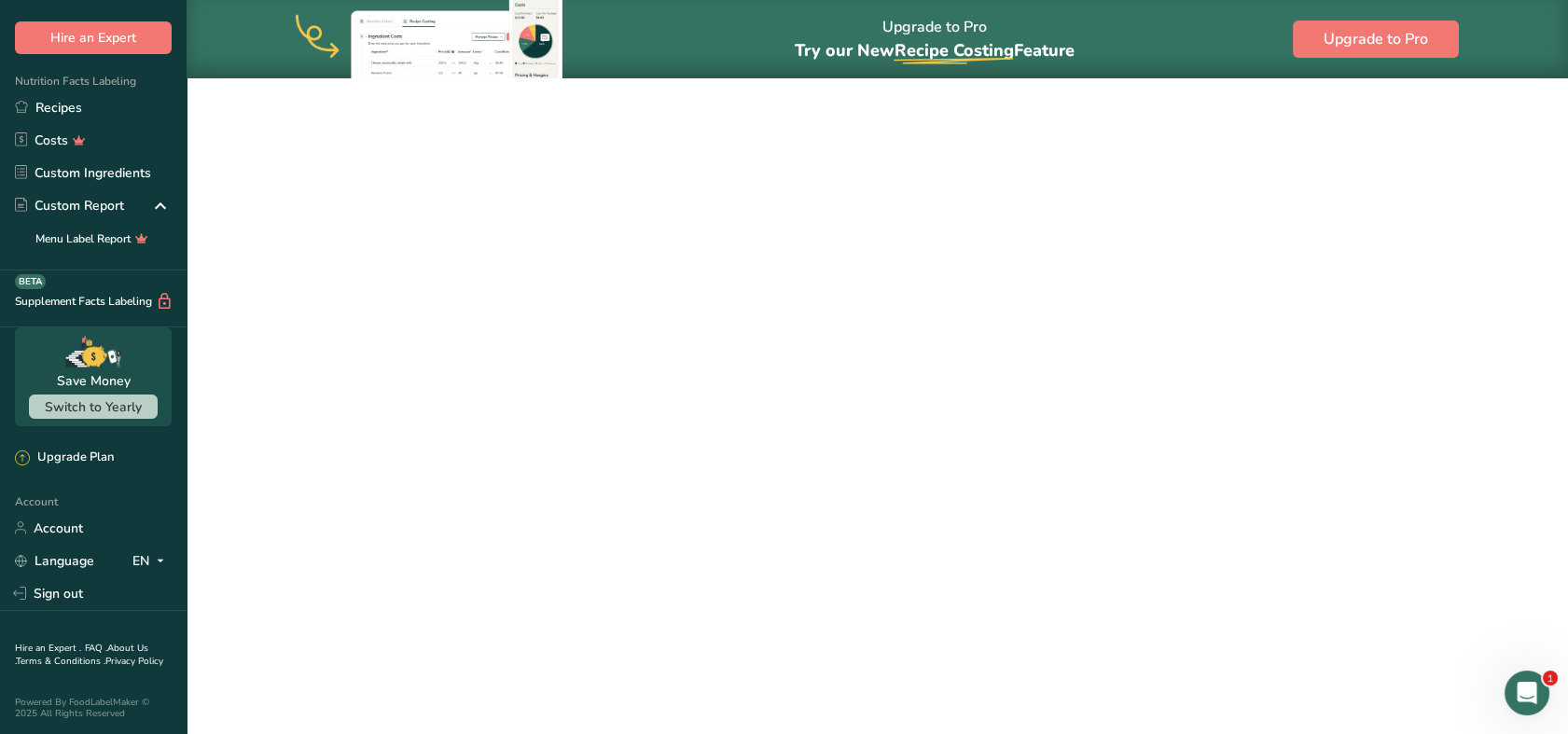 click on "Ensaymada with Cream and Cheese" at bounding box center [637, 285] 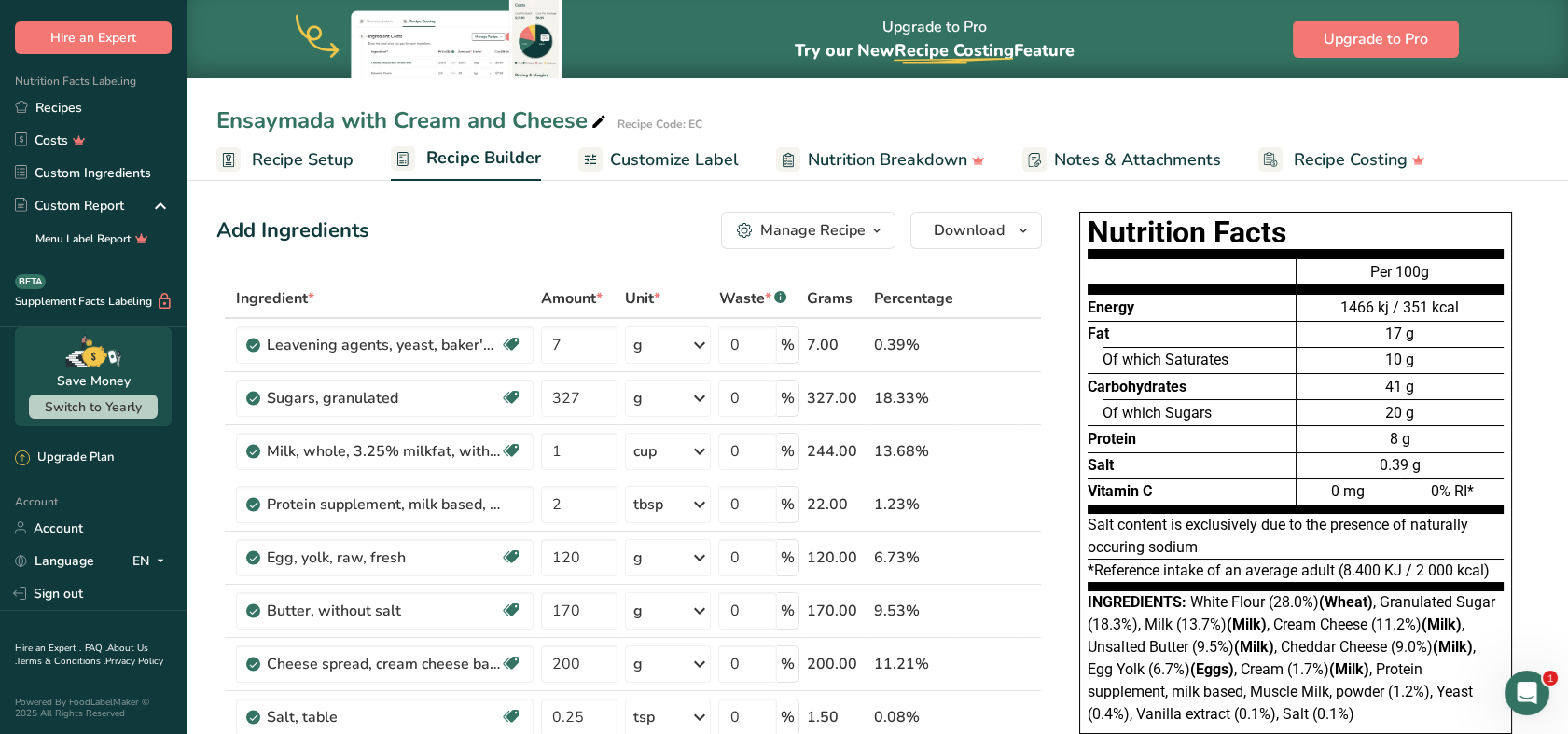 drag, startPoint x: 629, startPoint y: 157, endPoint x: 660, endPoint y: 165, distance: 32.01562 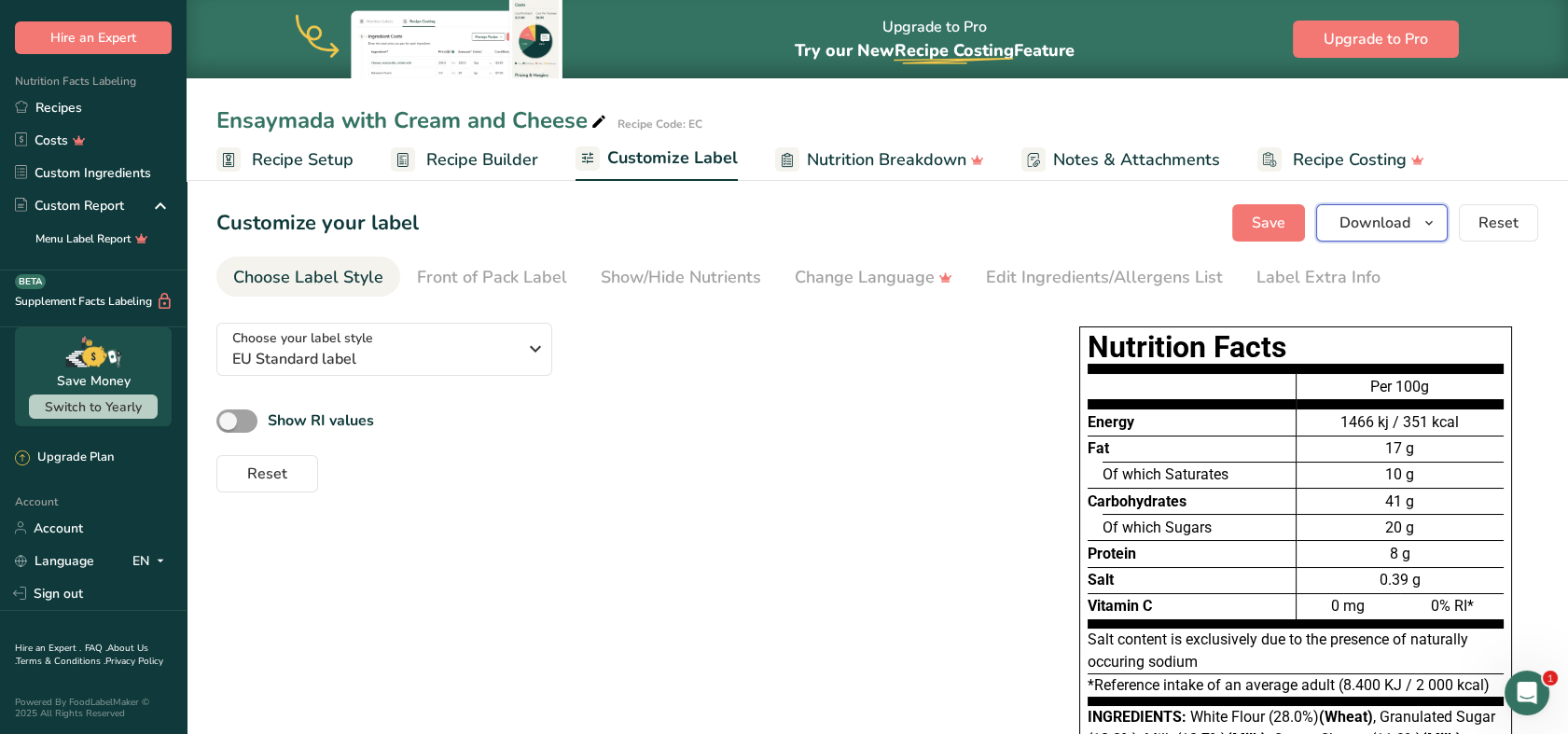 click on "Download" at bounding box center [1375, 223] 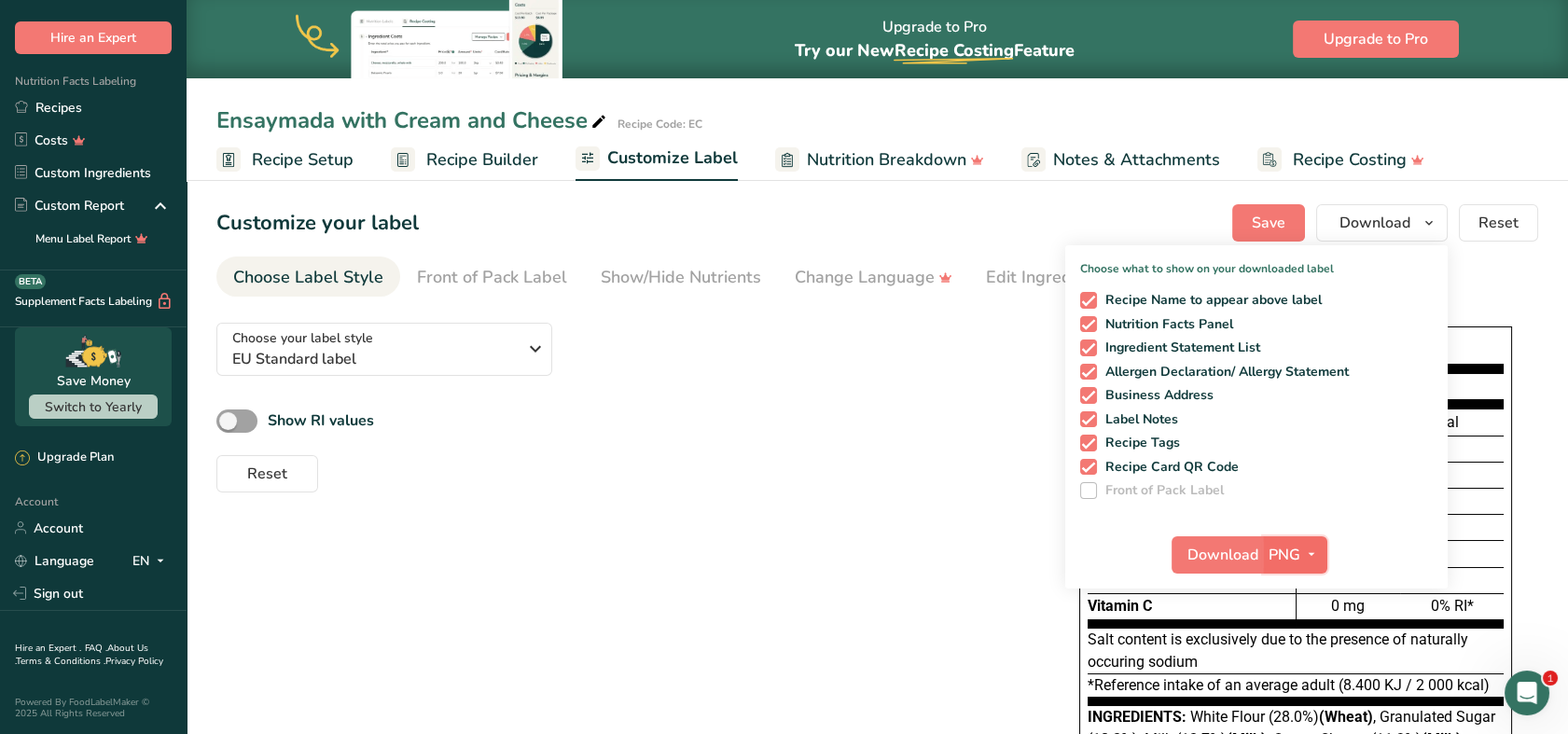 click on "PNG" at bounding box center [1284, 555] 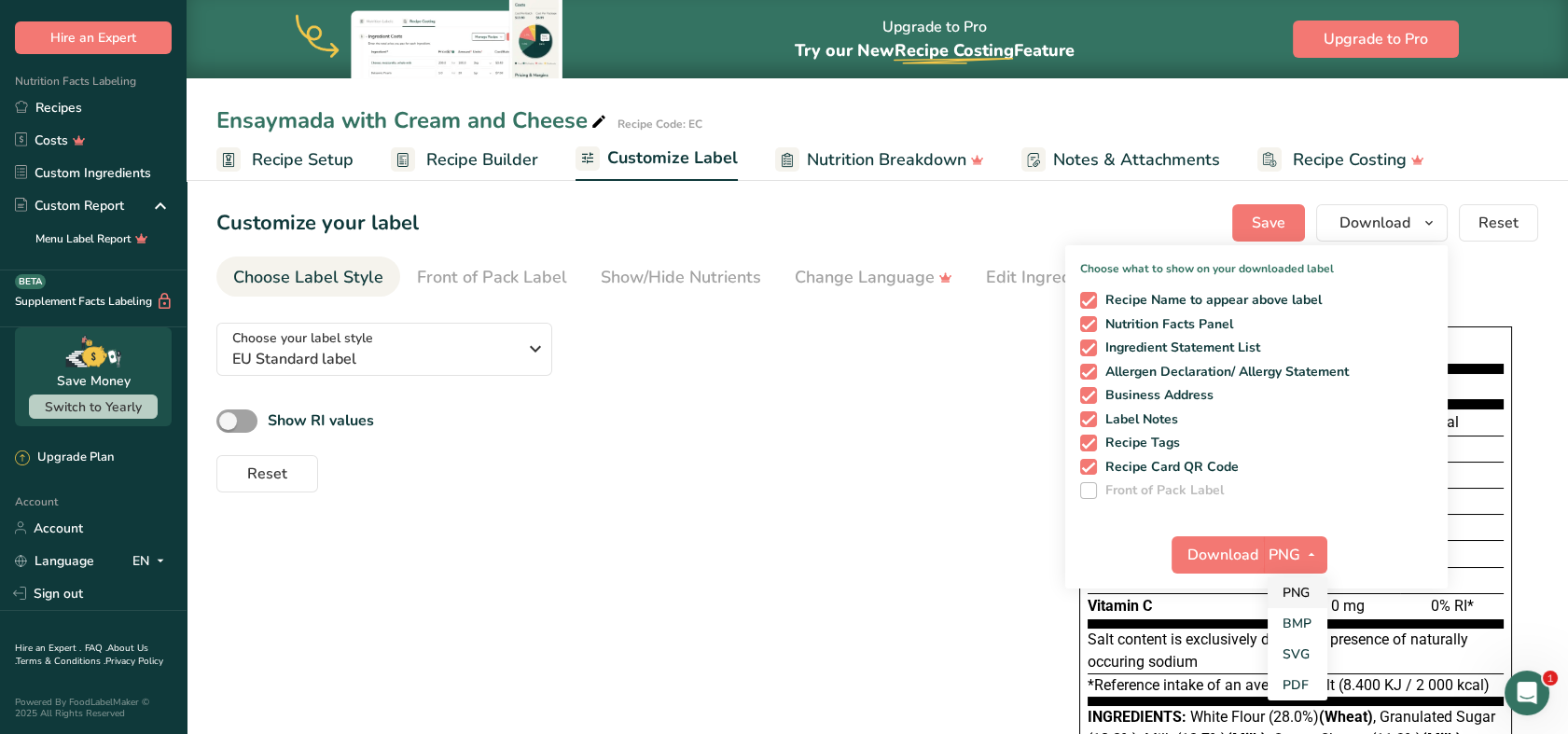 click on "PNG" at bounding box center (1297, 592) 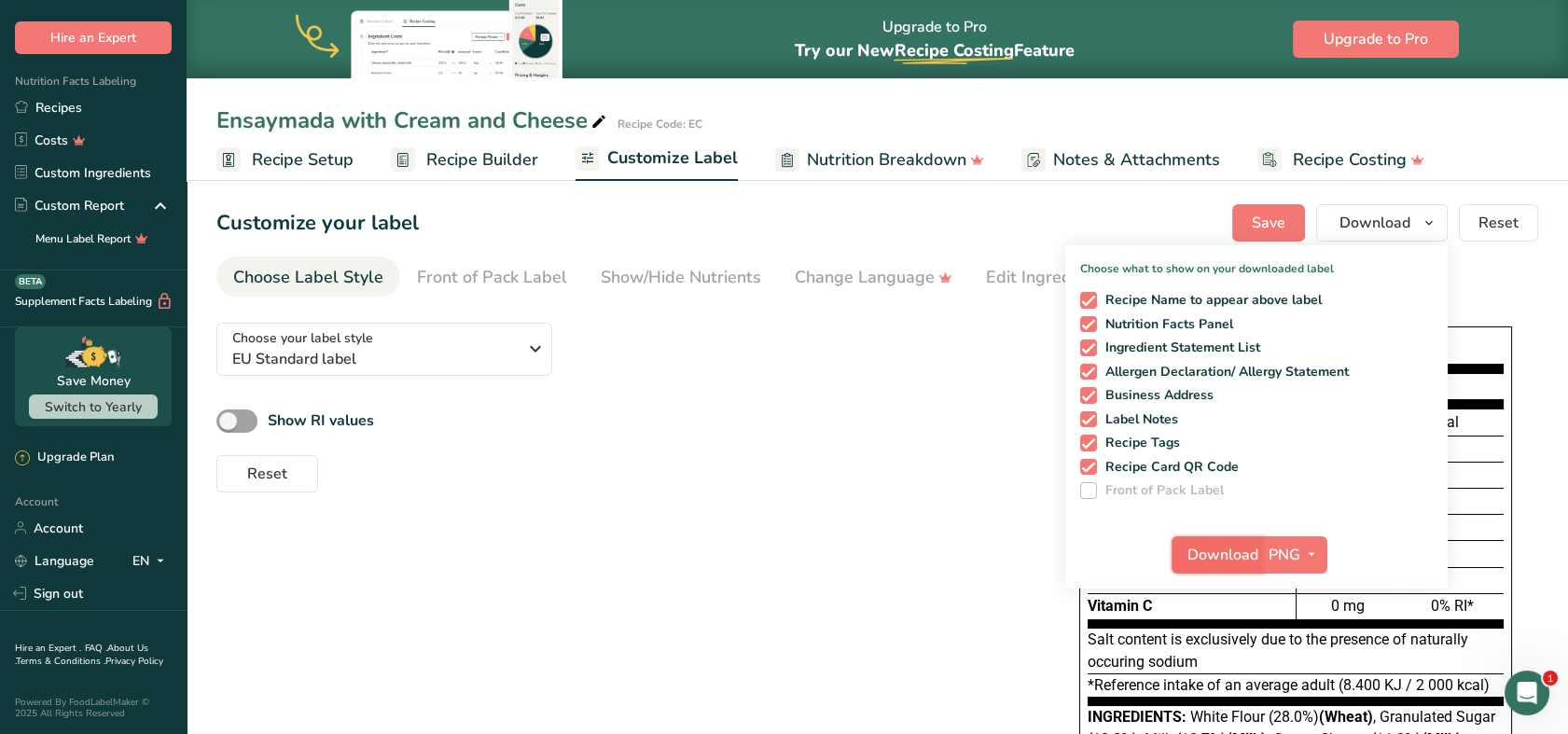 drag, startPoint x: 1297, startPoint y: 598, endPoint x: 1223, endPoint y: 558, distance: 84.11896 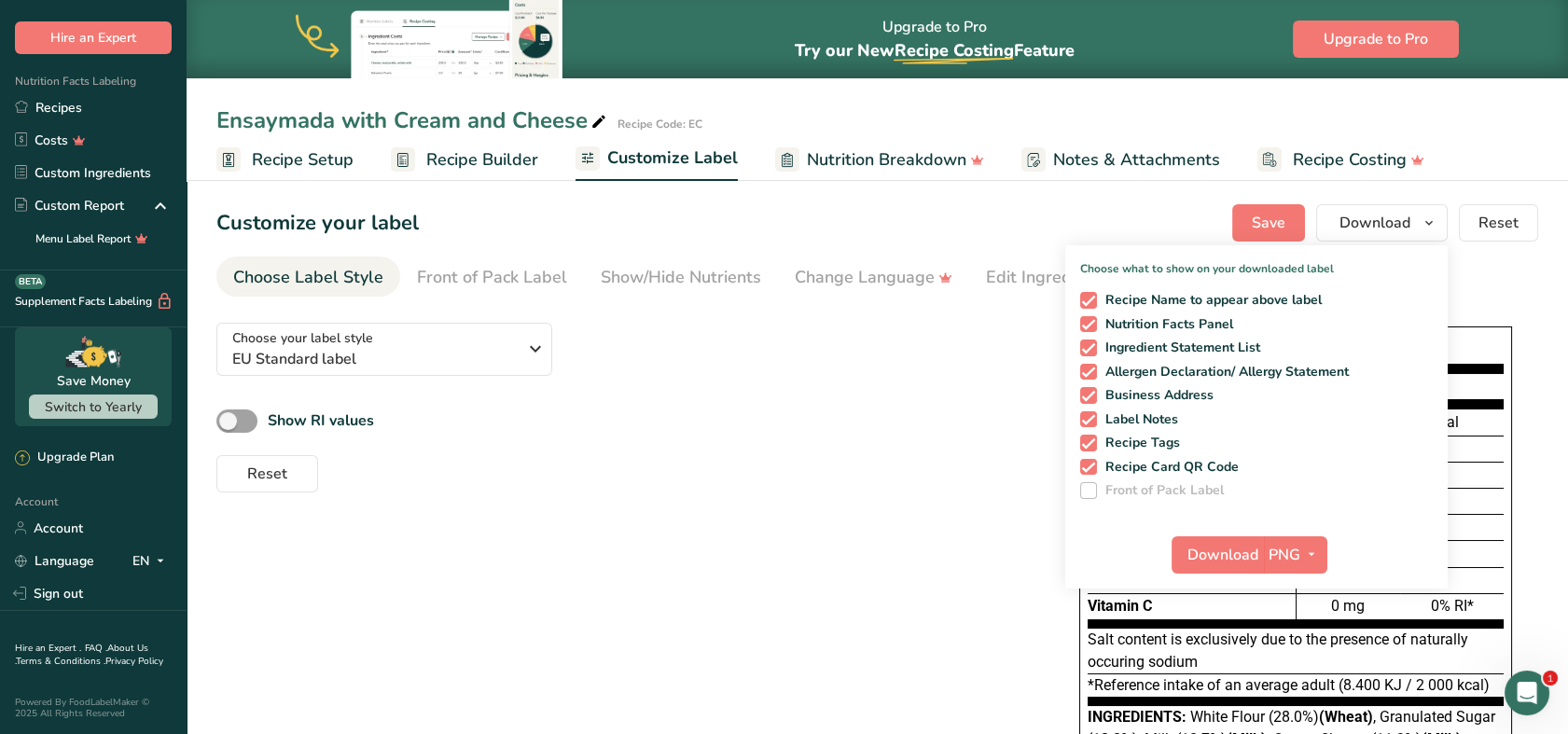 click at bounding box center [0, 0] 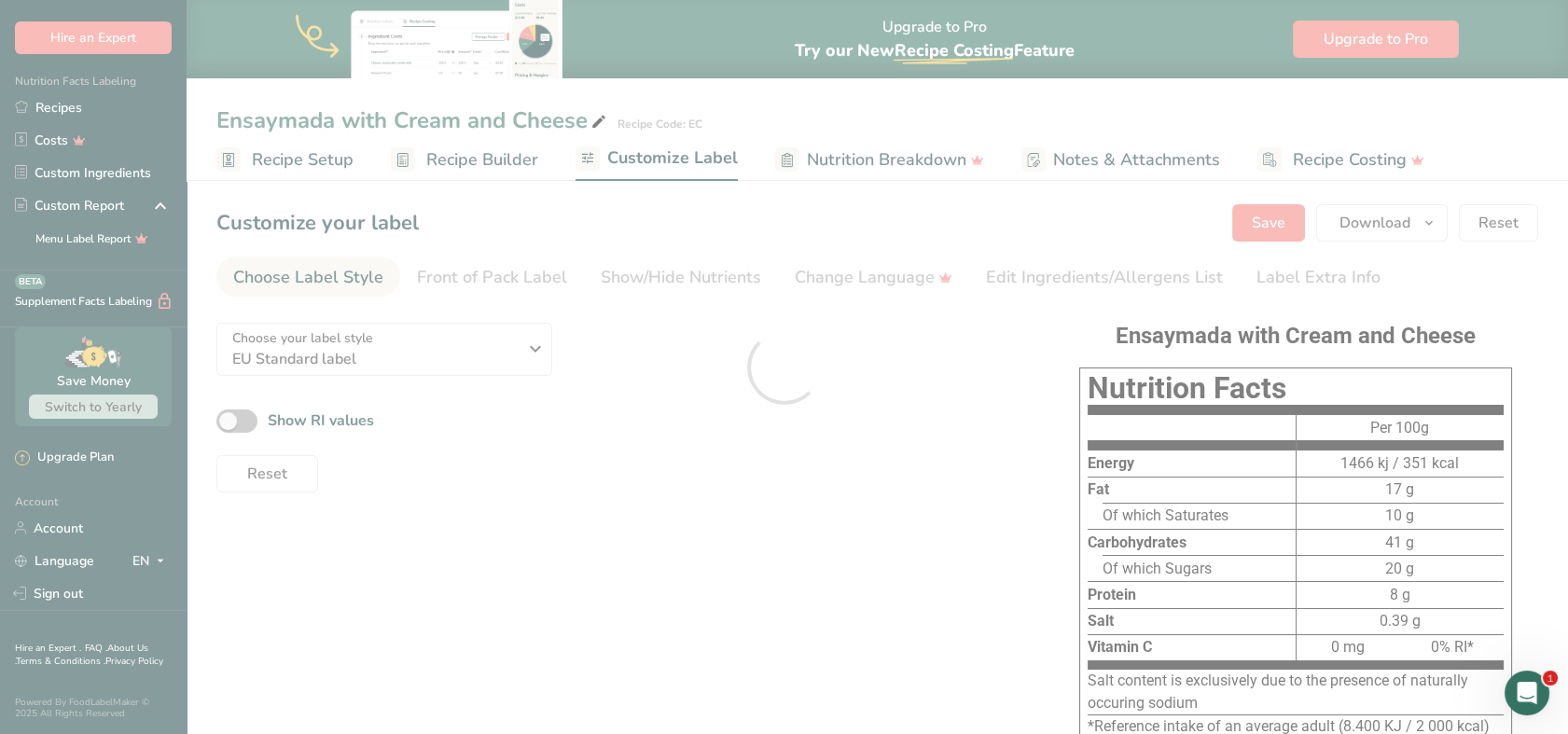 scroll, scrollTop: 0, scrollLeft: 0, axis: both 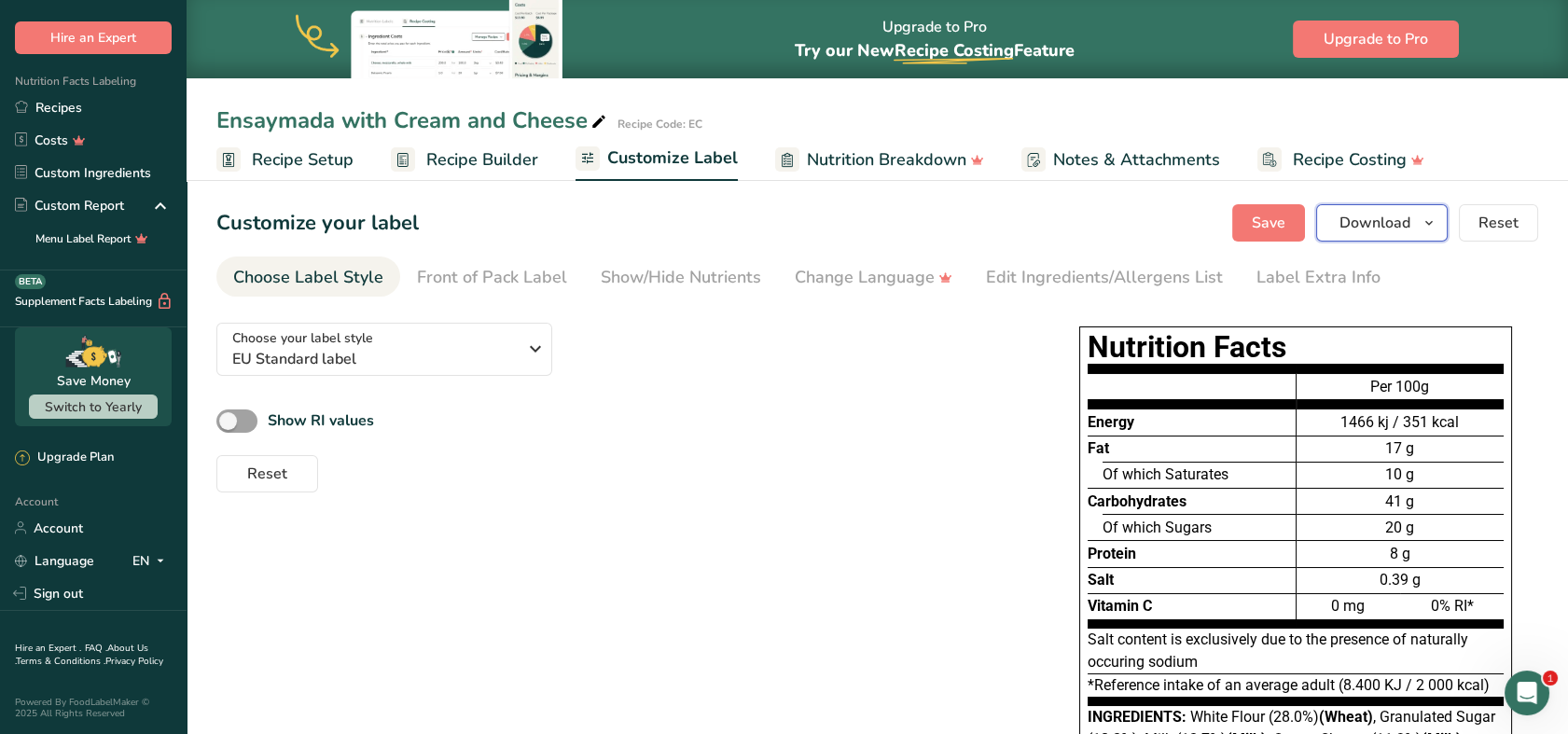 click on "Download" at bounding box center (1381, 223) 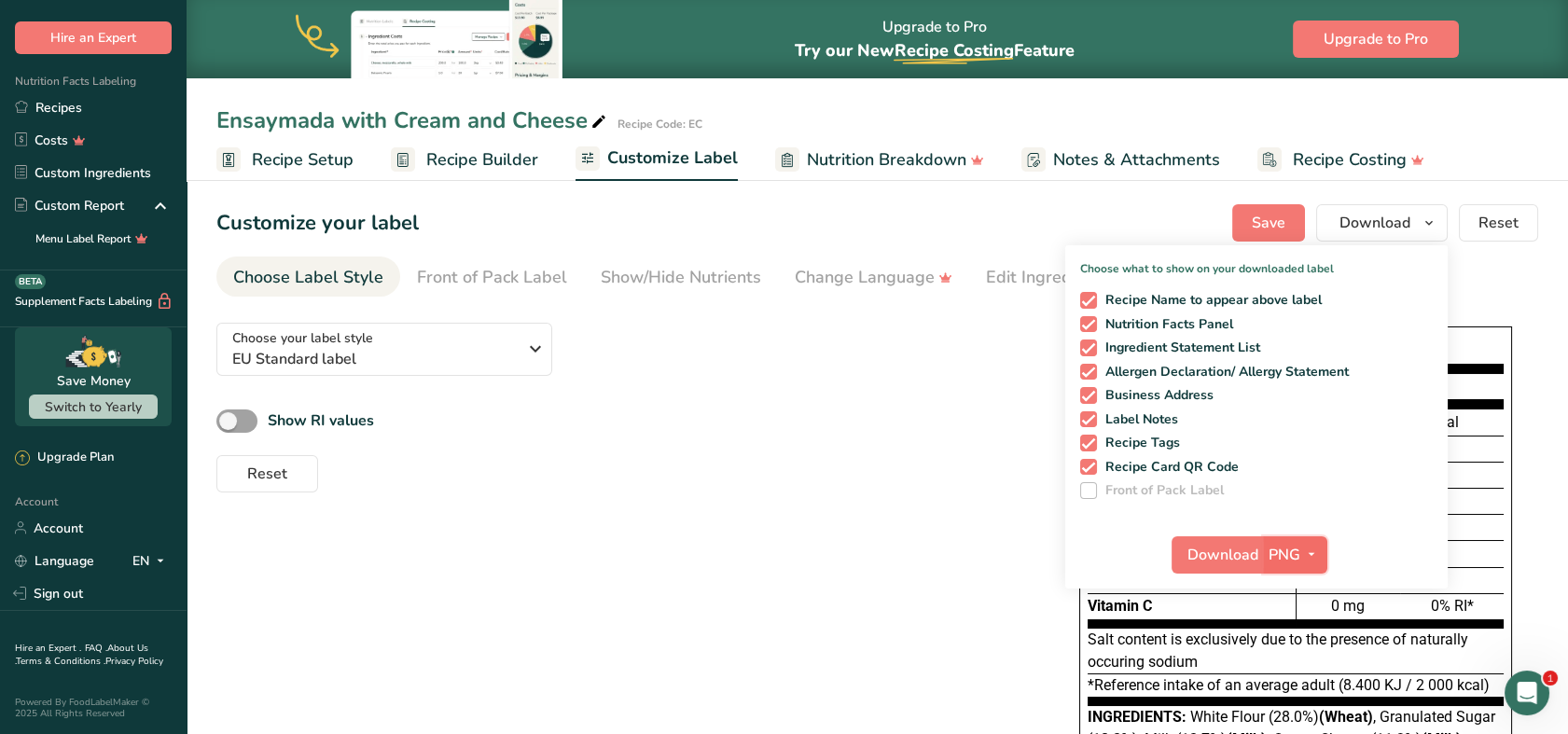 click at bounding box center (1311, 555) 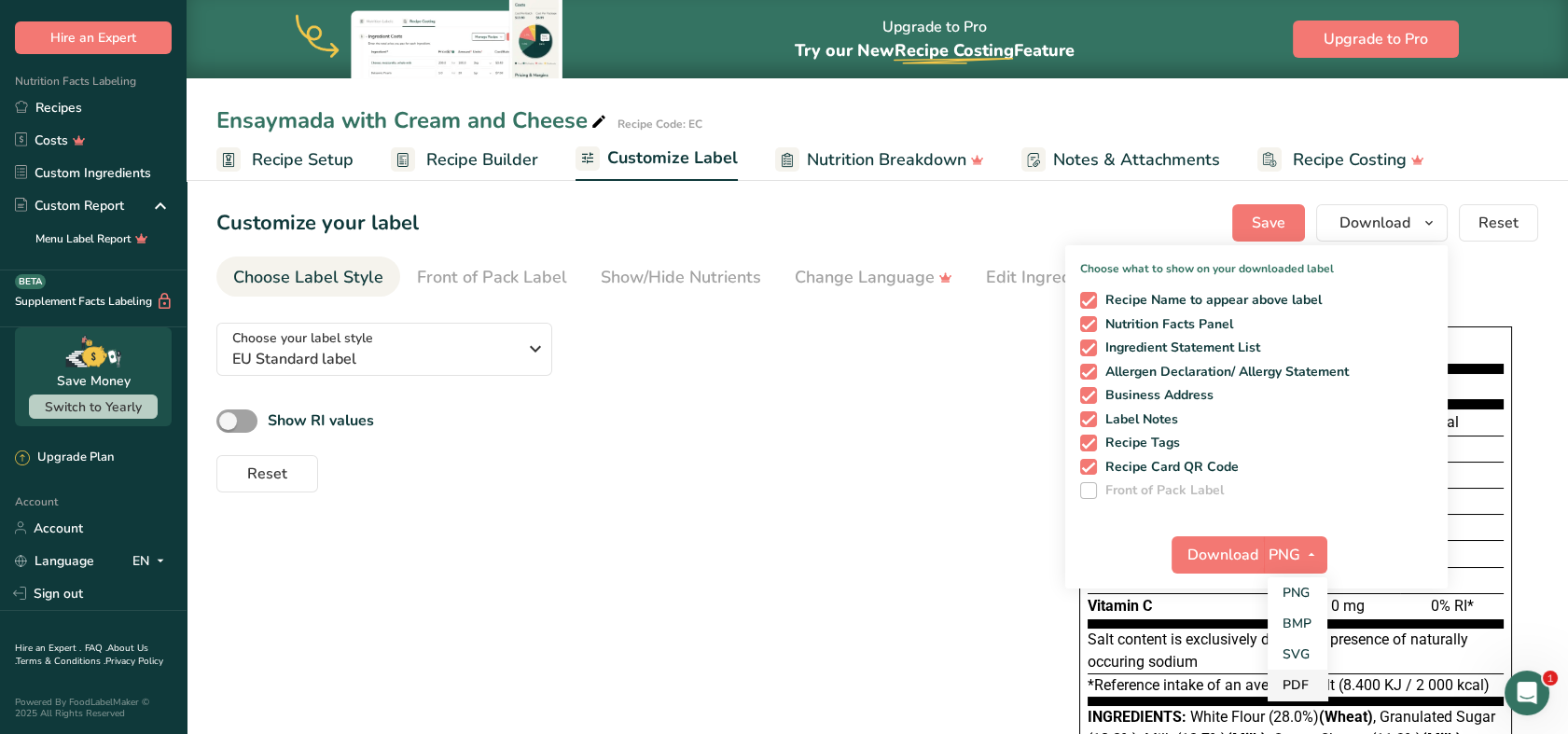 click on "PDF" at bounding box center (1297, 685) 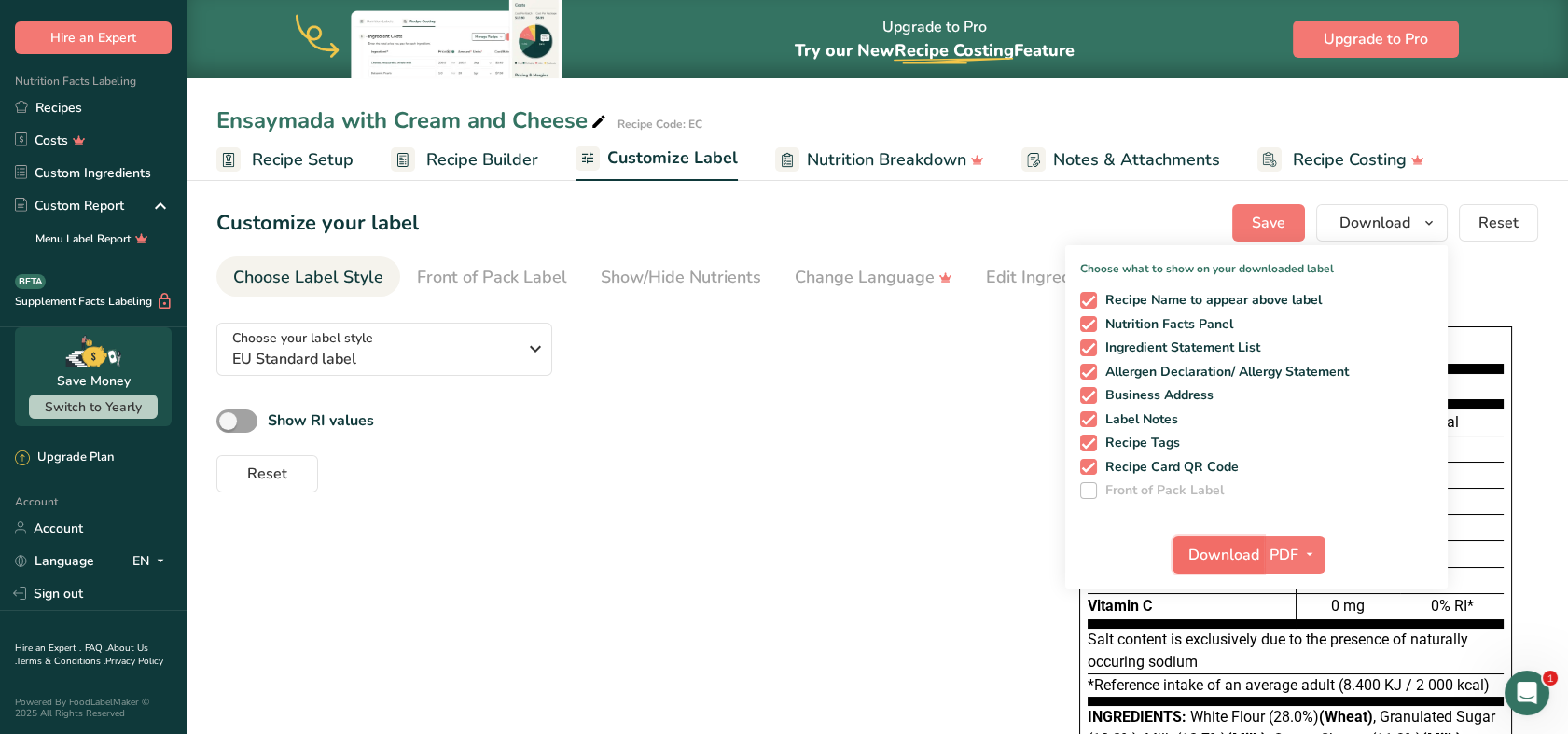 click on "Download" at bounding box center [1224, 555] 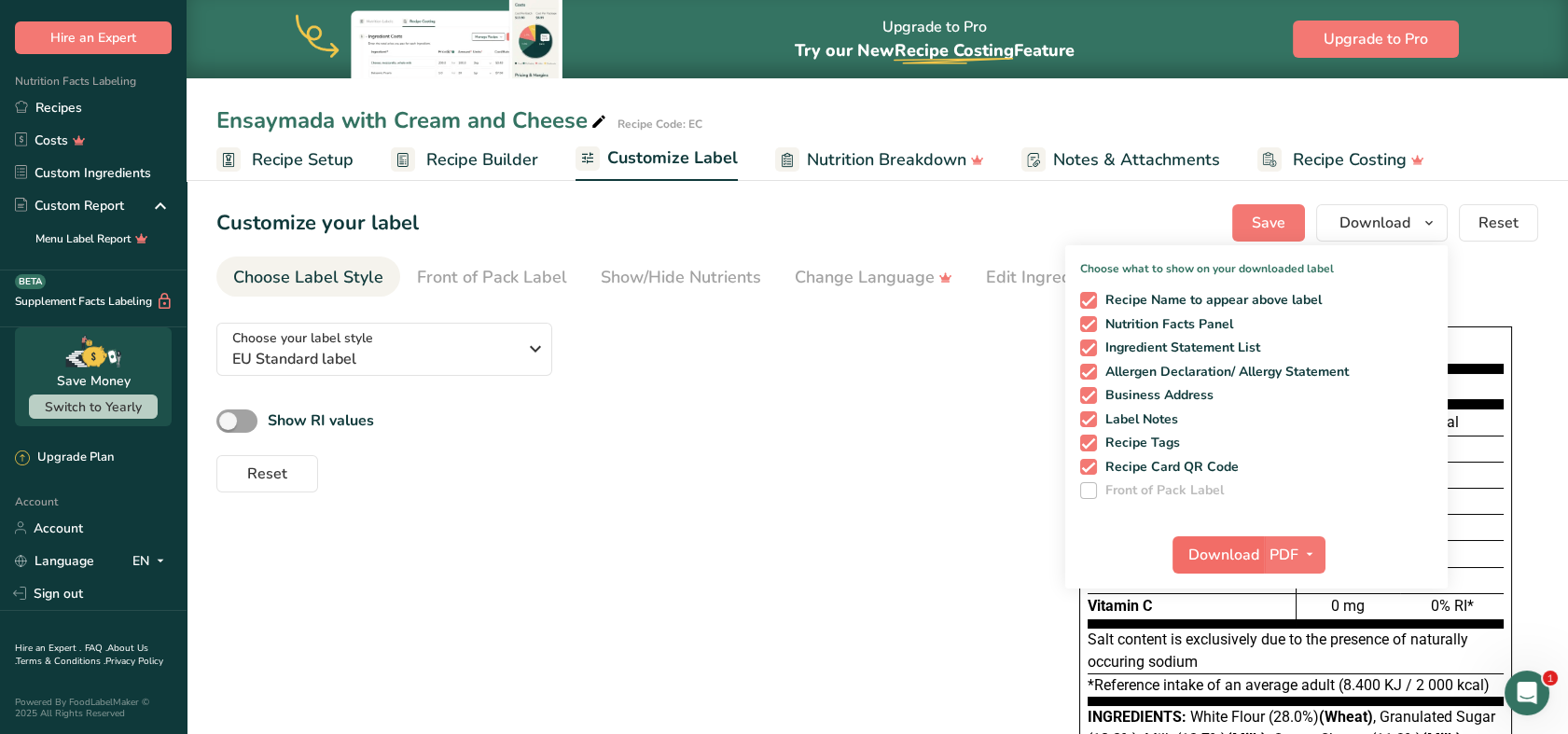 click at bounding box center [0, 0] 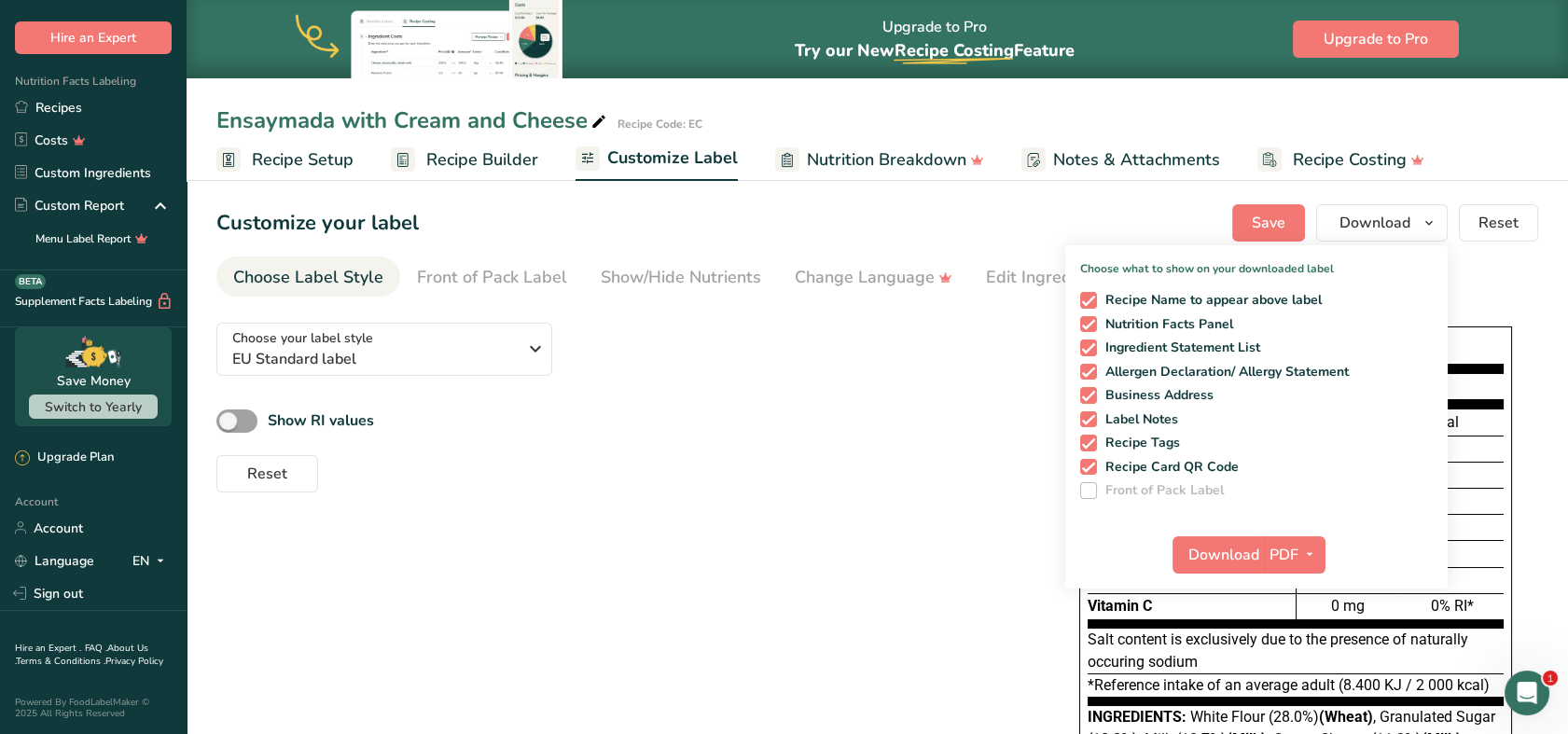 click at bounding box center (0, 0) 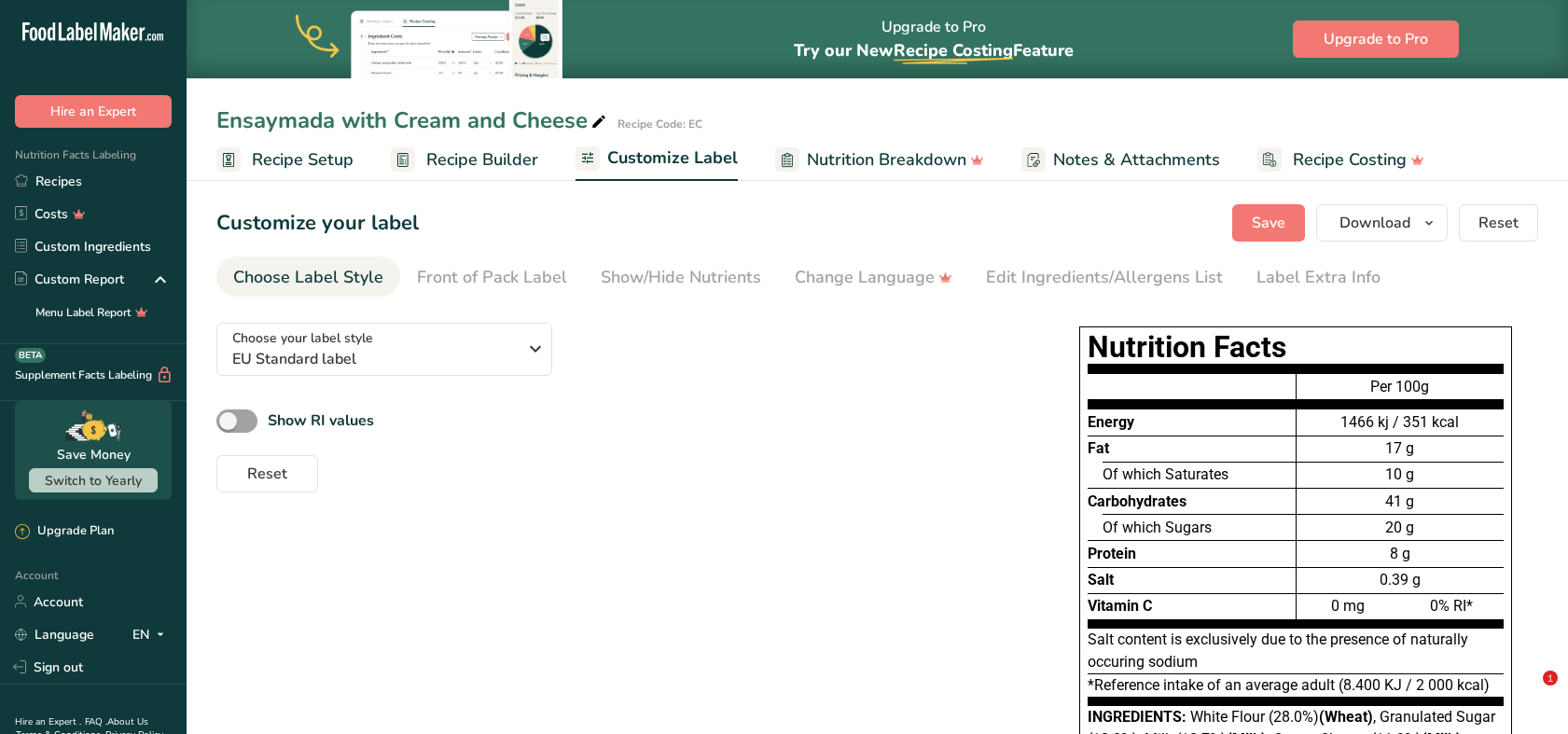 scroll, scrollTop: 0, scrollLeft: 0, axis: both 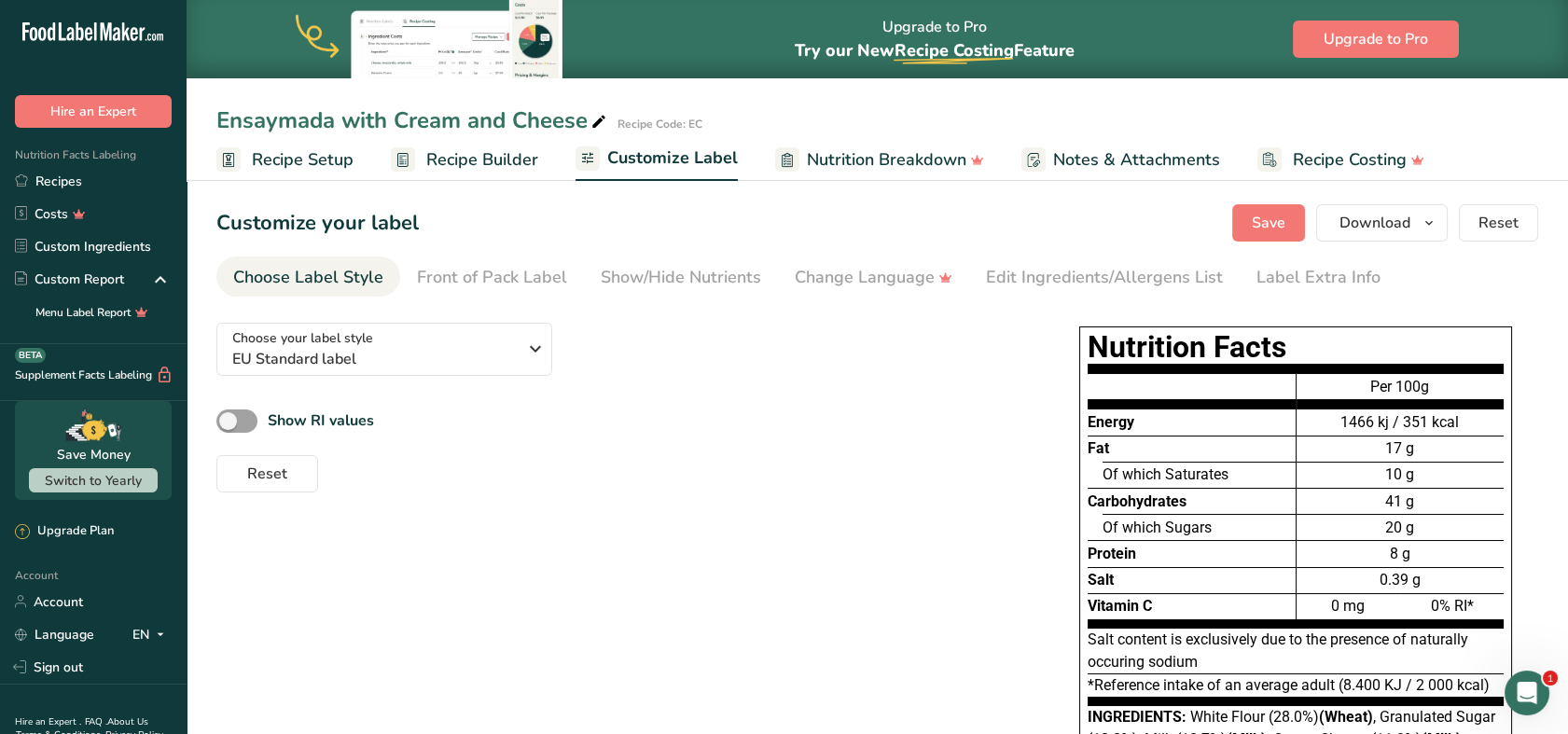 click on "Recipes" at bounding box center [93, 181] 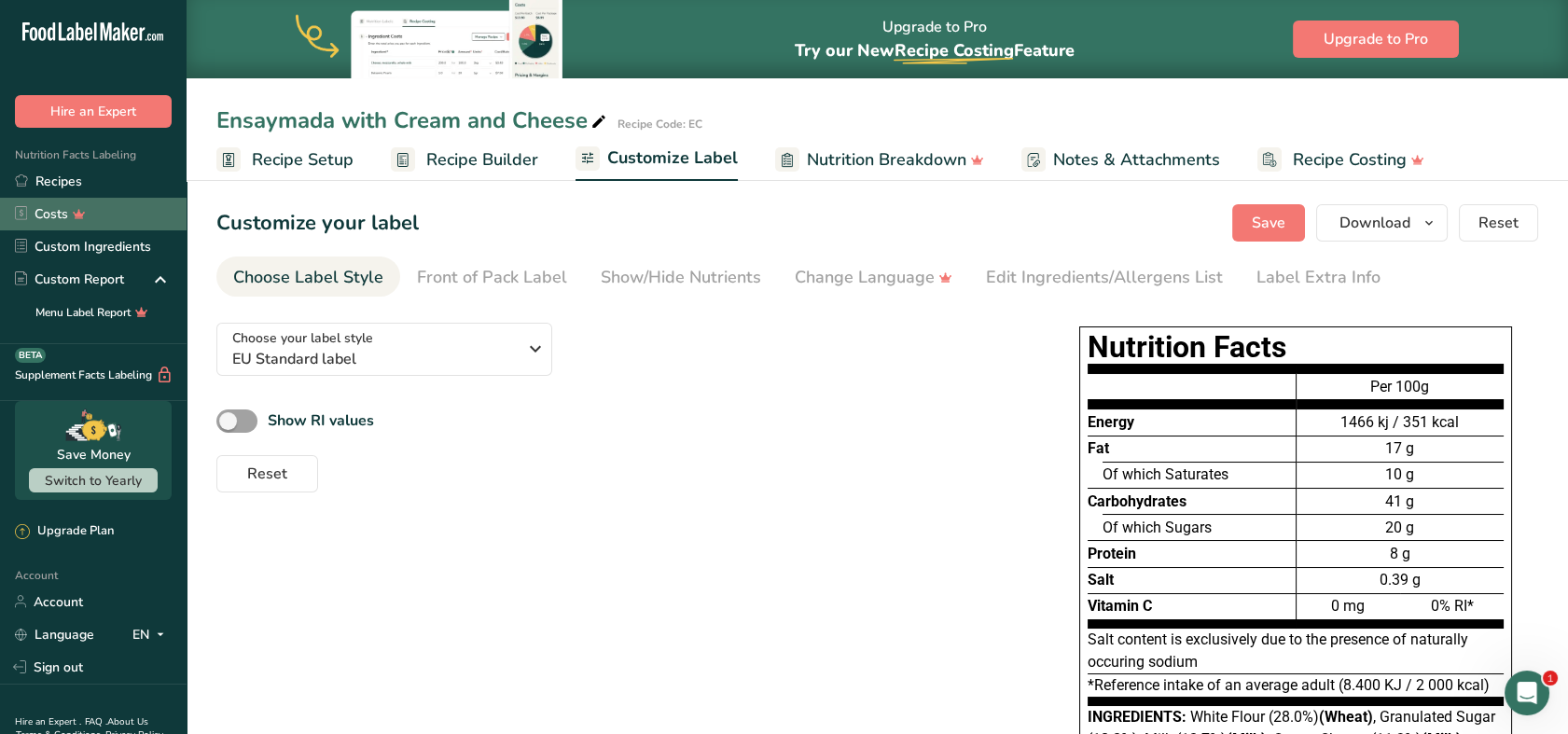 scroll, scrollTop: 0, scrollLeft: 0, axis: both 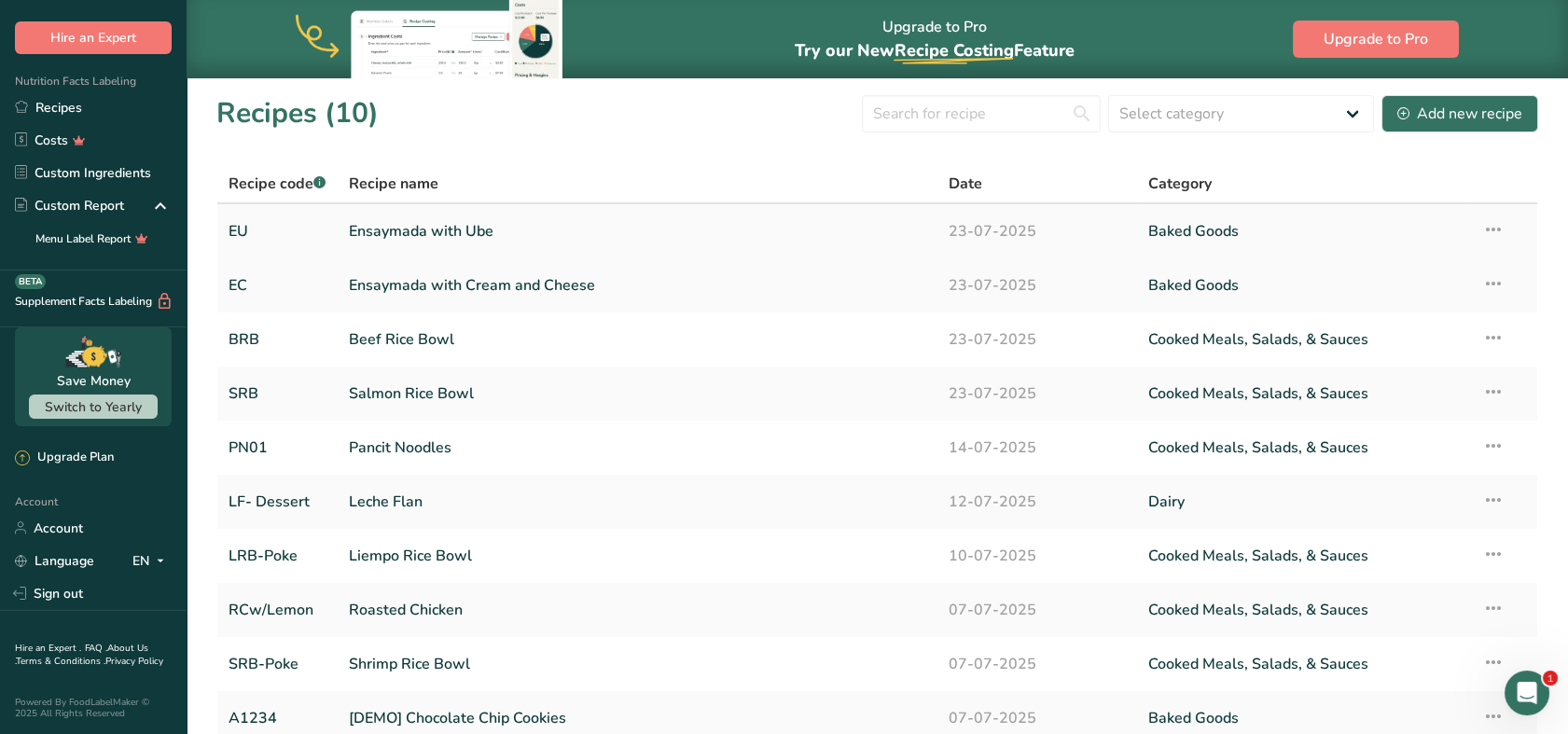 click on "Ensaymada with Ube" at bounding box center [637, 231] 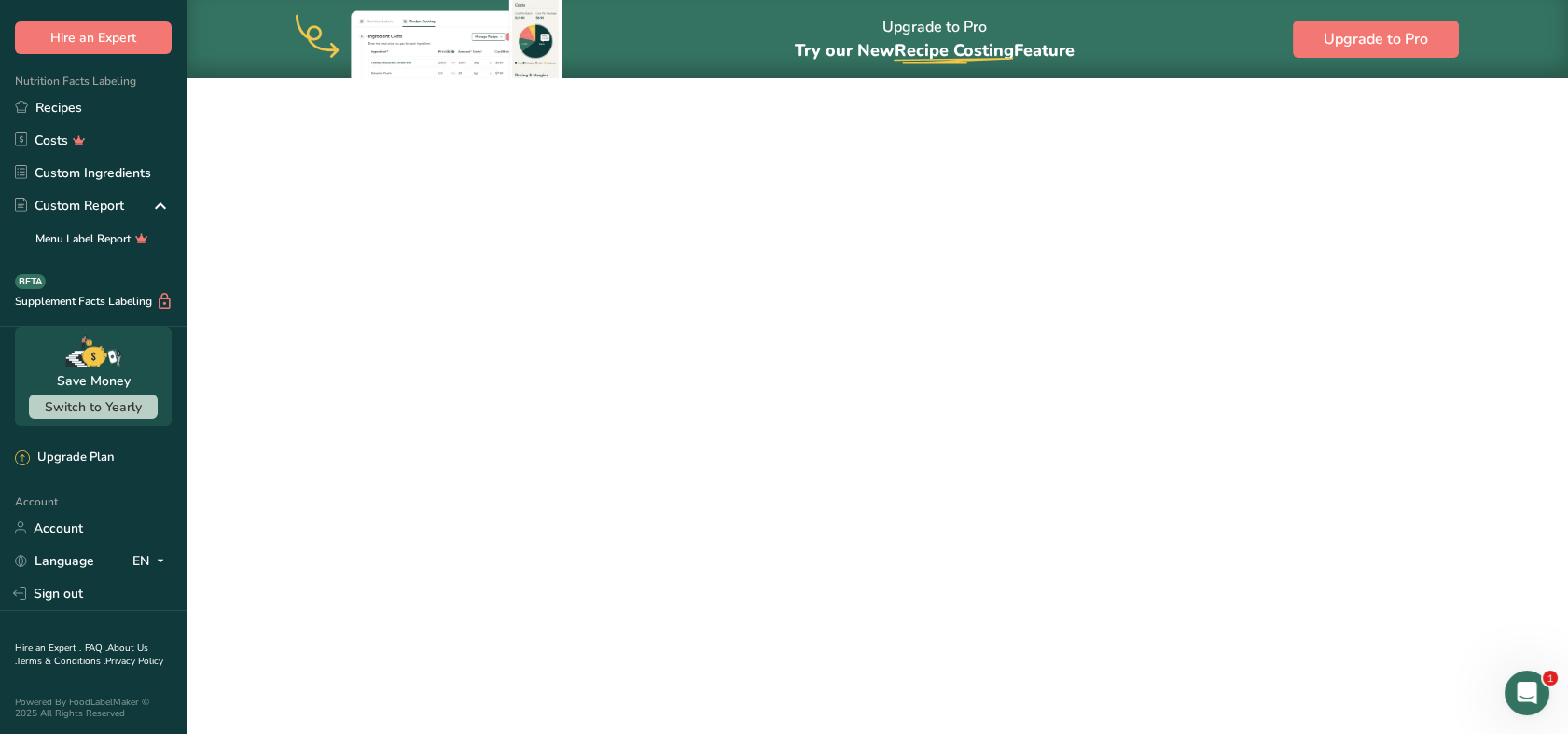 click on "Ensaymada with Ube" at bounding box center [637, 231] 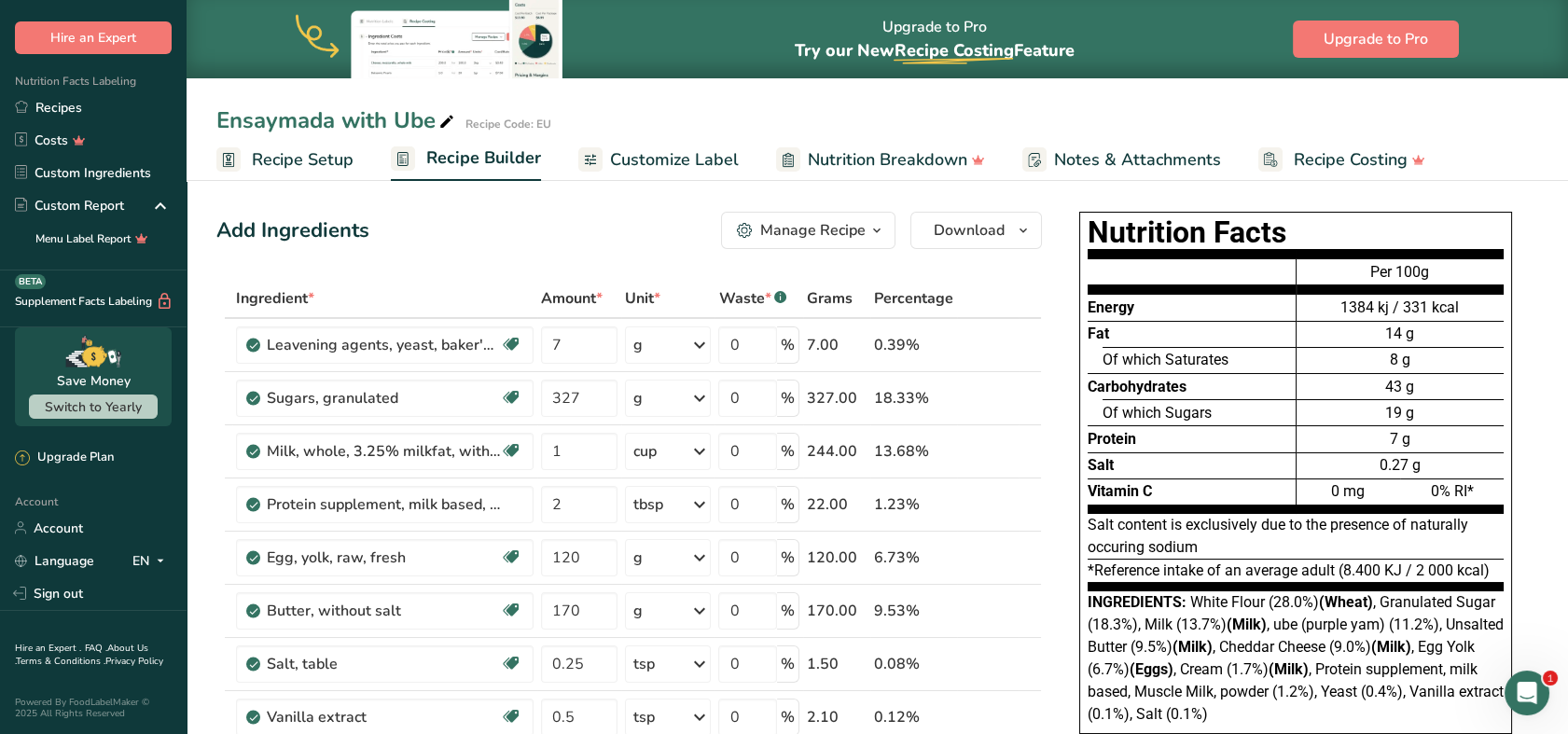 click on "Customize Label" at bounding box center [674, 159] 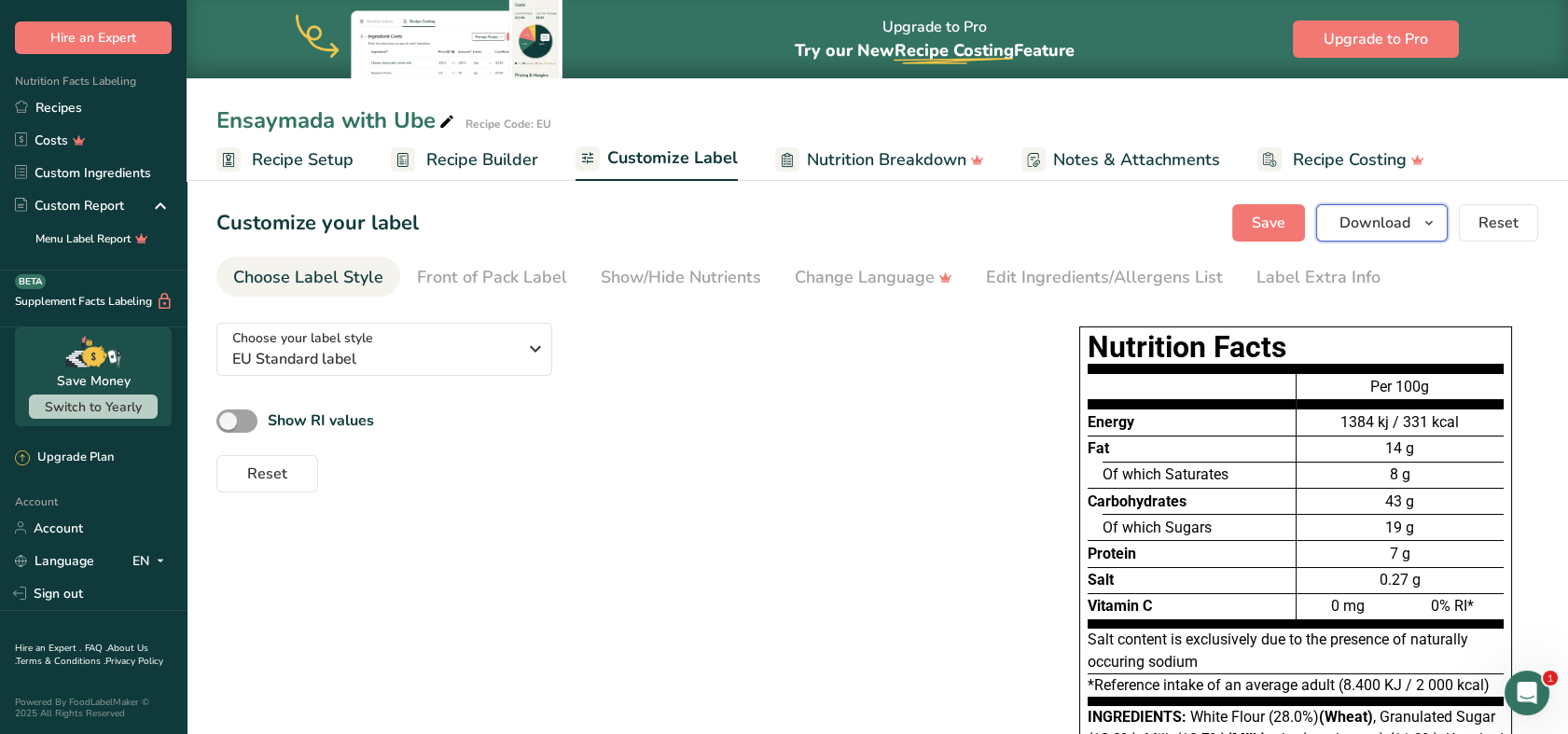 click on "Download" at bounding box center [1375, 223] 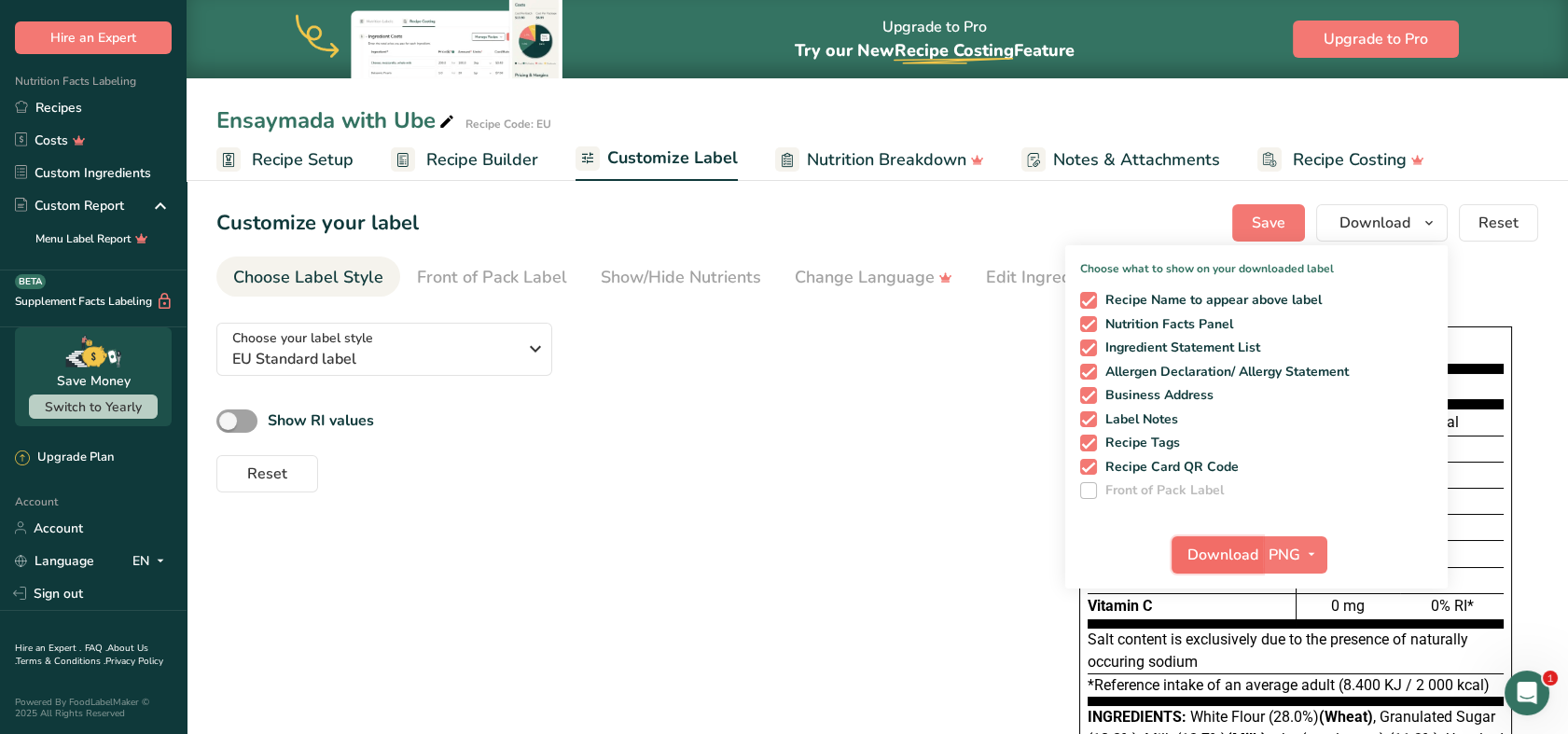 click on "Download" at bounding box center [1223, 555] 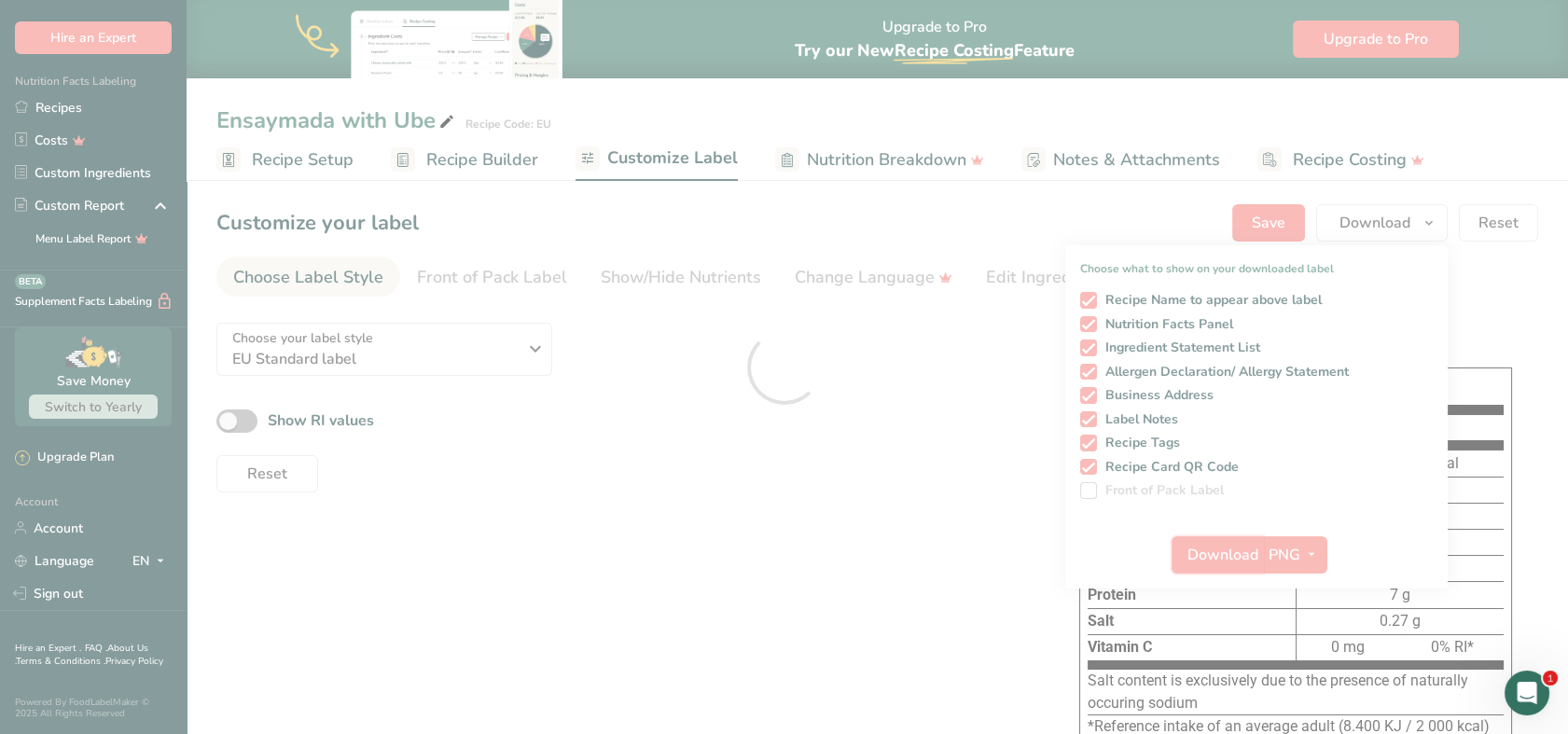 scroll, scrollTop: 0, scrollLeft: 0, axis: both 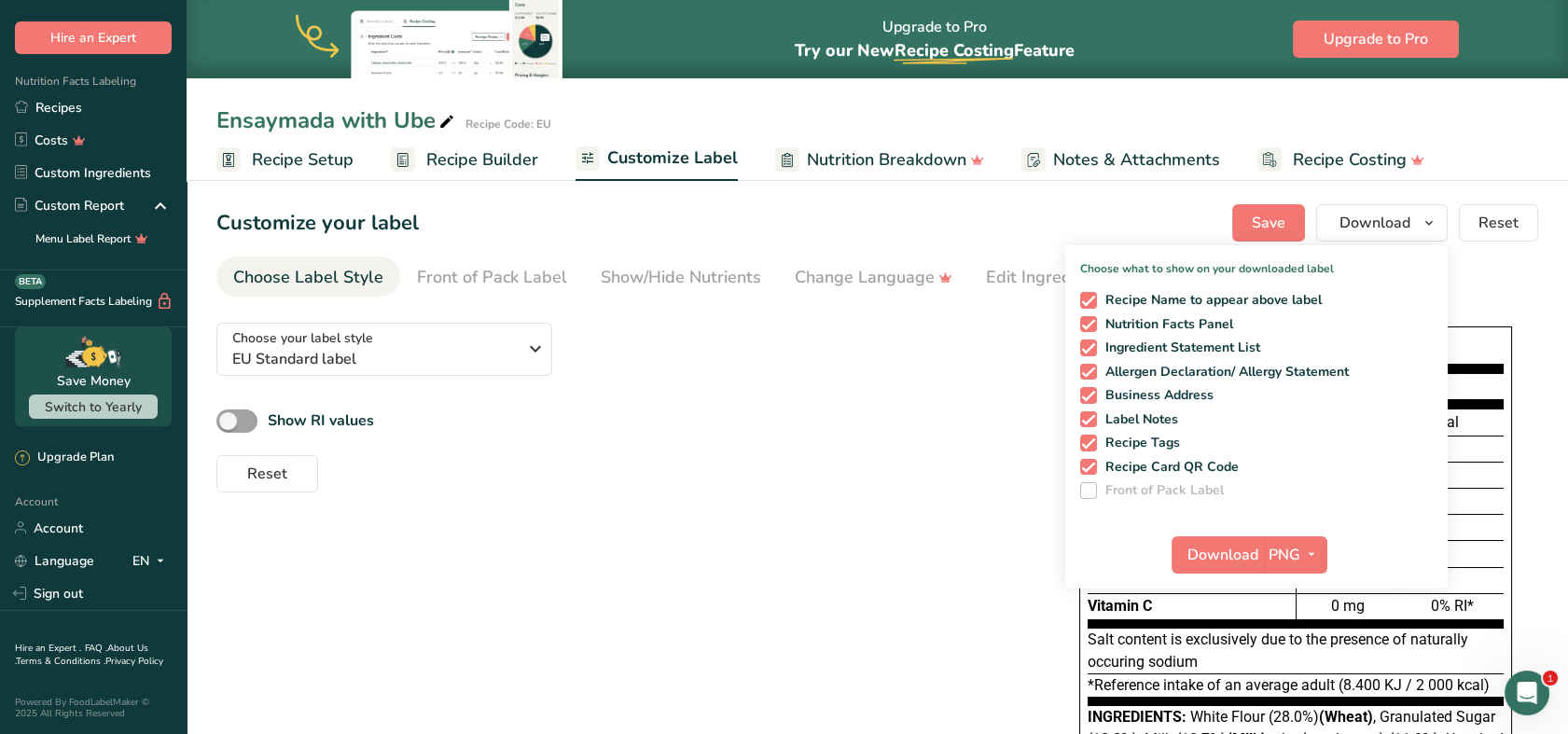click on "Choose your label style
EU Standard label
USA (FDA)
Standard FDA label
Tabular FDA label
Linear FDA label
Simplified FDA label
Dual Column FDA label (Per Serving/Per Container)
Dual Column FDA label (As Sold/As Prepared)
Aggregate Standard FDA label
Standard FDA label with Micronutrients listed side-by-side
UK (FSA)
UK Mandatory Label "Back of Pack"
UK Traffic Light Label  "Front of Pack"
Canadian (CFIA)
Canadian Standard label
Canadian Dual Column label" at bounding box center (877, 597) 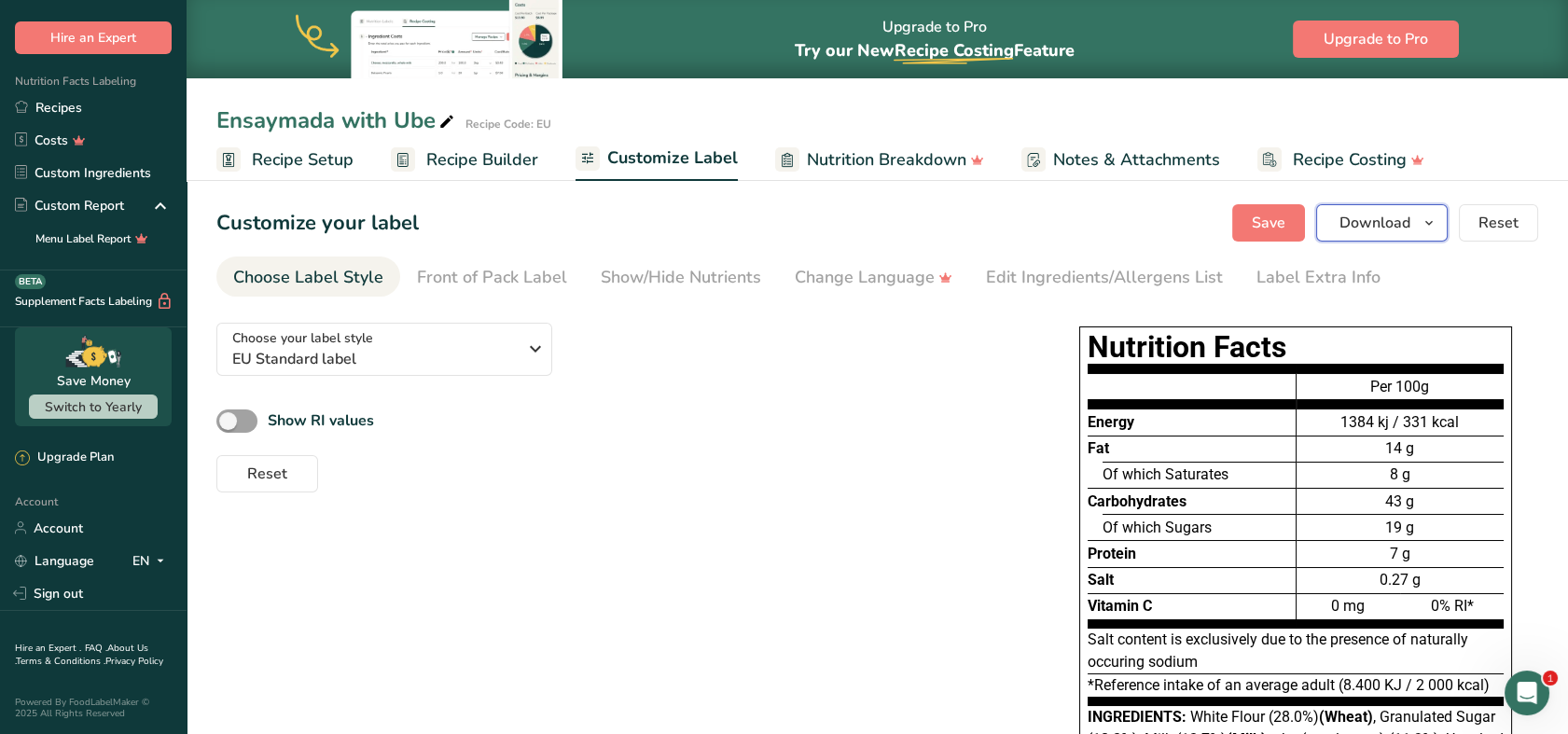 click on "Download" at bounding box center [1375, 223] 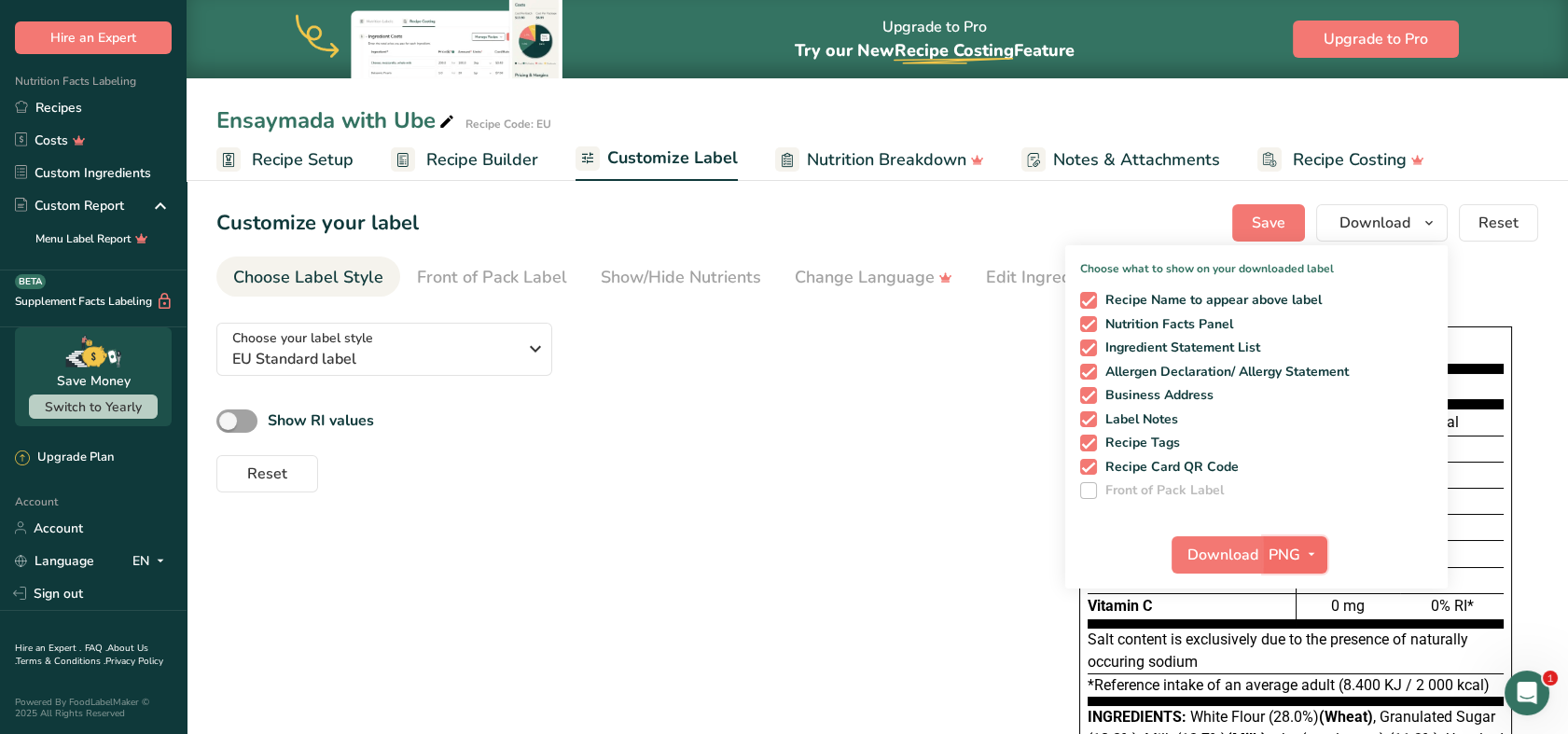 click at bounding box center [1311, 555] 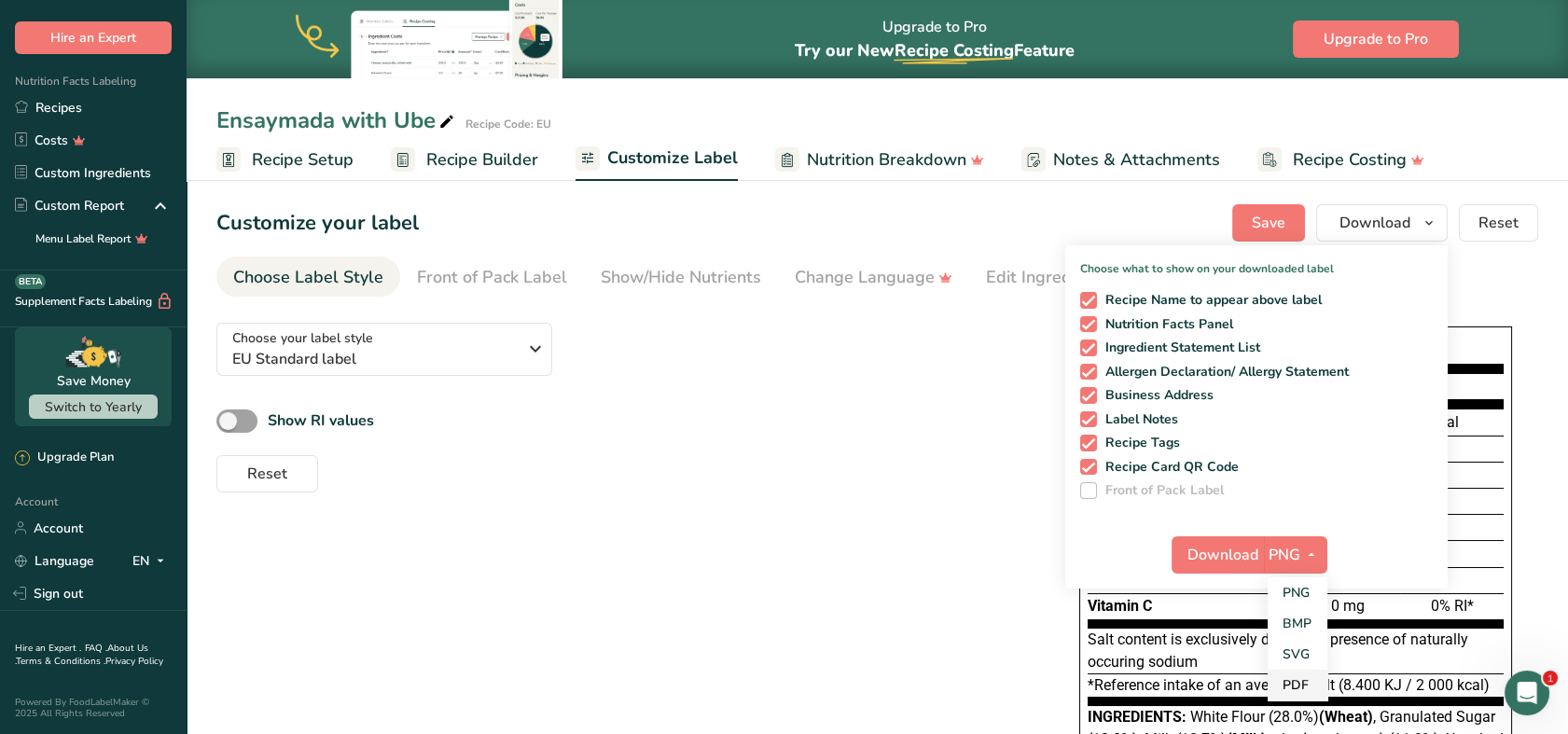 click on "PDF" at bounding box center [1297, 685] 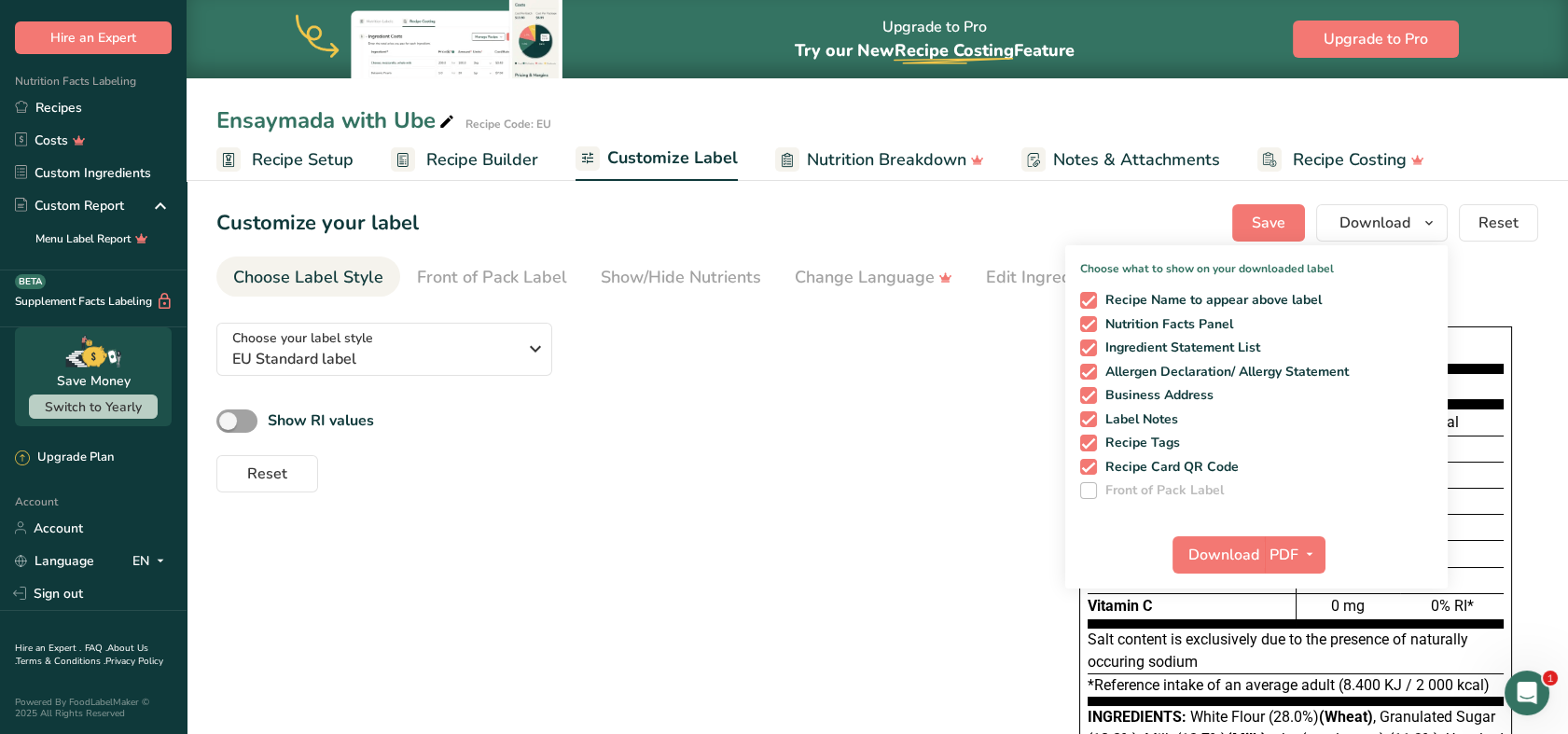 drag, startPoint x: 1076, startPoint y: 0, endPoint x: 1563, endPoint y: 99, distance: 496.96076 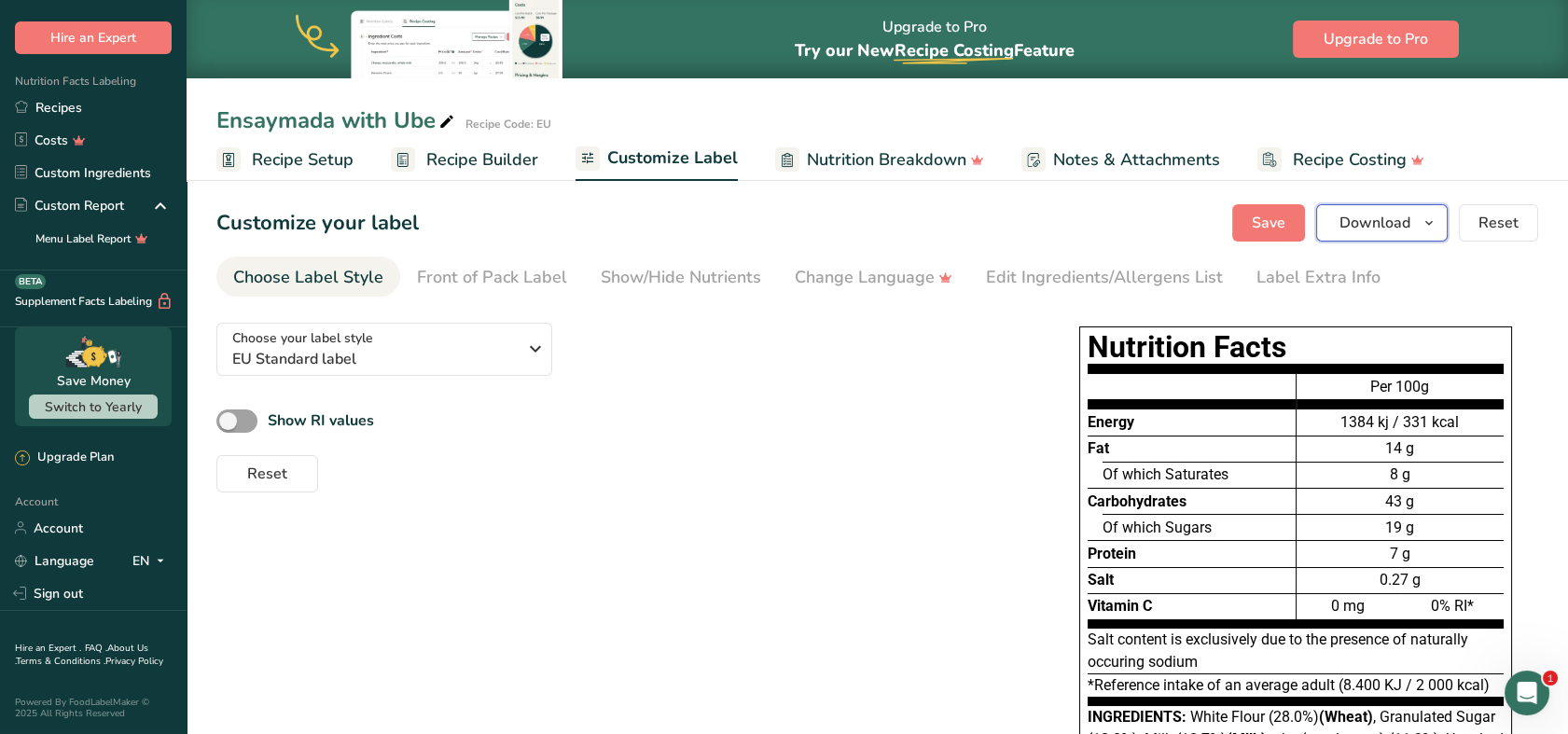 click at bounding box center [1429, 223] 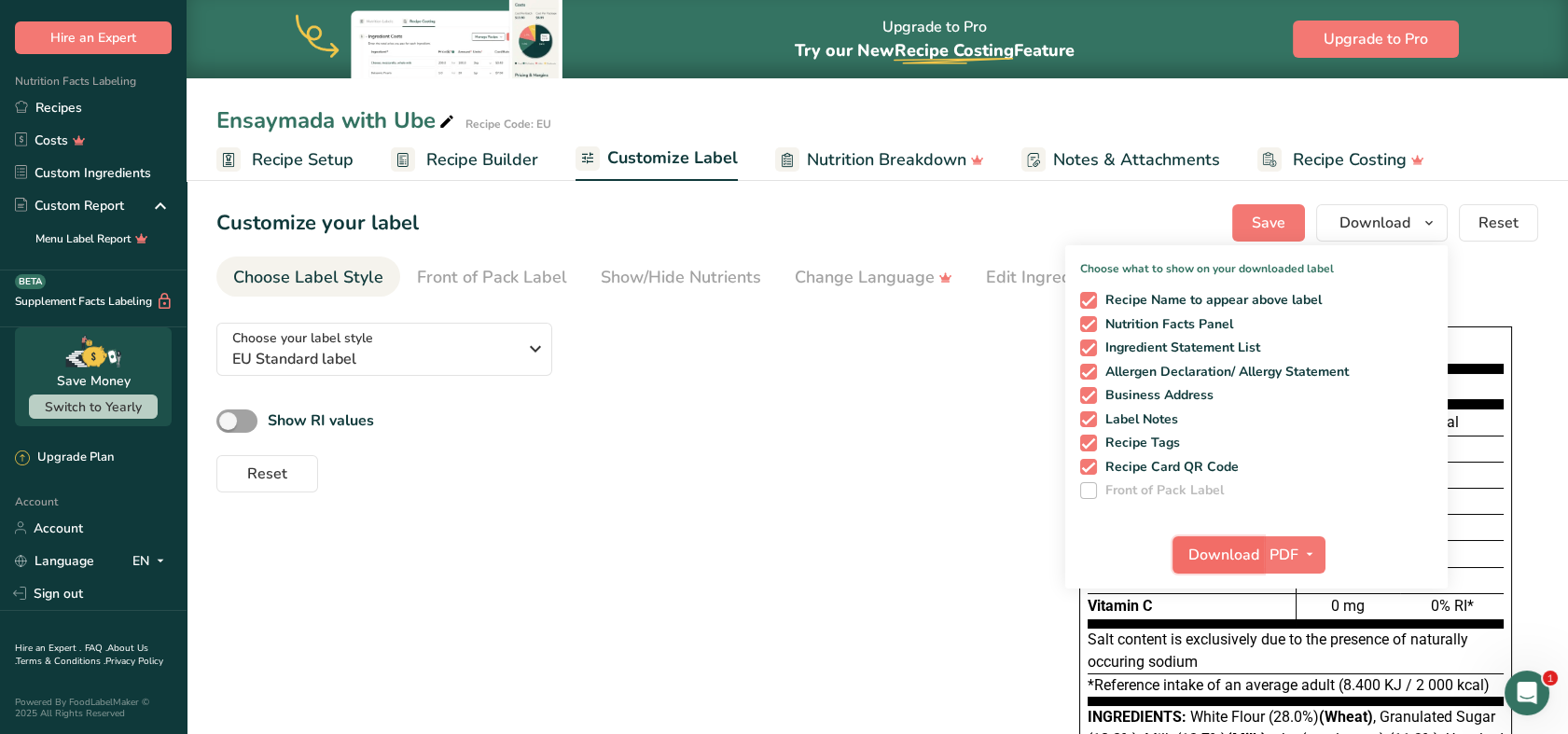 click on "Download" at bounding box center (1224, 555) 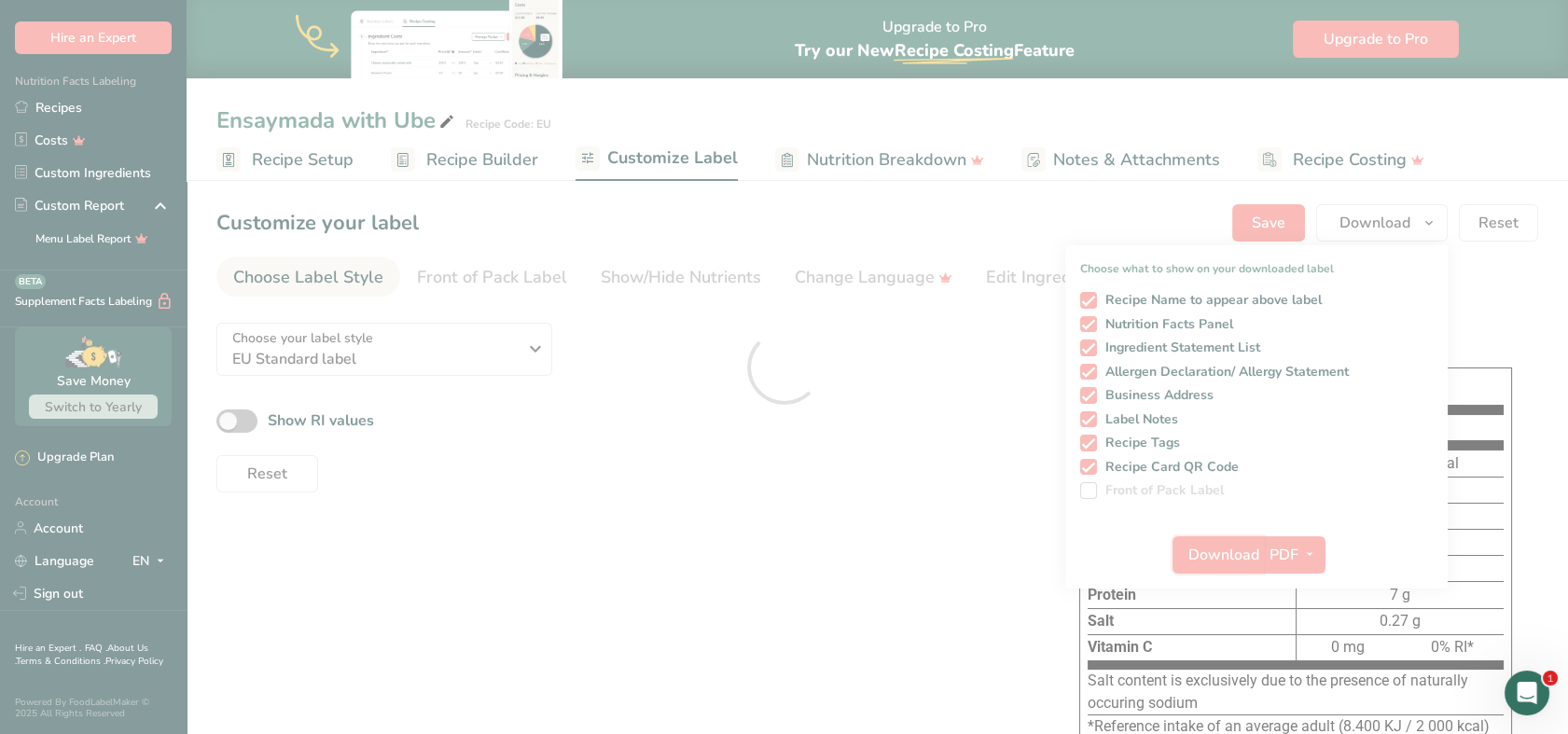 scroll, scrollTop: 0, scrollLeft: 0, axis: both 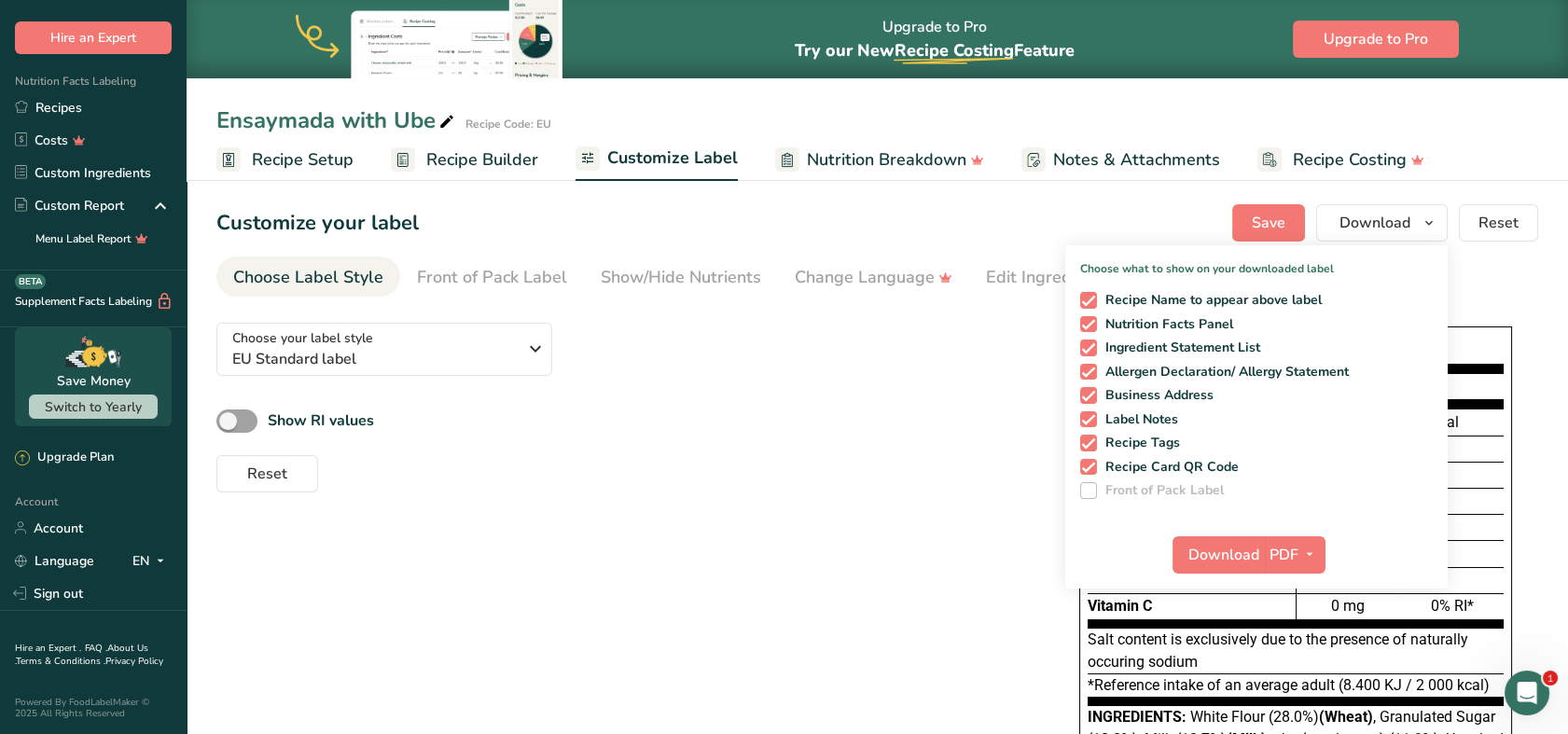 drag, startPoint x: 69, startPoint y: 98, endPoint x: 784, endPoint y: 680, distance: 921.92679 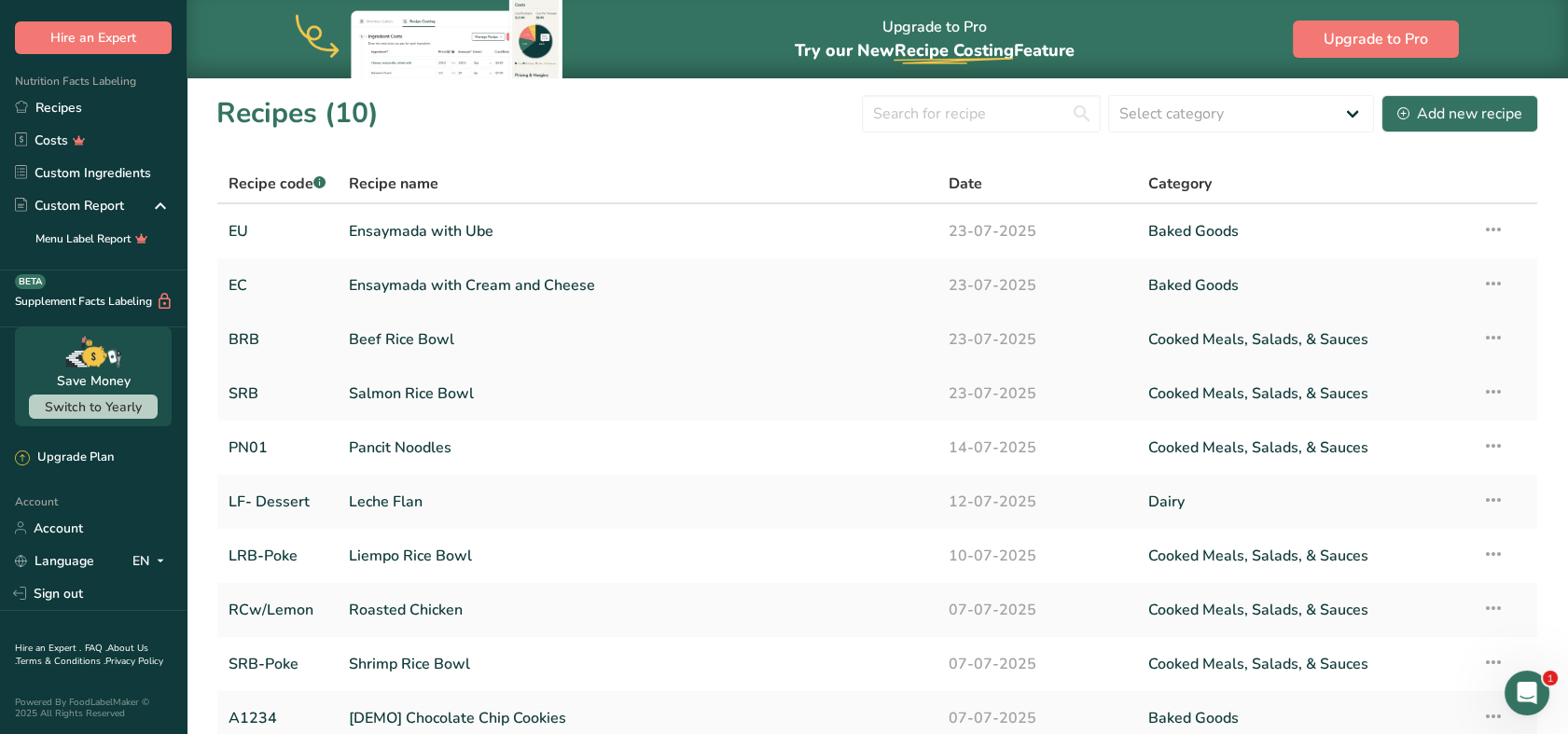 click on "Beef Rice Bowl" at bounding box center (637, 339) 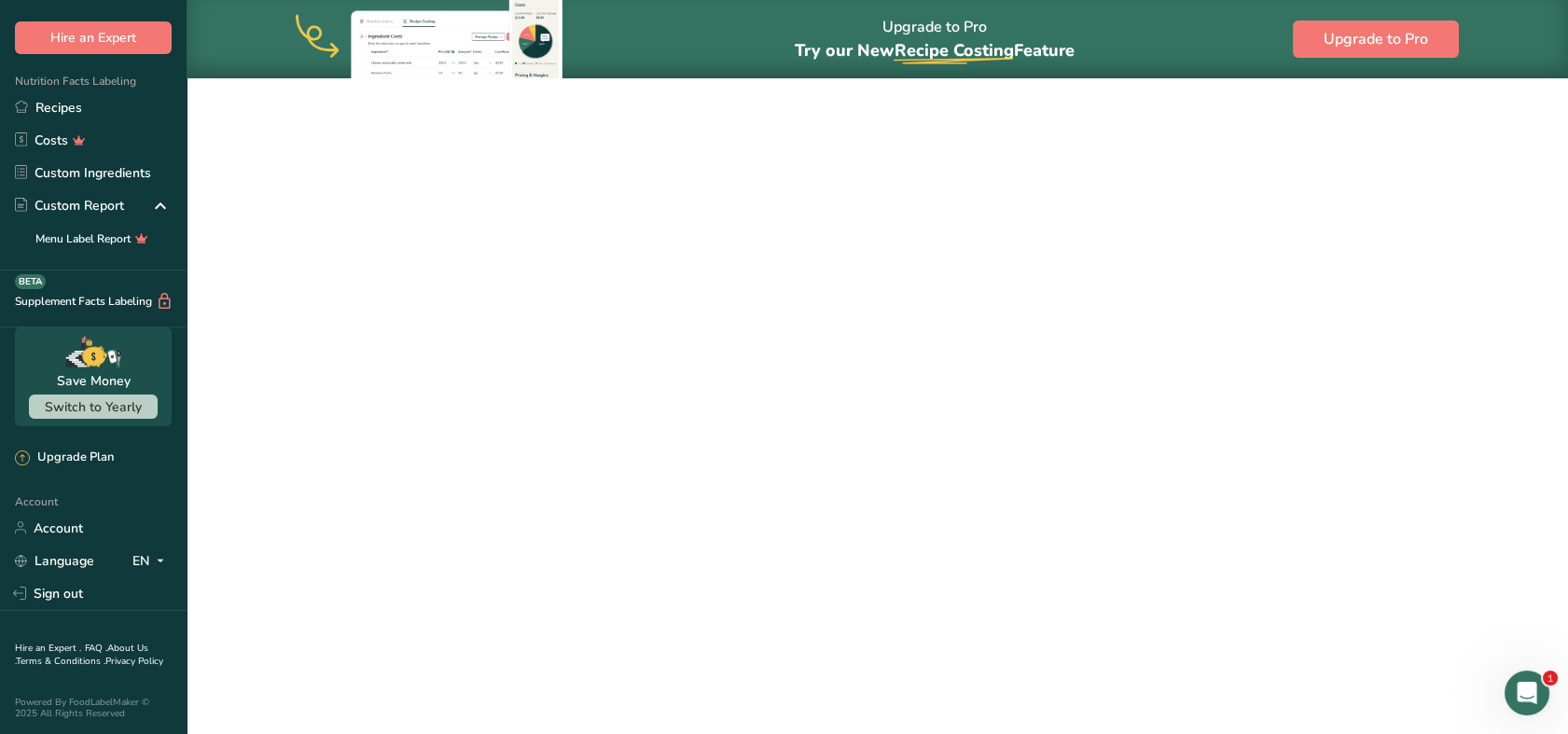 click on "Beef Rice Bowl" at bounding box center [637, 339] 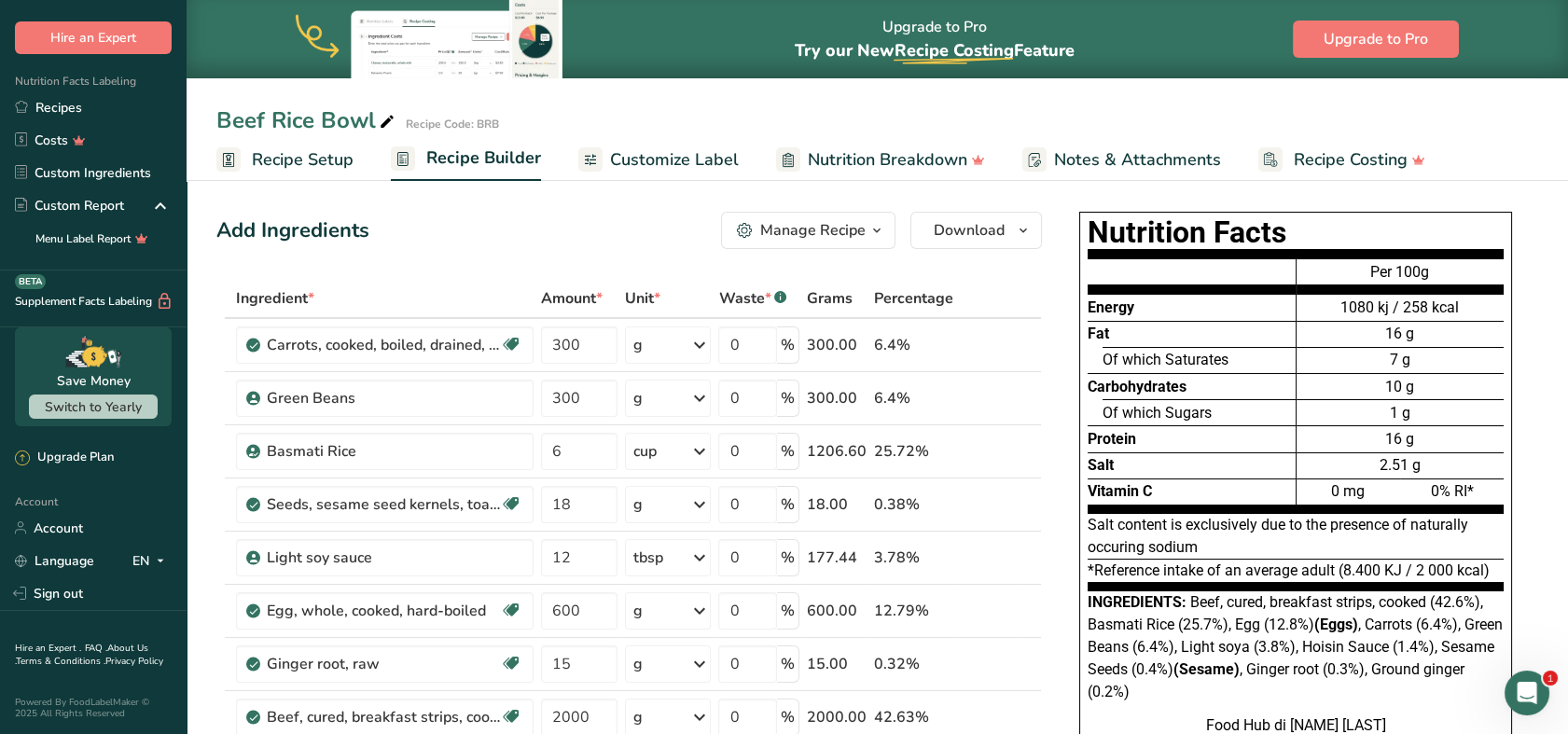 click on "Customize Label" at bounding box center [674, 159] 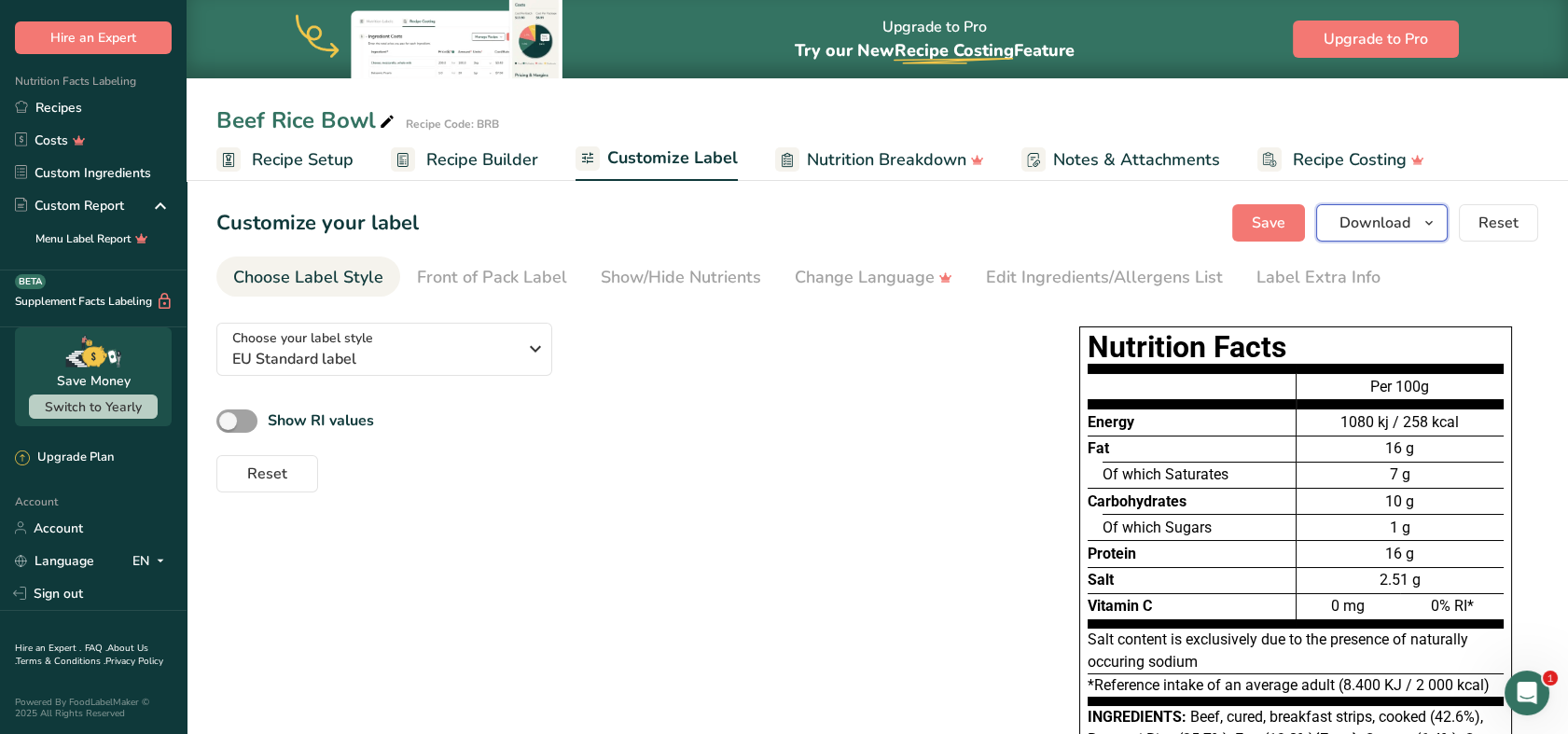 click on "Download" at bounding box center (1381, 223) 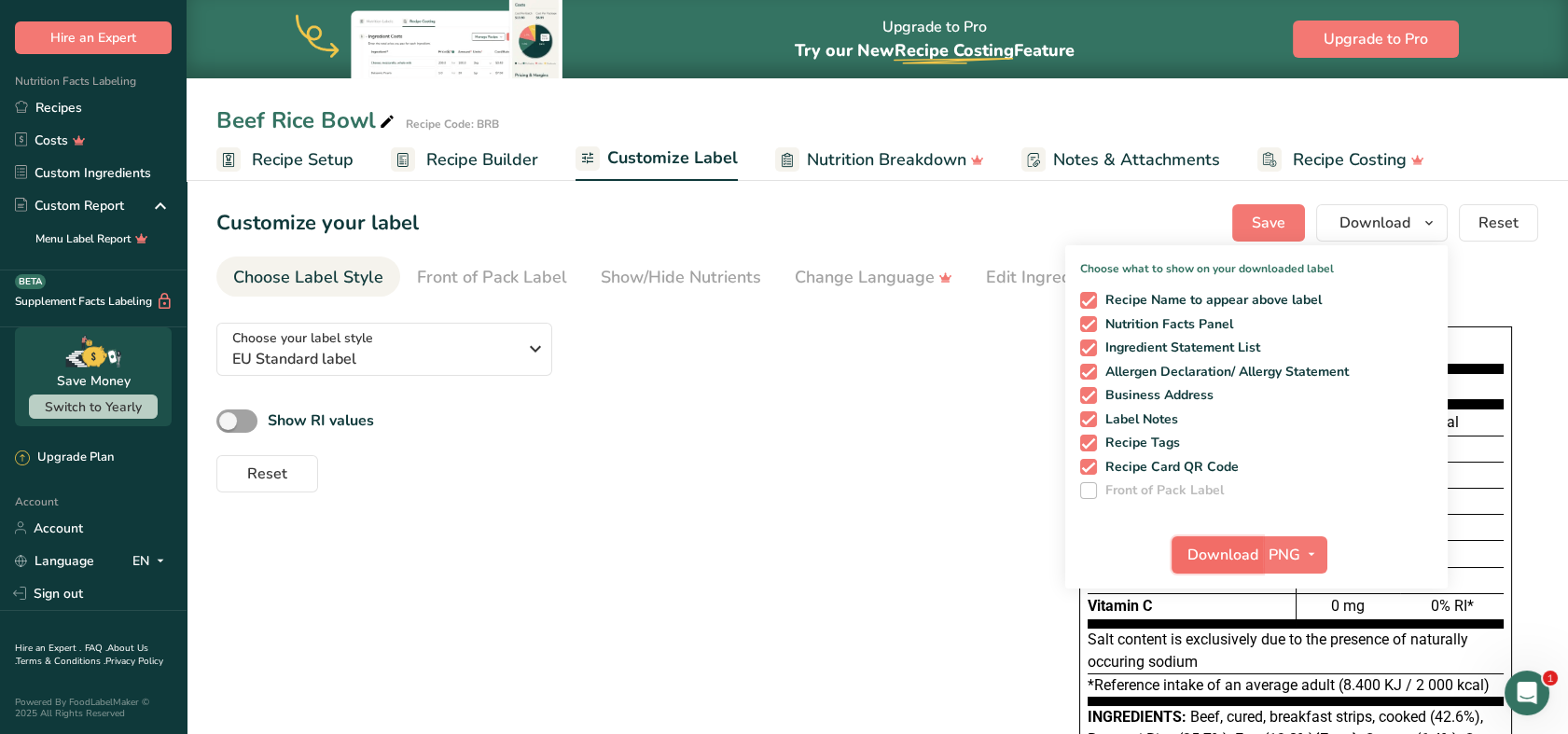 click on "Download" at bounding box center (1223, 555) 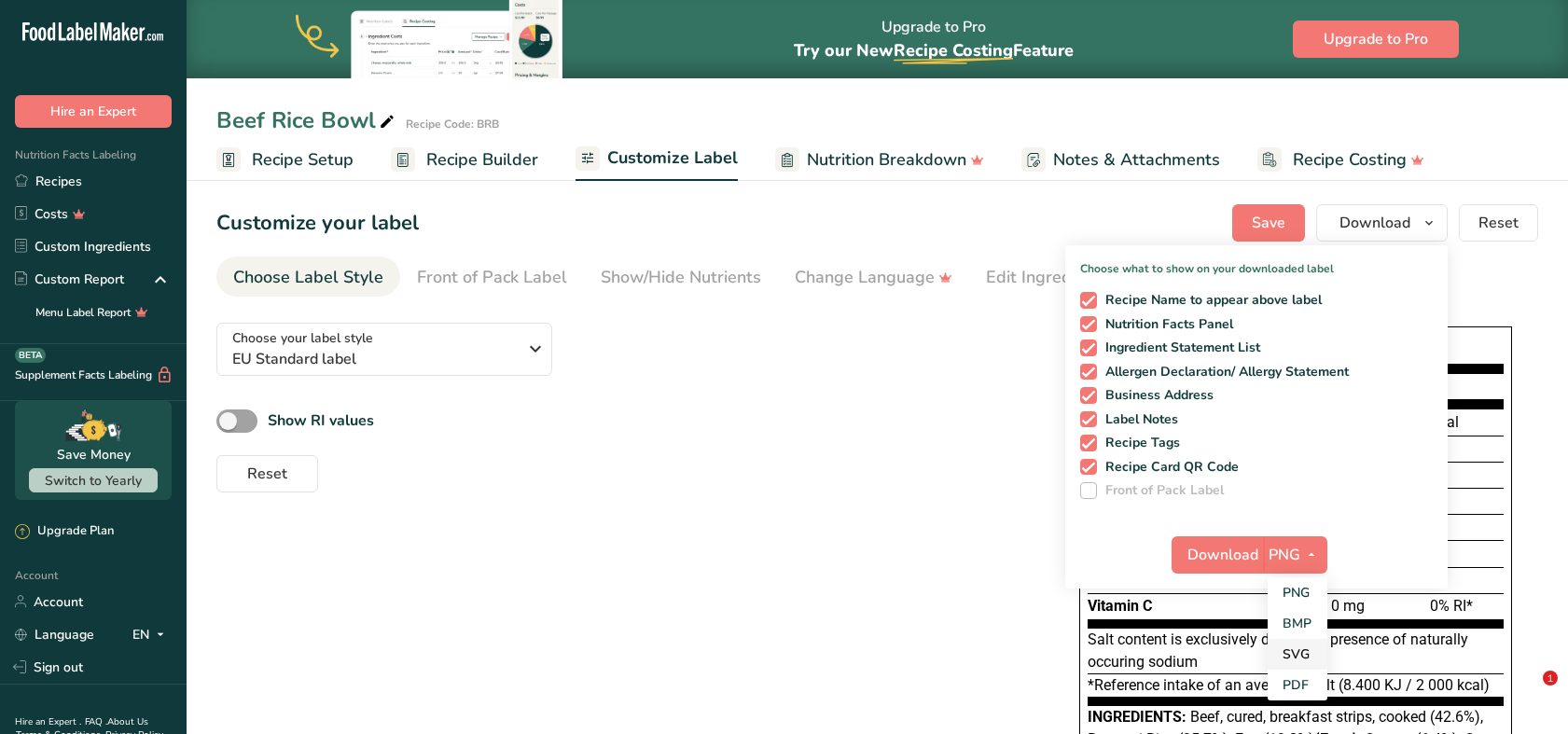 scroll, scrollTop: 0, scrollLeft: 0, axis: both 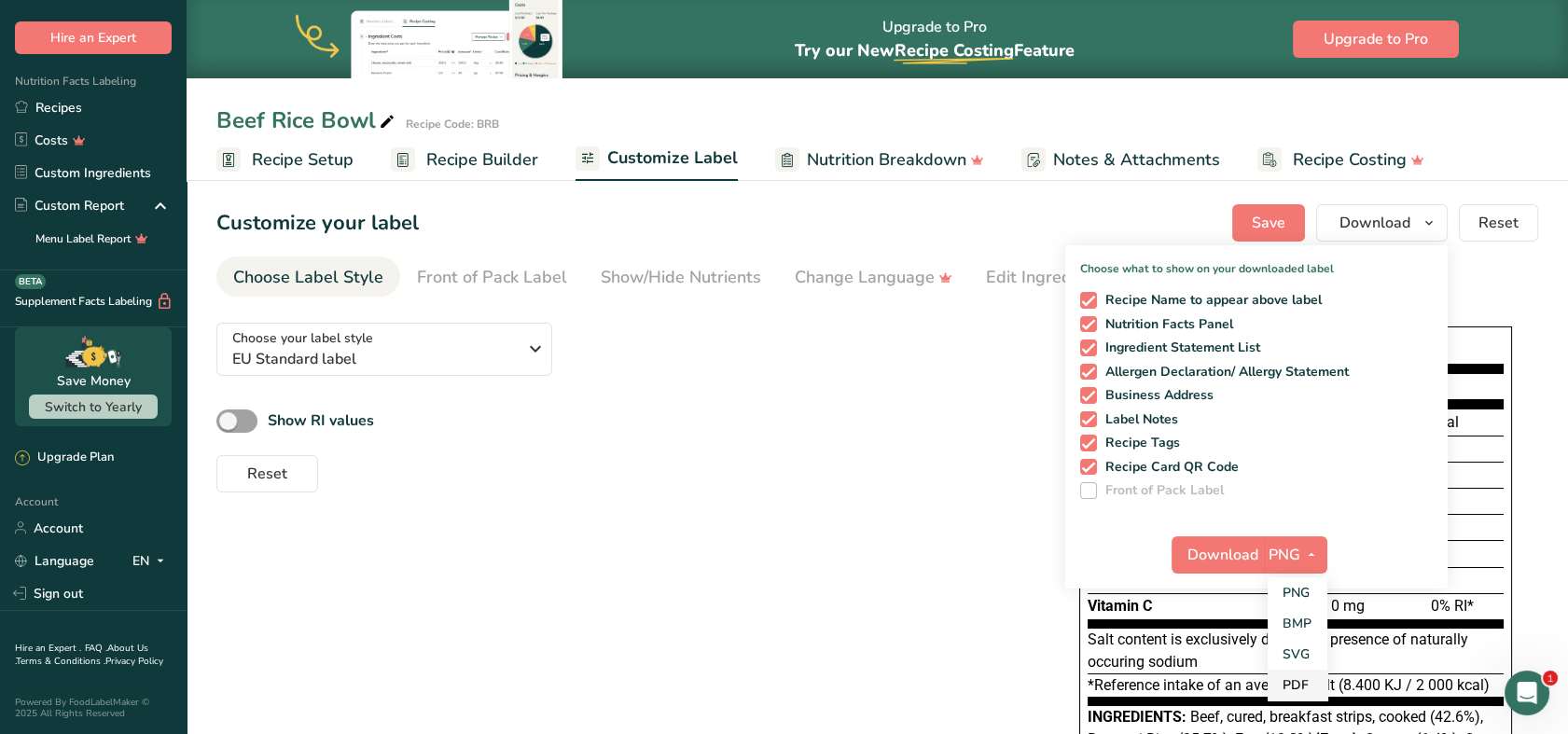 click on "PDF" at bounding box center [1297, 685] 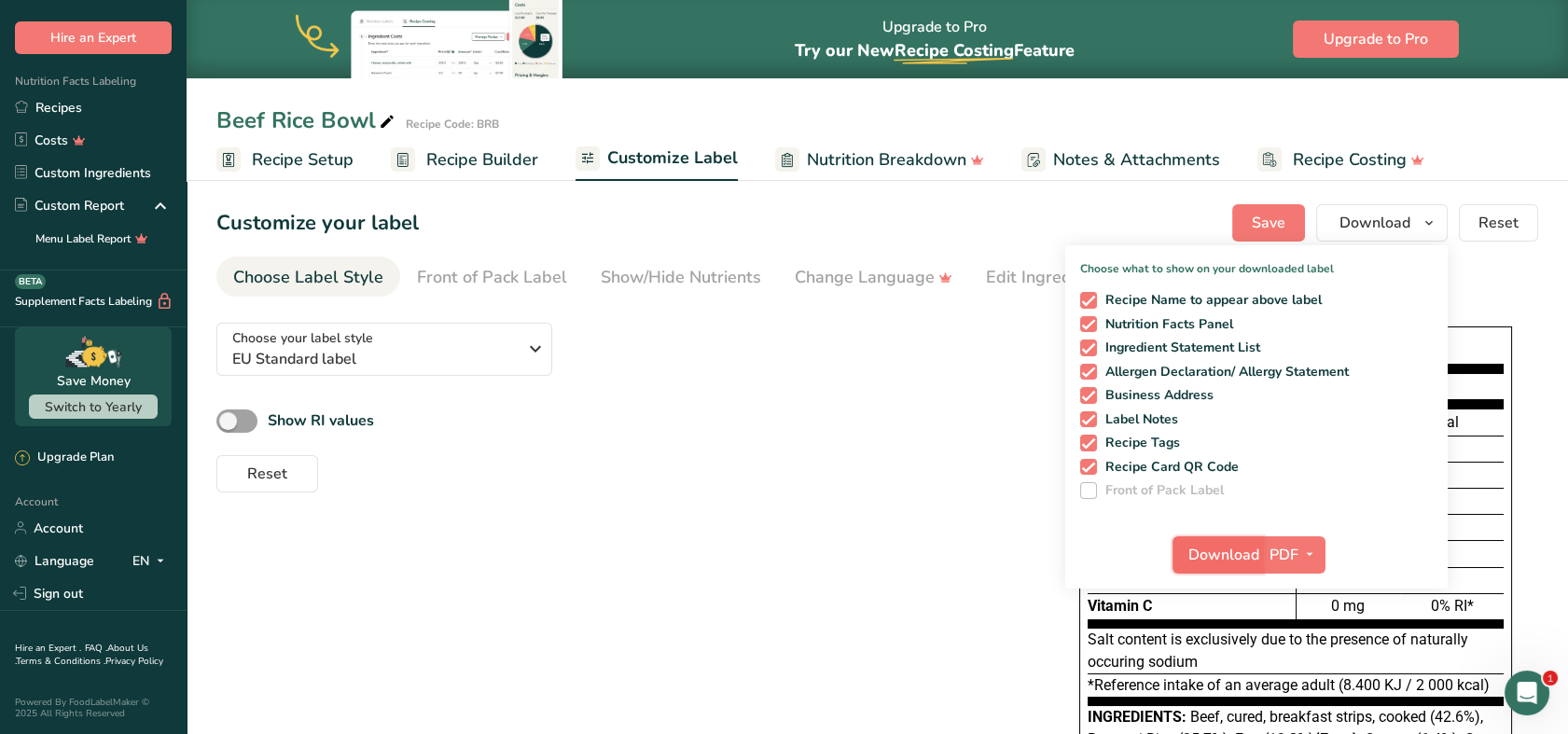 click on "Download" at bounding box center (1224, 555) 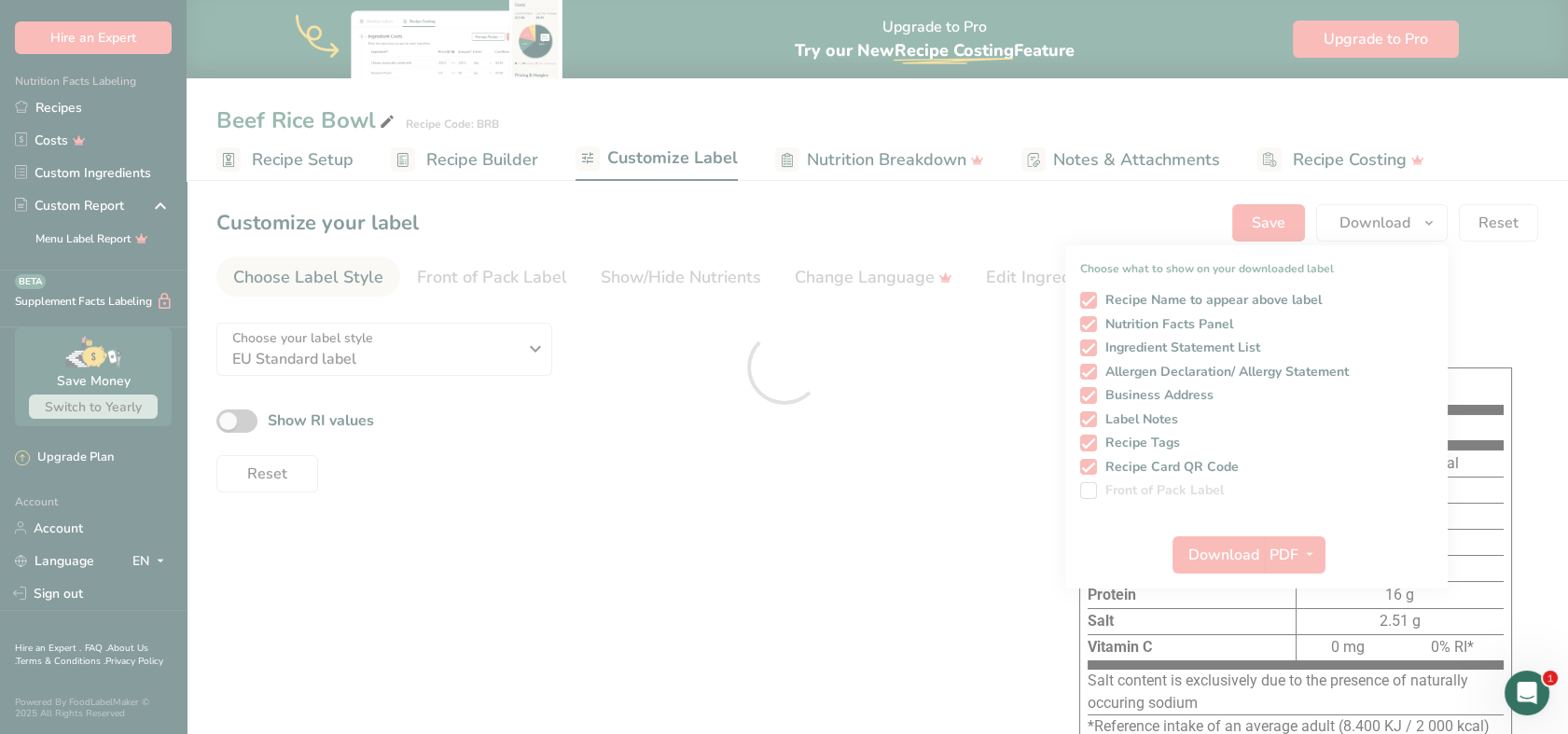 scroll, scrollTop: 0, scrollLeft: 0, axis: both 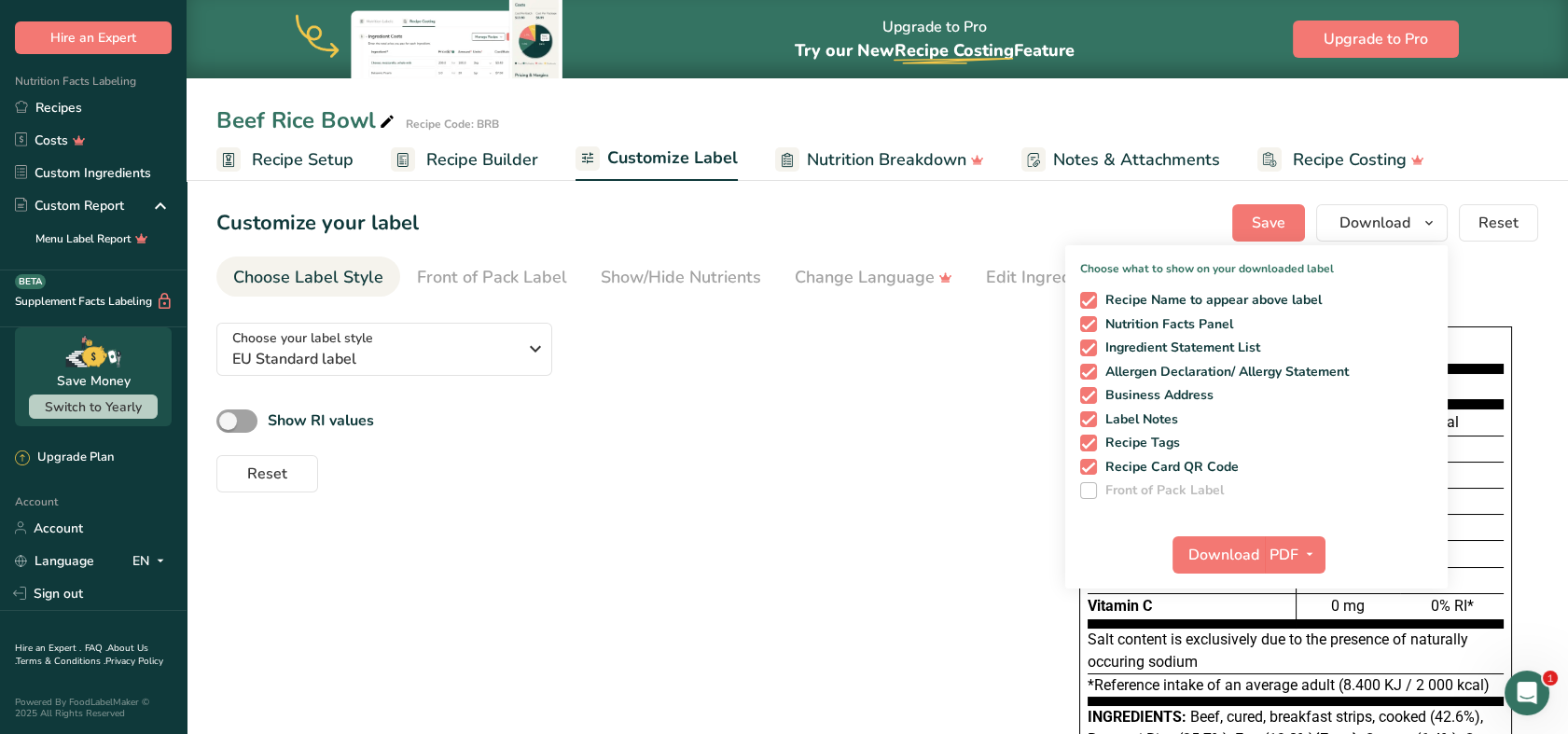 drag, startPoint x: 41, startPoint y: 100, endPoint x: 1520, endPoint y: 157, distance: 1480.098 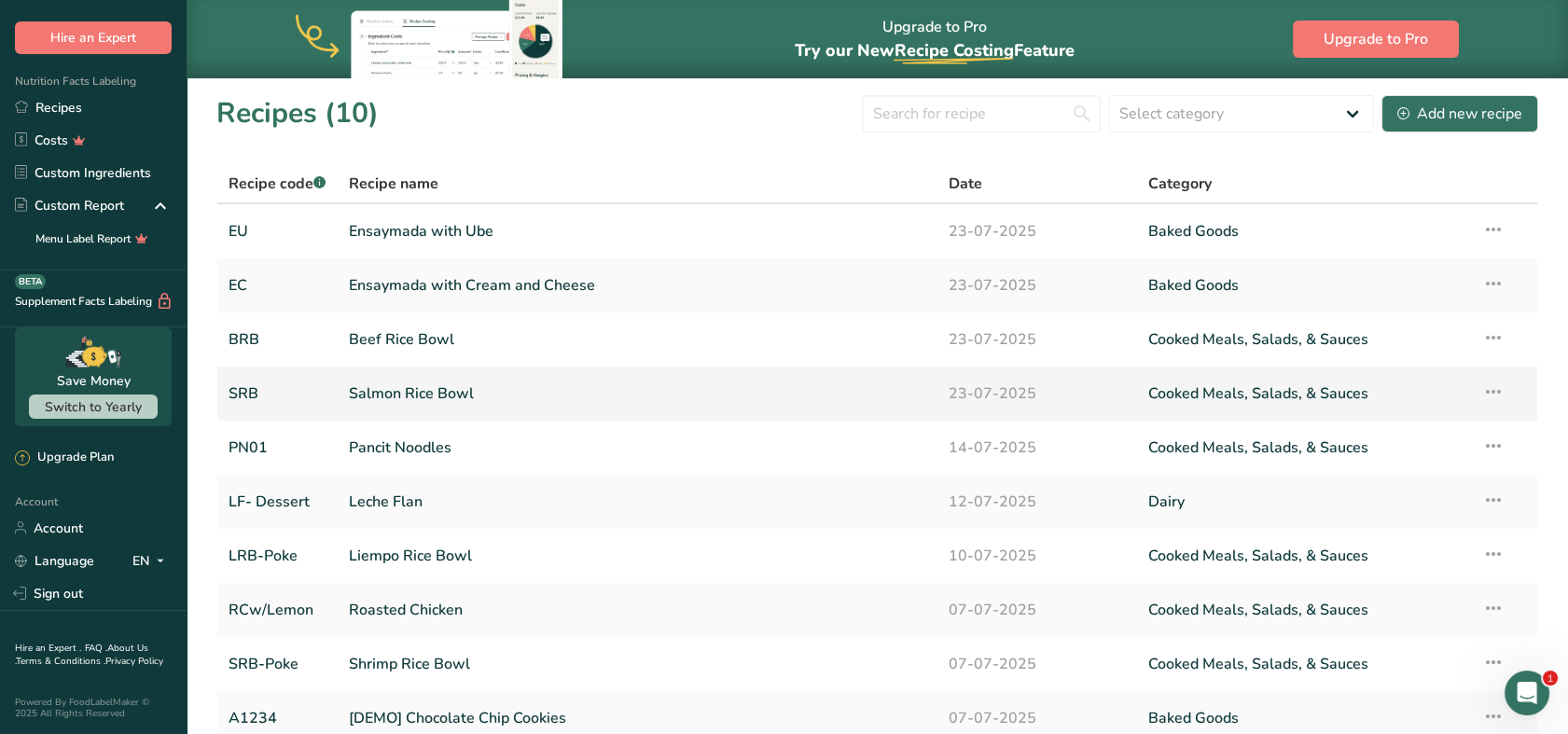 click on "Salmon Rice Bowl" at bounding box center (637, 394) 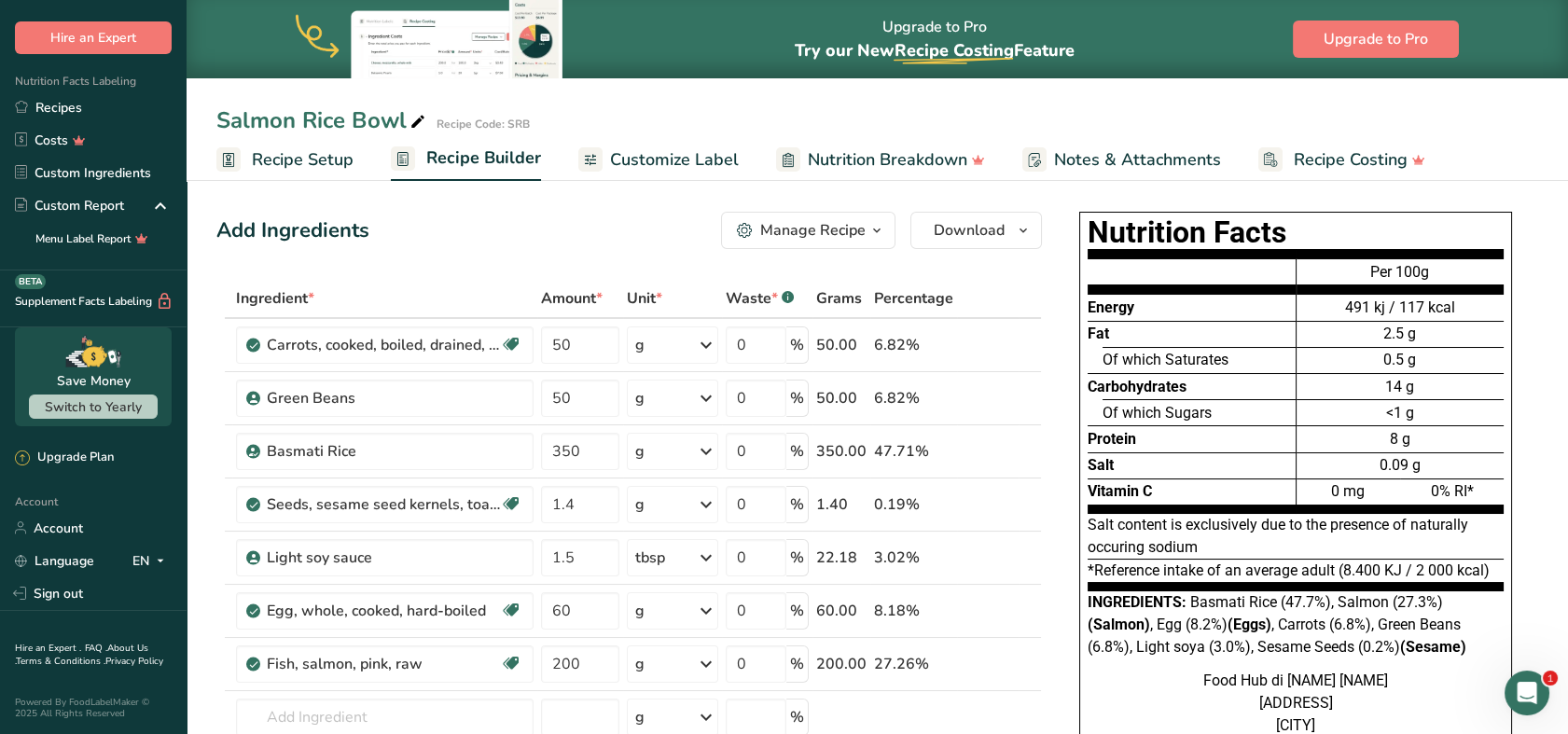 click on "Customize Label" at bounding box center [674, 159] 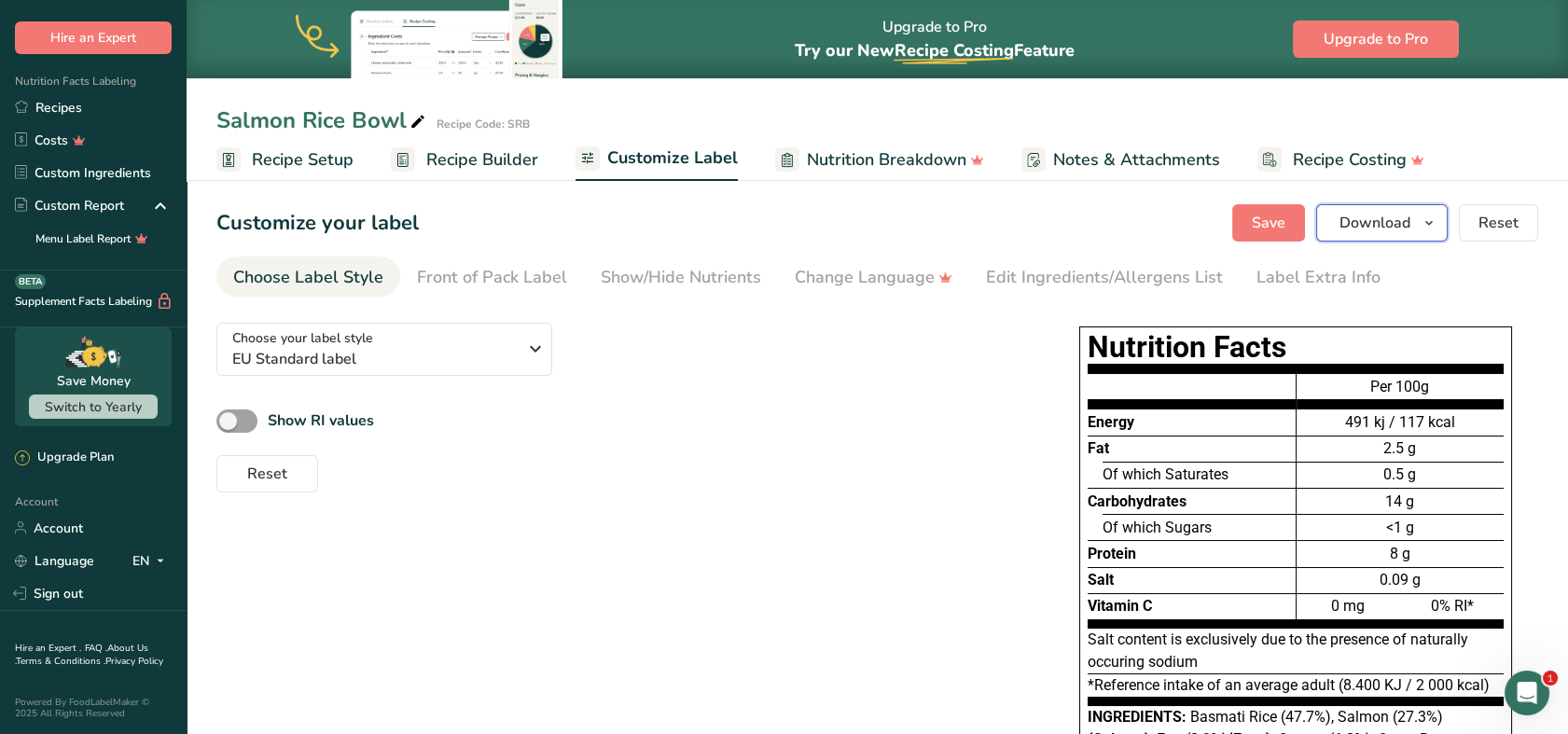 click at bounding box center [1429, 223] 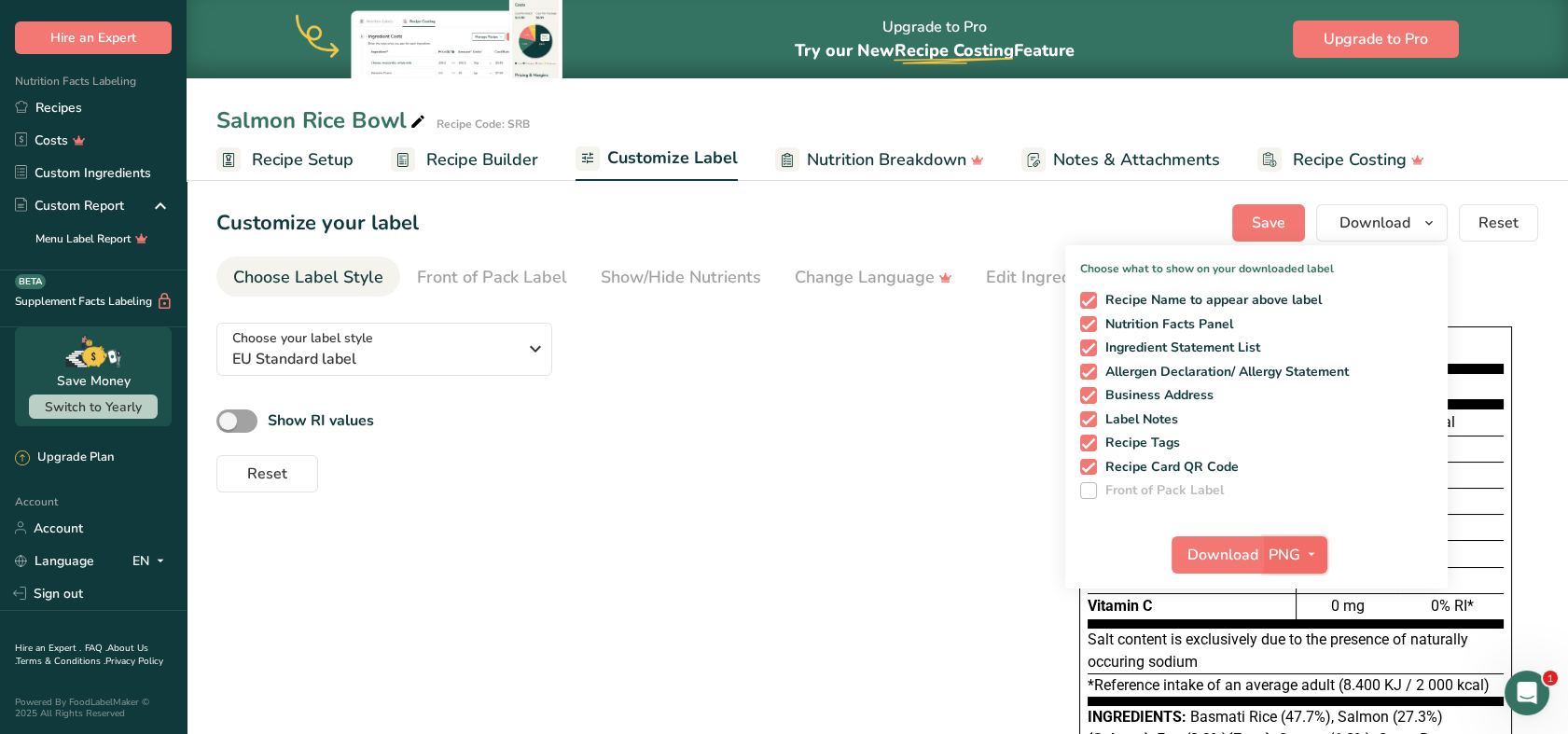 click at bounding box center (1311, 554) 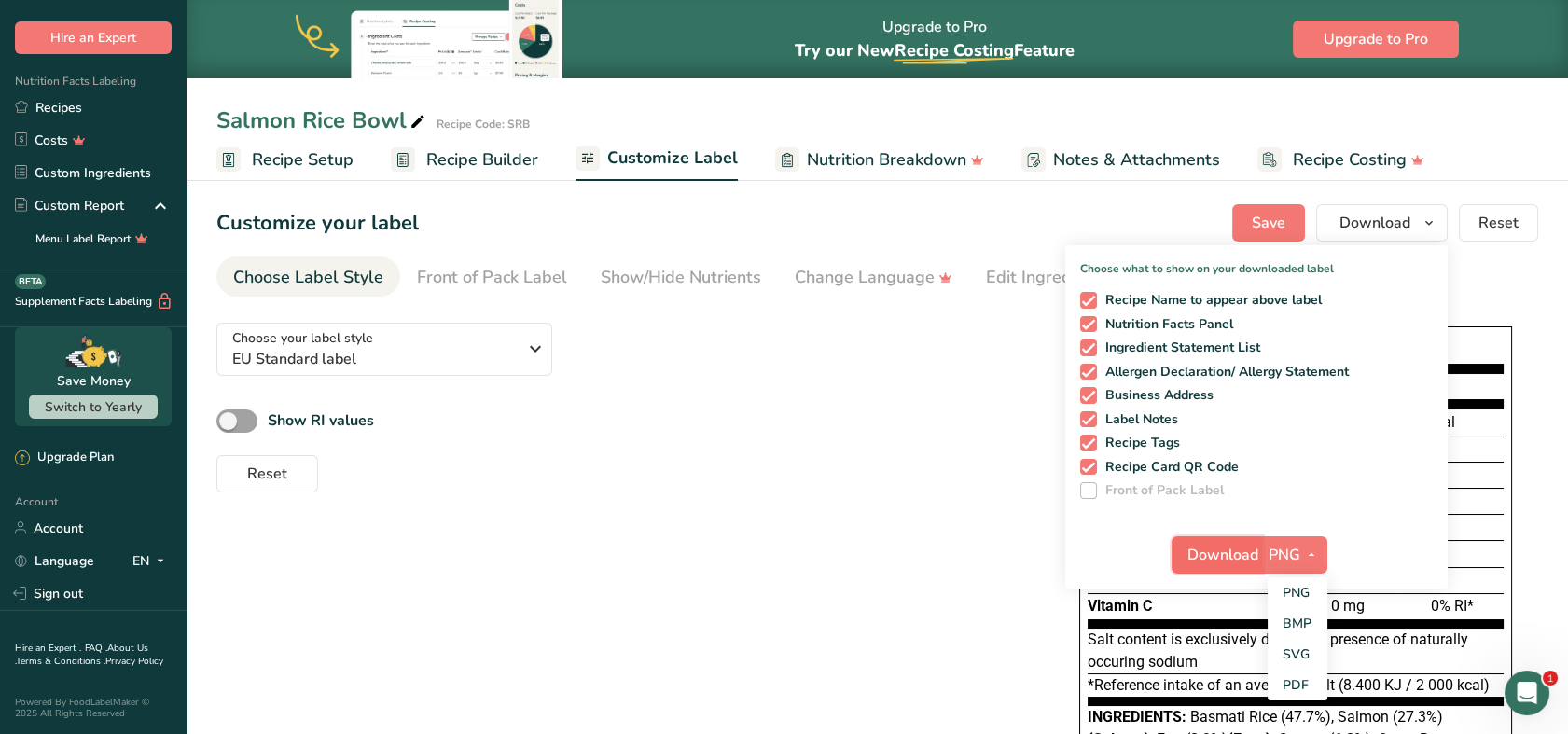 click on "Download" at bounding box center [1223, 555] 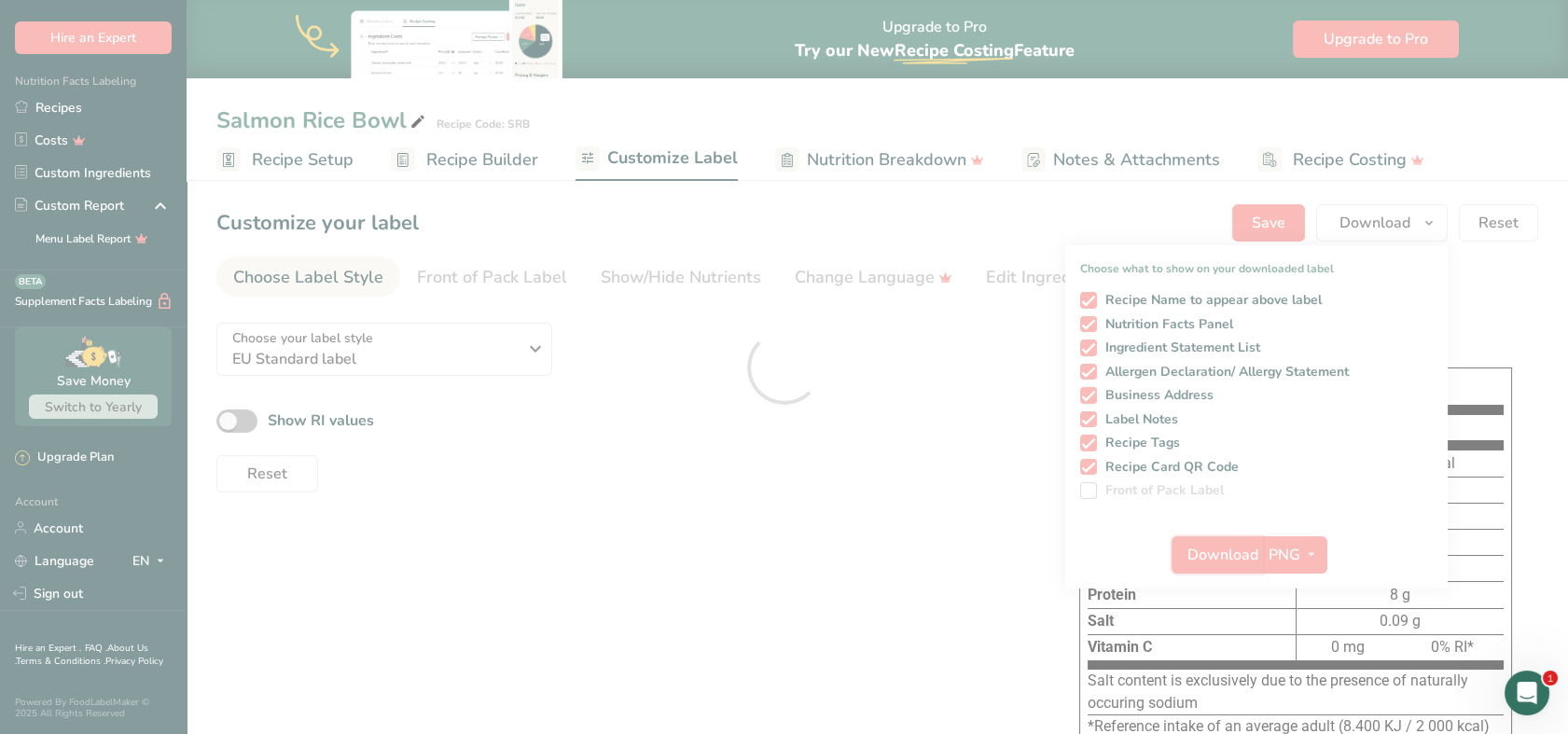 scroll, scrollTop: 0, scrollLeft: 0, axis: both 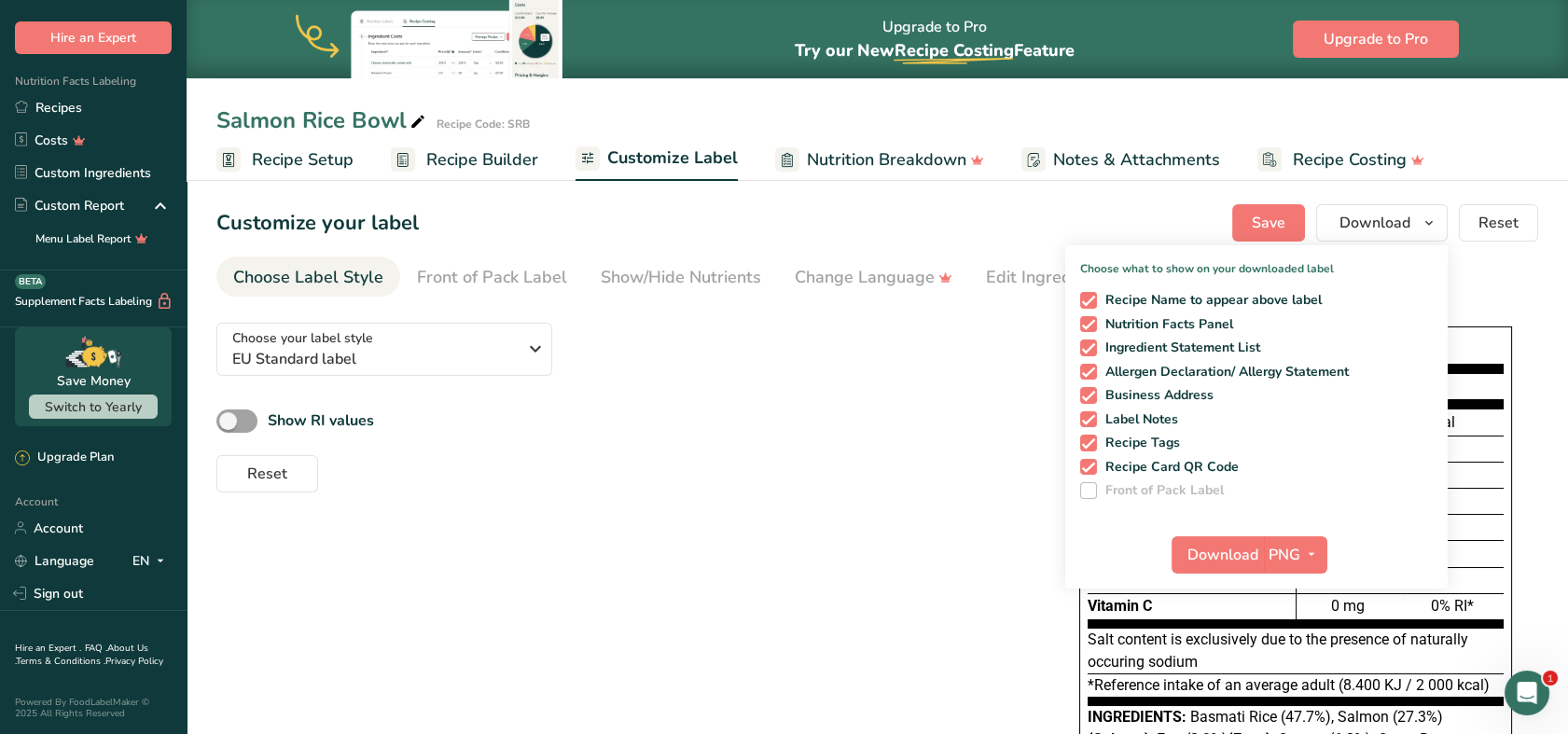 click on "Recipe Setup                       Recipe Builder   Customize Label               Nutrition Breakdown                 Notes & Attachments                 Recipe Costing" at bounding box center [877, 159] 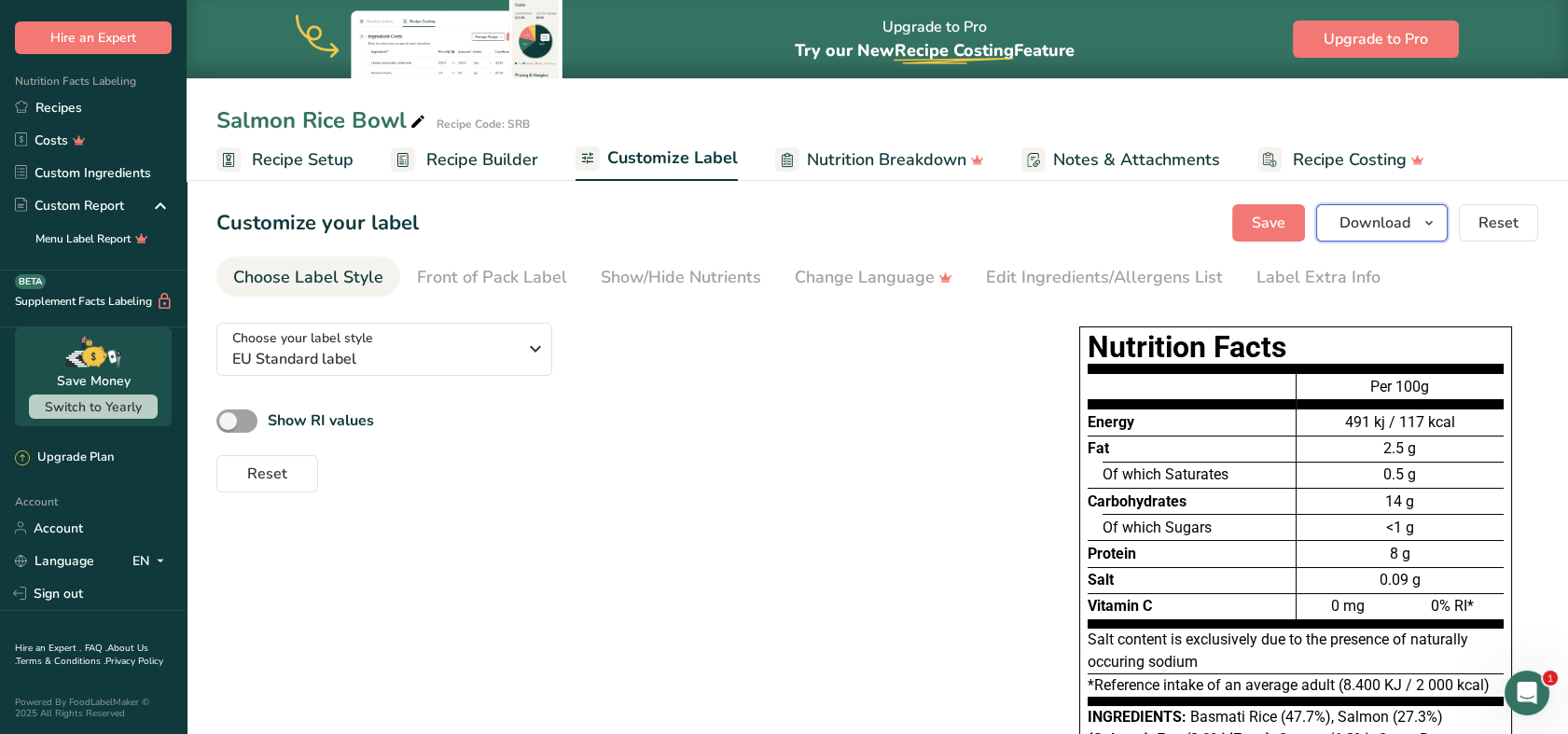 click at bounding box center [1429, 223] 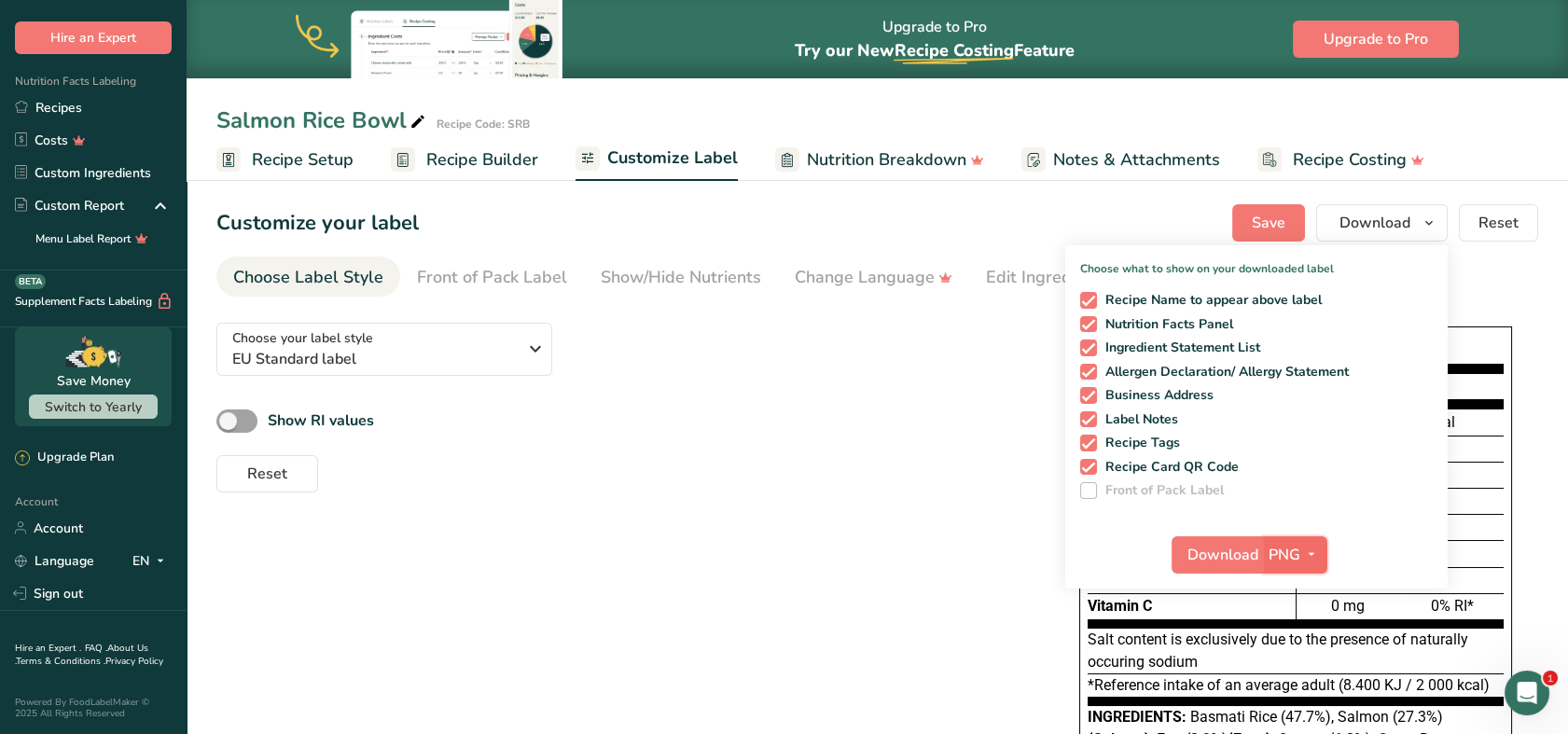 click at bounding box center [1311, 554] 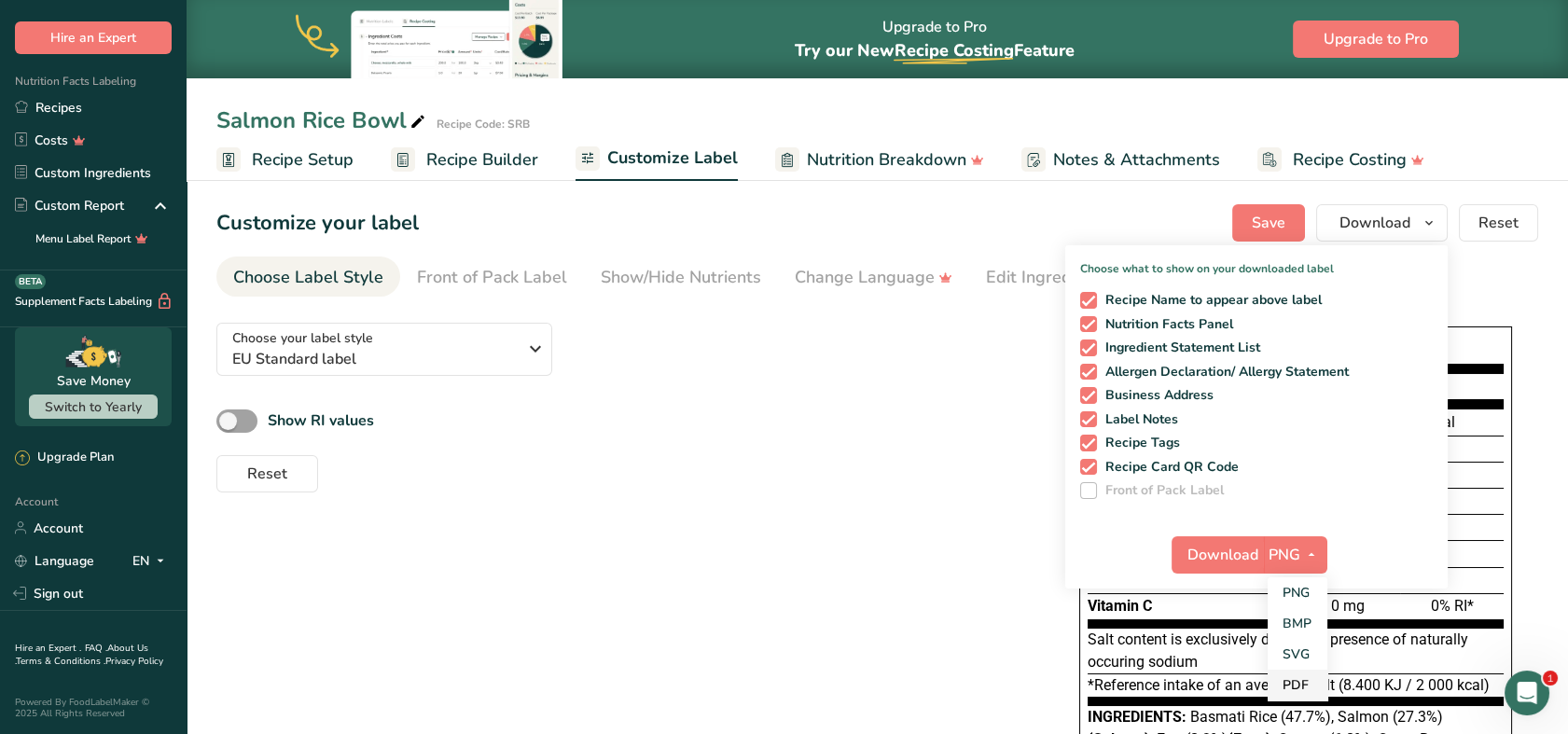 click on "PDF" at bounding box center [1297, 685] 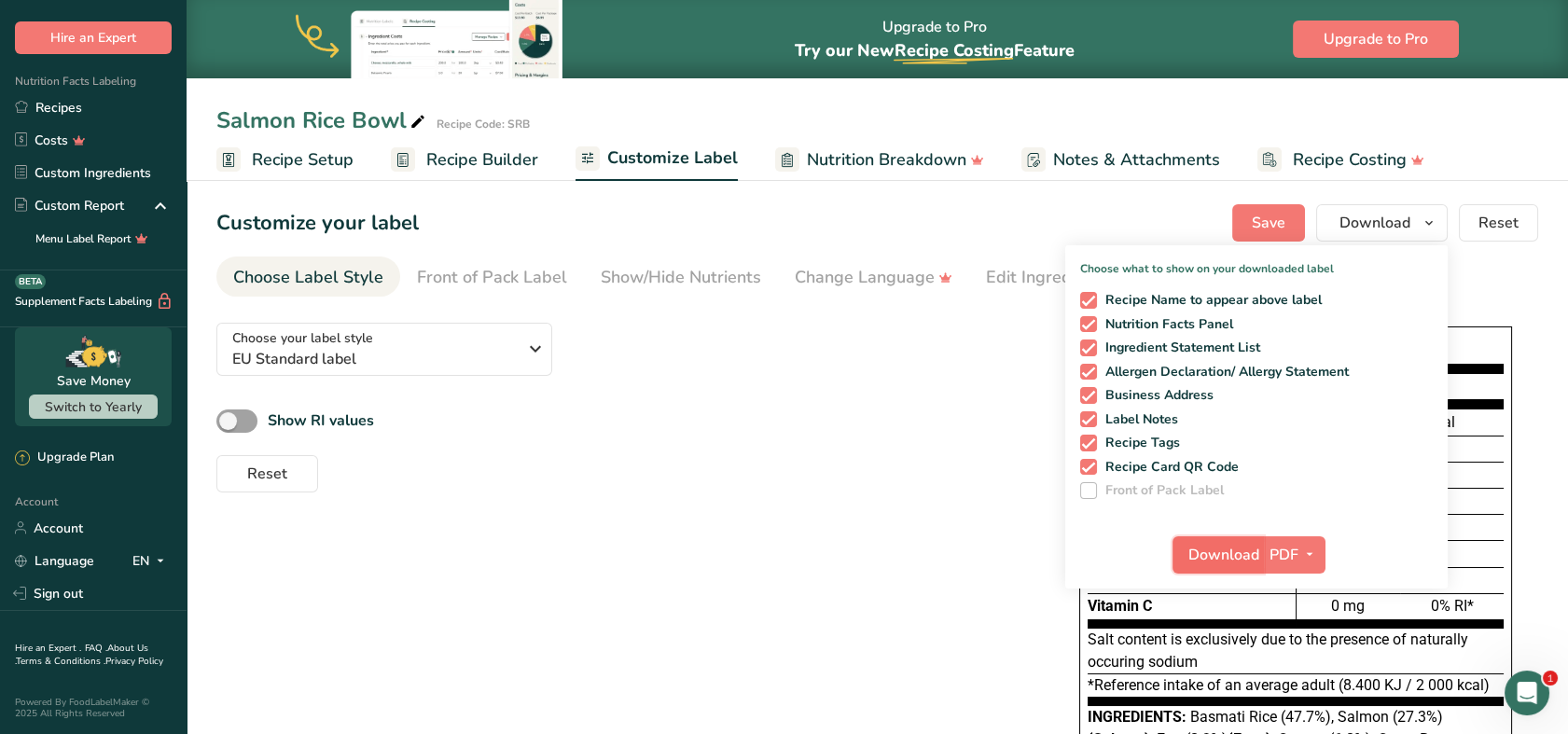 click on "Download" at bounding box center (1224, 555) 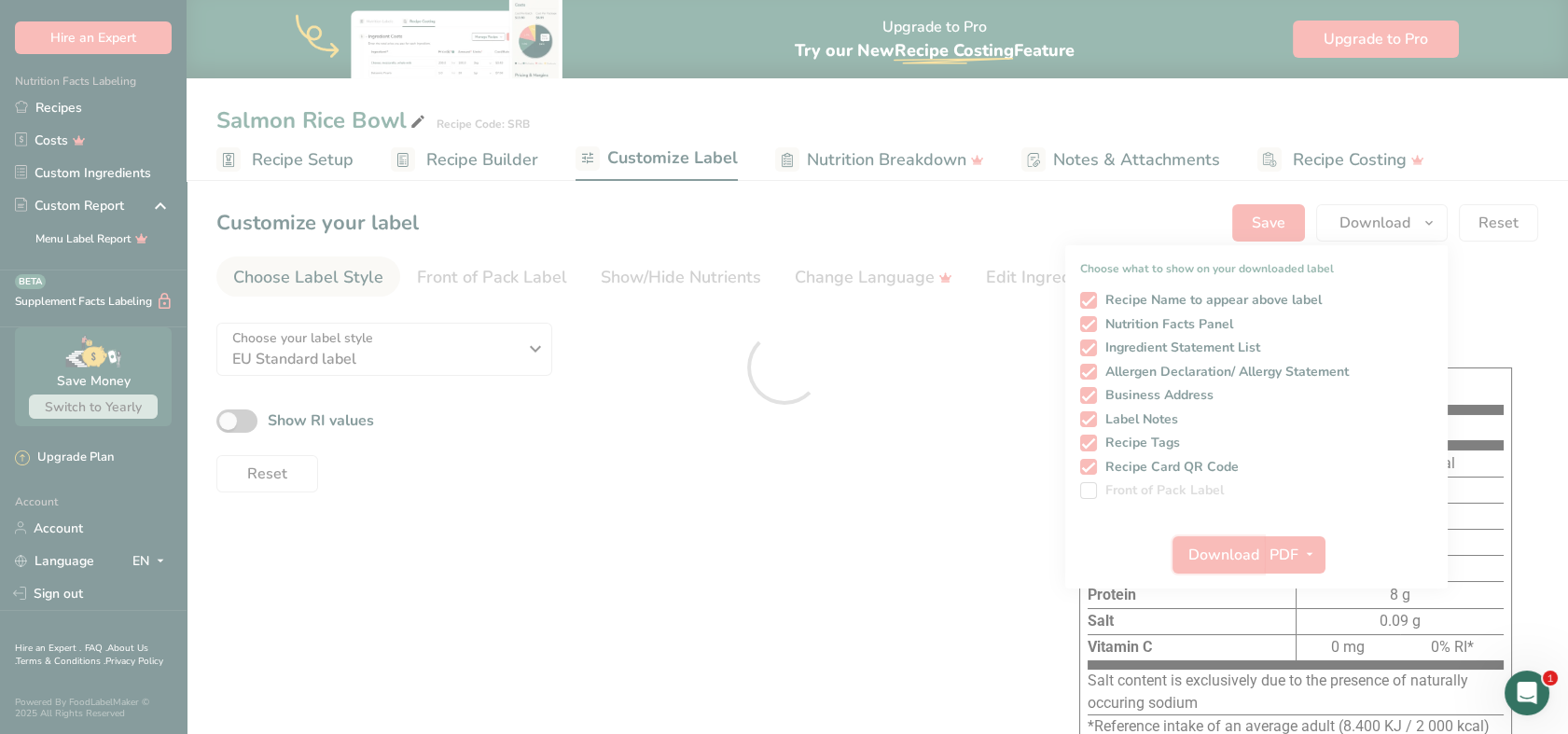 scroll, scrollTop: 0, scrollLeft: 0, axis: both 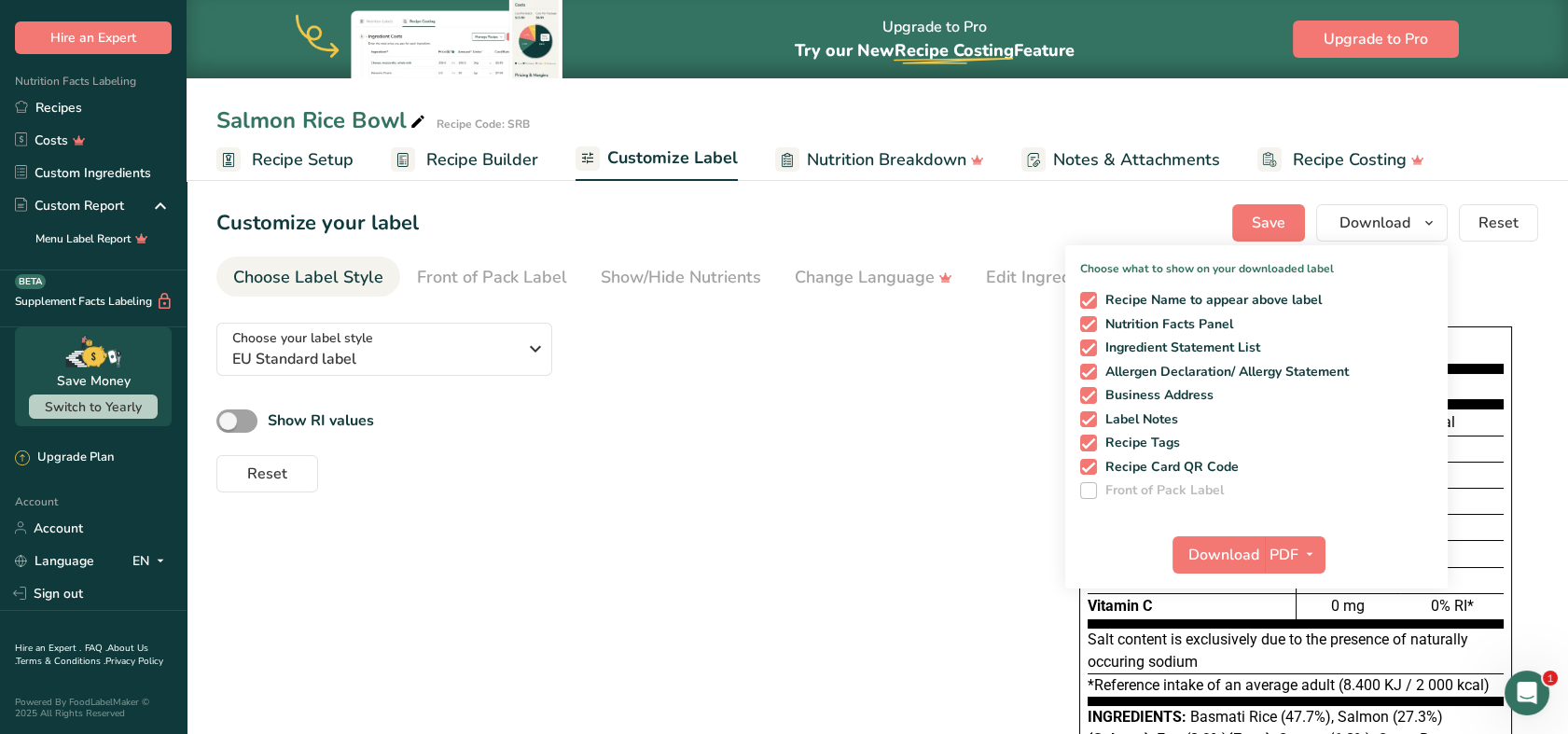 drag, startPoint x: 186, startPoint y: 143, endPoint x: 311, endPoint y: 97, distance: 133.19535 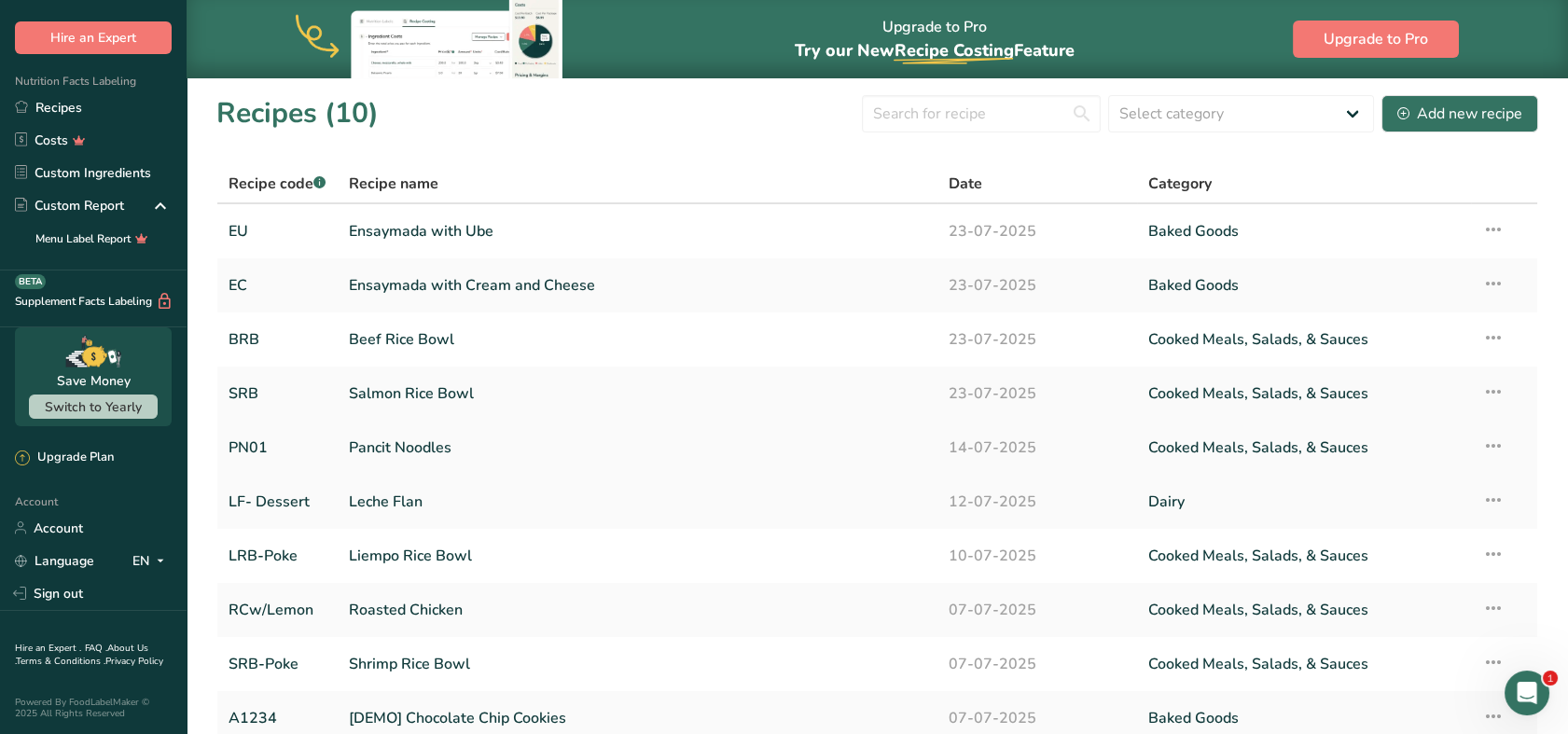 click on "Pancit Noodles" at bounding box center [637, 448] 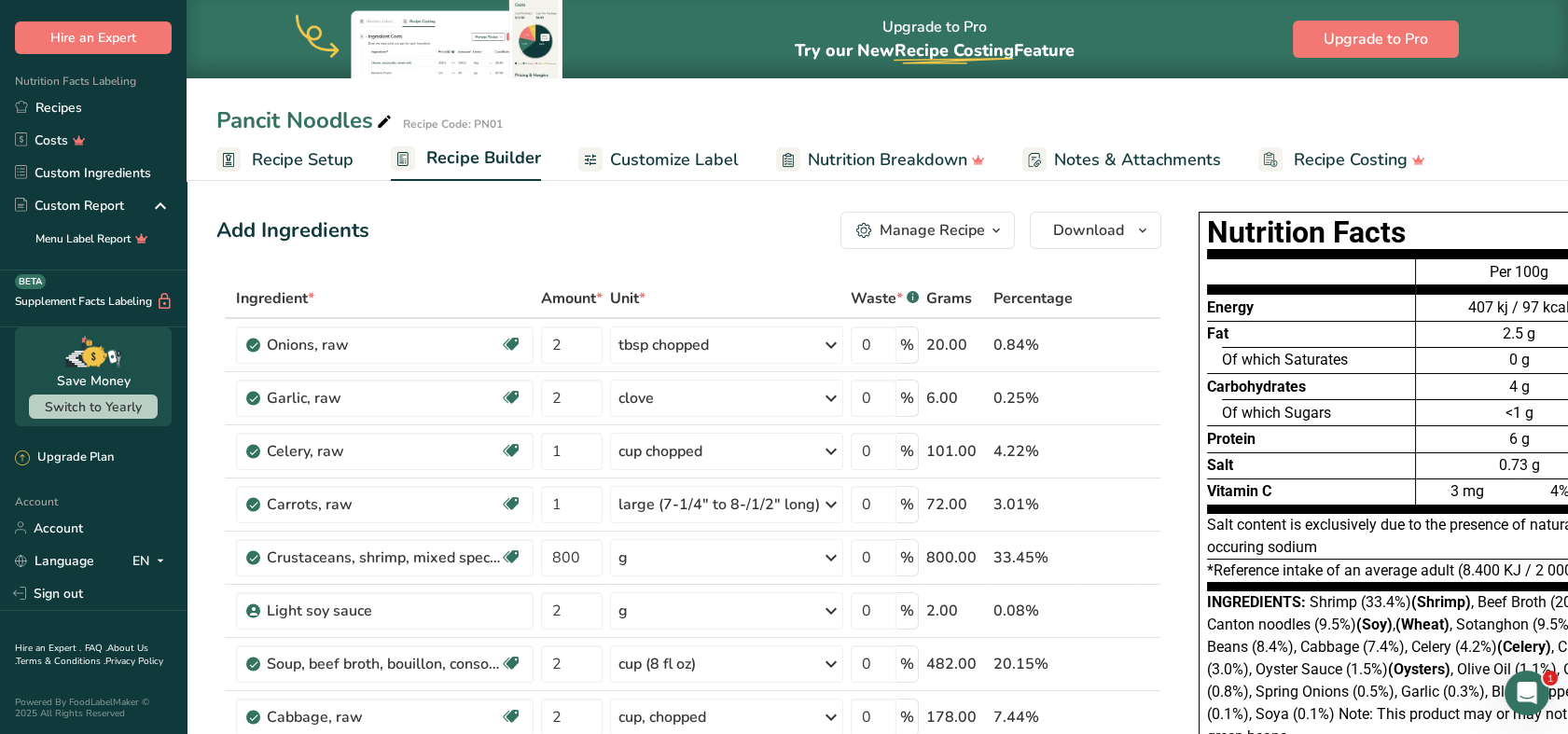 click on "Customize Label" at bounding box center [674, 159] 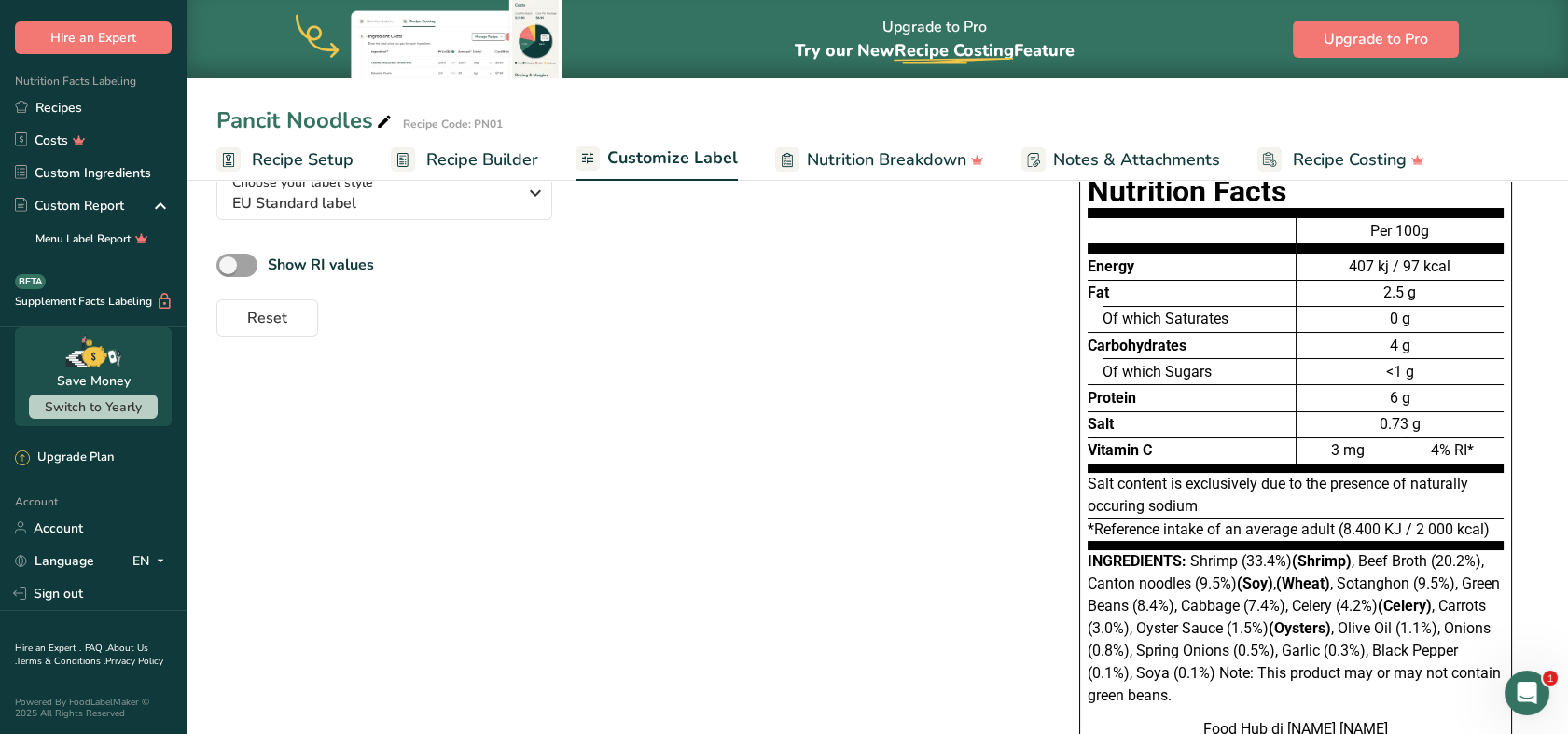 scroll, scrollTop: 0, scrollLeft: 0, axis: both 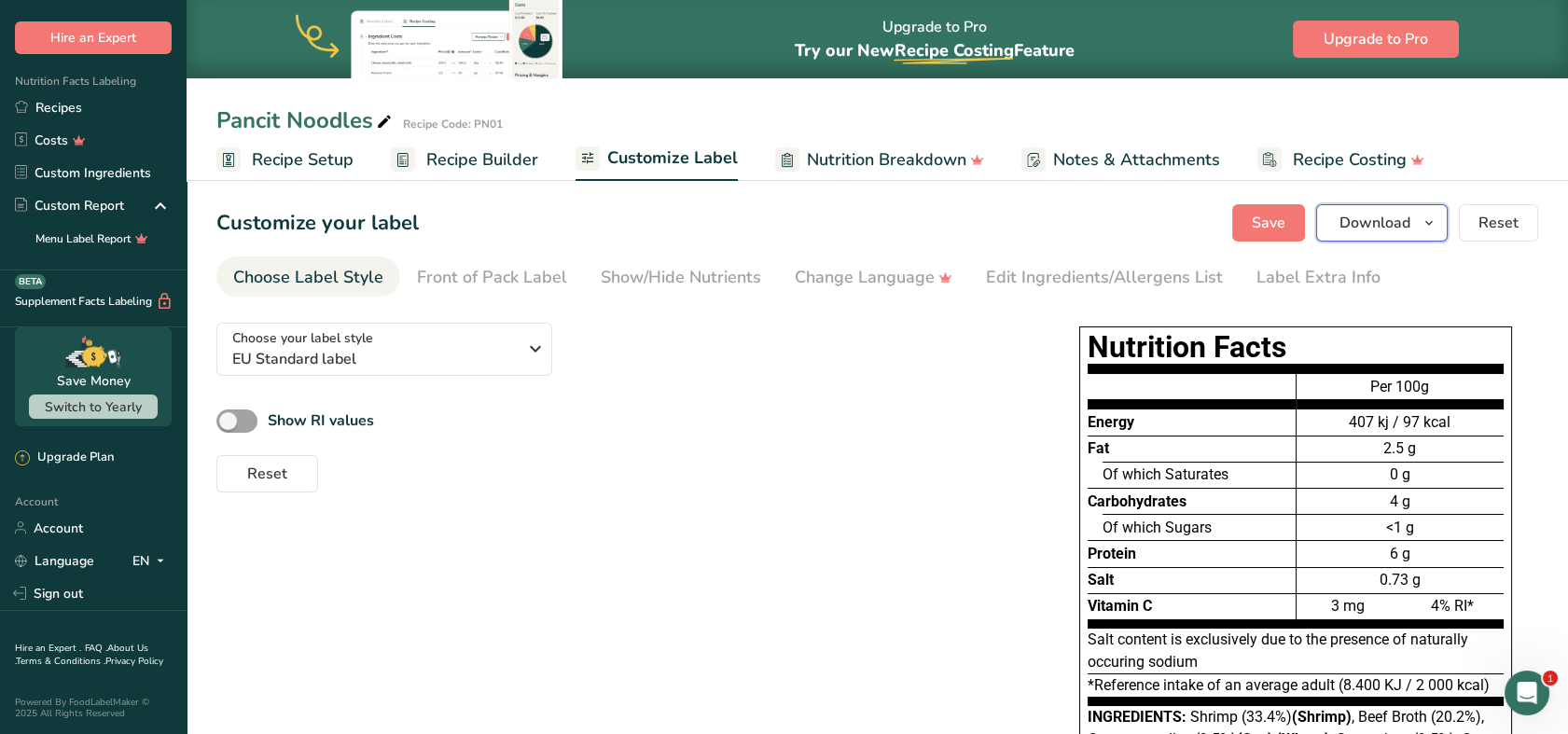 click at bounding box center [1429, 223] 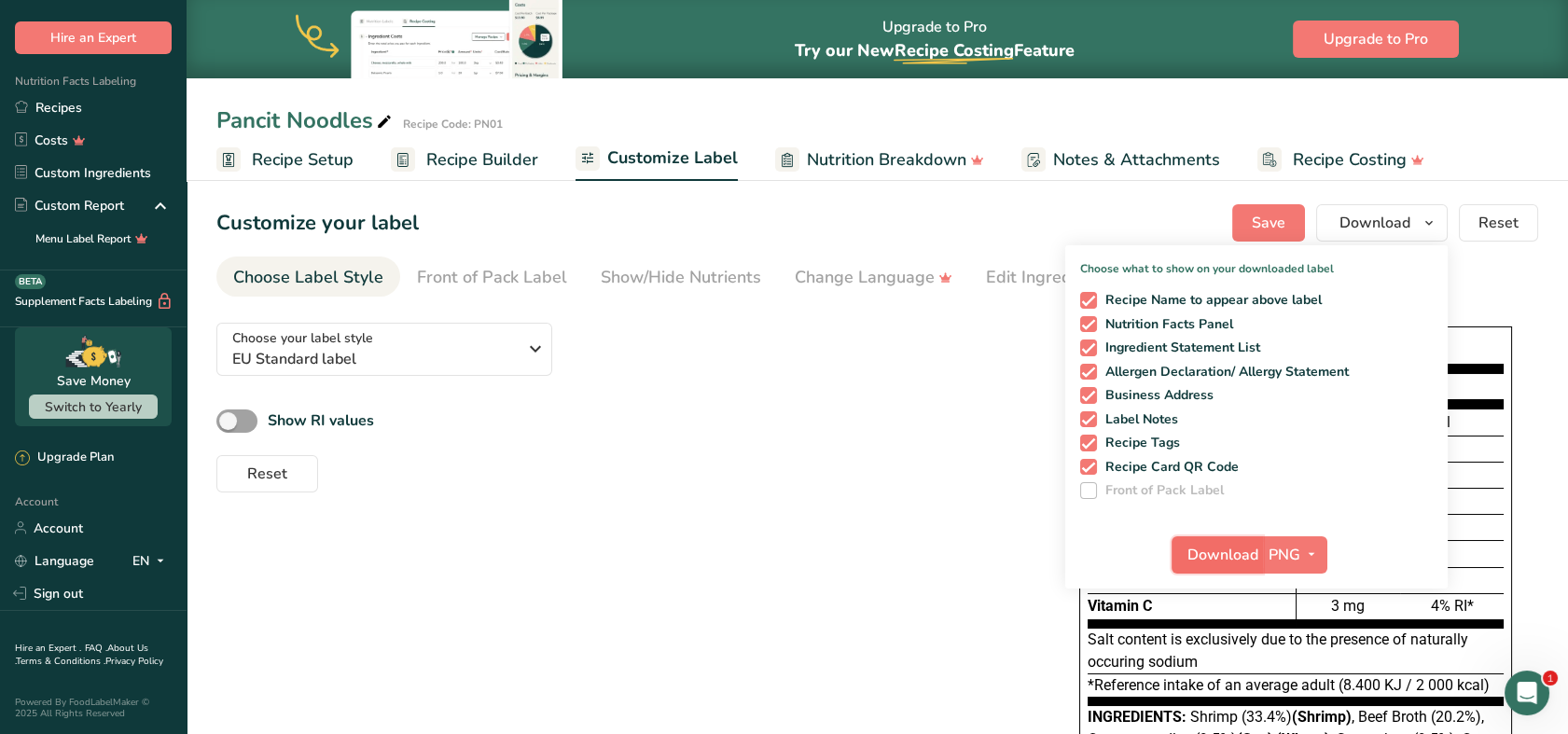 click on "Download" at bounding box center (1223, 555) 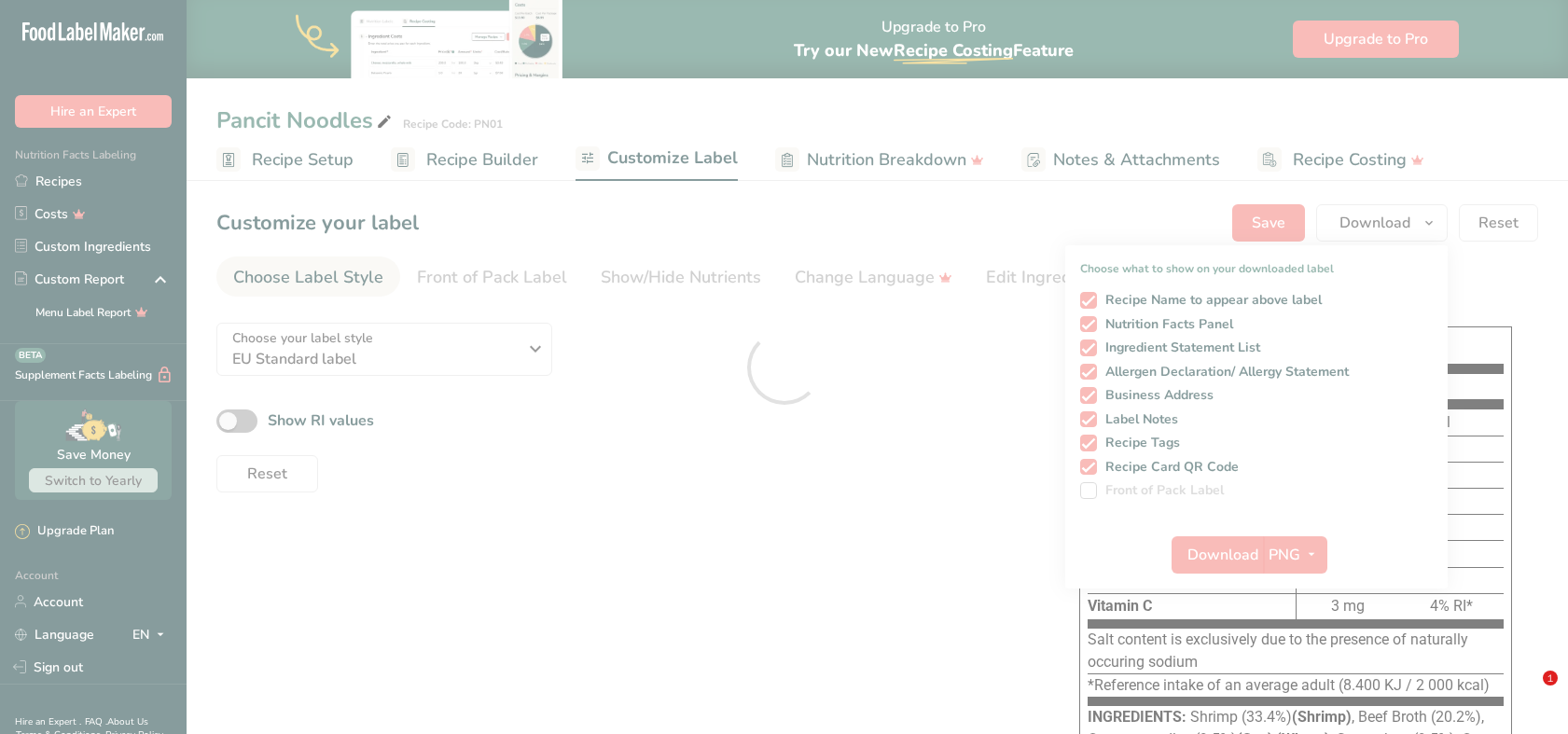 scroll, scrollTop: 0, scrollLeft: 0, axis: both 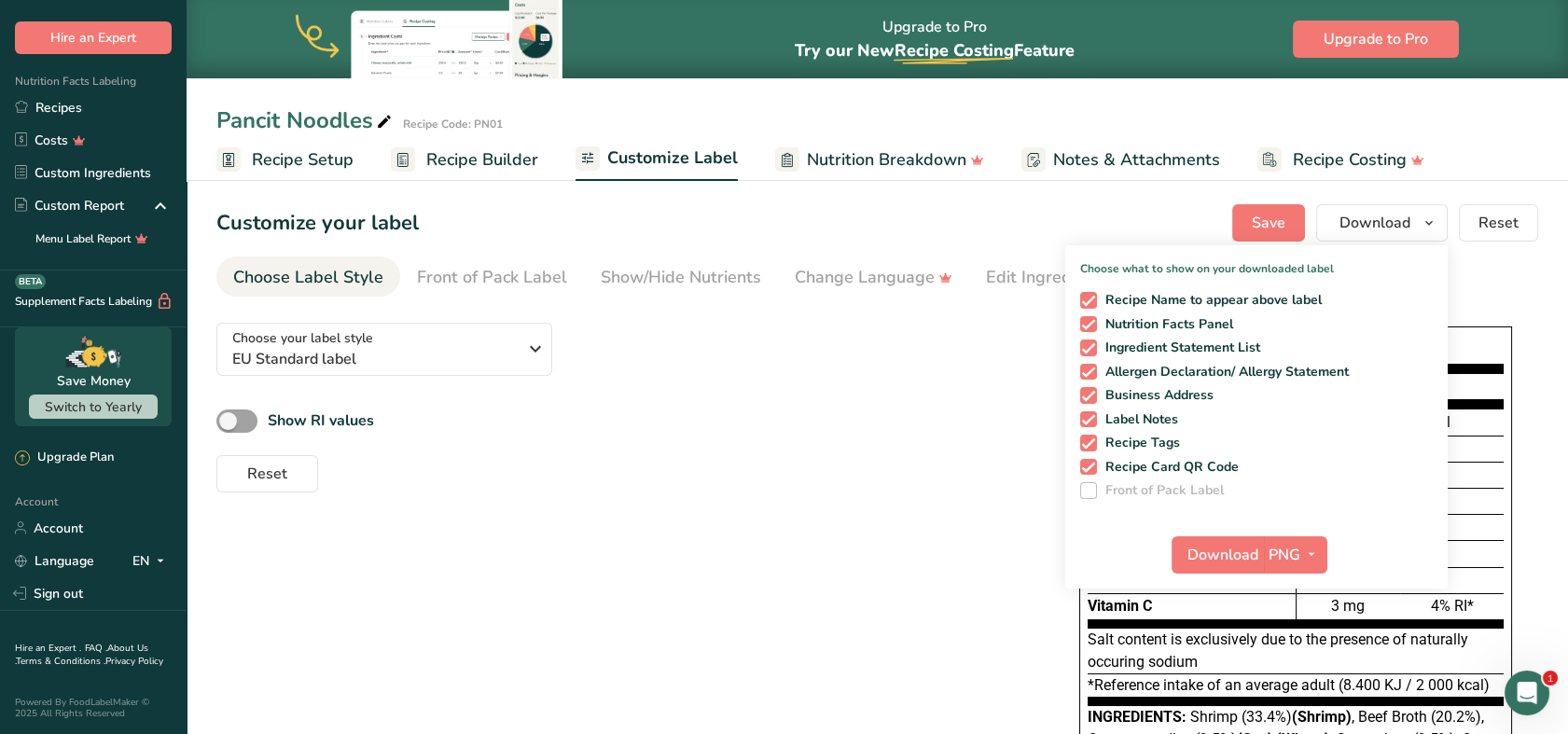click on "Choose your label style
EU Standard label
USA (FDA)
Standard FDA label
Tabular FDA label
Linear FDA label
Simplified FDA label
Dual Column FDA label (Per Serving/Per Container)
Dual Column FDA label (As Sold/As Prepared)
Aggregate Standard FDA label
Standard FDA label with Micronutrients listed side-by-side
UK (FSA)
UK Mandatory Label "Back of Pack"
UK Traffic Light Label  "Front of Pack"
Canadian (CFIA)
Canadian Standard label
Canadian Dual Column label" at bounding box center (877, 698) 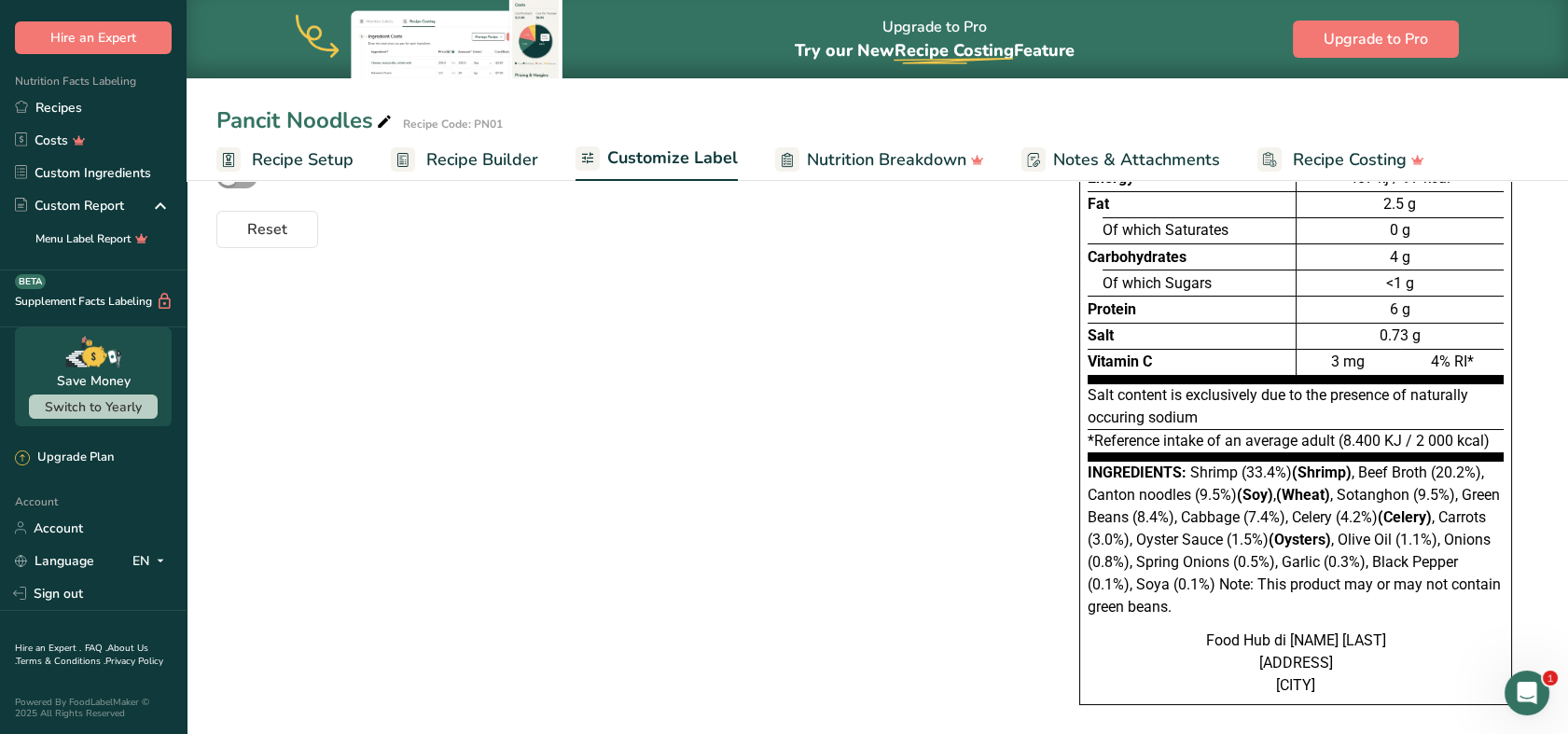 scroll, scrollTop: 0, scrollLeft: 0, axis: both 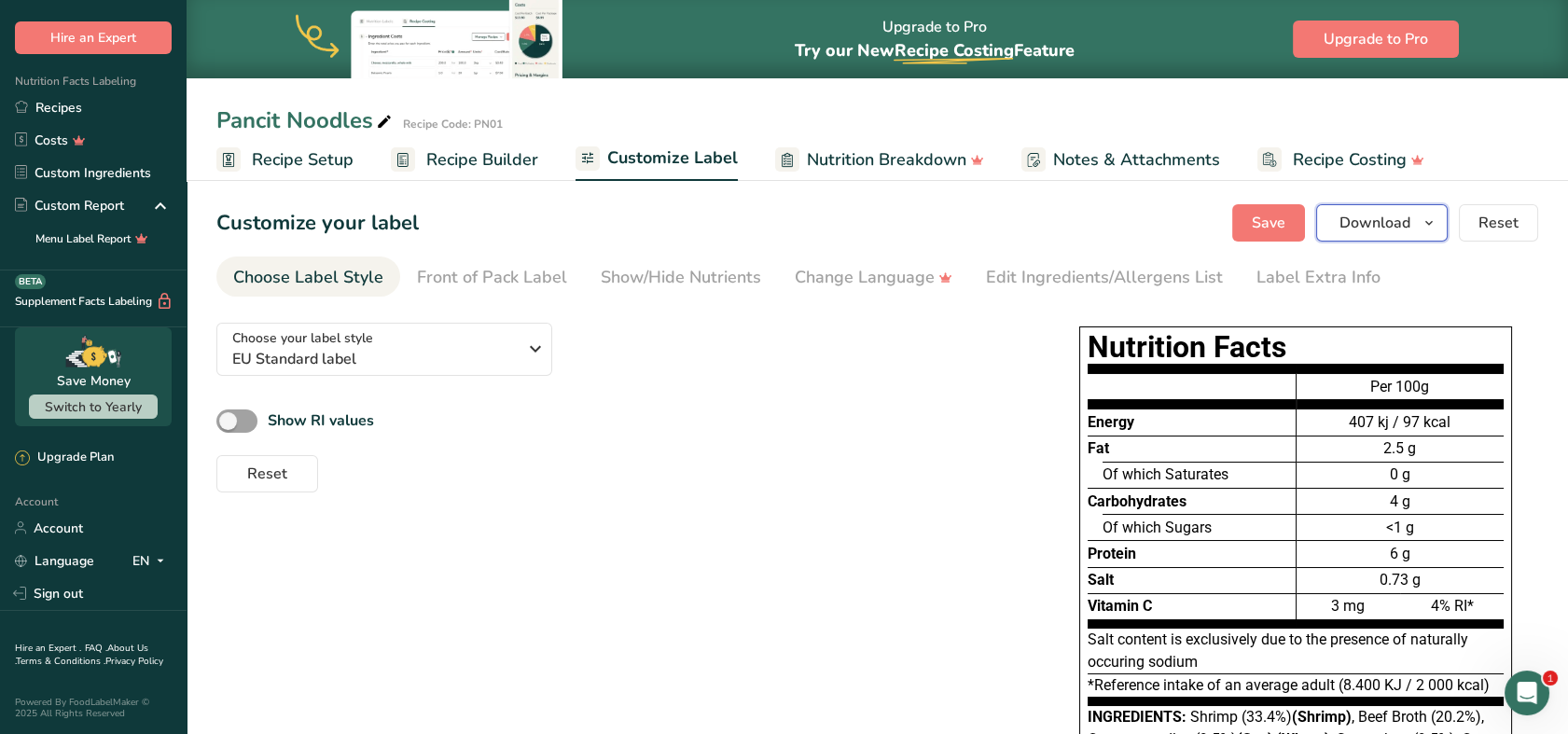 click at bounding box center [1429, 223] 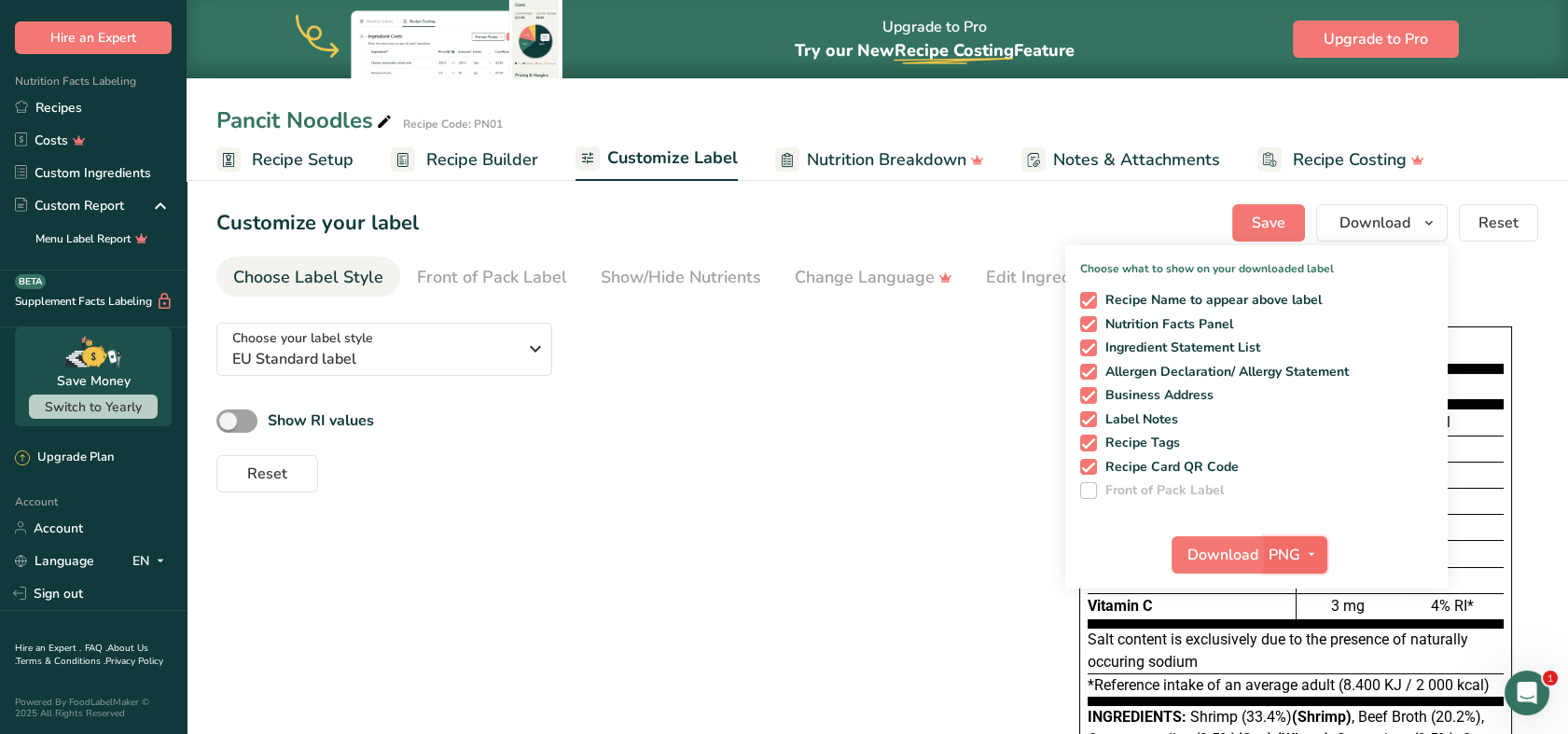 click at bounding box center [1311, 555] 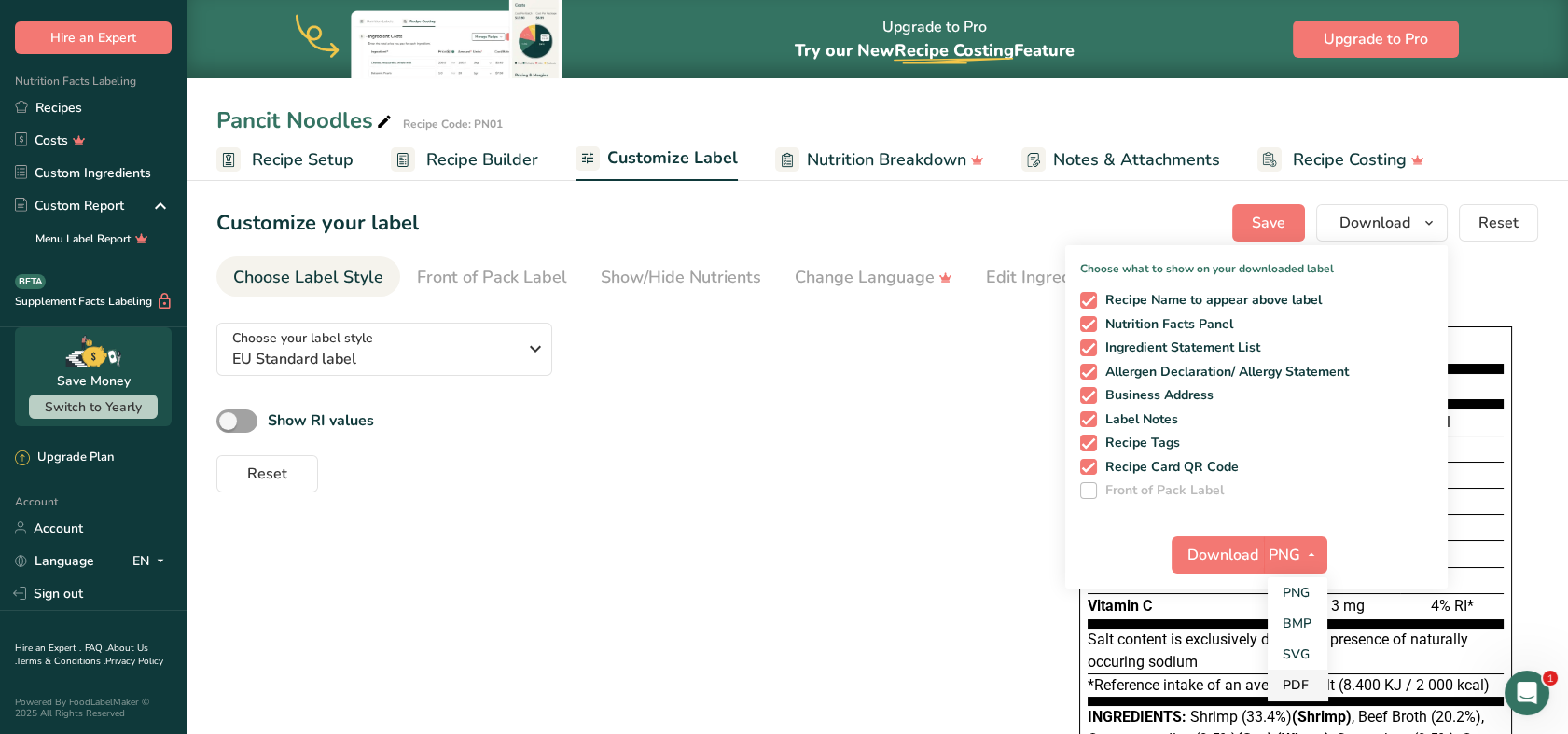 click on "PDF" at bounding box center (1297, 685) 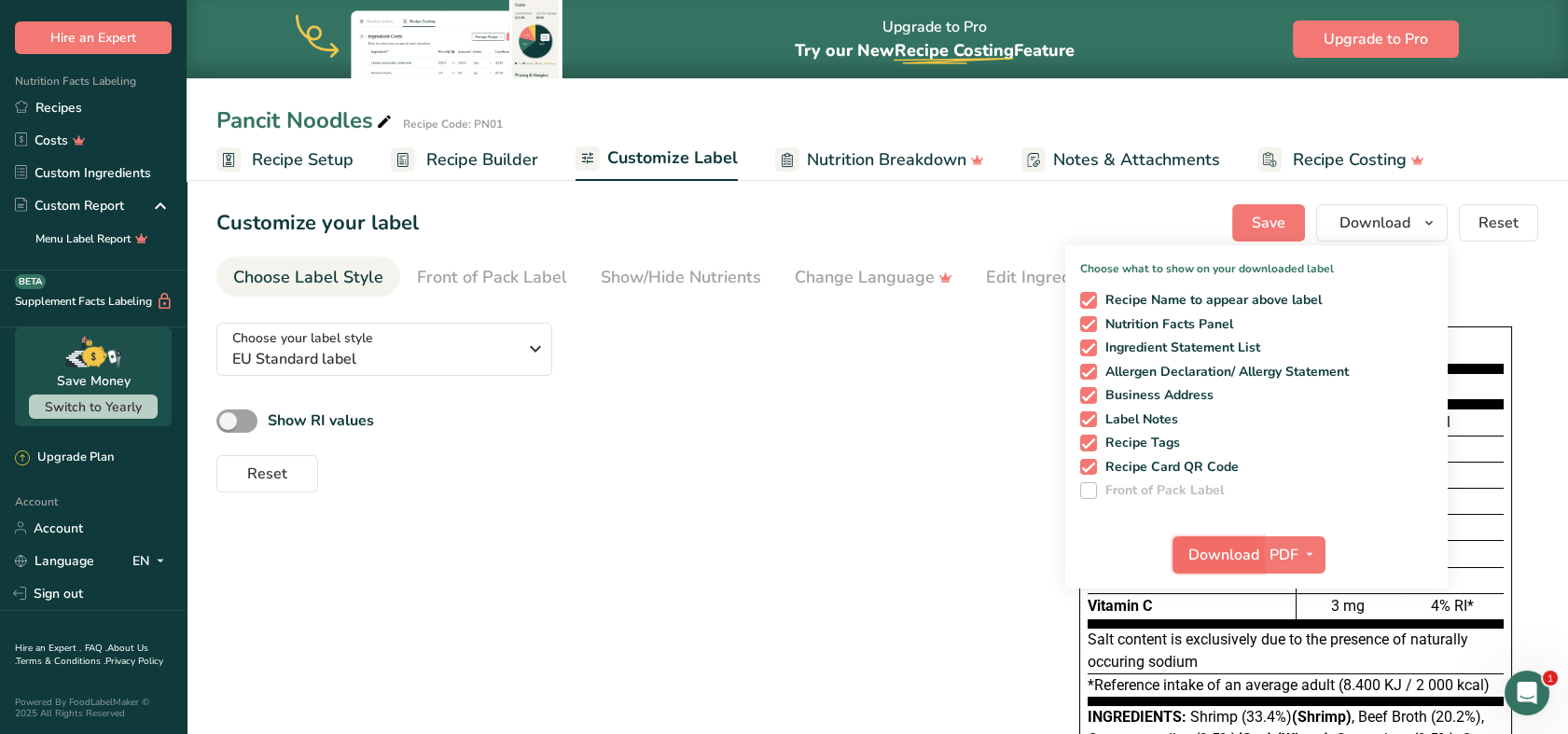 click on "Download" at bounding box center (1224, 555) 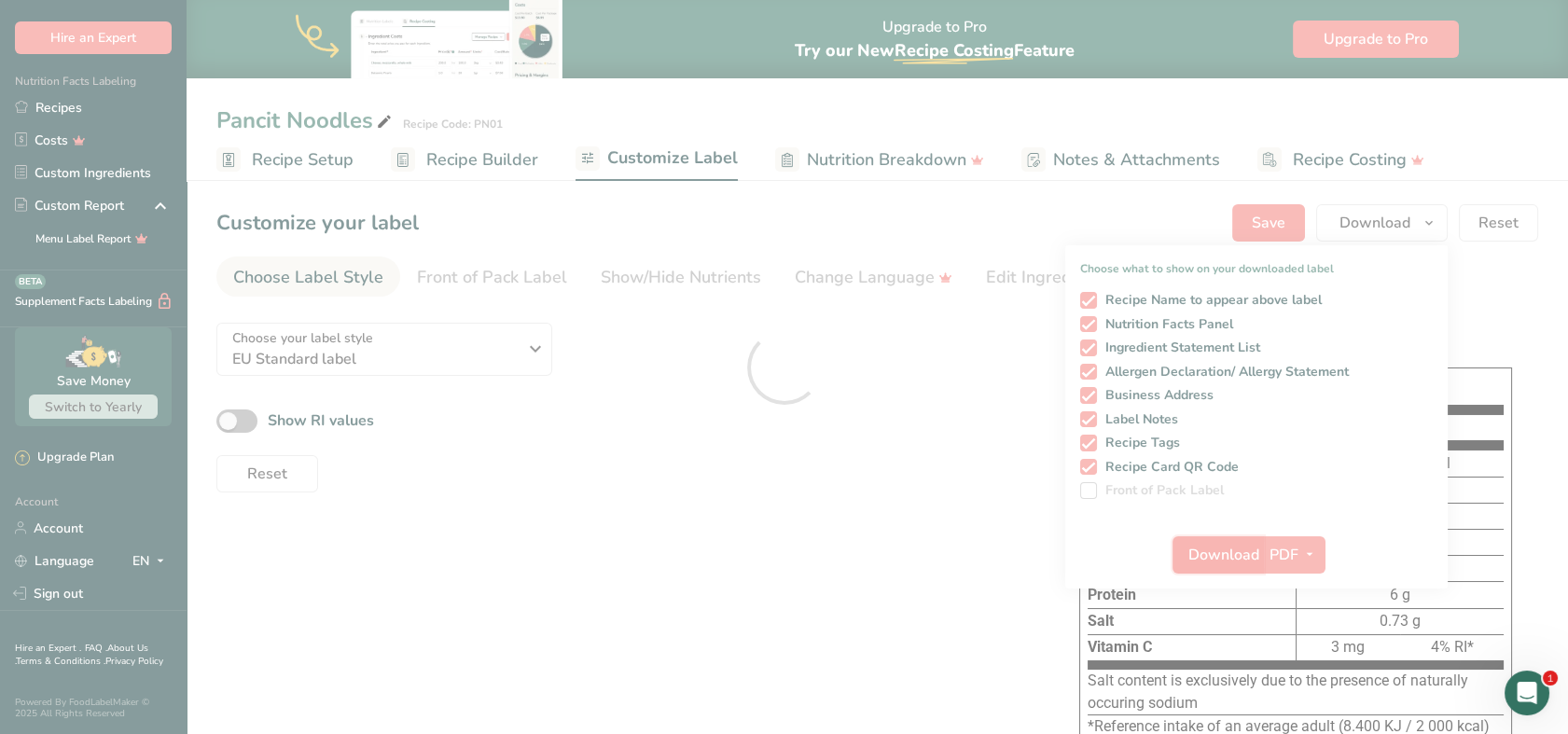 scroll, scrollTop: 0, scrollLeft: 0, axis: both 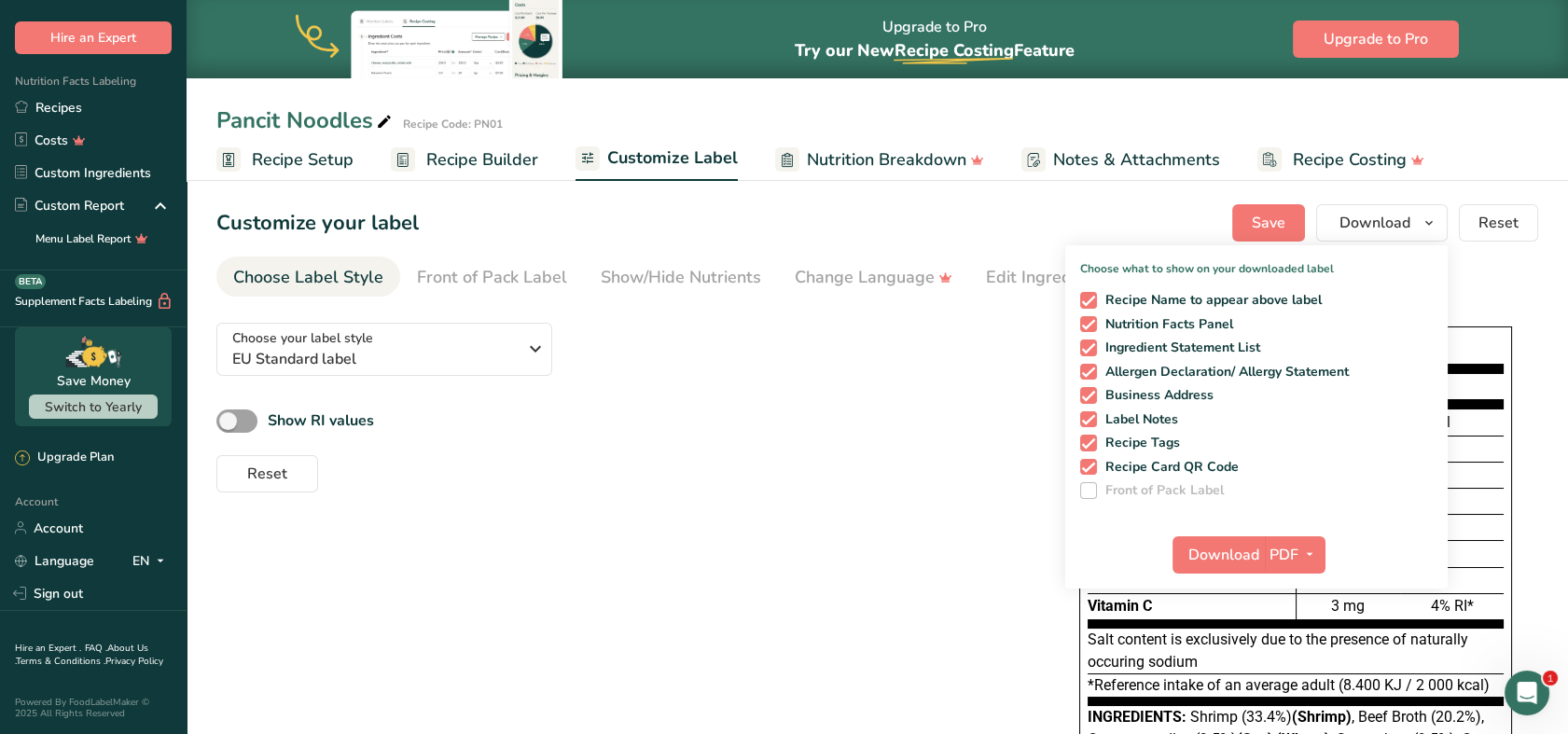 drag, startPoint x: 58, startPoint y: 99, endPoint x: 179, endPoint y: 0, distance: 156.33937 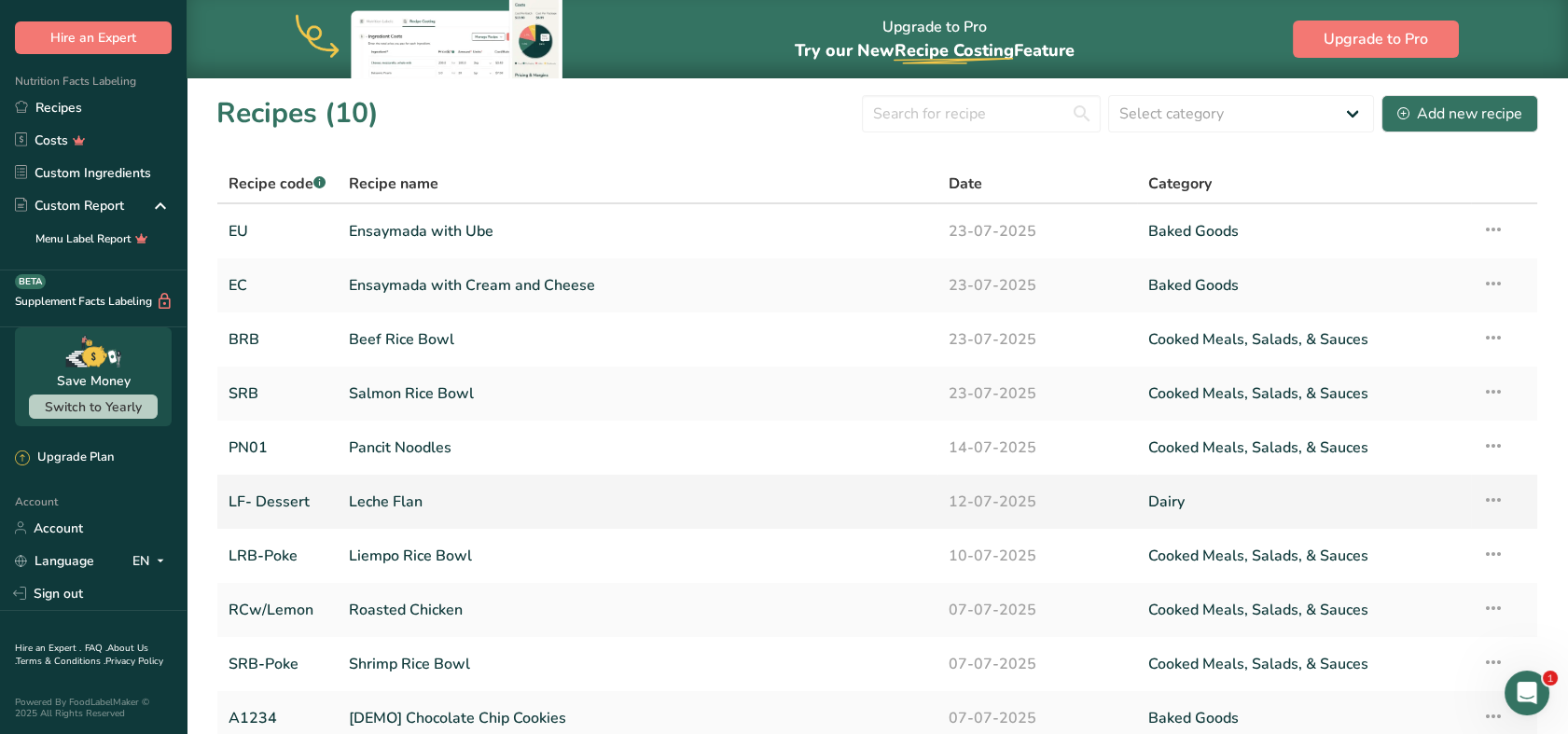 click on "Leche Flan" at bounding box center (637, 502) 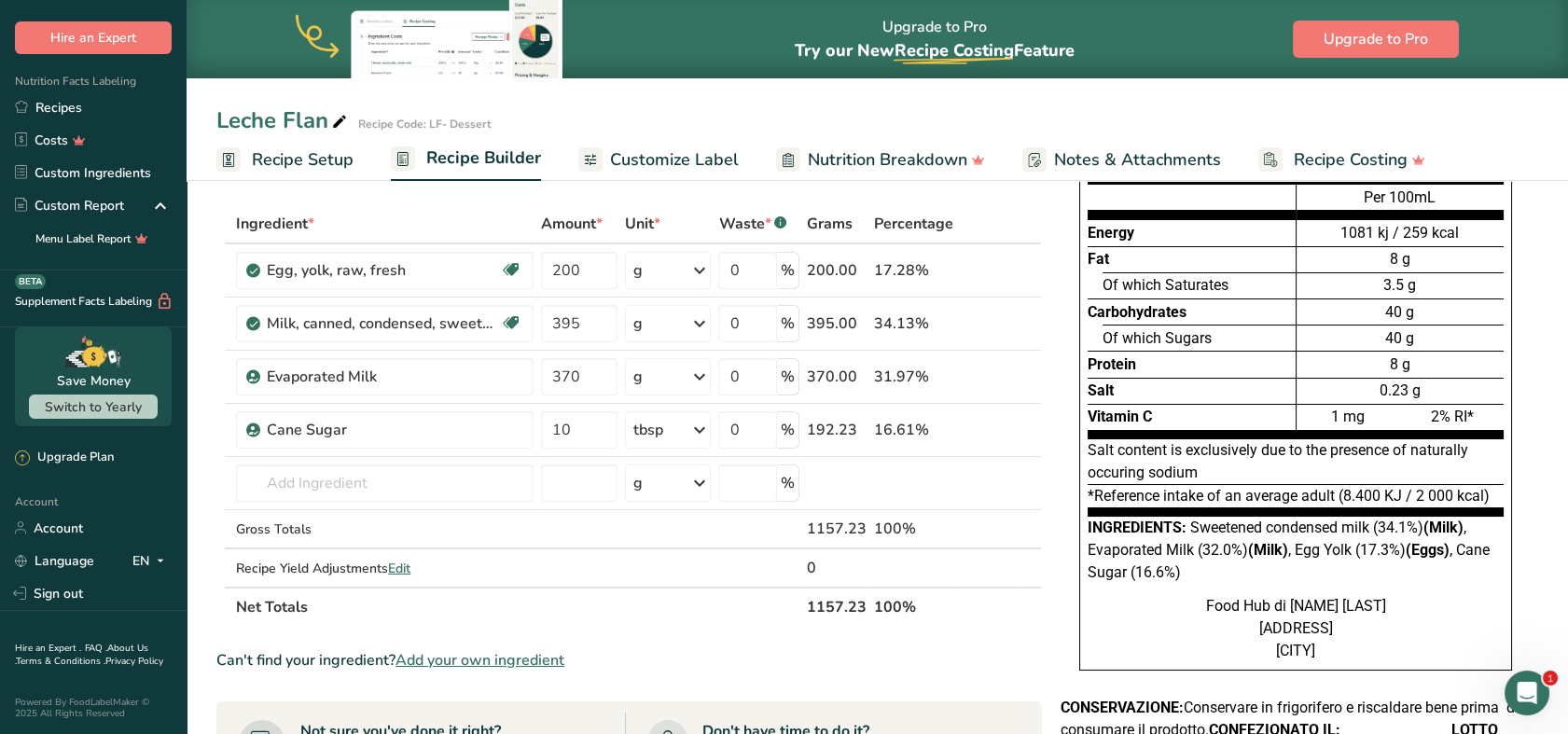 scroll, scrollTop: 0, scrollLeft: 0, axis: both 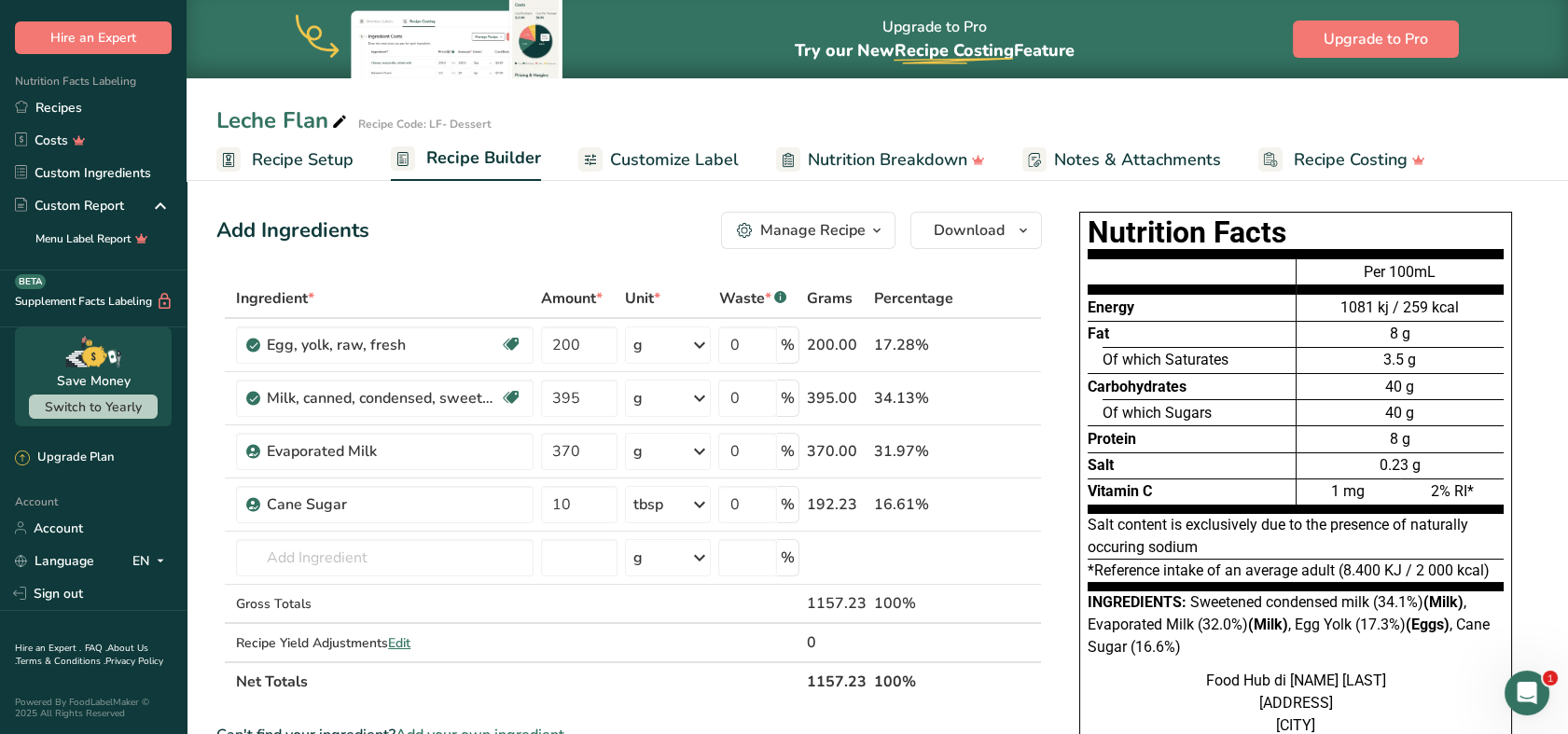 drag, startPoint x: 693, startPoint y: 149, endPoint x: 708, endPoint y: 149, distance: 15 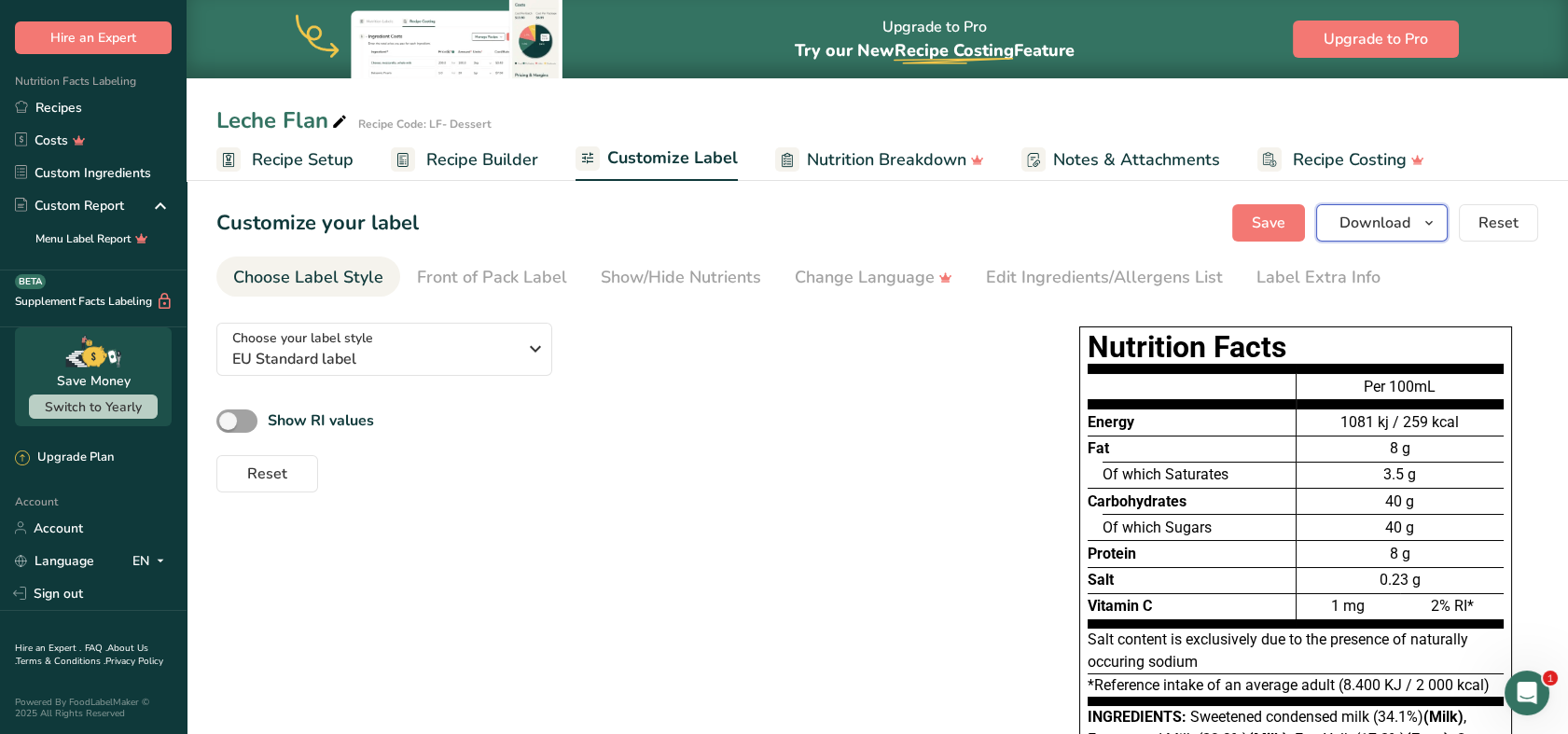 click on "Download" at bounding box center [1375, 223] 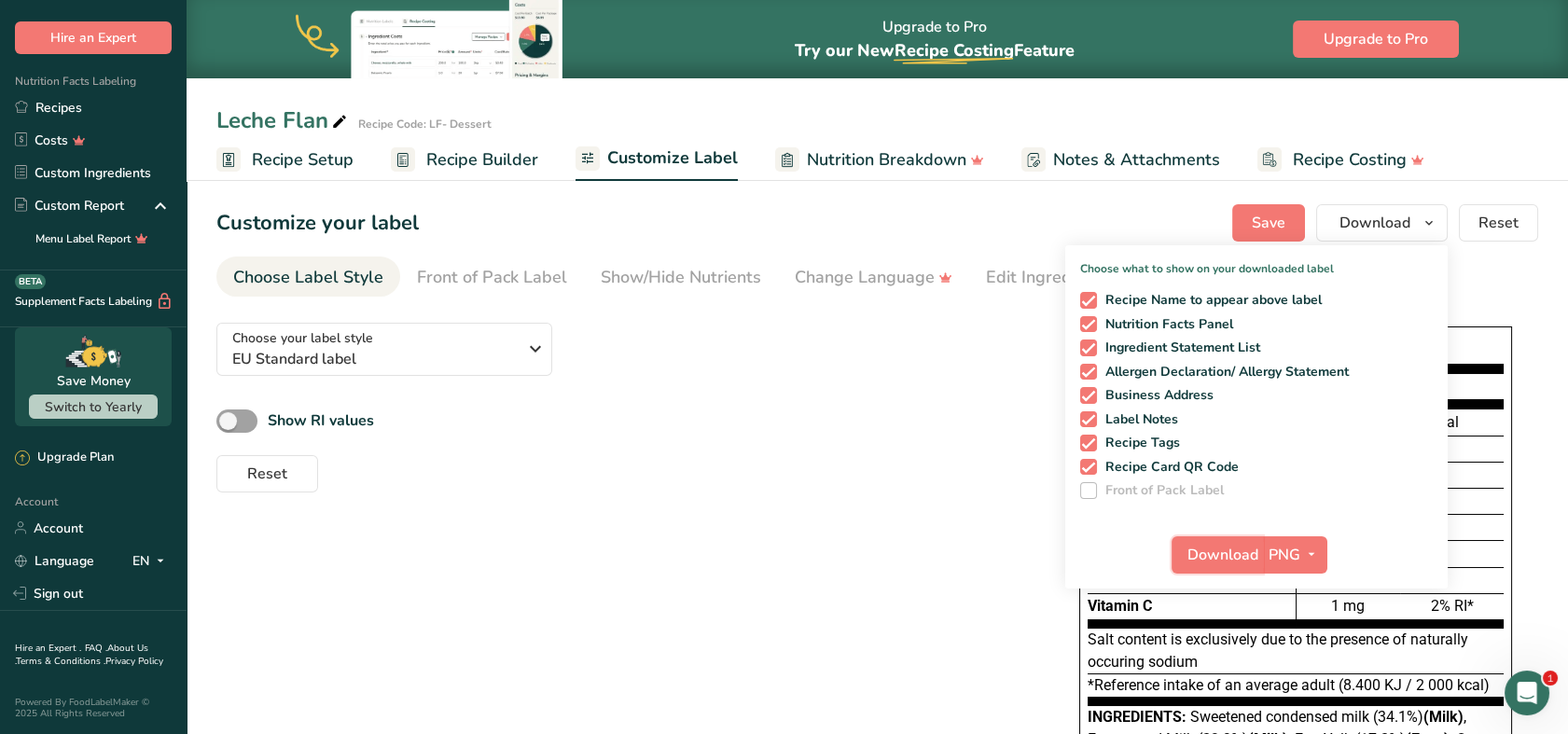 click on "Download" at bounding box center (1223, 555) 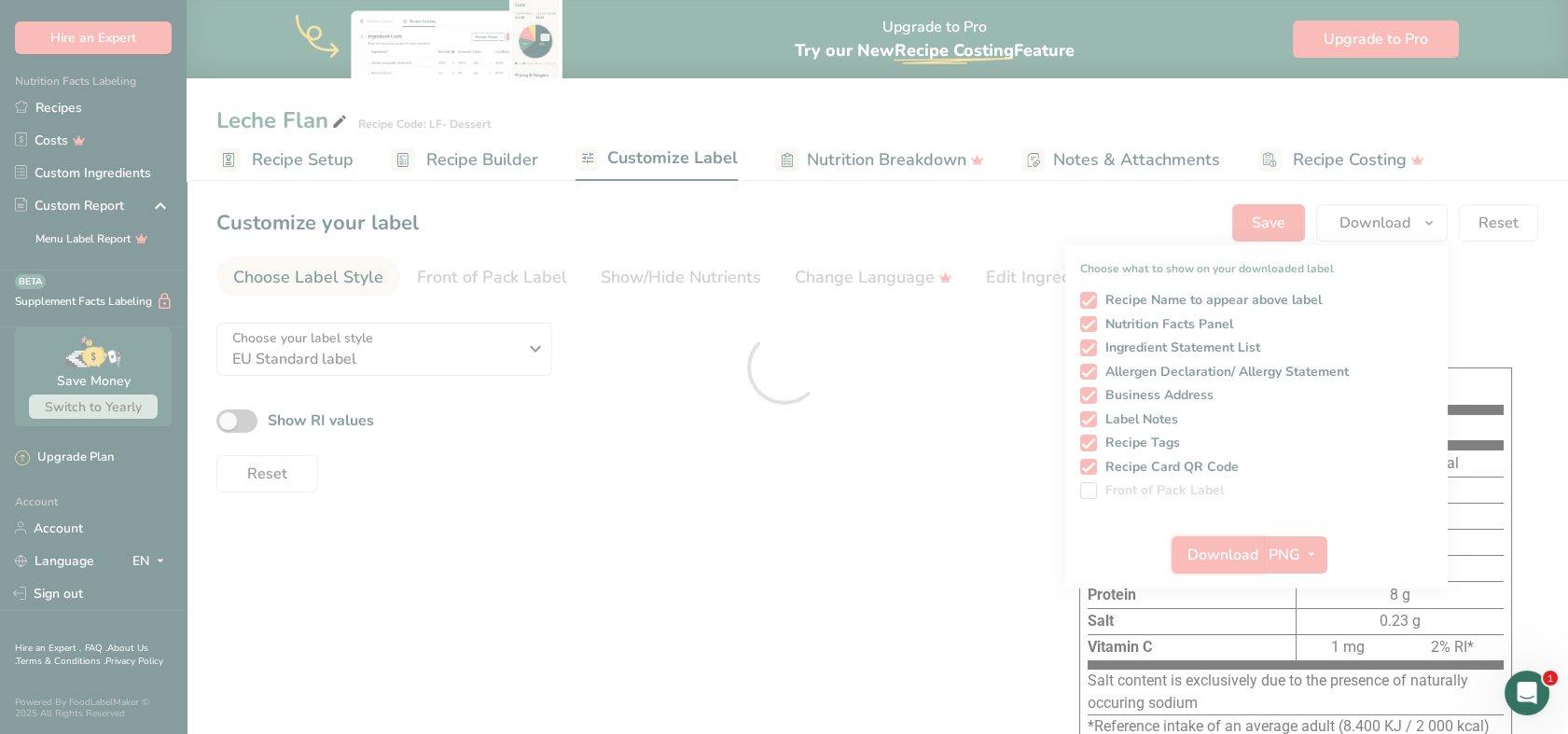 scroll, scrollTop: 0, scrollLeft: 0, axis: both 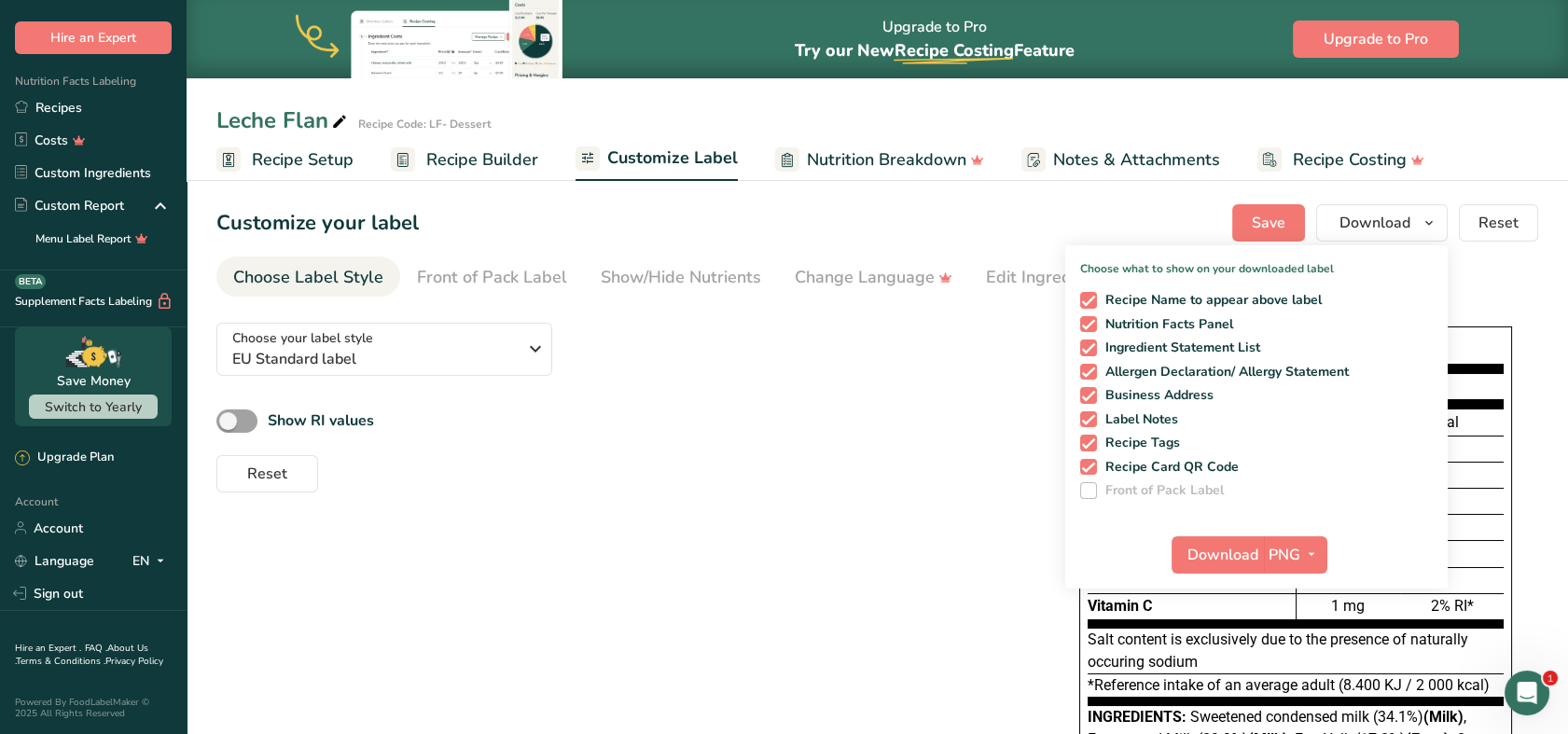 drag, startPoint x: 857, startPoint y: 471, endPoint x: 966, endPoint y: 377, distance: 143.934 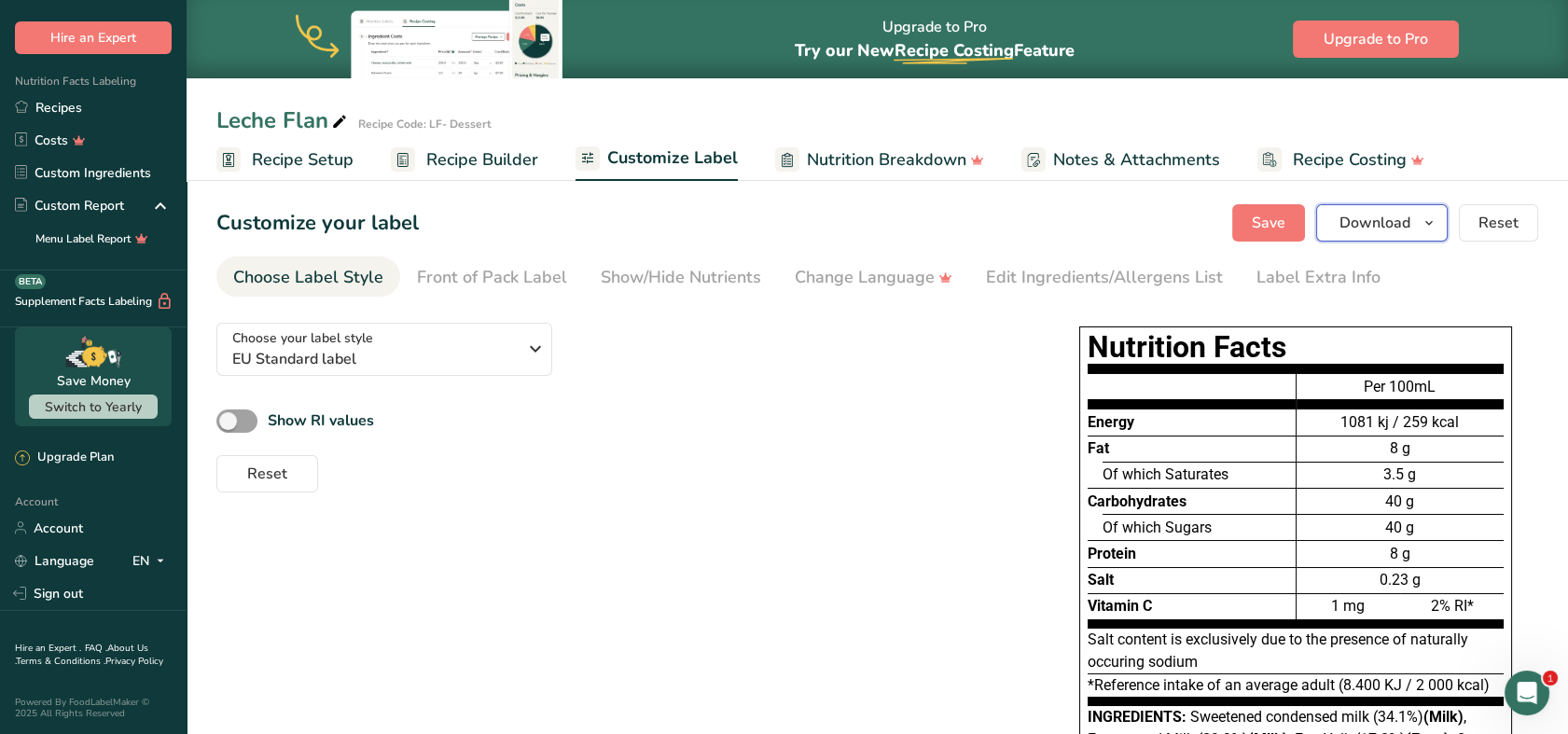 click at bounding box center [1429, 223] 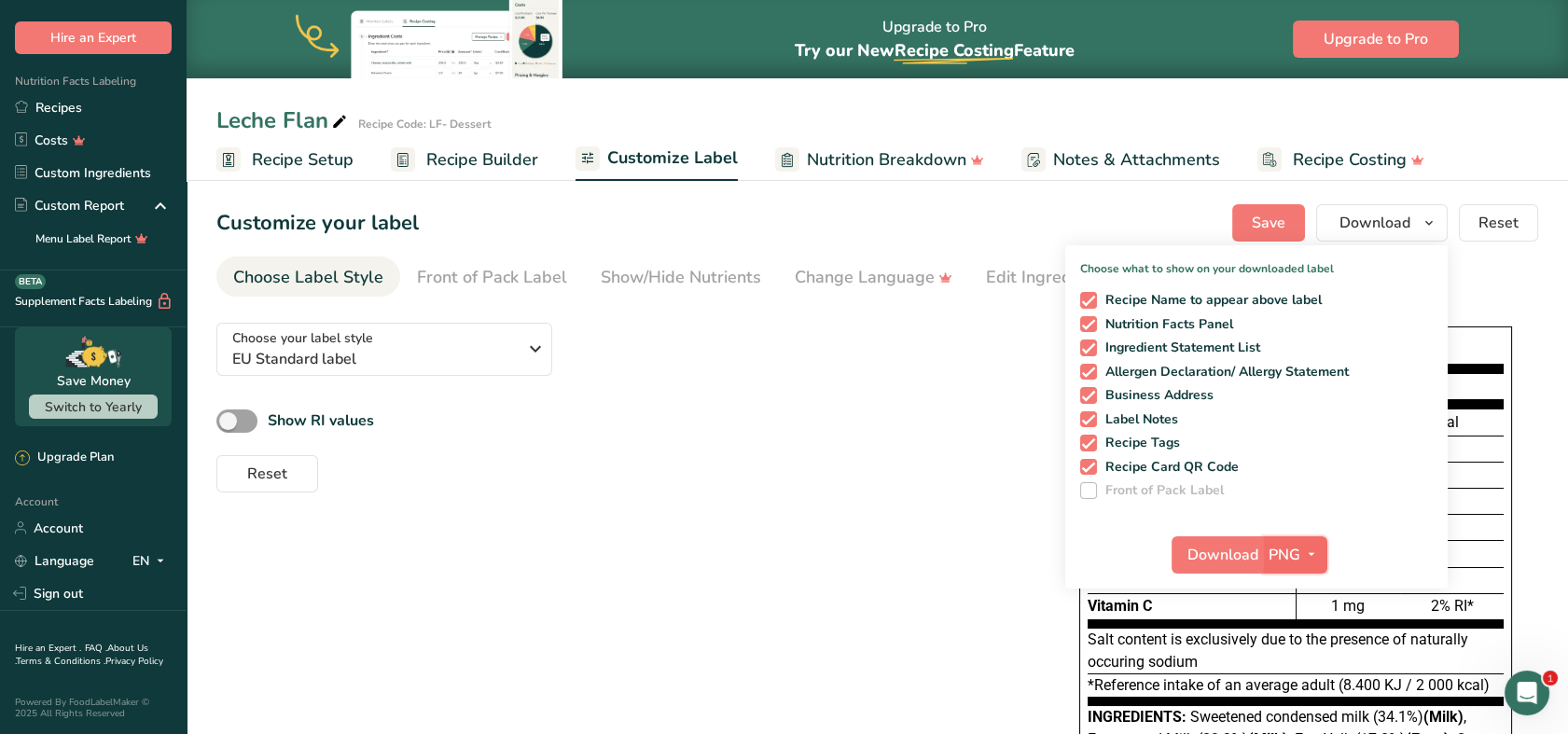 click at bounding box center (1311, 554) 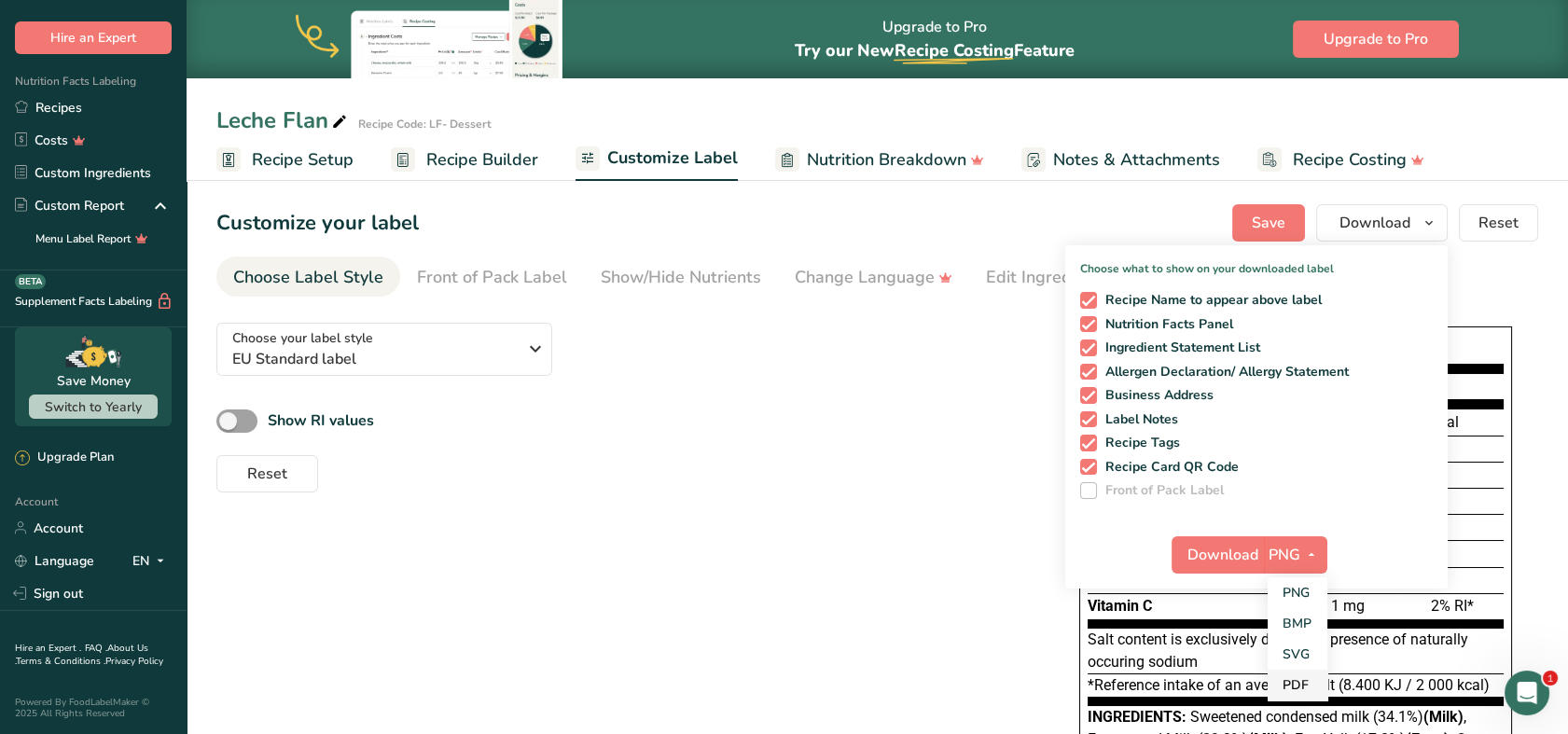 click on "PDF" at bounding box center (1297, 685) 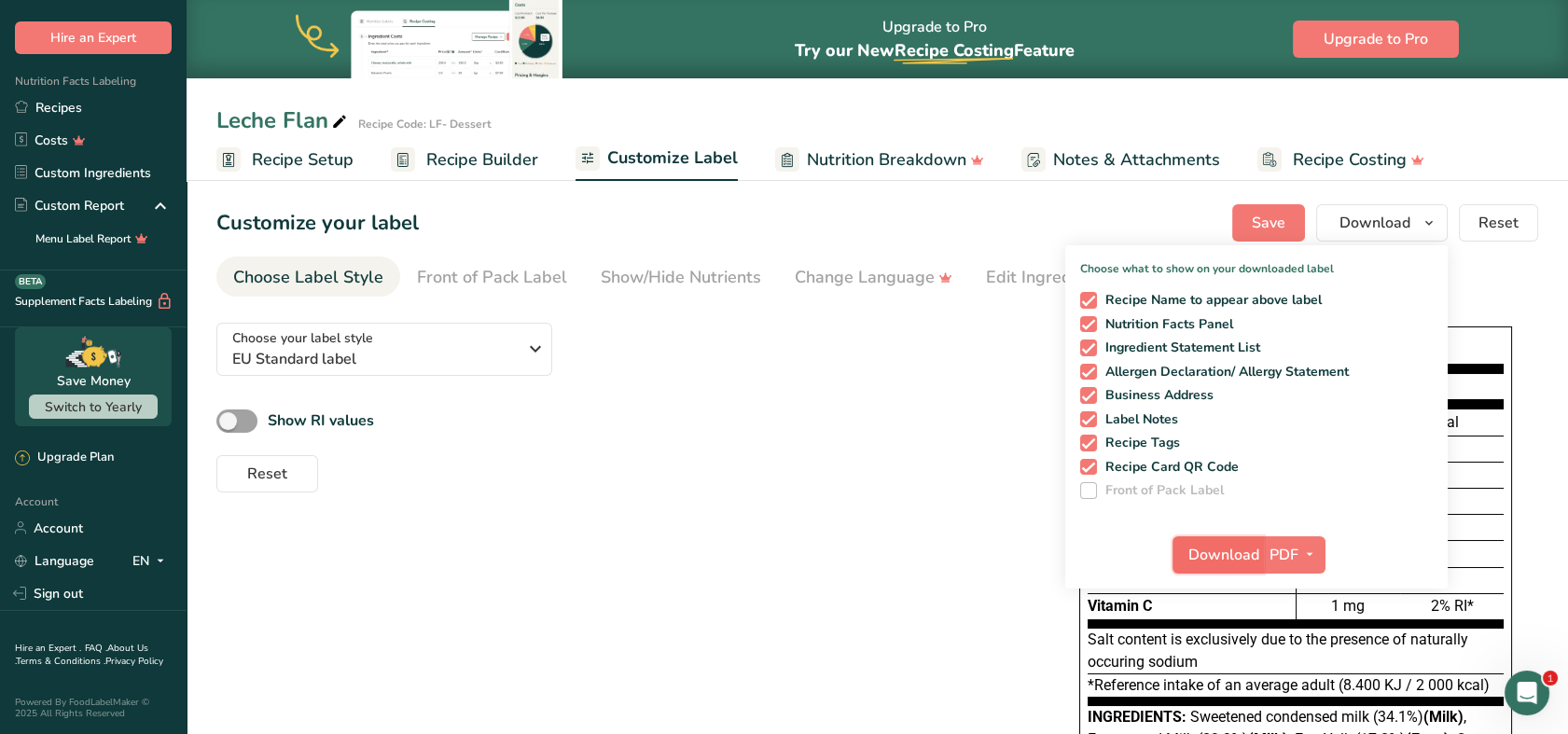 click on "Download" at bounding box center [1224, 555] 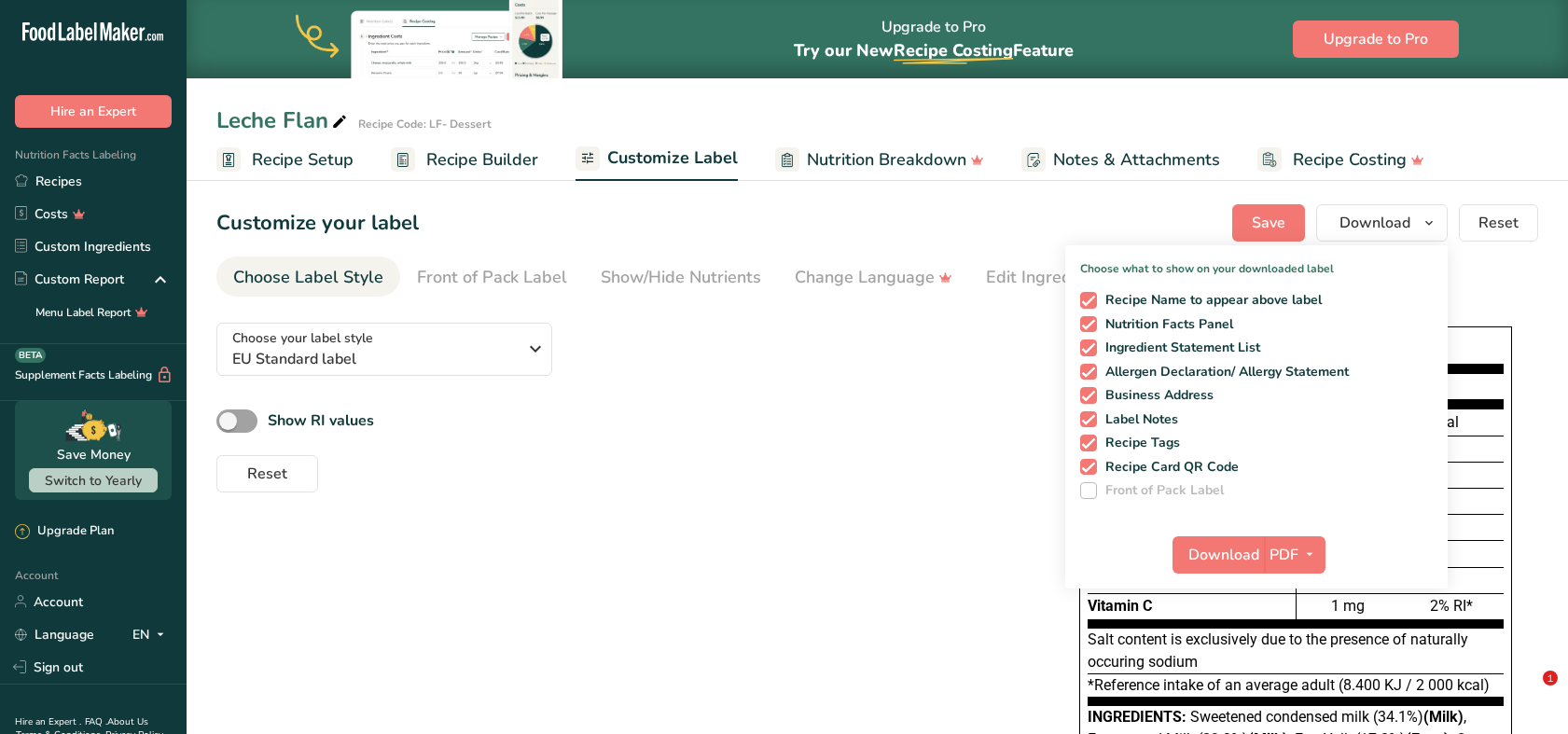 scroll, scrollTop: 0, scrollLeft: 0, axis: both 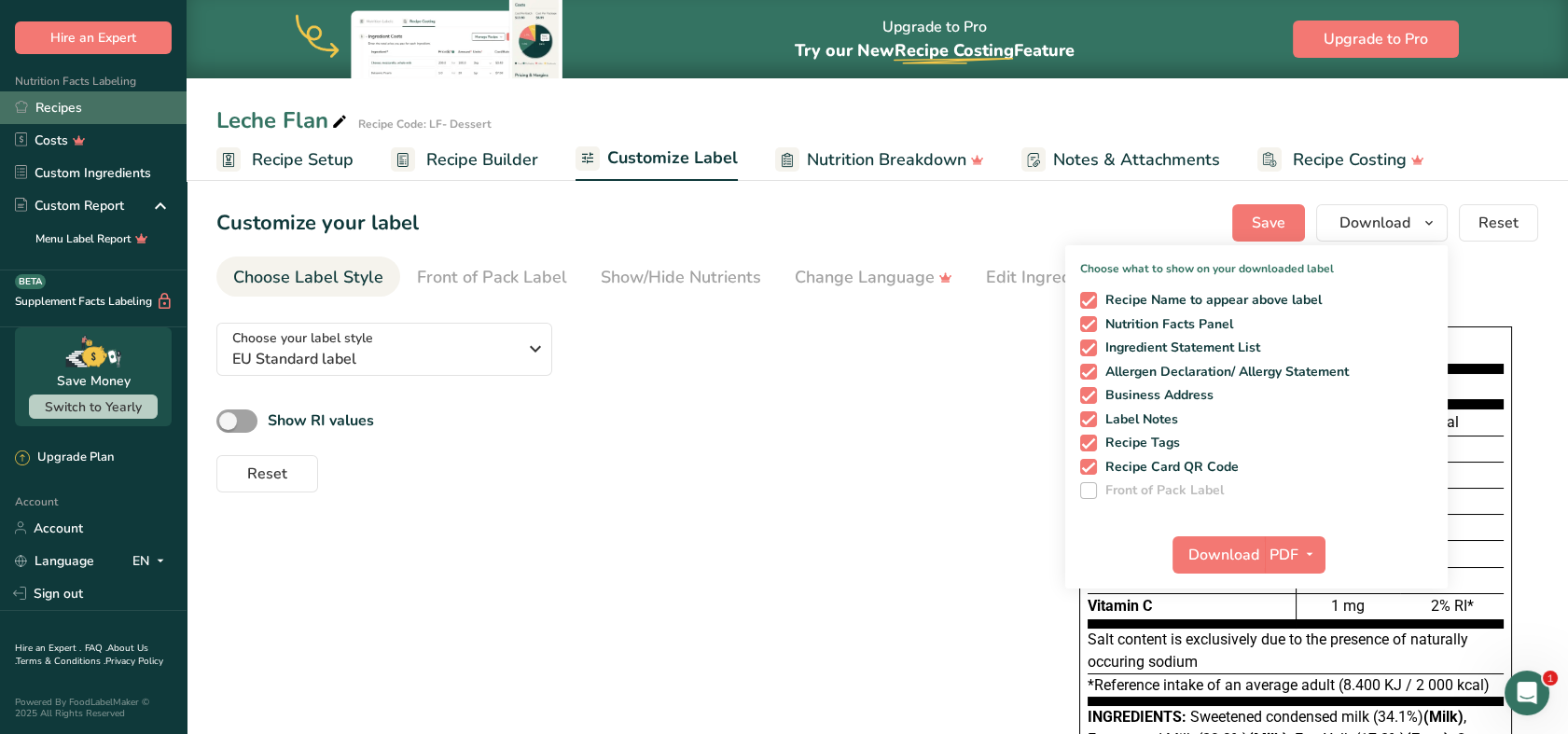 click on "Recipes" at bounding box center (93, 107) 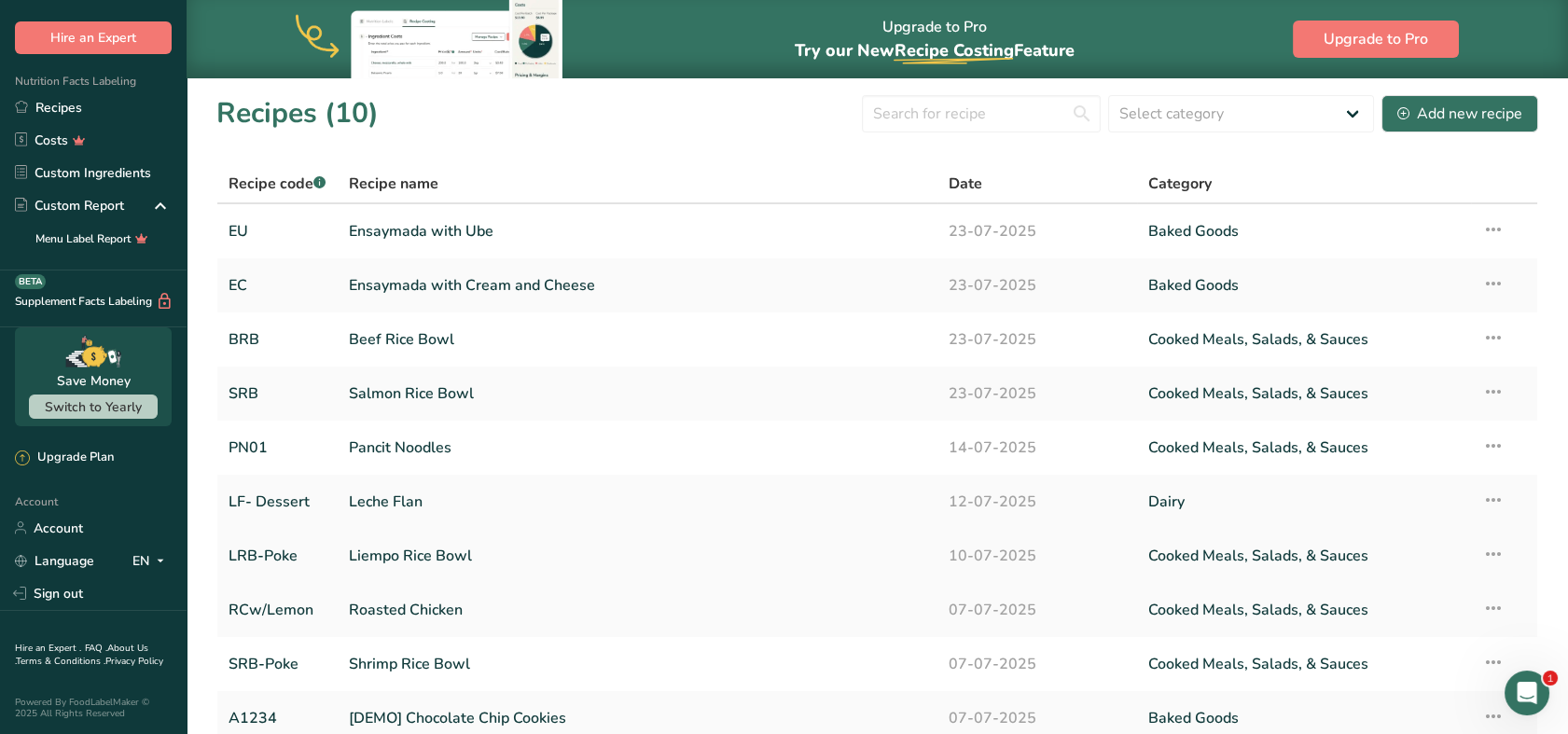 click on "Liempo Rice Bowl" at bounding box center [637, 556] 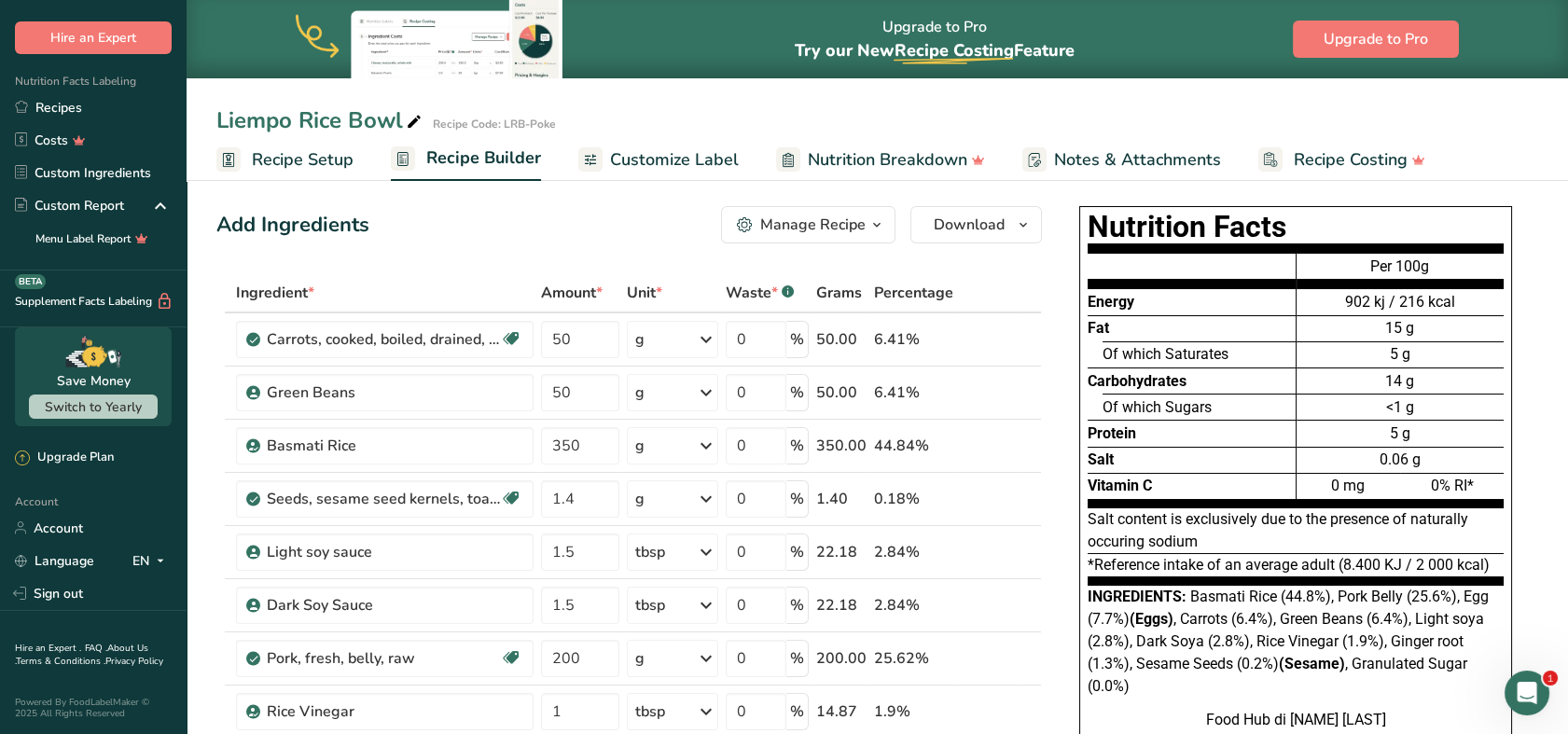 scroll, scrollTop: 0, scrollLeft: 0, axis: both 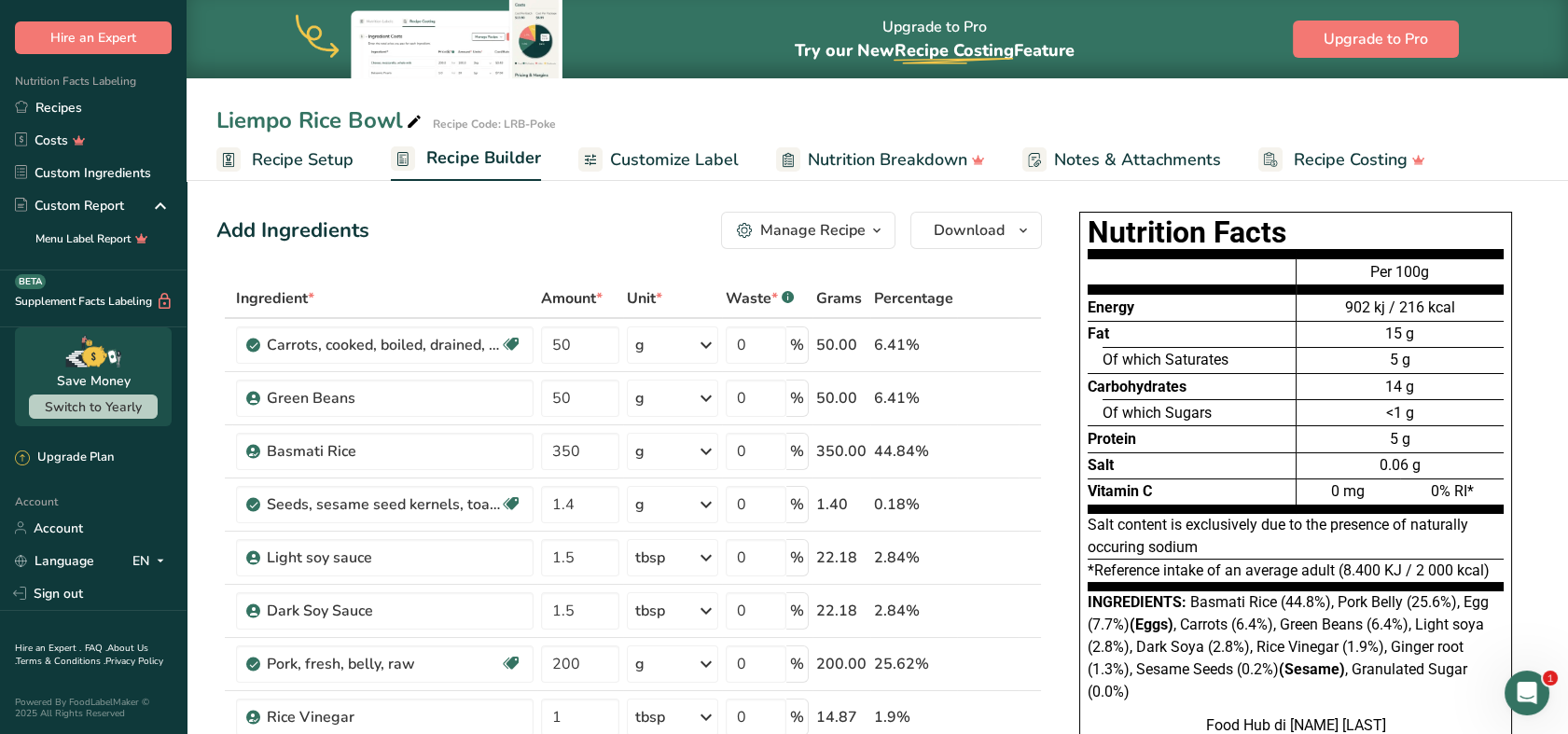 click on "Customize Label" at bounding box center [674, 159] 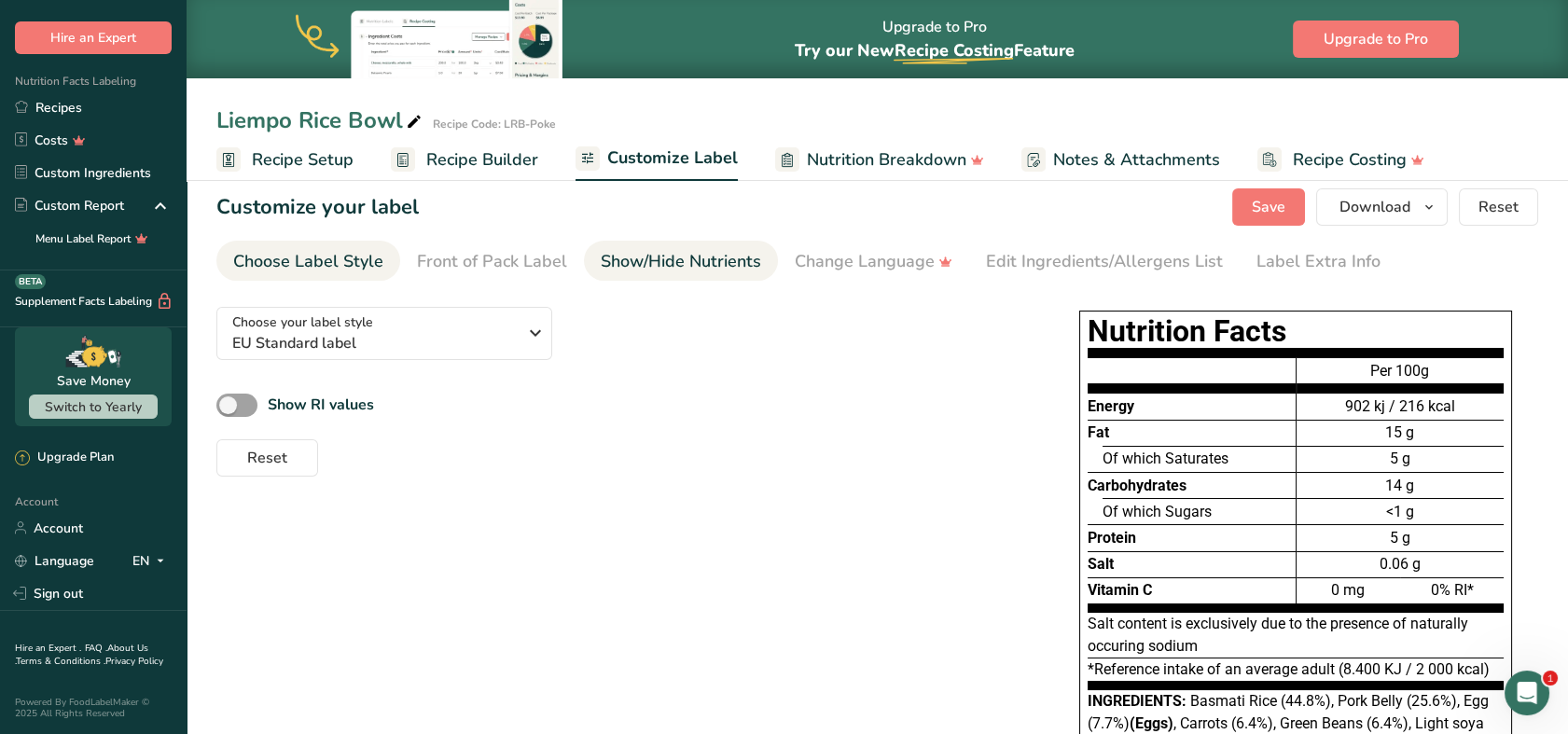 scroll, scrollTop: 0, scrollLeft: 0, axis: both 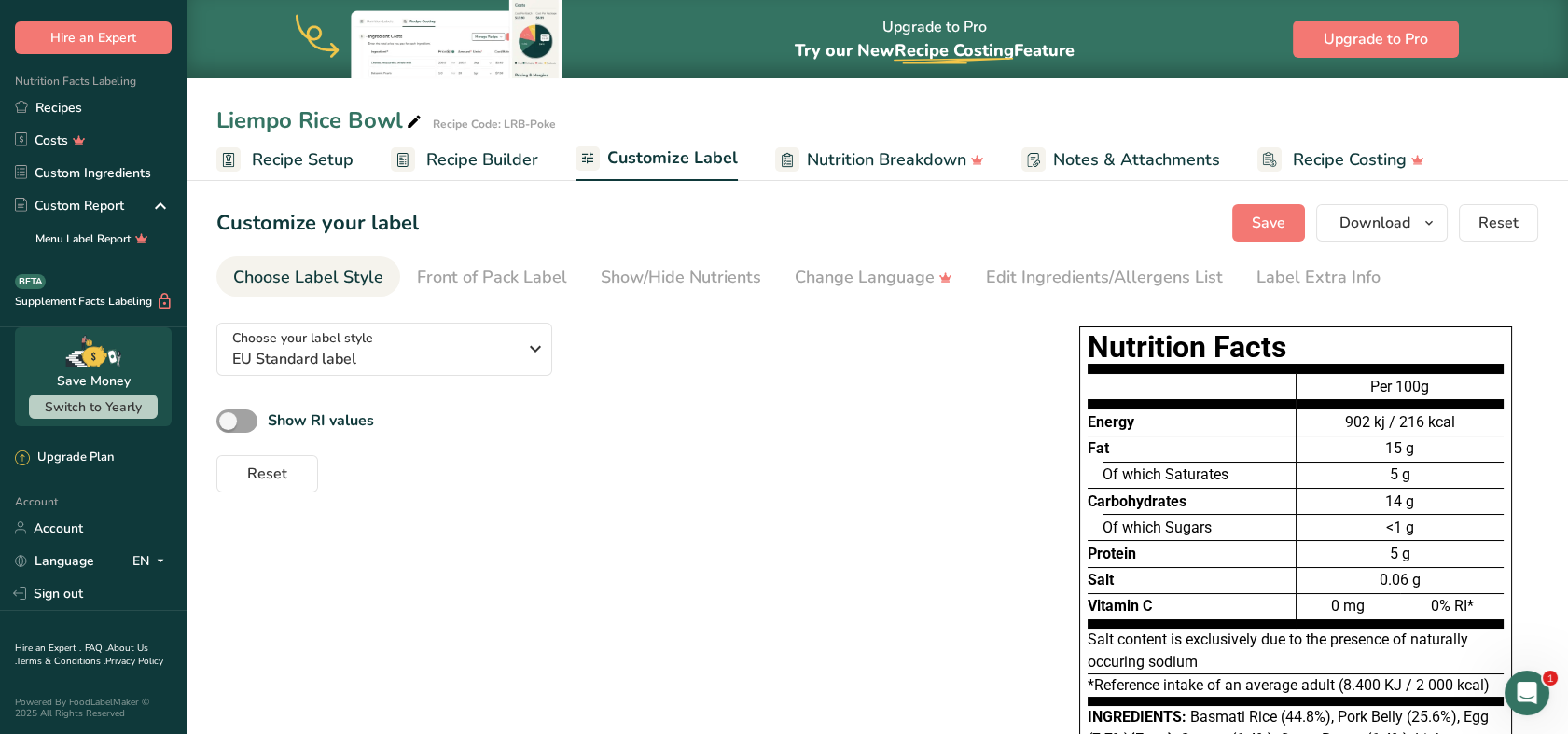 click on "Recipe Setup" at bounding box center (302, 159) 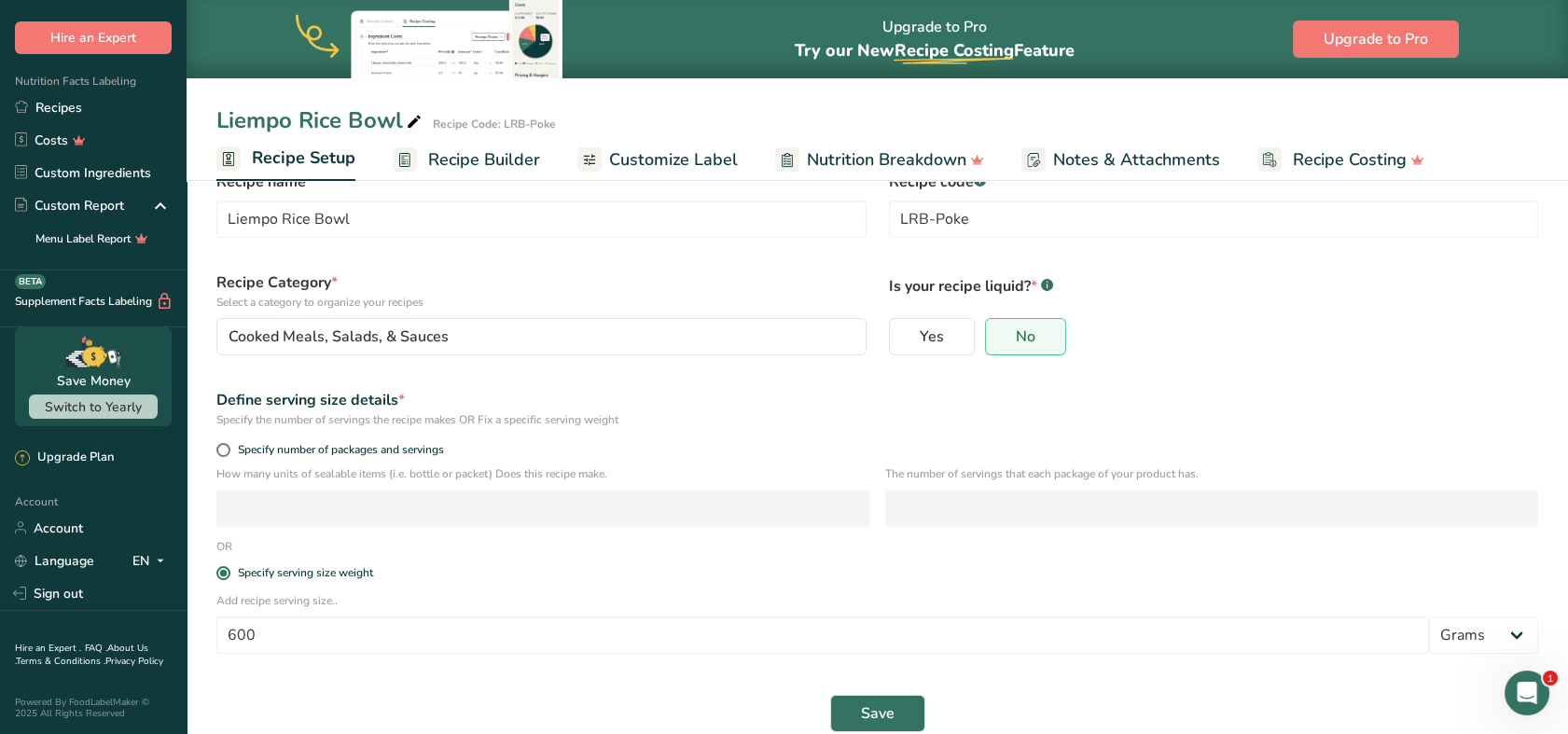 scroll, scrollTop: 81, scrollLeft: 0, axis: vertical 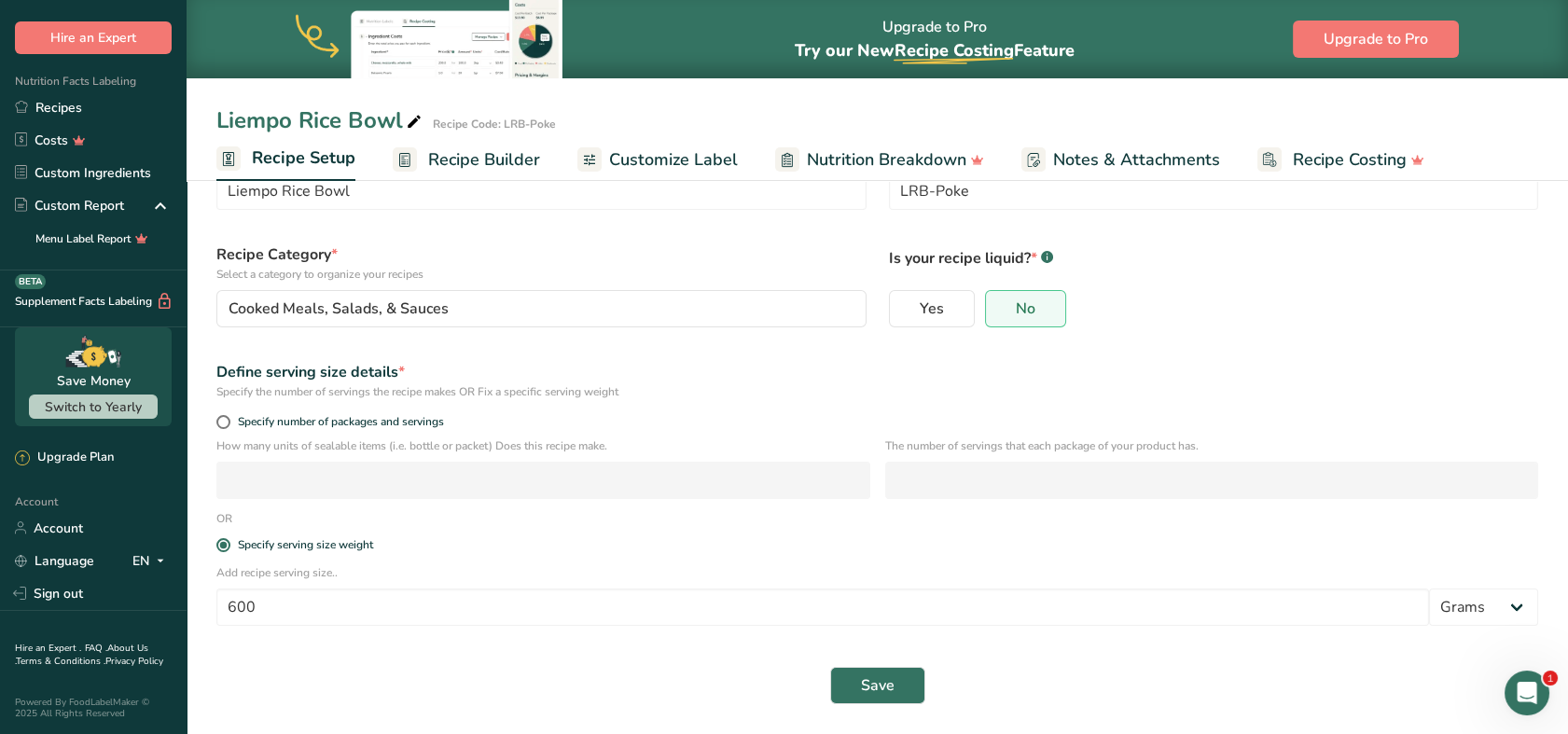 click on "Recipe Builder" at bounding box center [484, 159] 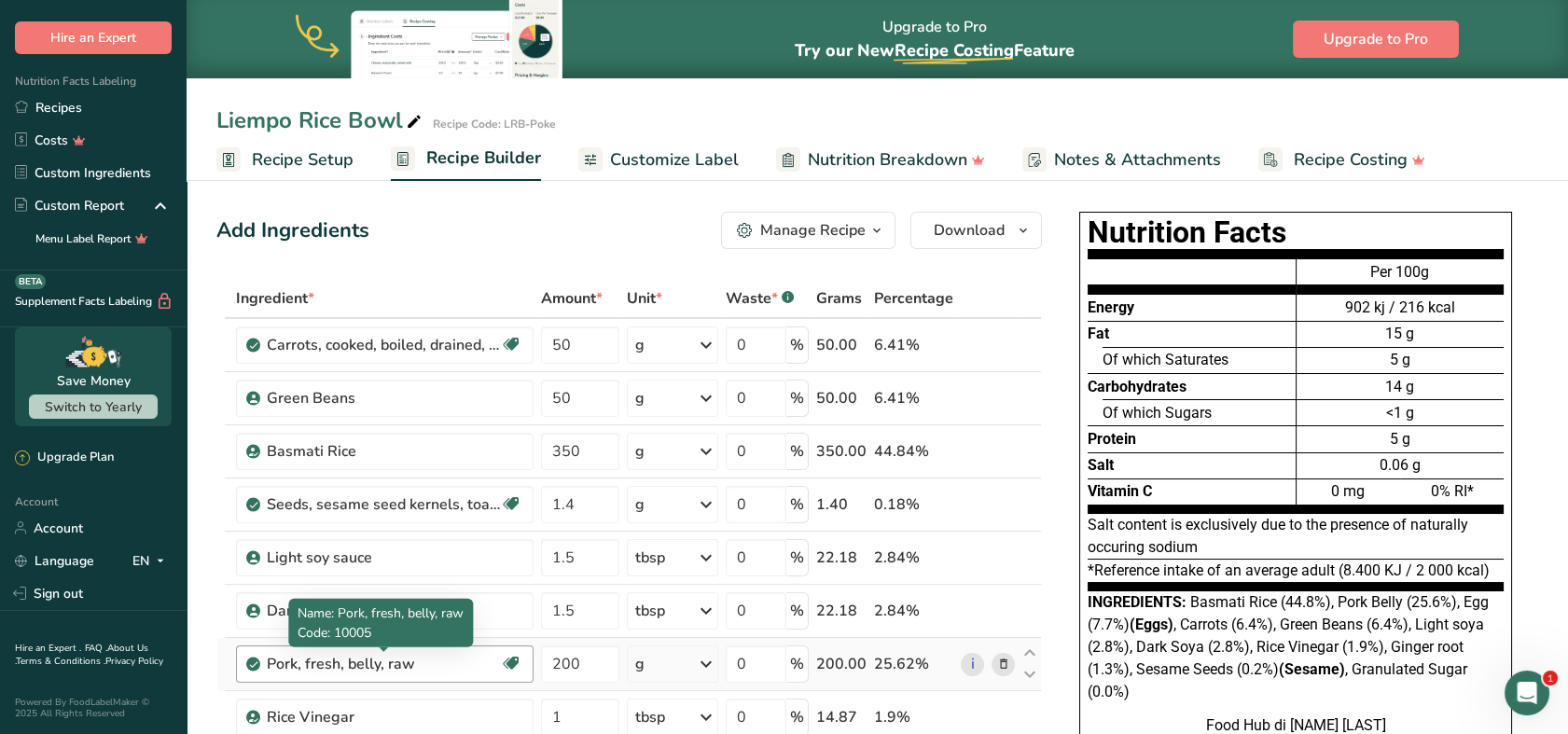 scroll, scrollTop: 104, scrollLeft: 0, axis: vertical 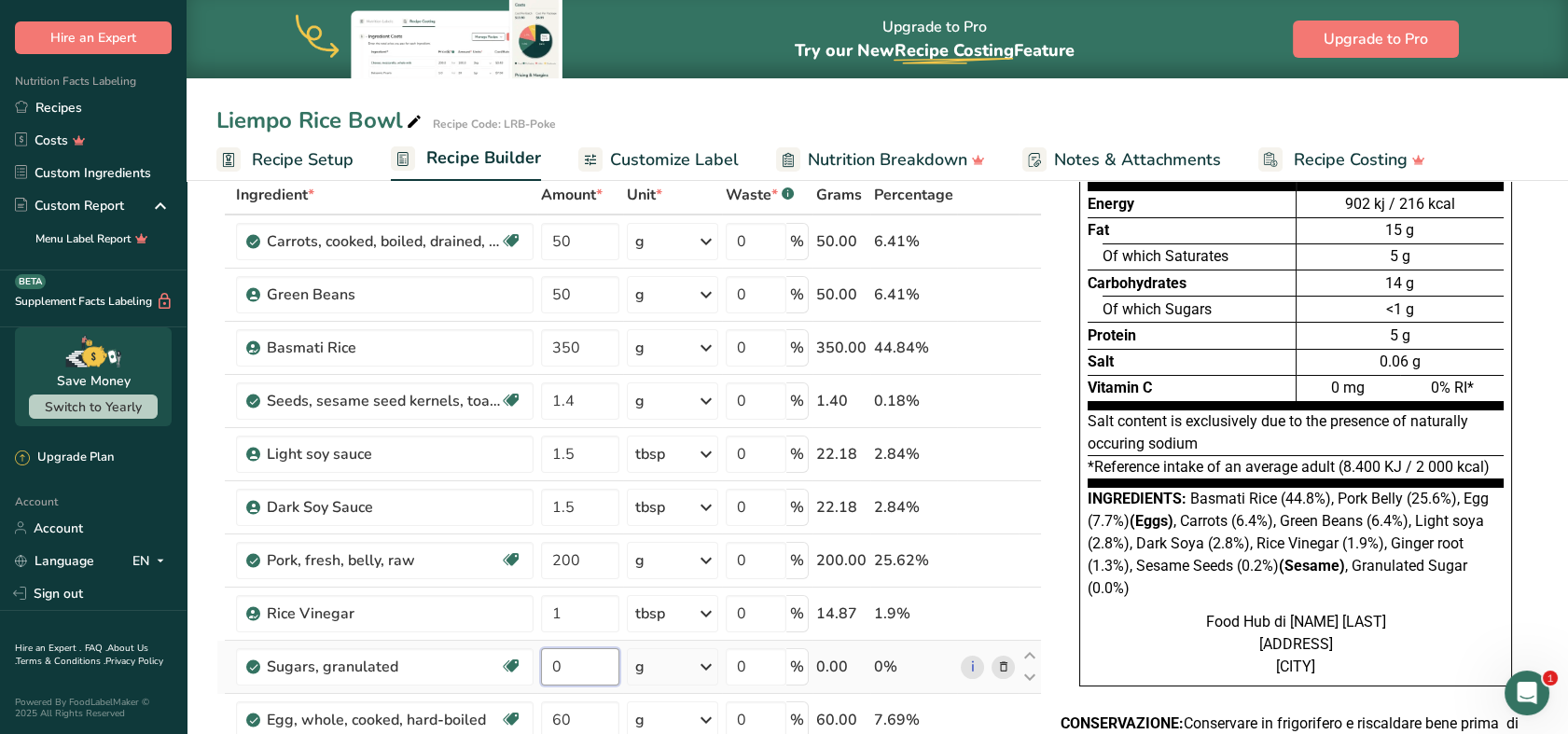 drag, startPoint x: 607, startPoint y: 672, endPoint x: 557, endPoint y: 672, distance: 50 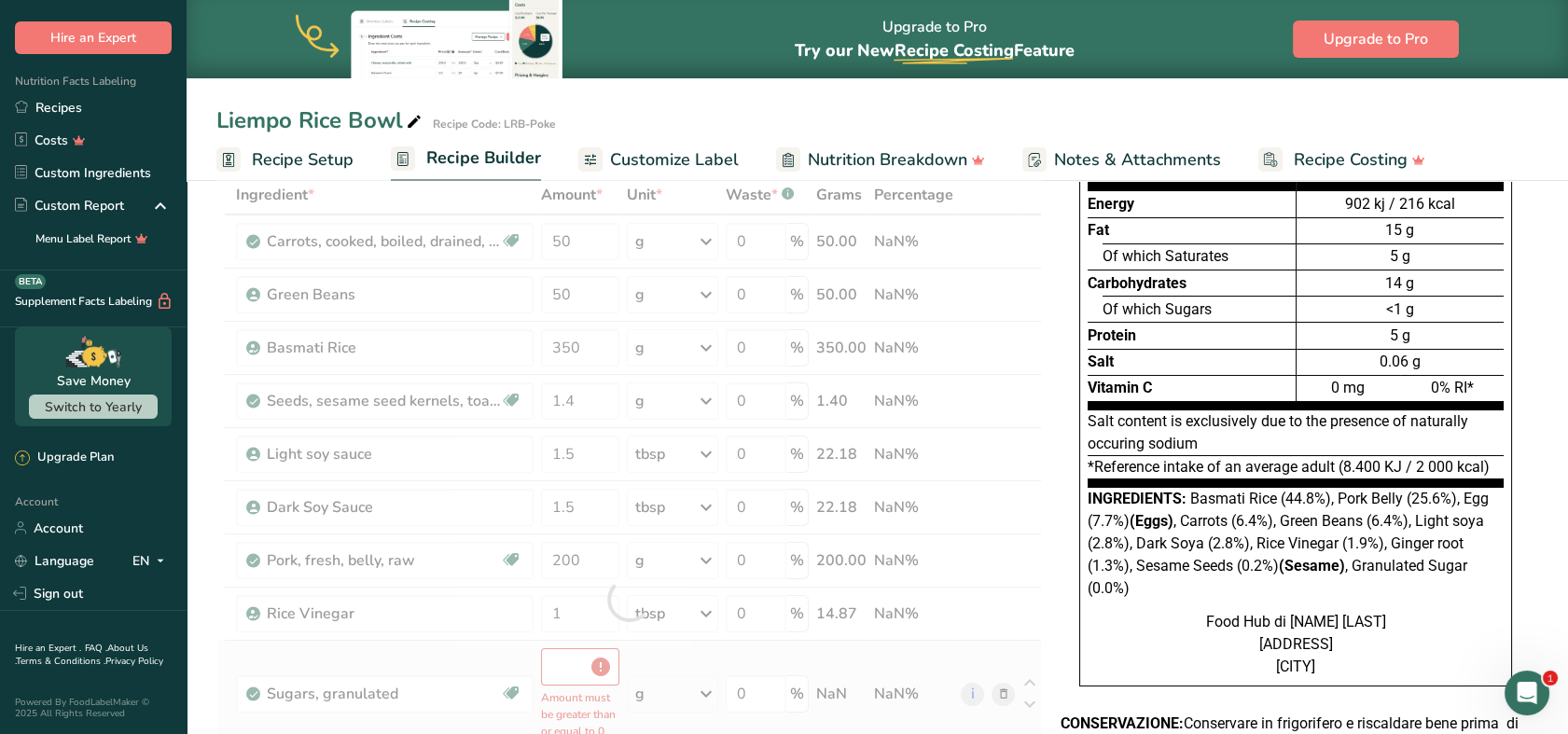 click on "Ingredient *
Amount *
Unit *
Waste *   .a-a{fill:#347362;}.b-a{fill:#fff;}          Grams
Percentage
Carrots, cooked, boiled, drained, without salt
Dairy free
Gluten free
Vegan
Vegetarian
Soy free
50
g
Portions
1 tbsp
0.5 cup slices
1 carrot
Weight Units
g
kg
mg
See more
Volume Units
l
Volume units require a density conversion. If you know your ingredient's density enter it below. Otherwise, click on "RIA" our AI Regulatory bot - she will be able to help you
lb/ft3
g/cm3
Confirm
mL" at bounding box center (629, 600) 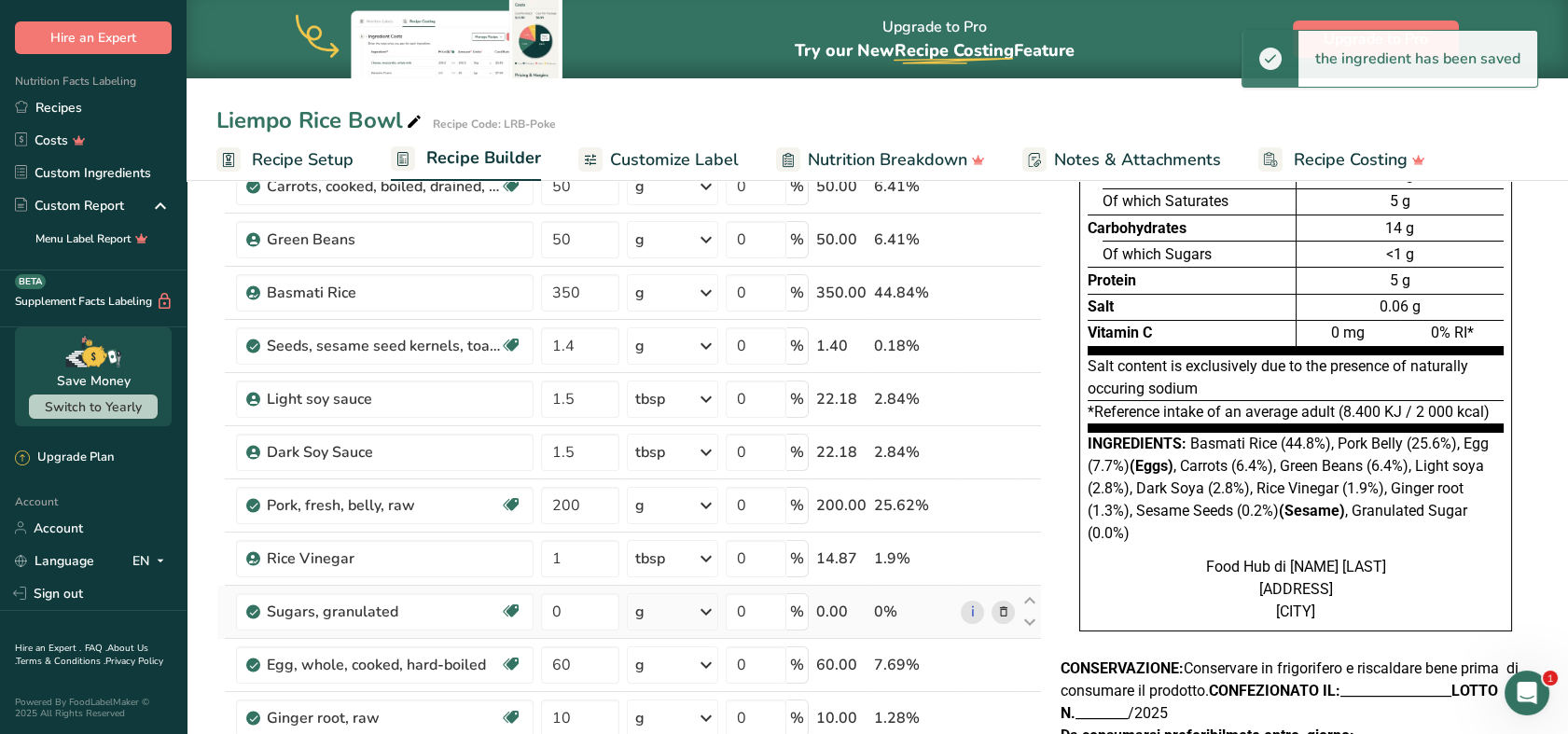 scroll, scrollTop: 207, scrollLeft: 0, axis: vertical 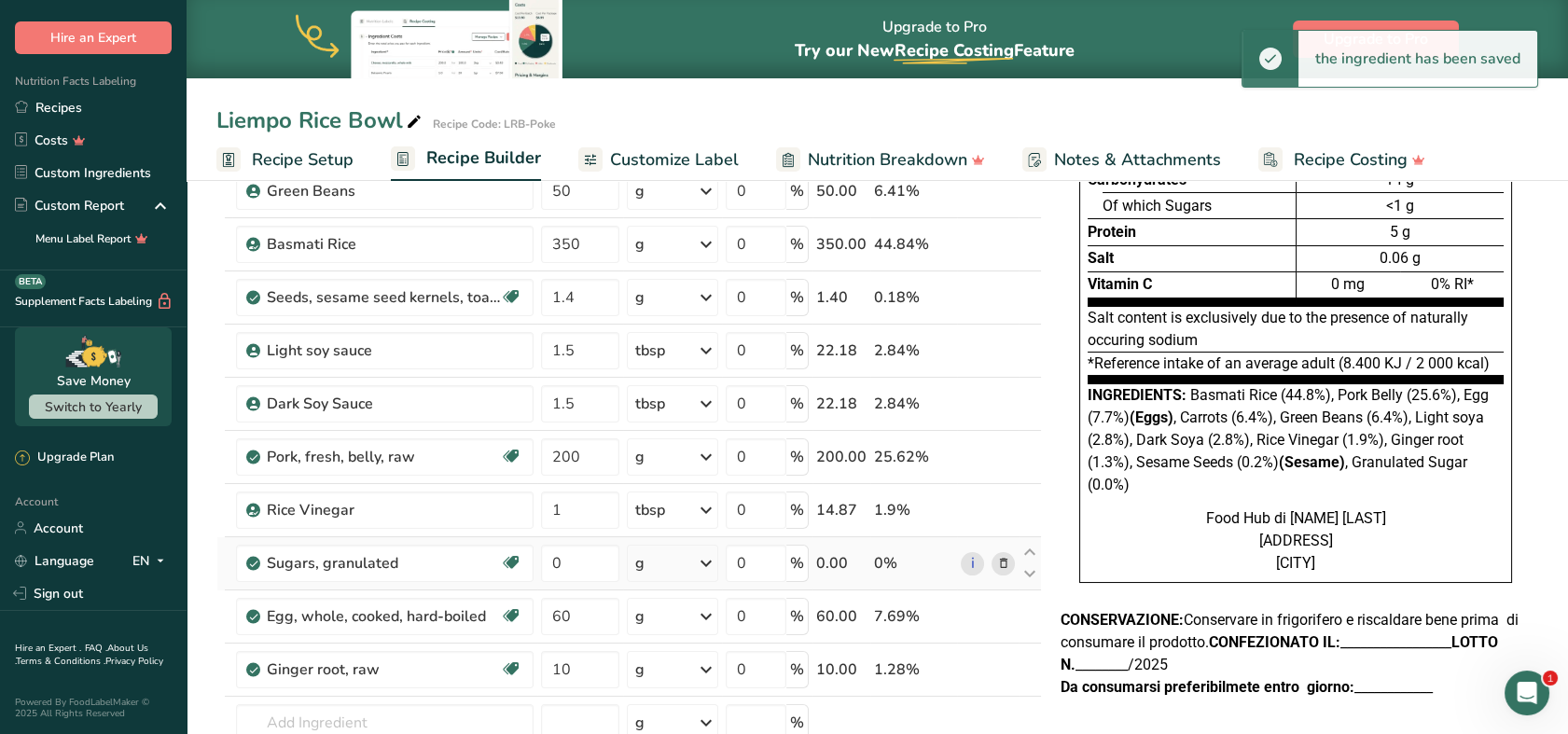 click at bounding box center (706, 563) 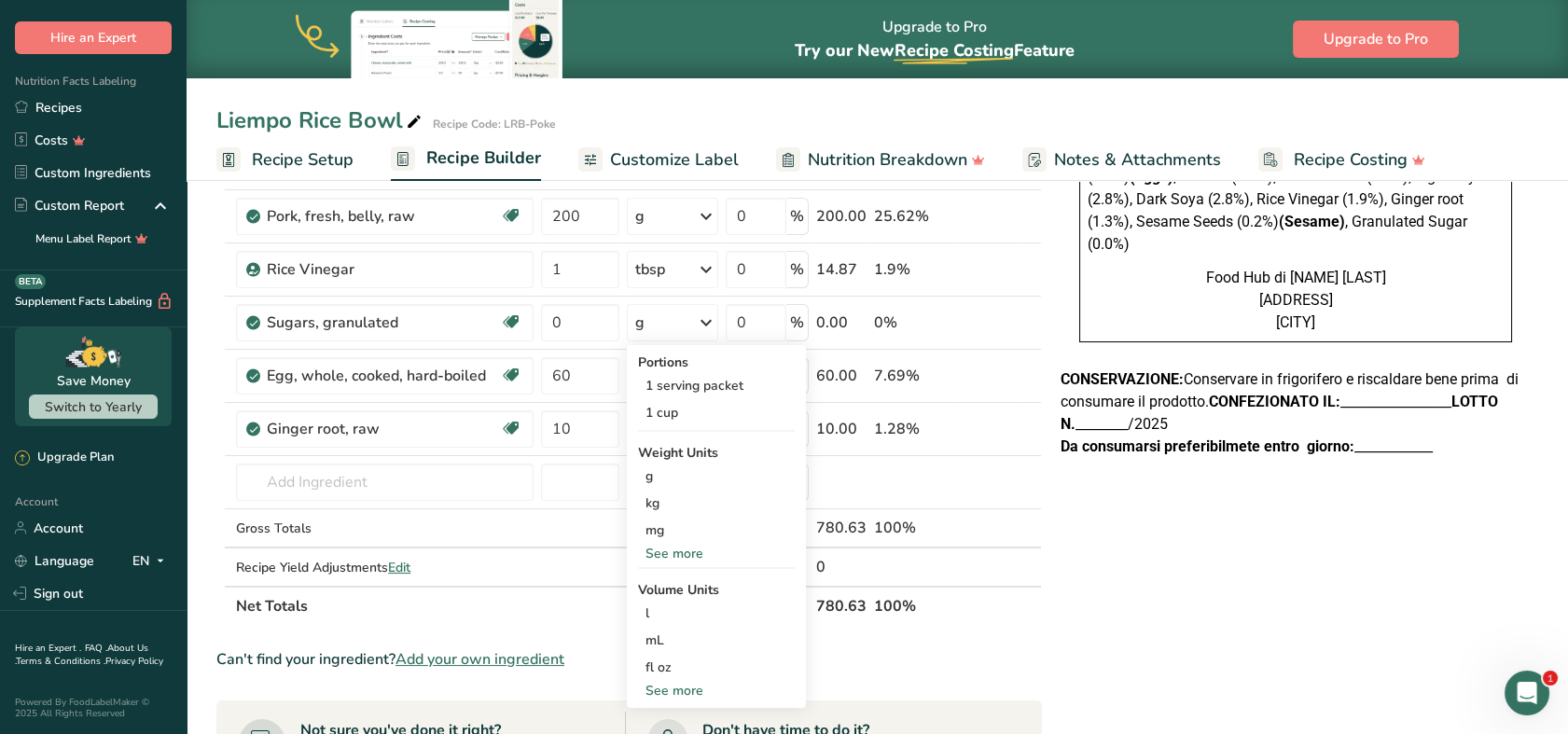 scroll, scrollTop: 414, scrollLeft: 0, axis: vertical 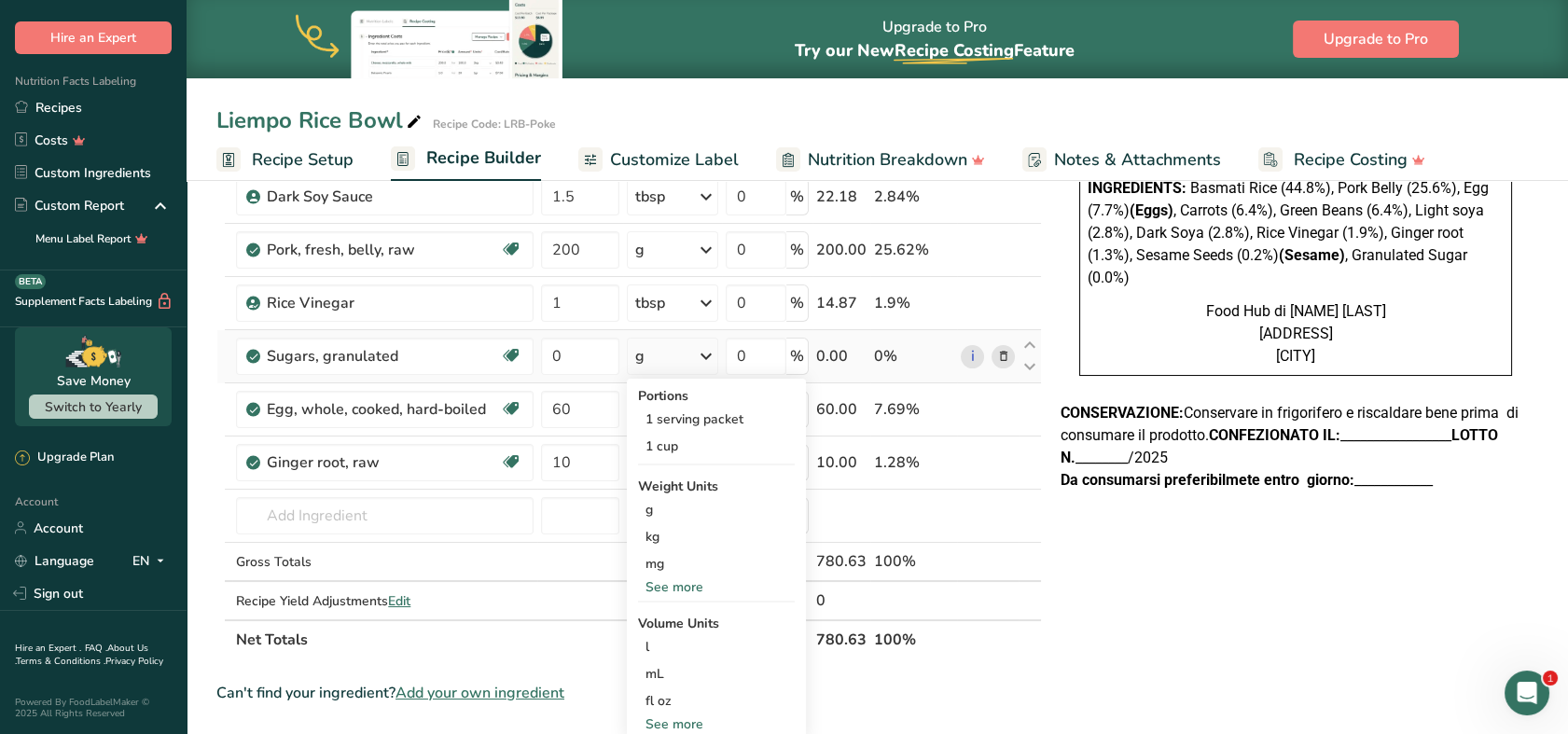click on "See more" at bounding box center (716, 587) 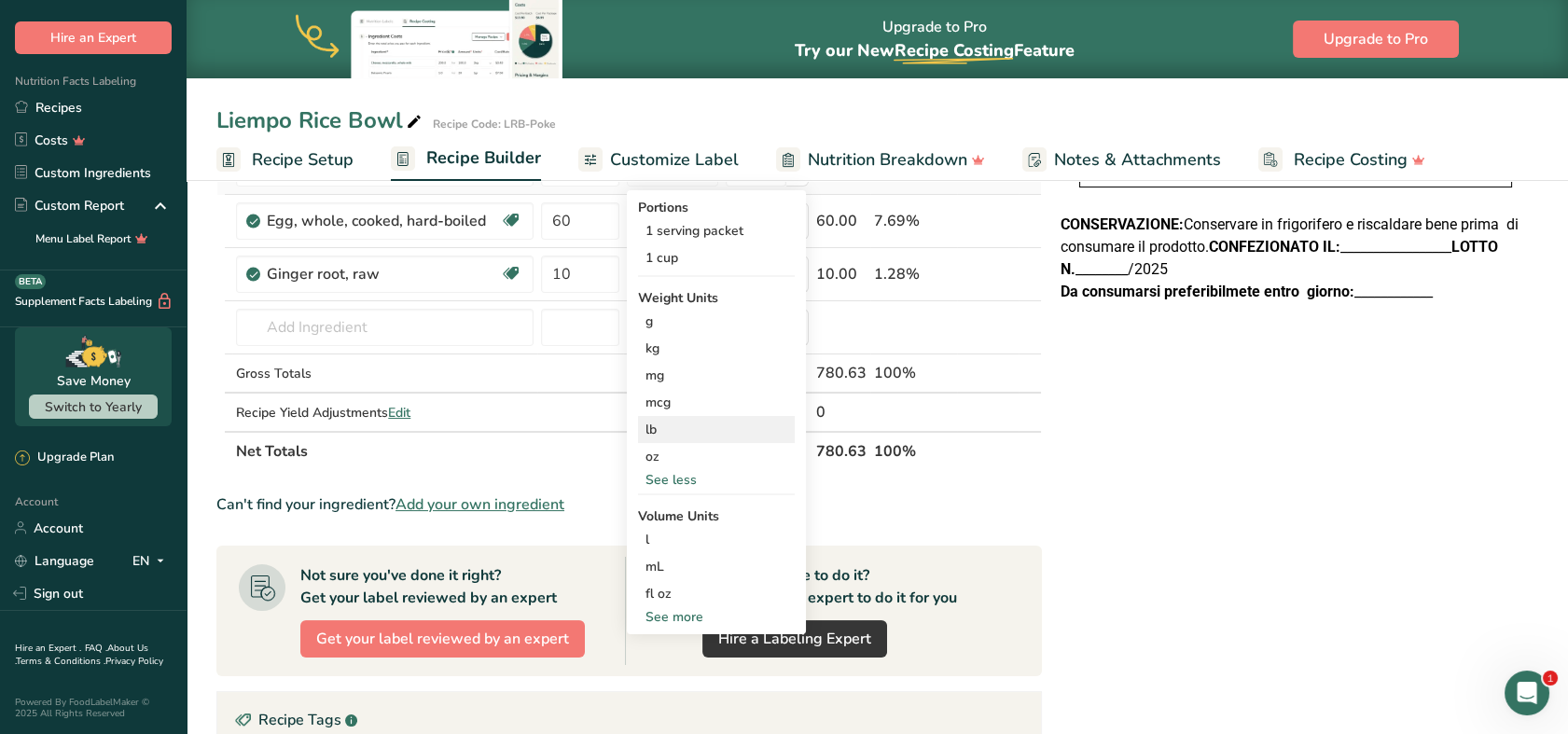 scroll, scrollTop: 621, scrollLeft: 0, axis: vertical 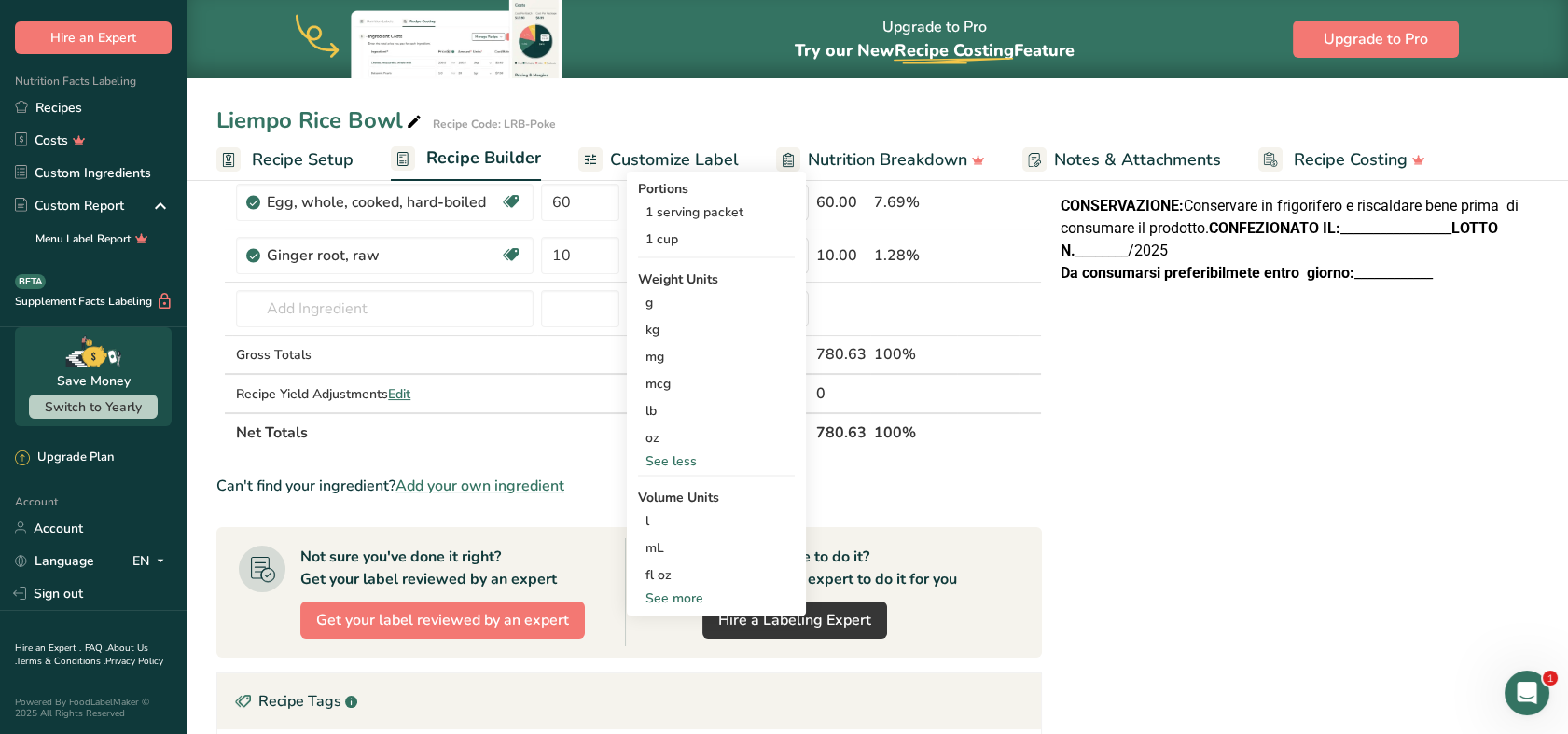 click on "See more" at bounding box center [716, 598] 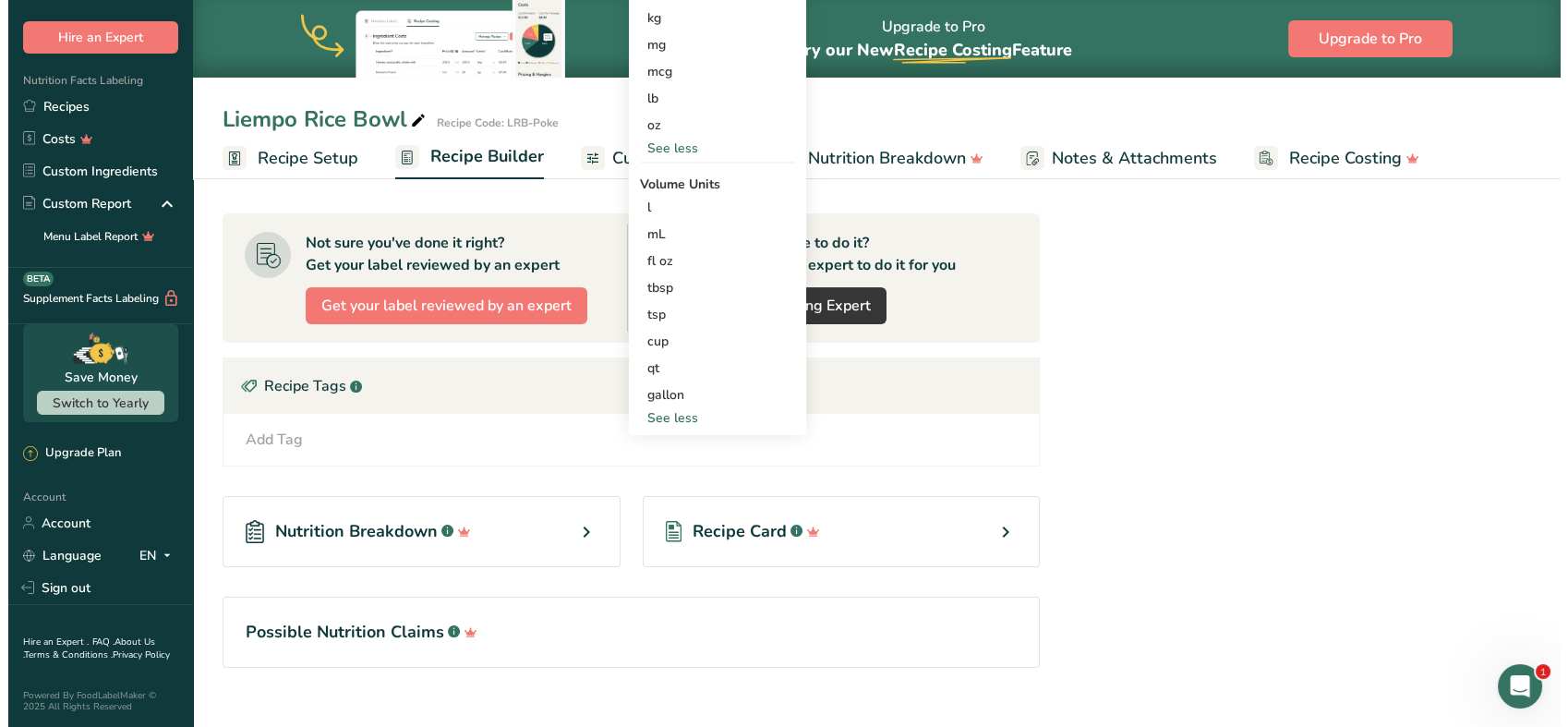scroll, scrollTop: 308, scrollLeft: 0, axis: vertical 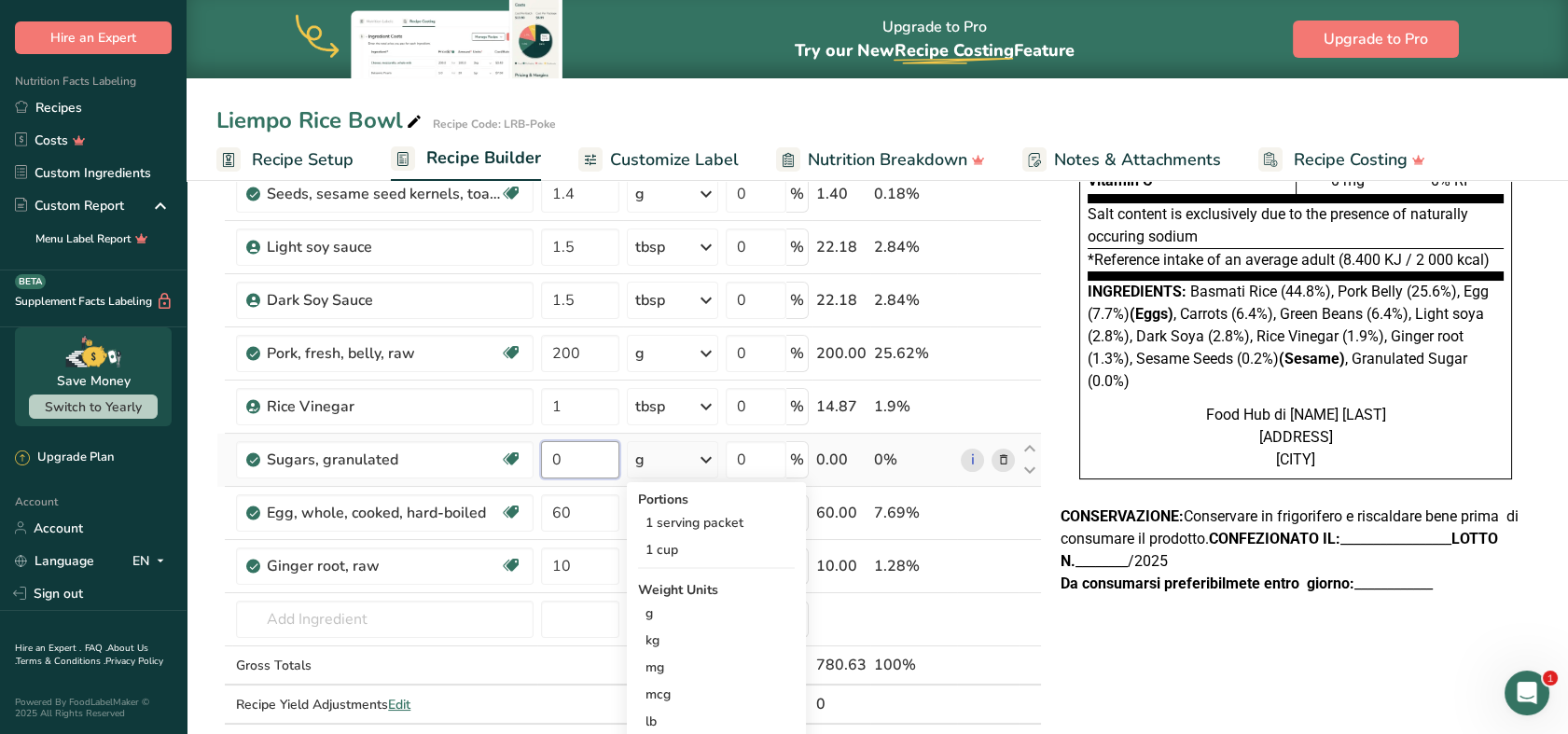 click on "0" at bounding box center [580, 460] 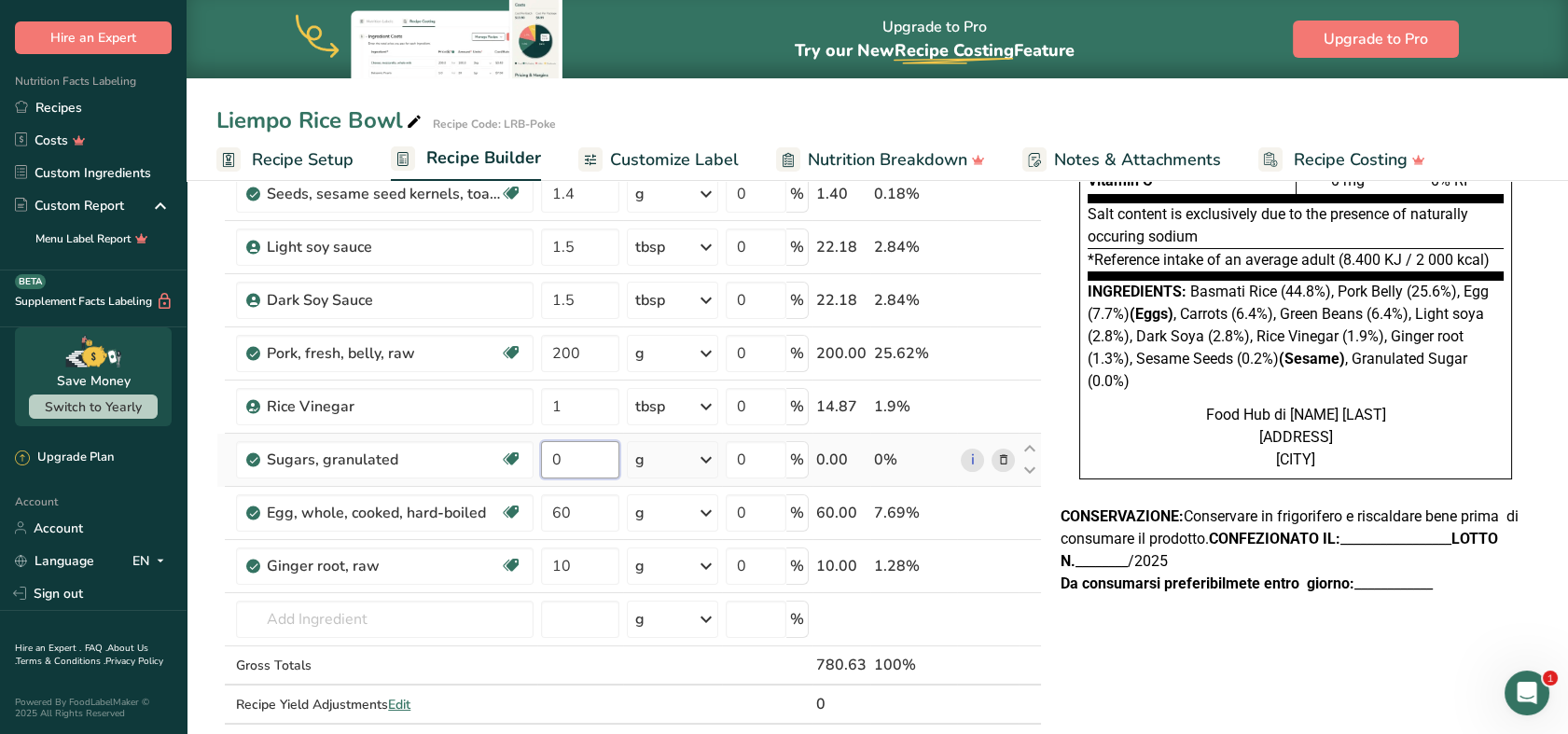 drag, startPoint x: 591, startPoint y: 461, endPoint x: 546, endPoint y: 457, distance: 45.177428 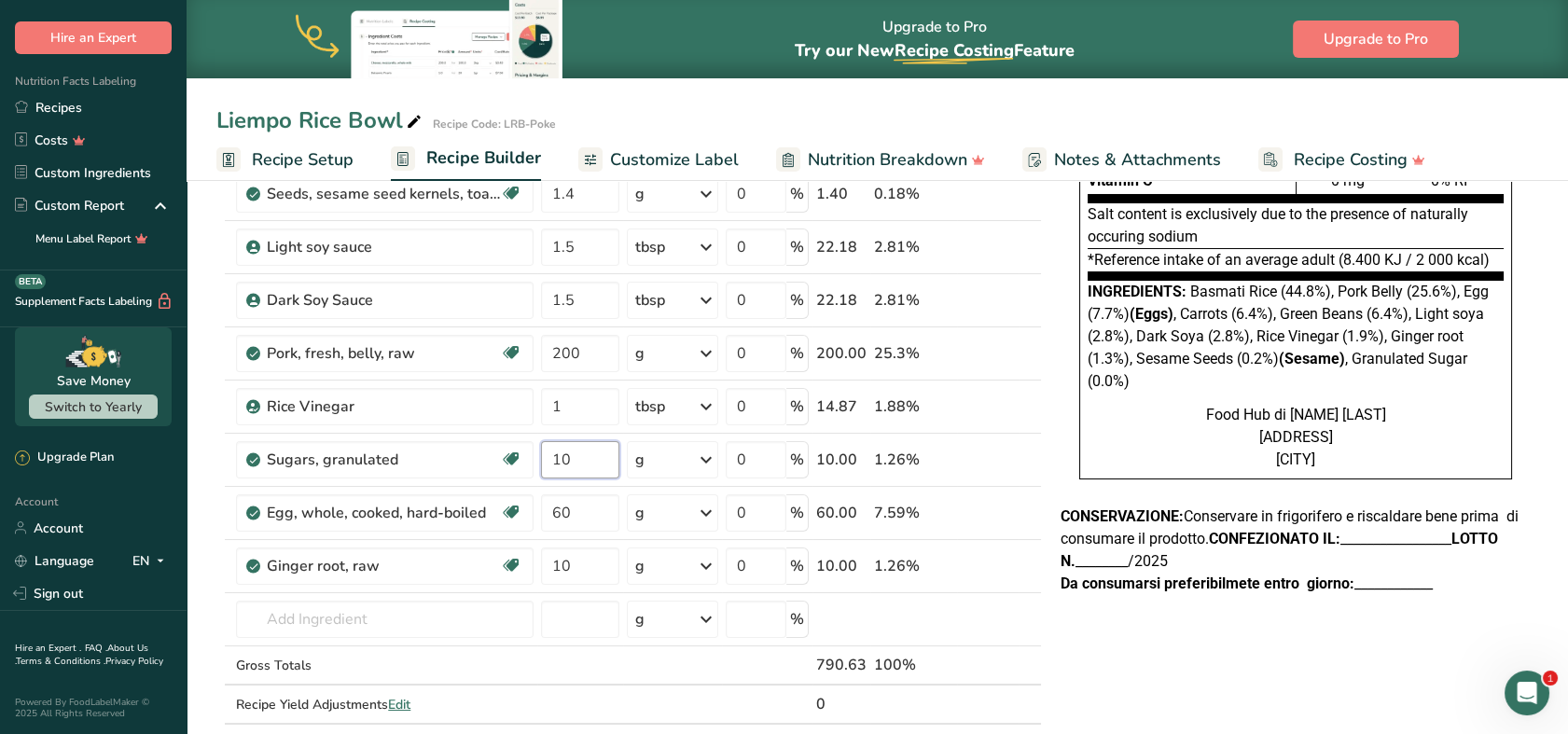 type on "10" 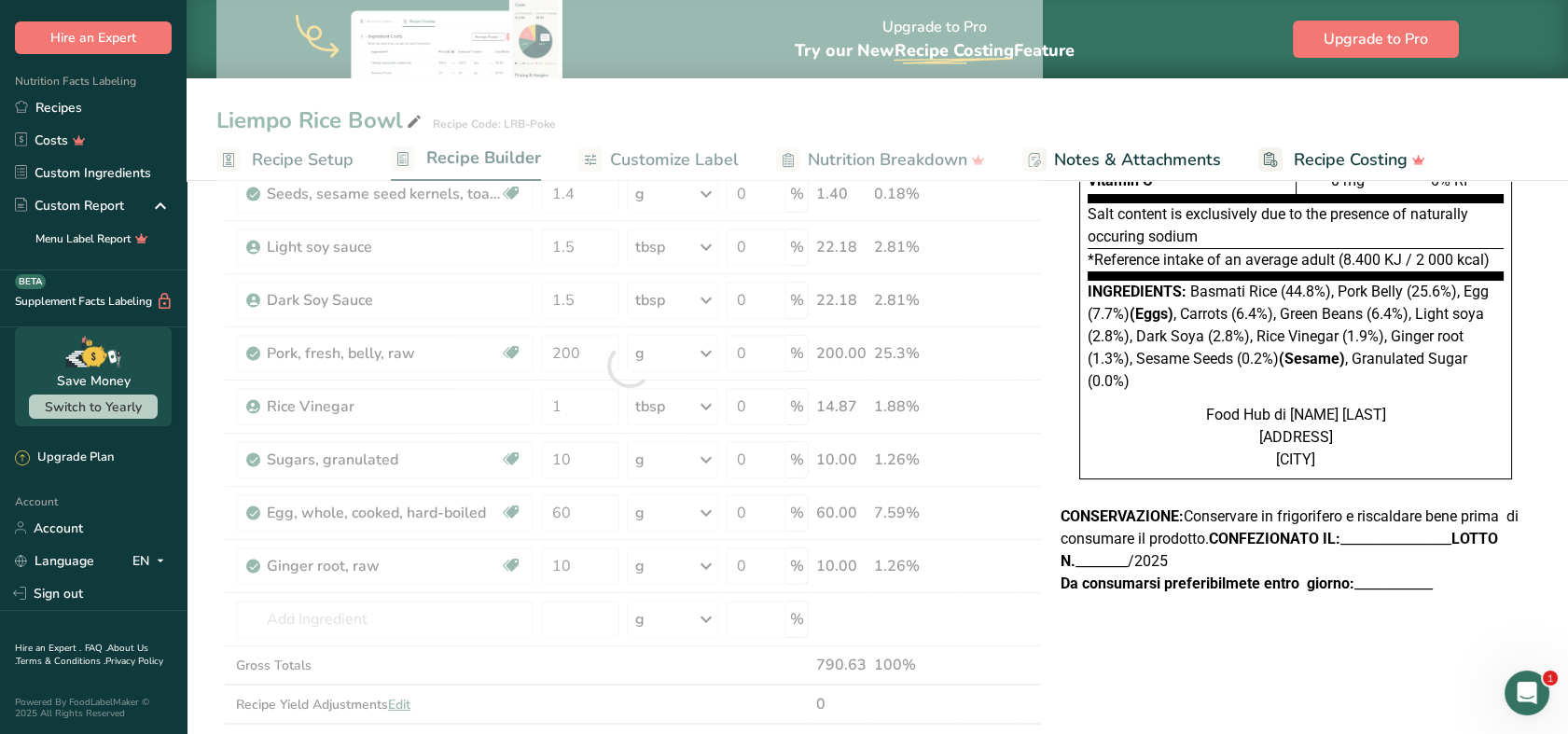 click on "Upgrade to Pro
Try our New
Recipe Costing
.a-29{fill:none;stroke-linecap:round;stroke-width:3px;}
Feature
Upgrade to Pro
Liempo Rice Bowl
Recipe Code: LRB-Poke
Recipe Setup                       Recipe Builder   Customize Label               Nutrition Breakdown                 Notes & Attachments                 Recipe Costing
Add Ingredients
Manage Recipe         Delete Recipe           Duplicate Recipe             Scale Recipe             Save as Sub-Recipe   .a-a{fill:#347362;}.b-a{fill:#fff;}                               Nutrition Breakdown                   Recipe Card
NEW
Amino Acids Pattern Report             Activity History
Download
Choose your preferred label style
Standard FDA label" at bounding box center (784, 537) 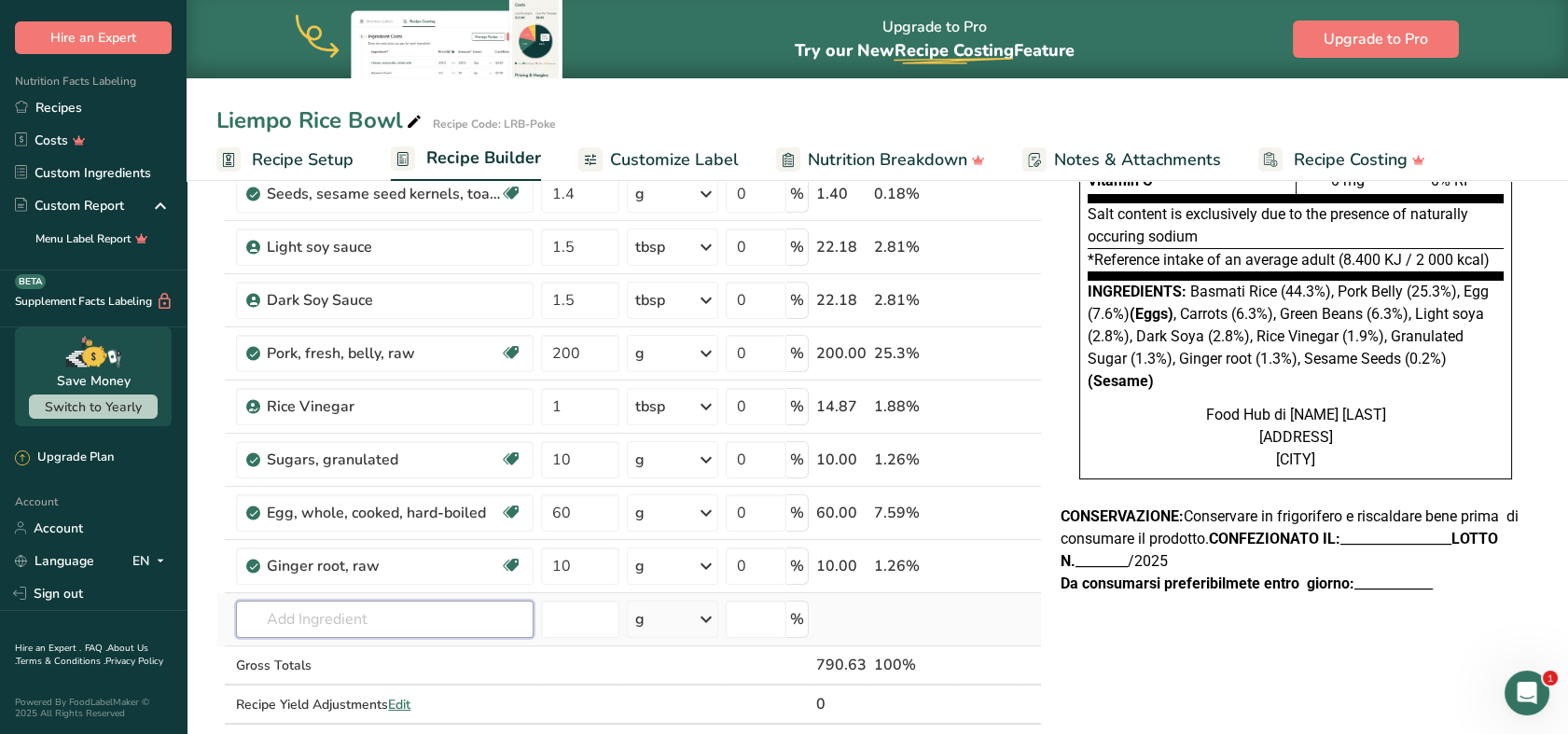 click at bounding box center (384, 619) 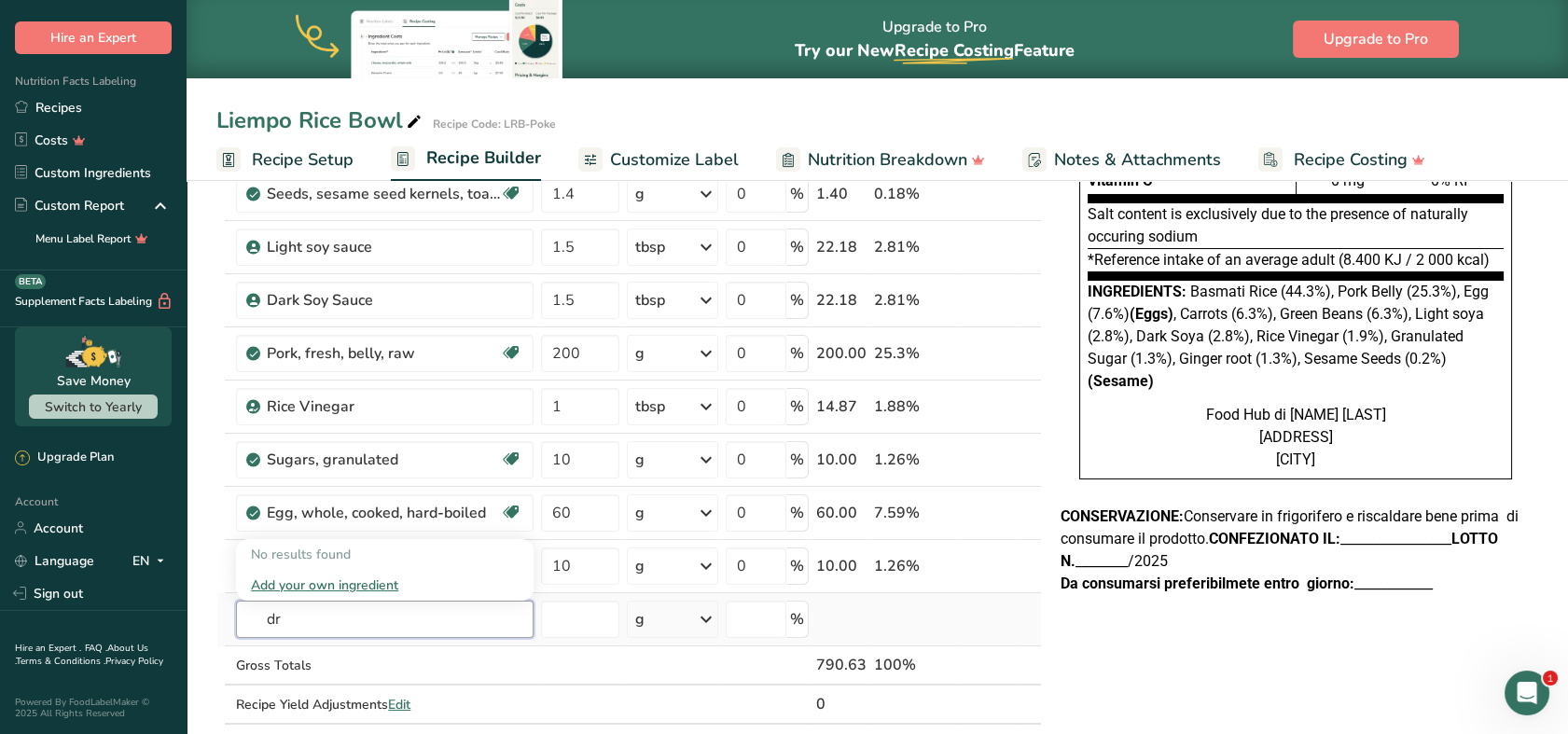 type on "d" 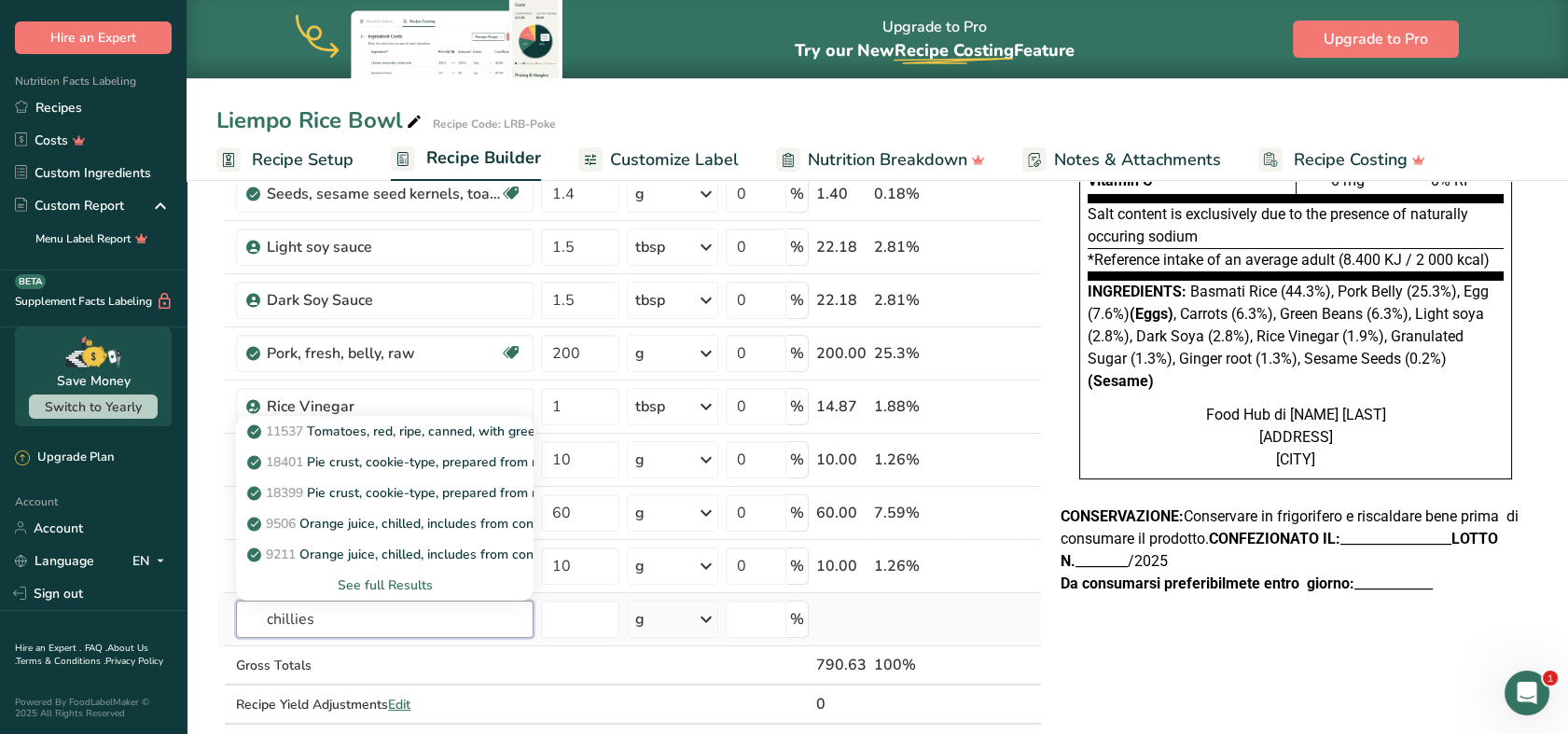type on "chillies" 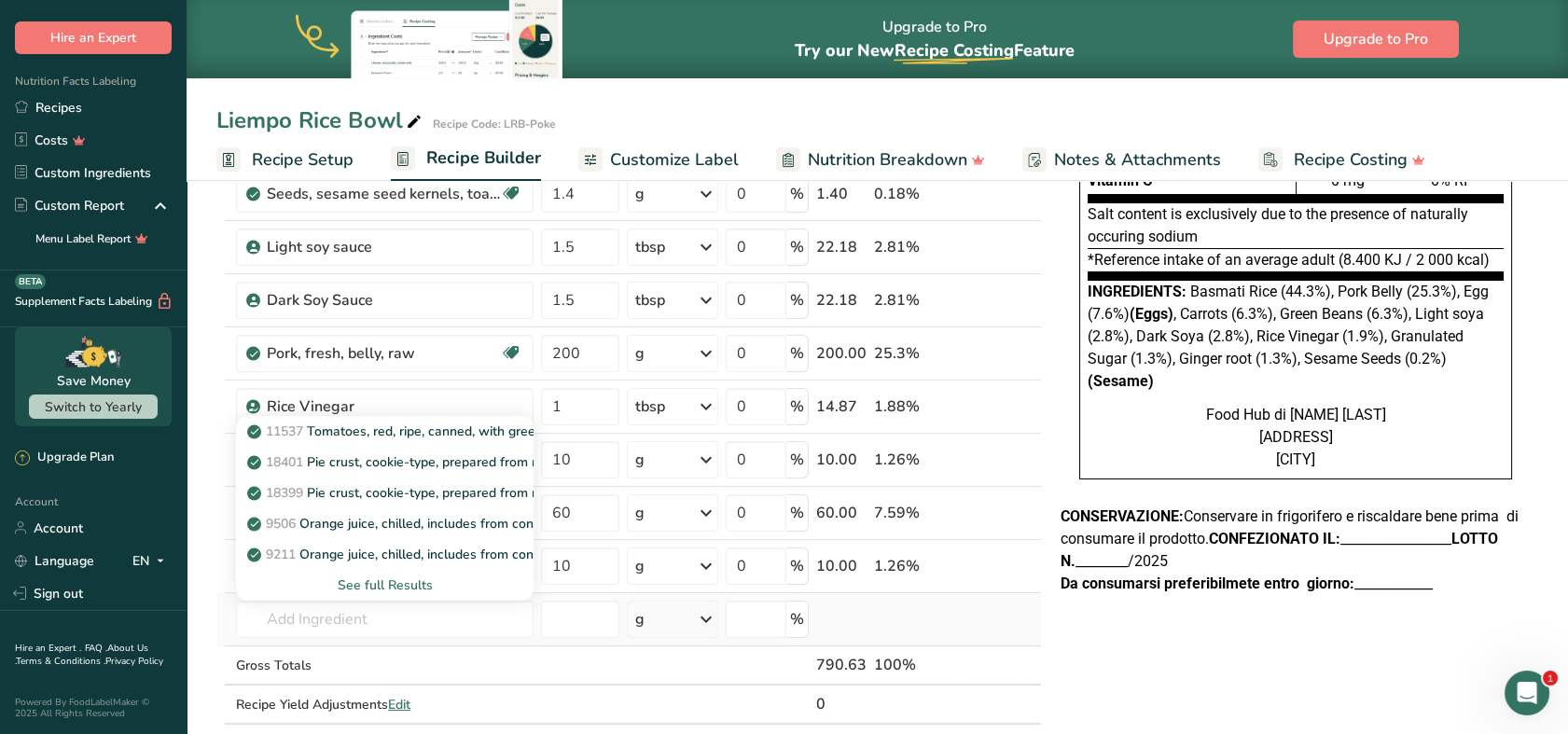 click on "See full Results" at bounding box center [384, 585] 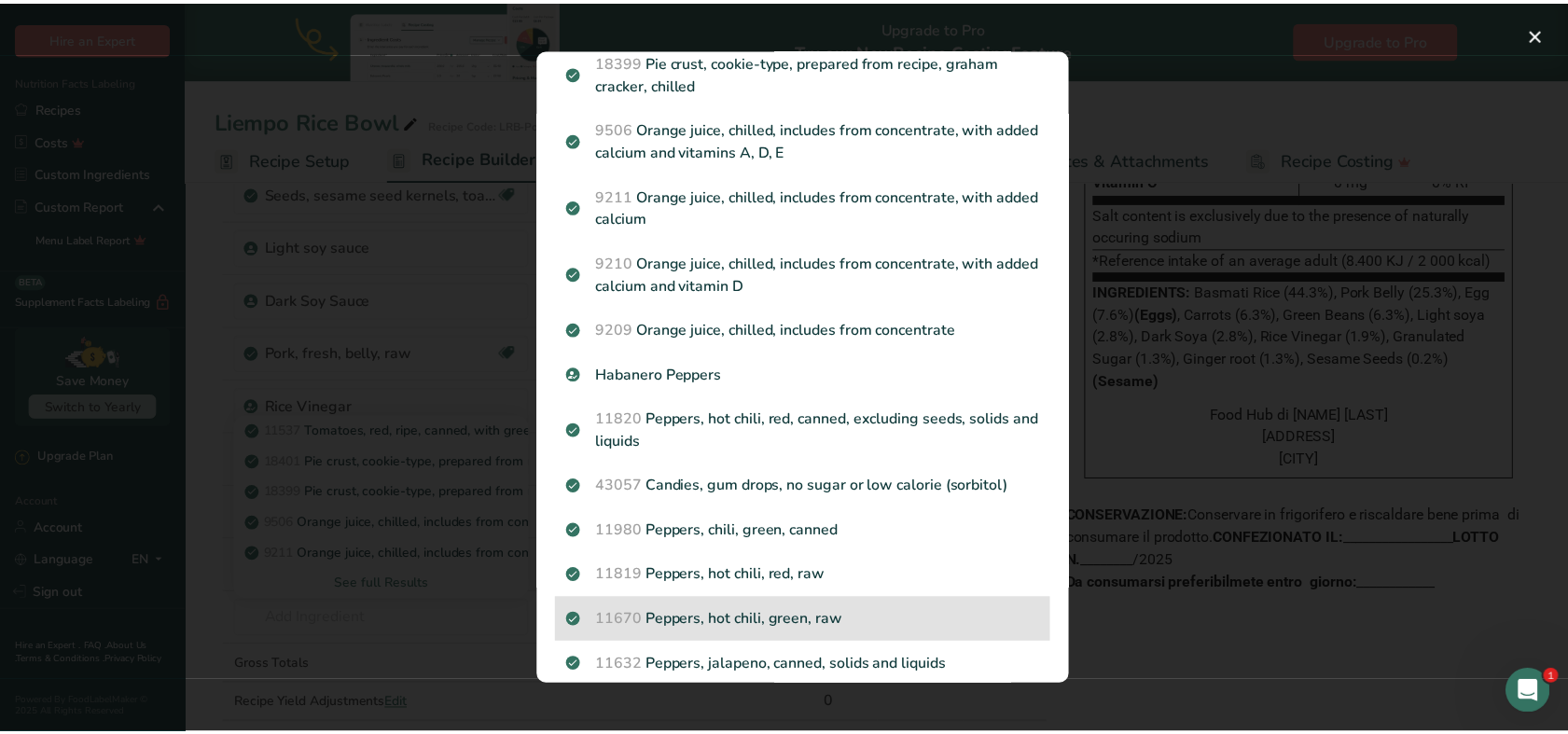 scroll, scrollTop: 199, scrollLeft: 0, axis: vertical 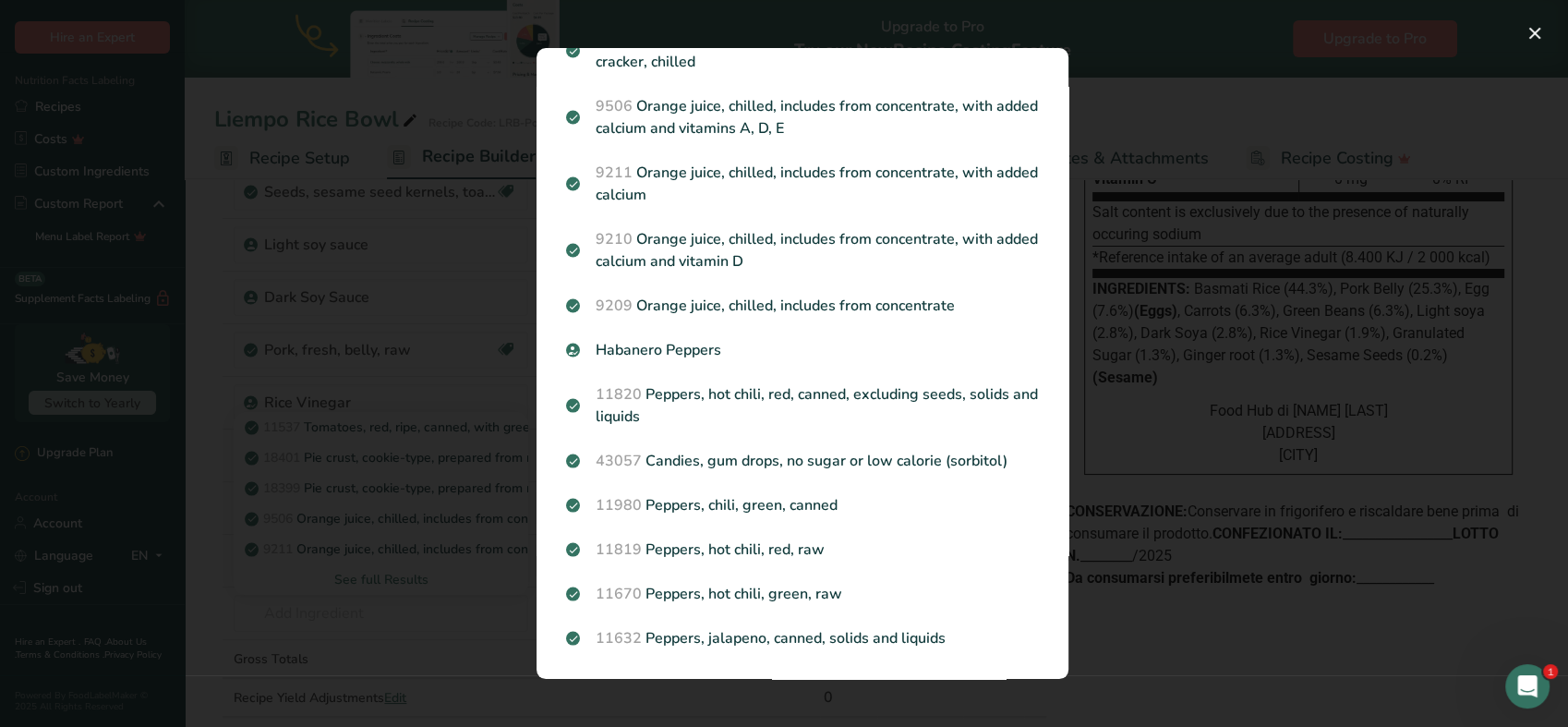 click at bounding box center (784, 363) 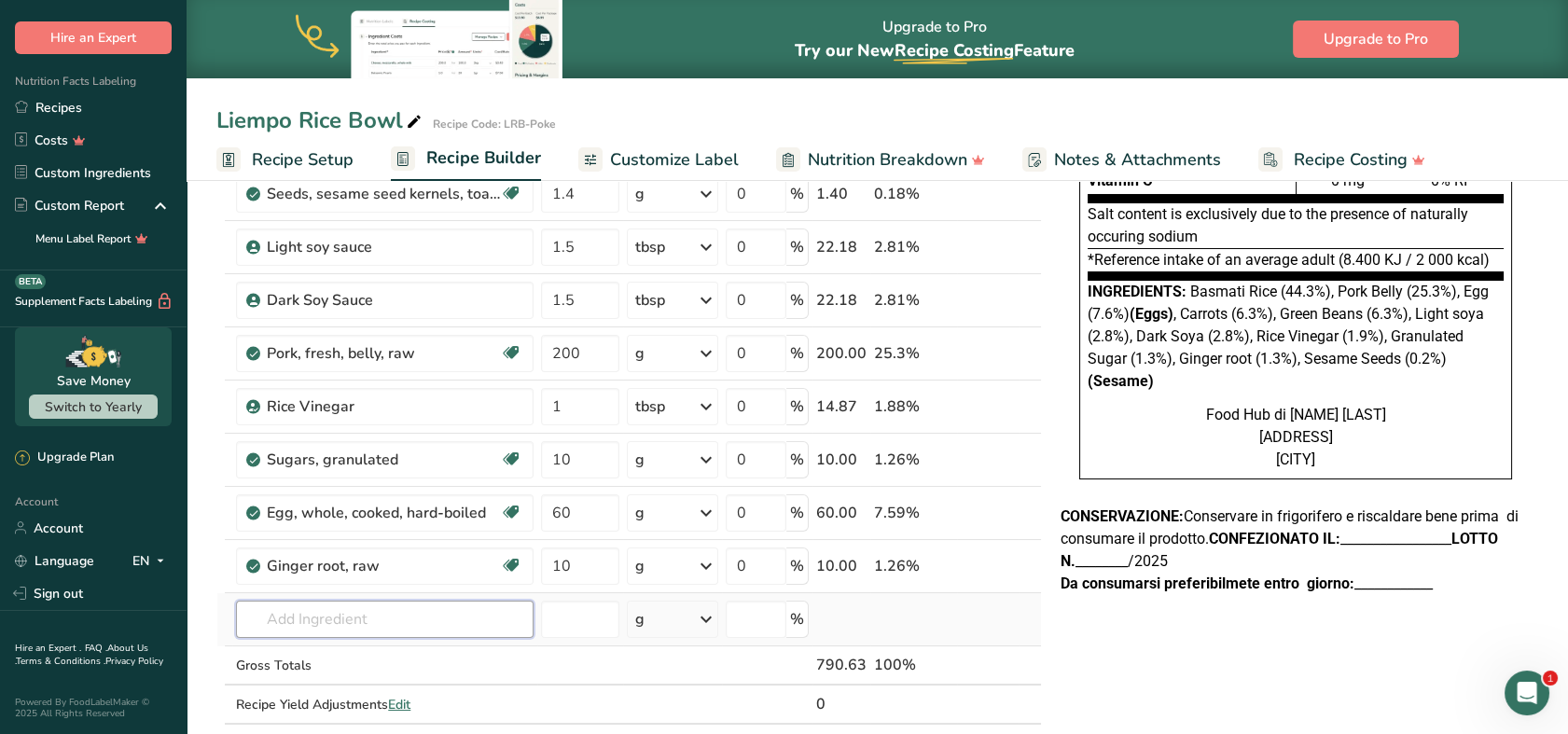 click at bounding box center [384, 619] 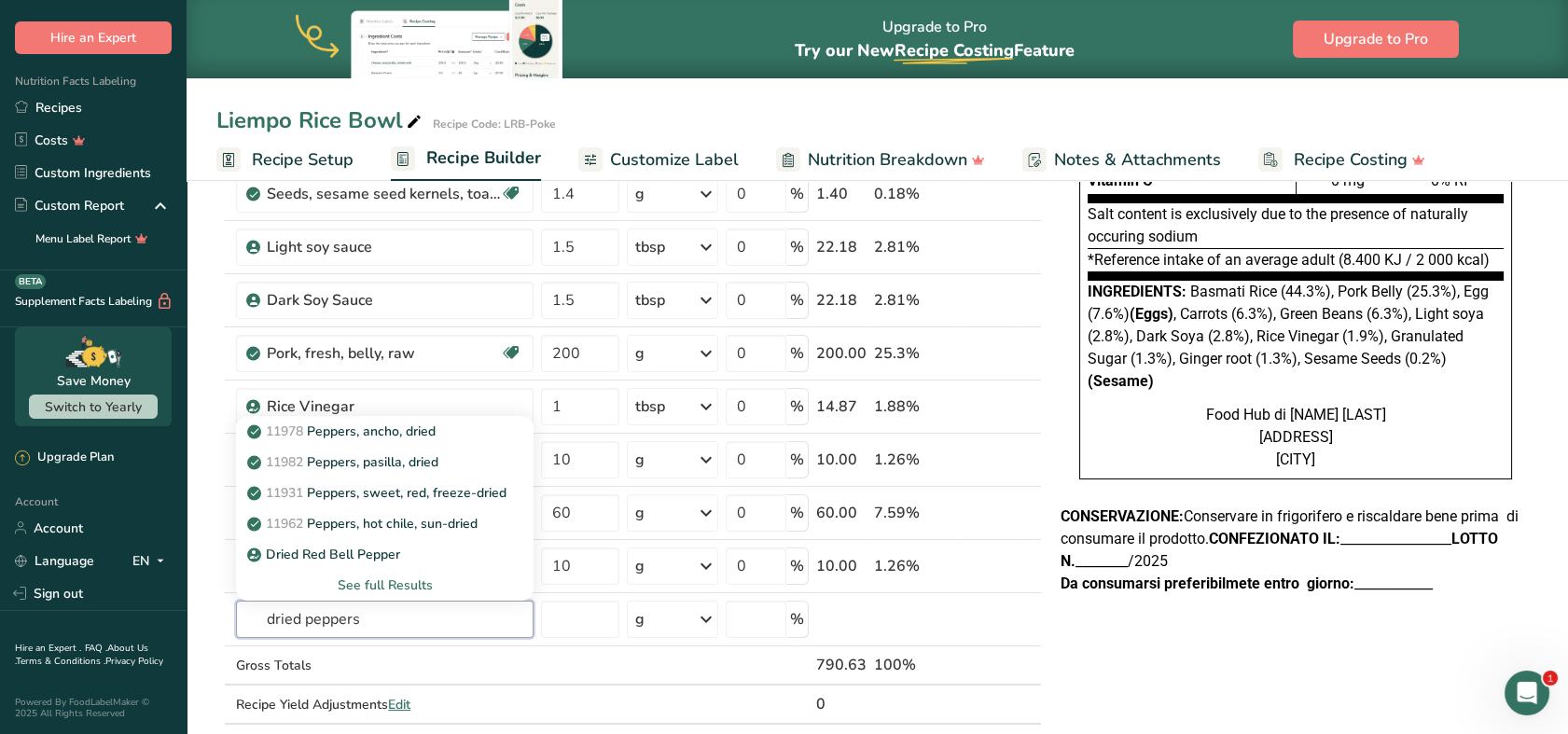 type on "dried peppers" 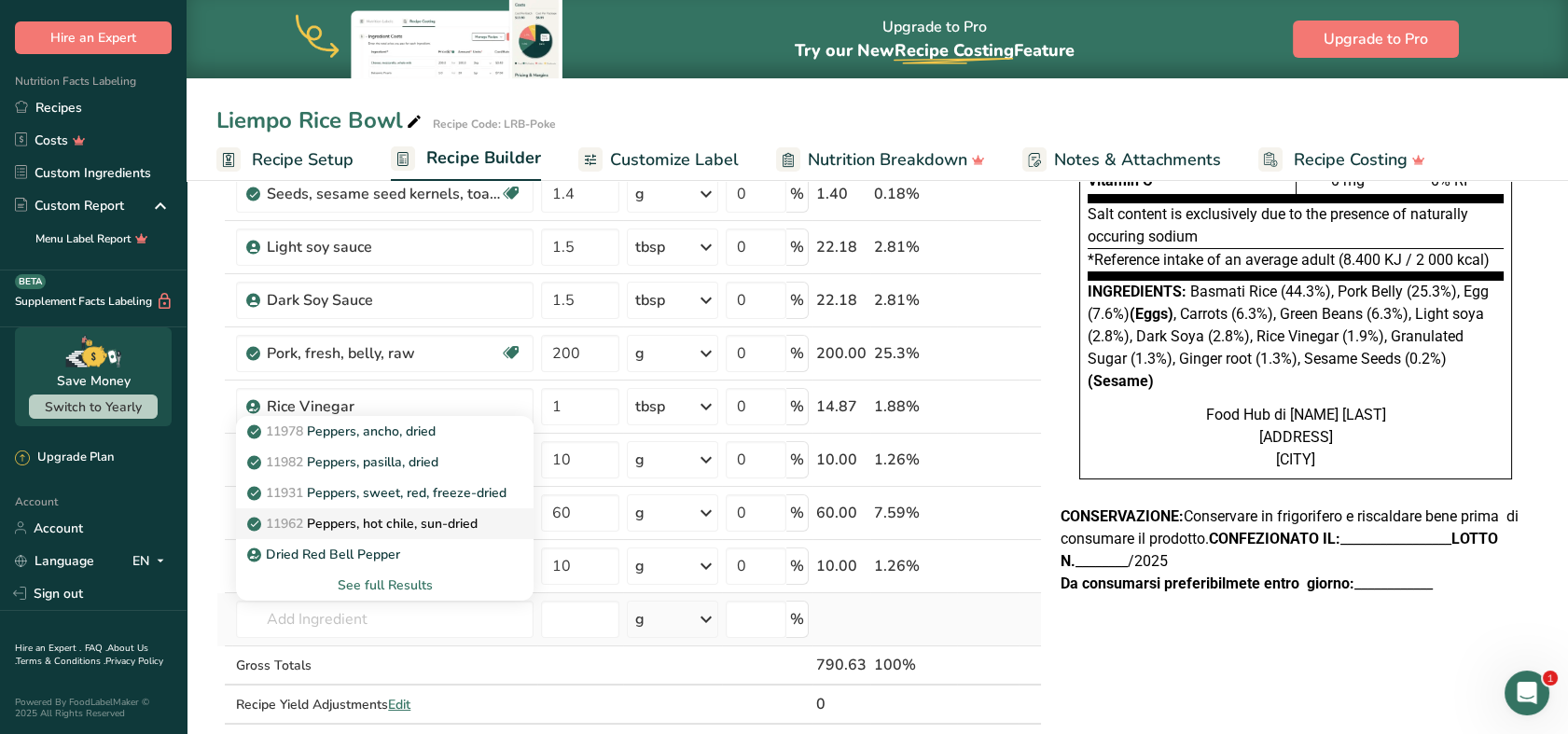 click on "11962
Peppers, hot chile, sun-dried" at bounding box center [364, 523] 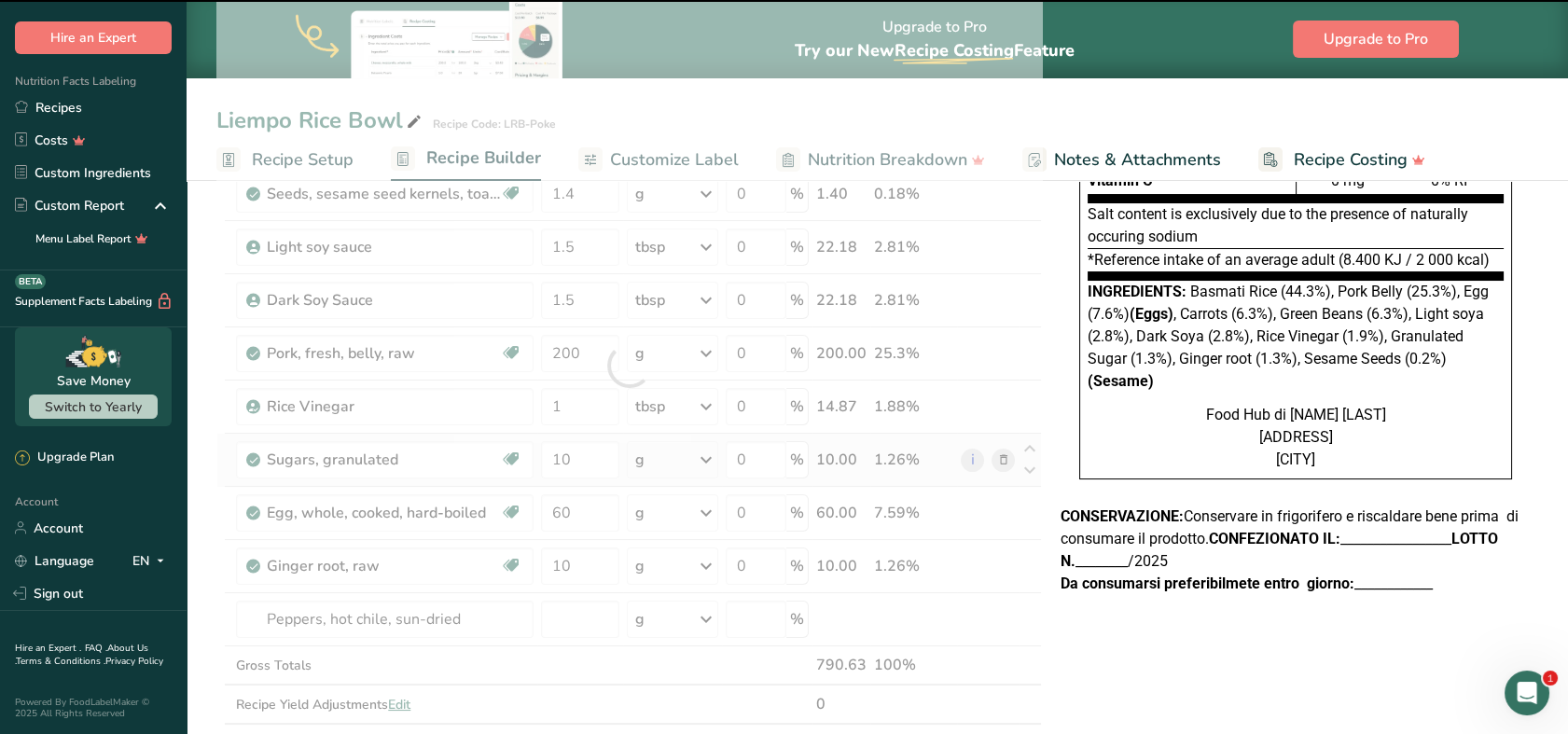type on "0" 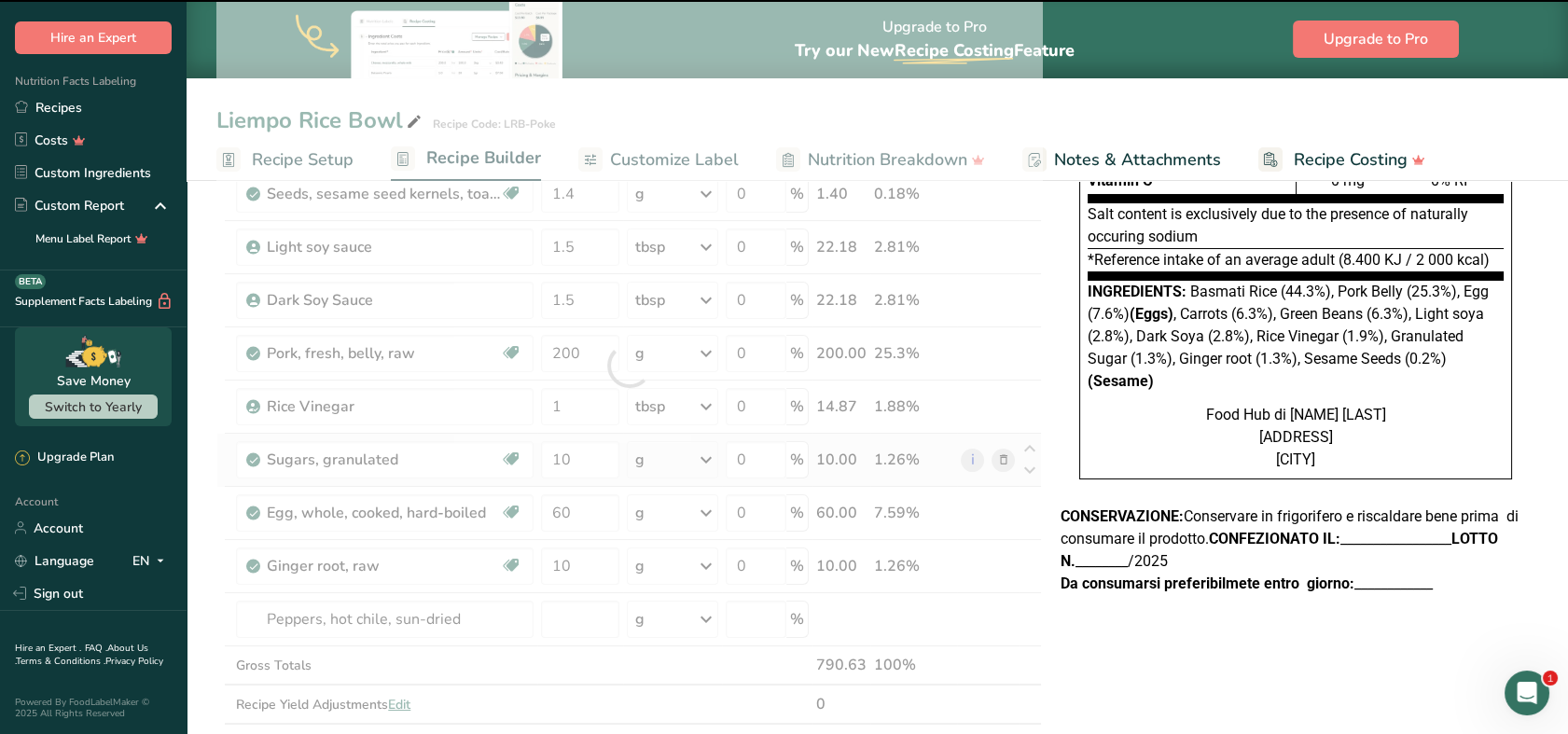 type on "0" 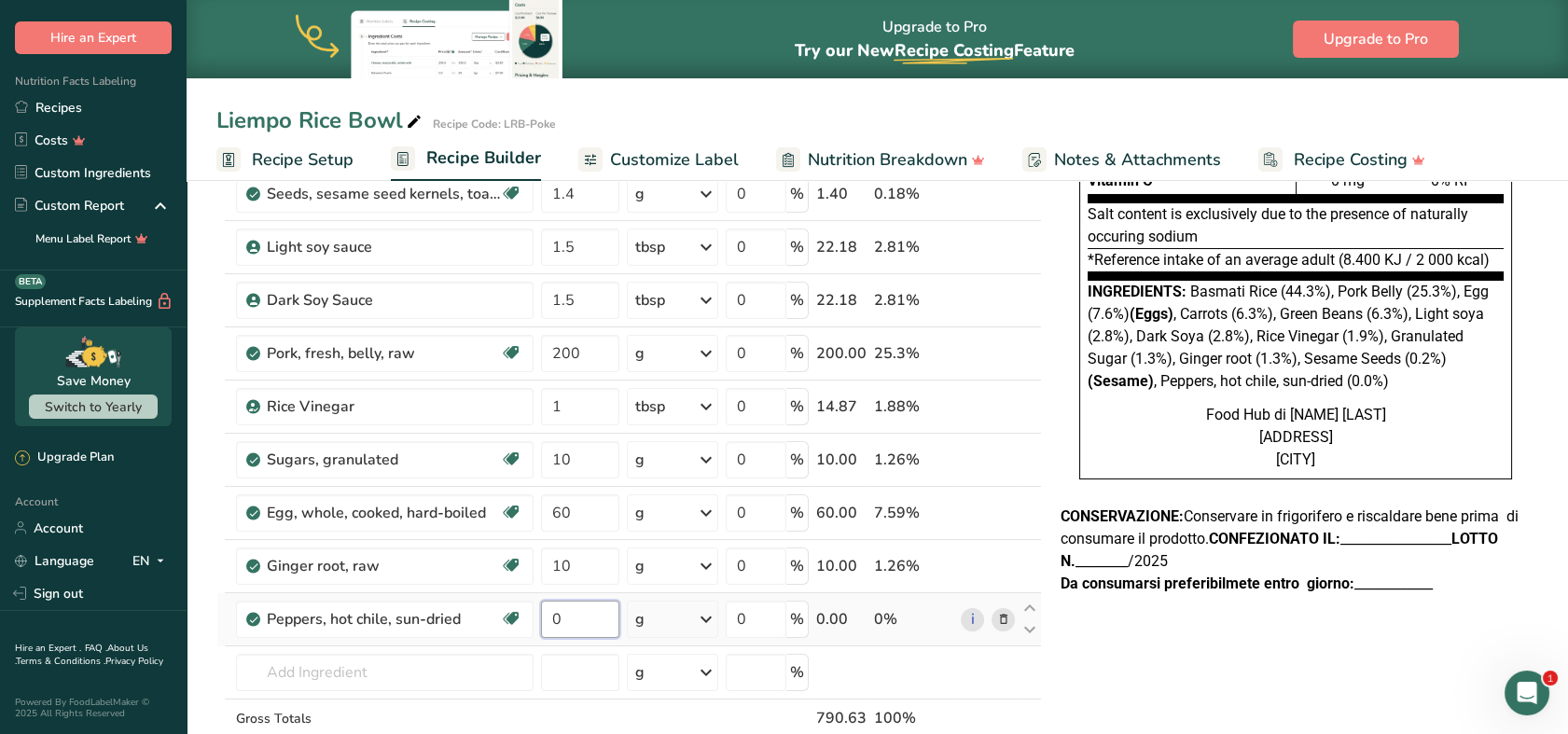 drag, startPoint x: 595, startPoint y: 622, endPoint x: 552, endPoint y: 621, distance: 43.011626 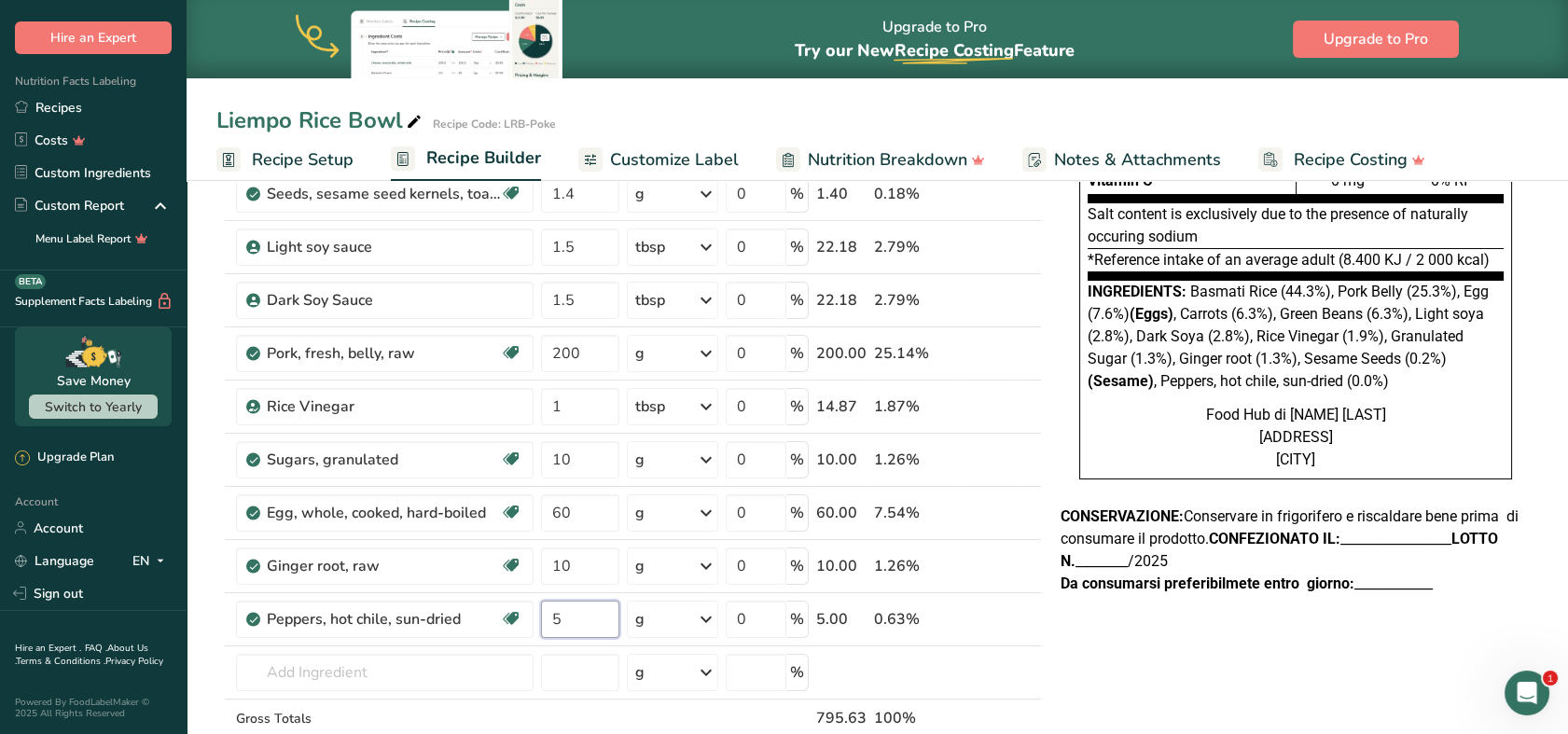 type on "5" 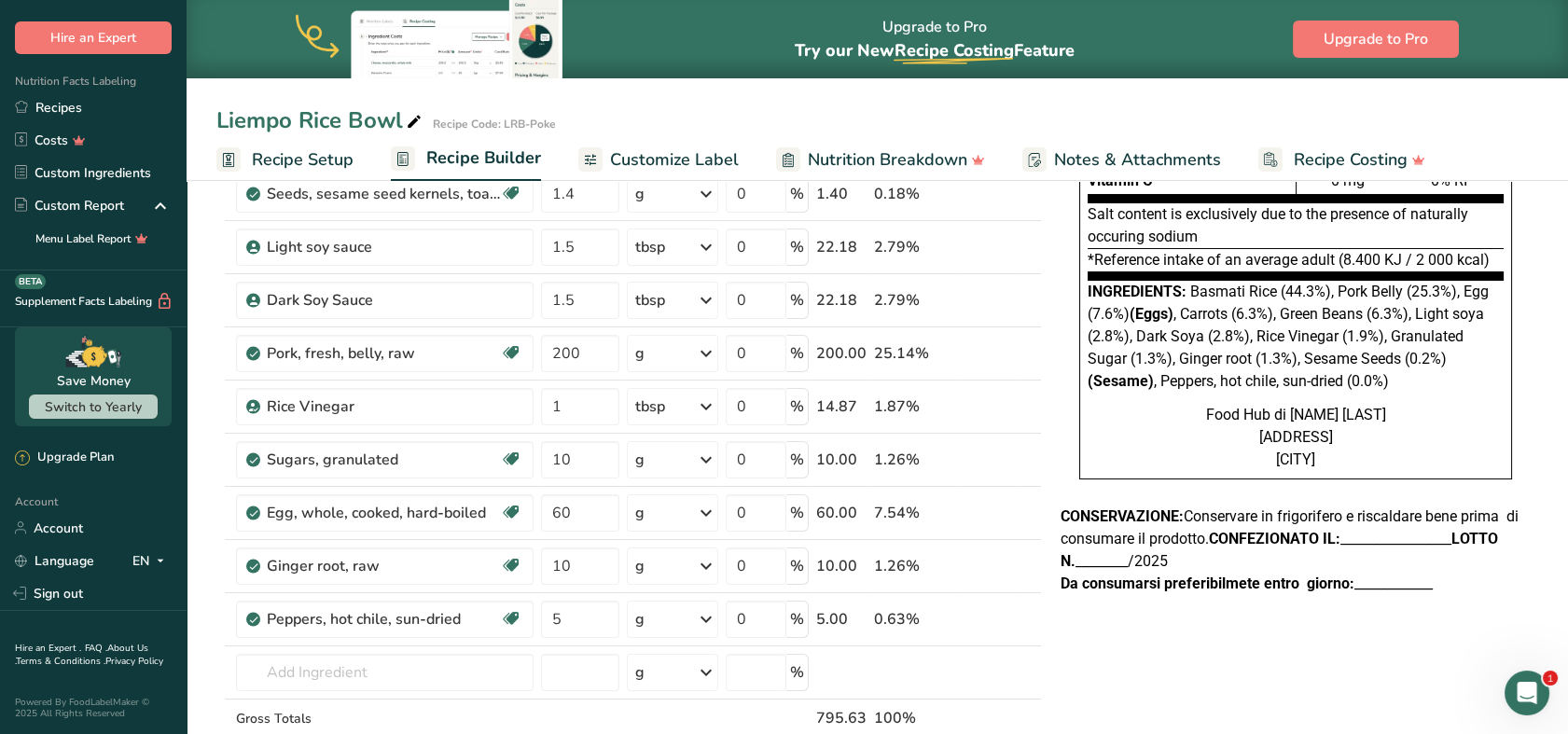 click on "Liempo Rice Bowl
Recipe Code: LRB-Poke
Recipe Setup                       Recipe Builder   Customize Label               Nutrition Breakdown                 Notes & Attachments                 Recipe Costing
Add Ingredients
Manage Recipe         Delete Recipe           Duplicate Recipe             Scale Recipe             Save as Sub-Recipe   .a-a{fill:#347362;}.b-a{fill:#fff;}                               Nutrition Breakdown                   Recipe Card
NEW
Amino Acids Pattern Report             Activity History
Download
Choose your preferred label style
Standard FDA label
Standard FDA label
The most common format for nutrition facts labels in compliance with the FDA's typeface, style and requirements" at bounding box center (877, 651) 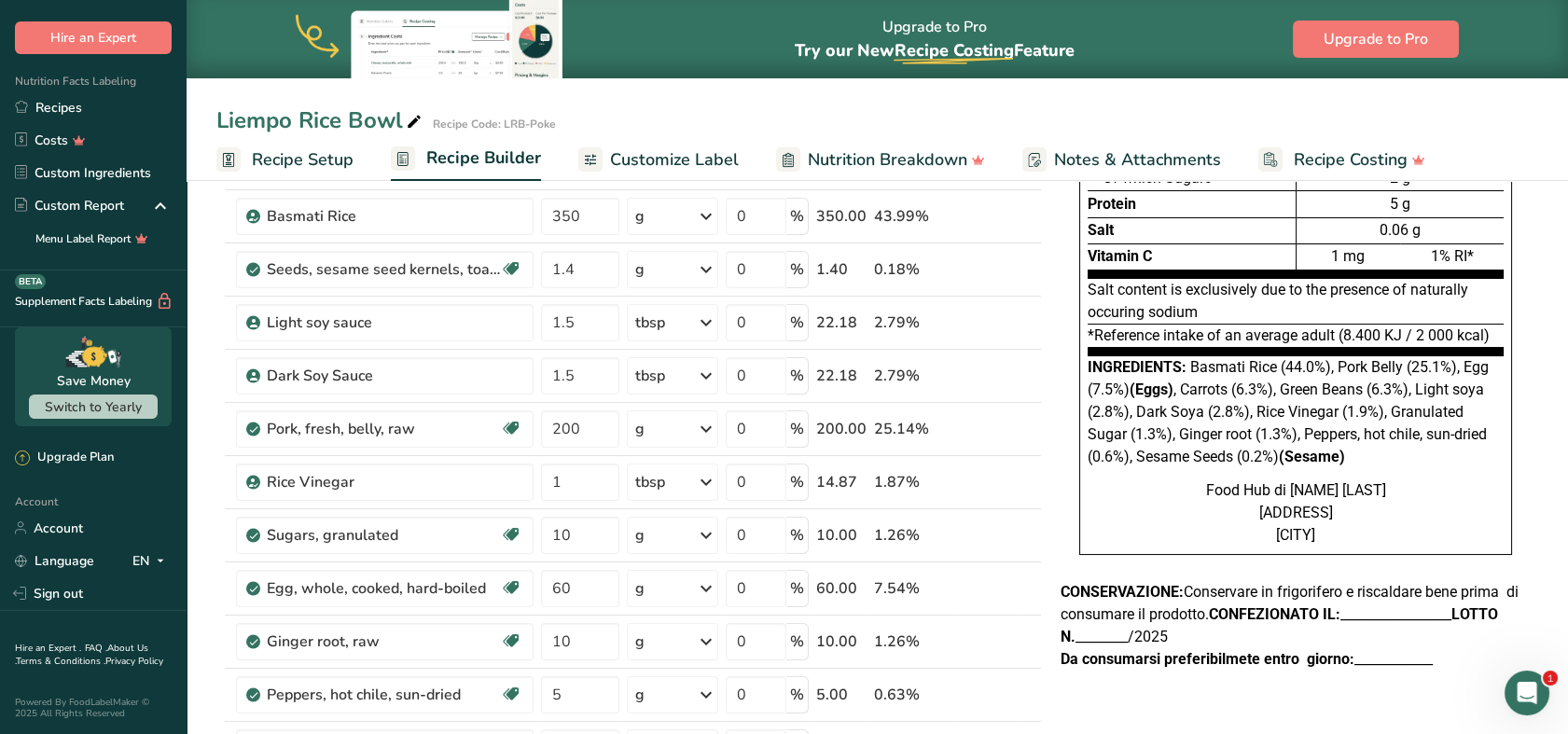 scroll, scrollTop: 207, scrollLeft: 0, axis: vertical 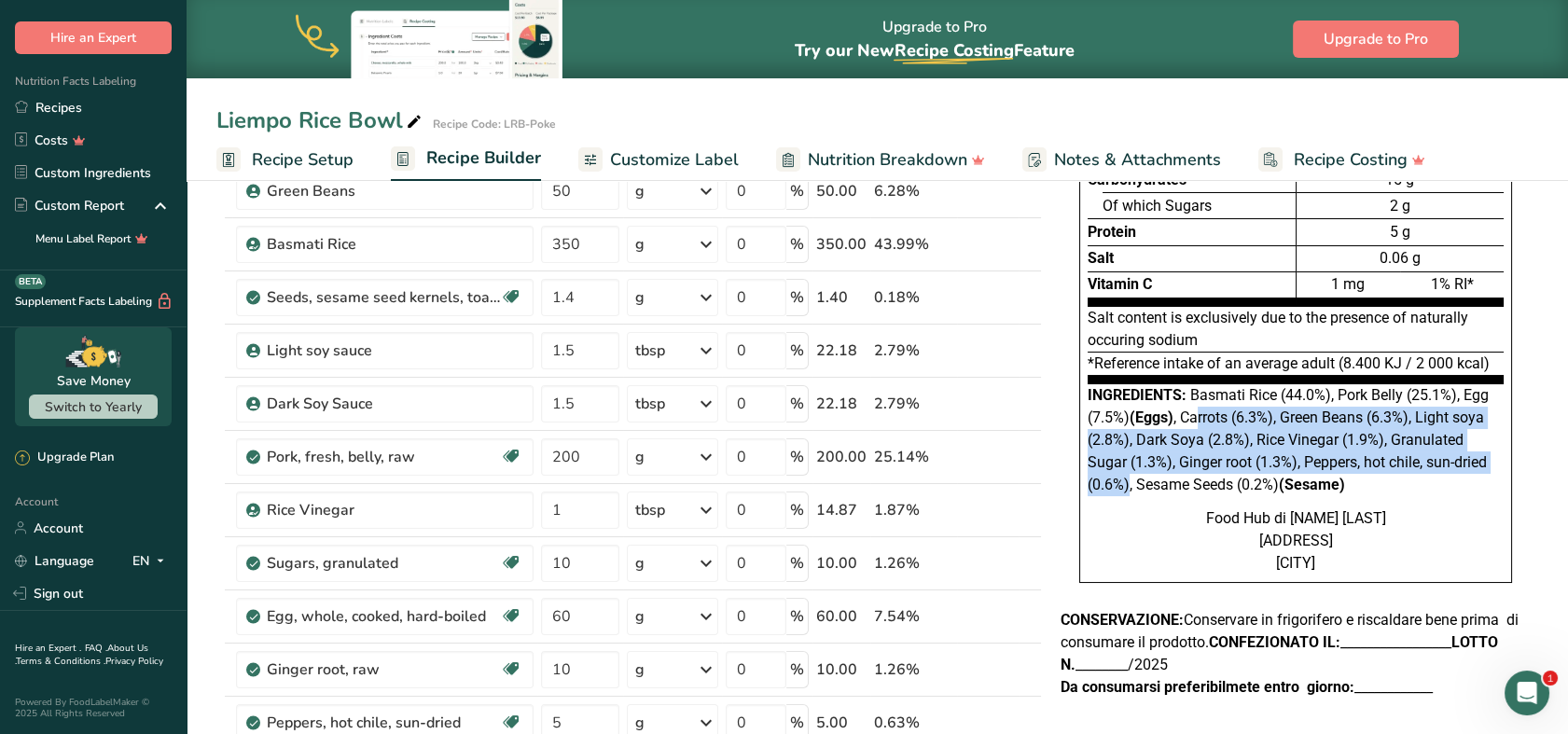 drag, startPoint x: 1195, startPoint y: 420, endPoint x: 1488, endPoint y: 455, distance: 295.08304 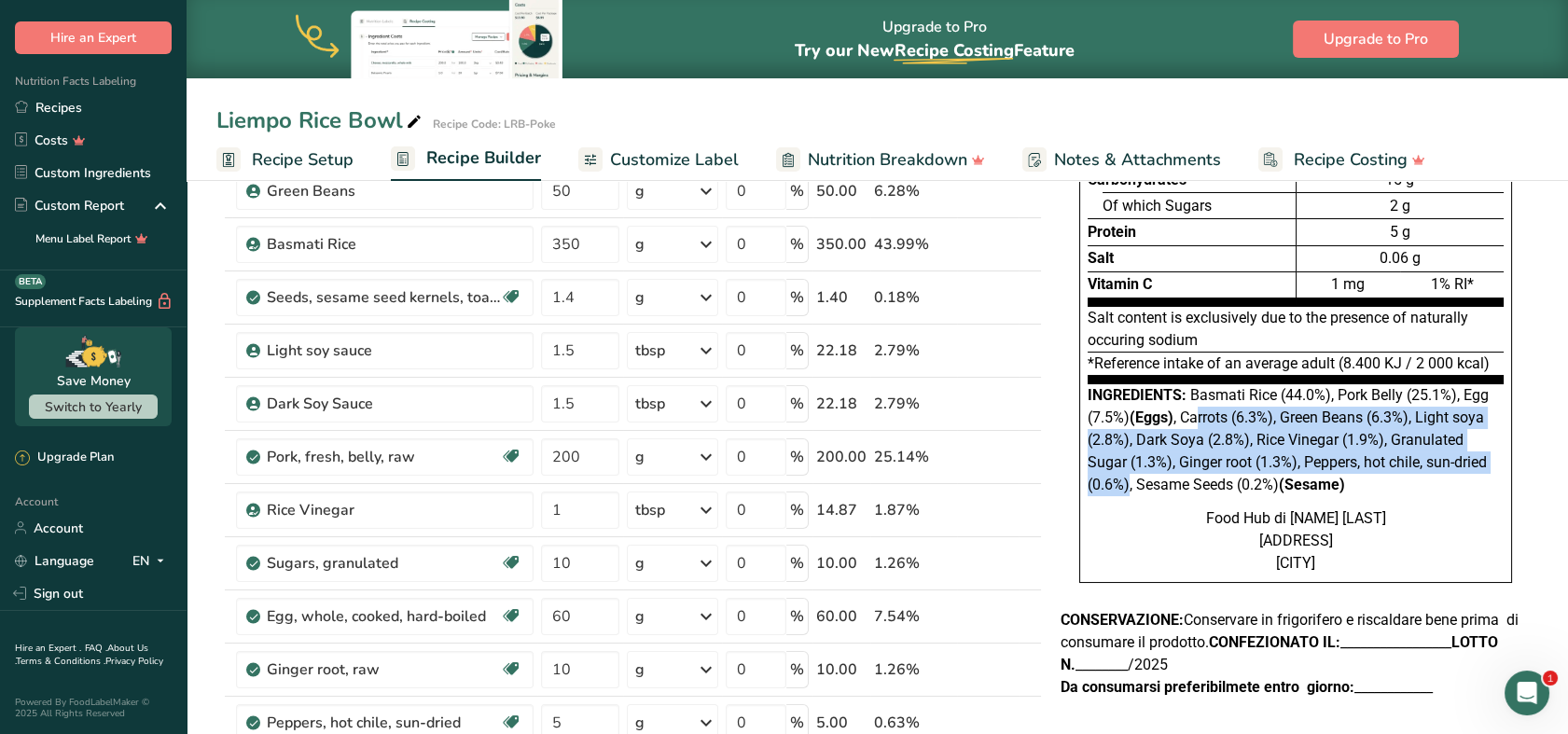 click on "Basmati Rice (44.0%), Pork Belly (25.1%), Egg (7.5%)  (Eggs) , Carrots (6.3%), Green Beans (6.3%), Light soya (2.8%), Dark Soya (2.8%), Rice Vinegar (1.9%), Granulated Sugar (1.3%), Ginger root (1.3%), Peppers, hot chile, sun-dried (0.6%), Sesame Seeds (0.2%)  (Sesame)" at bounding box center (1288, 439) 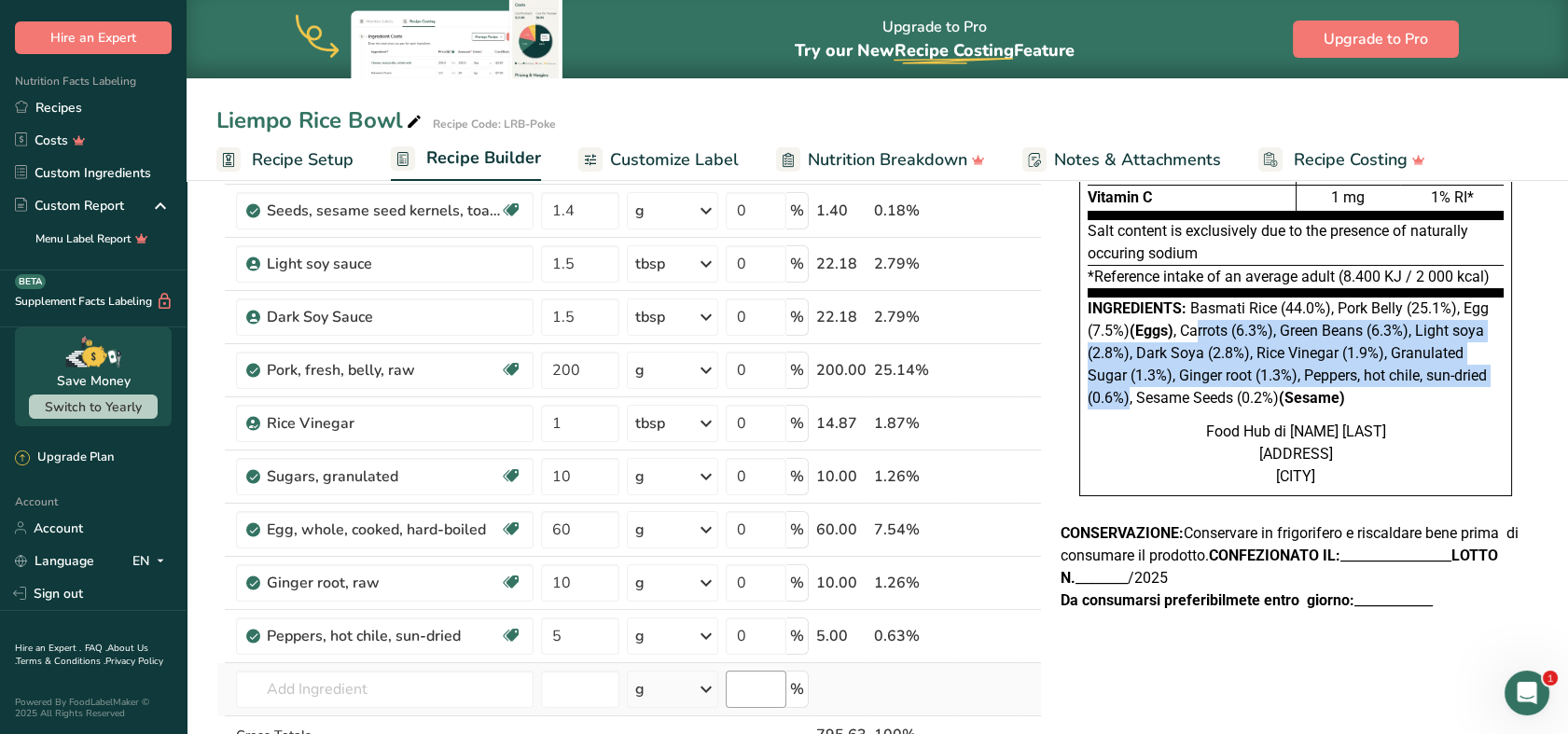 scroll, scrollTop: 414, scrollLeft: 0, axis: vertical 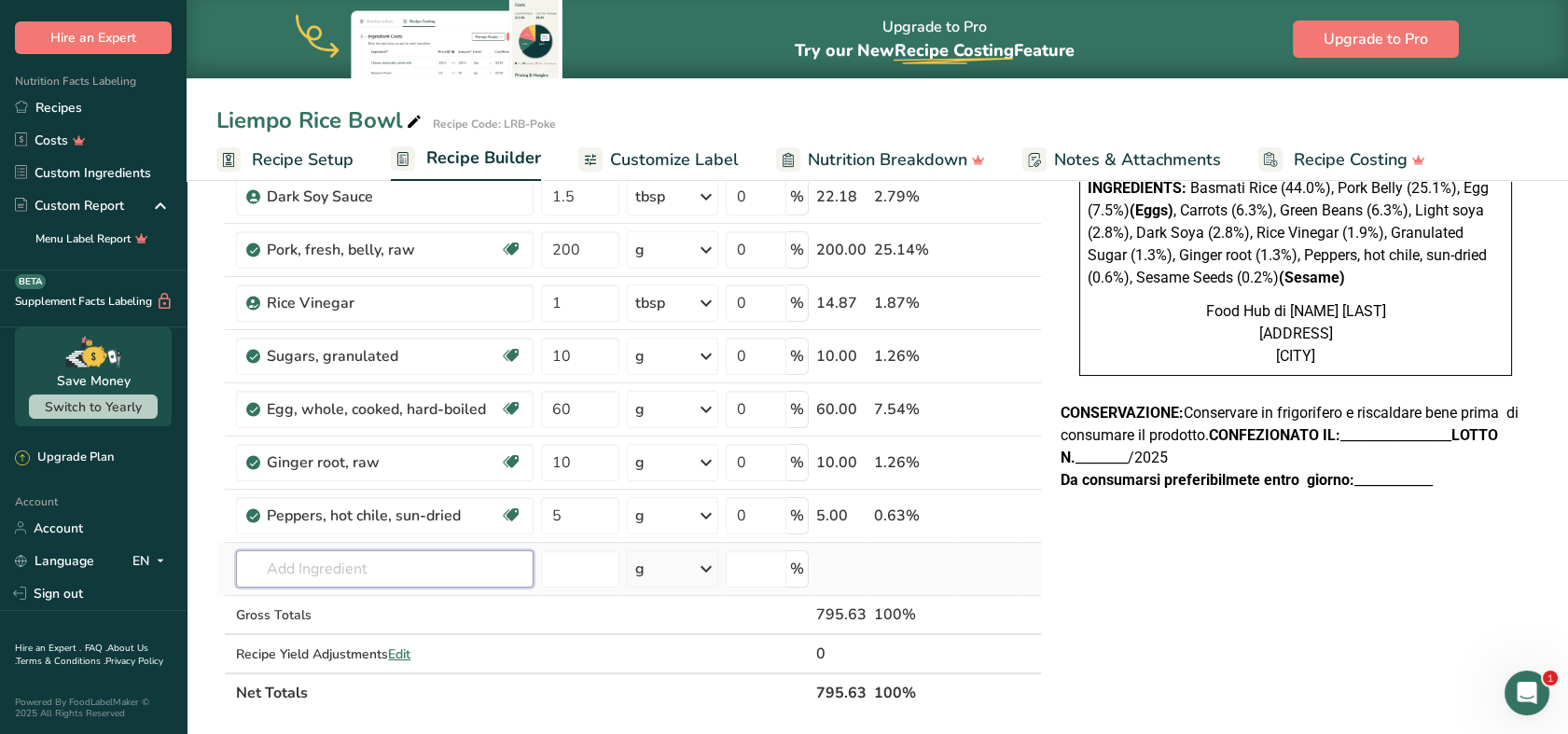 click at bounding box center [384, 569] 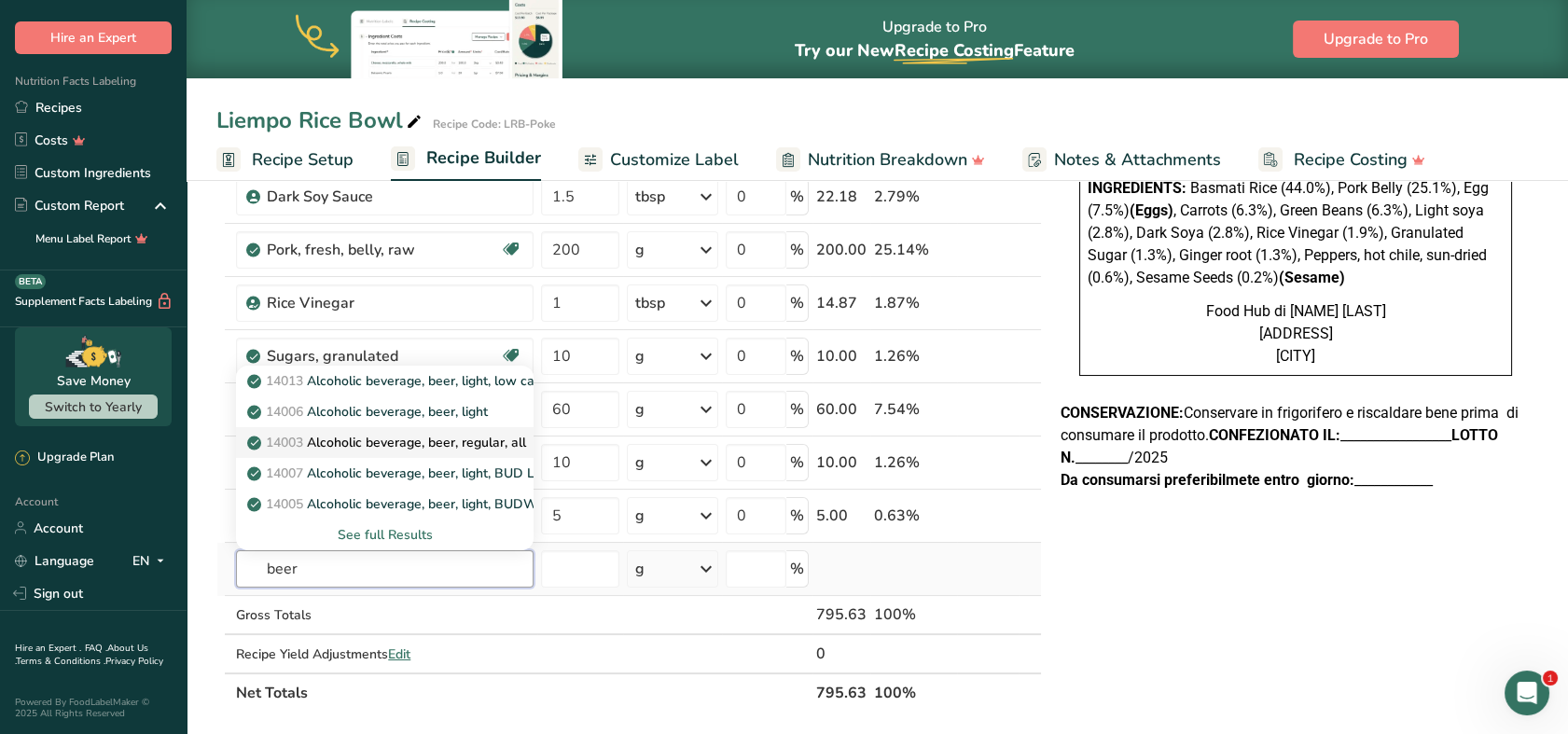type on "beer" 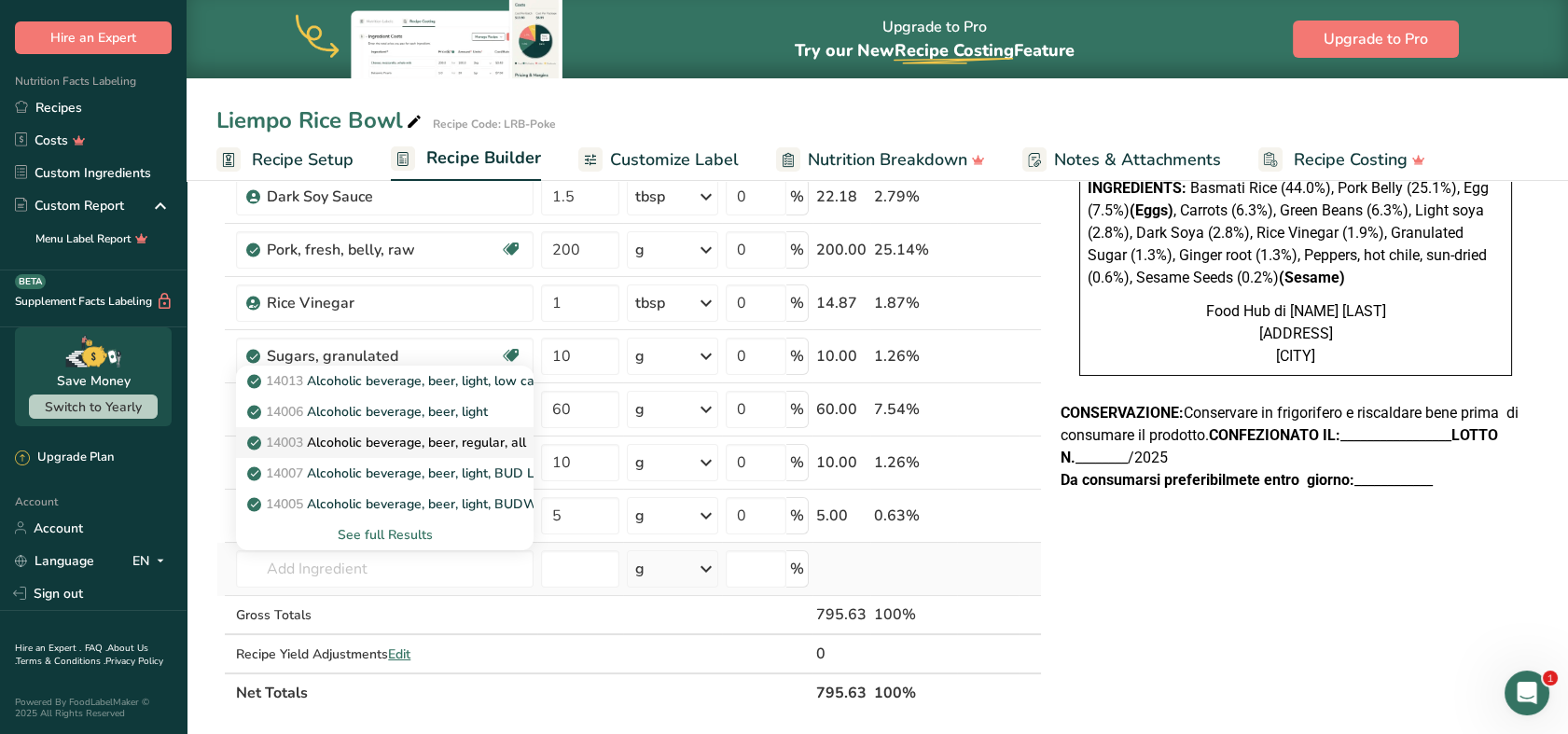 click on "14003
Alcoholic beverage, beer, regular, all" at bounding box center [388, 442] 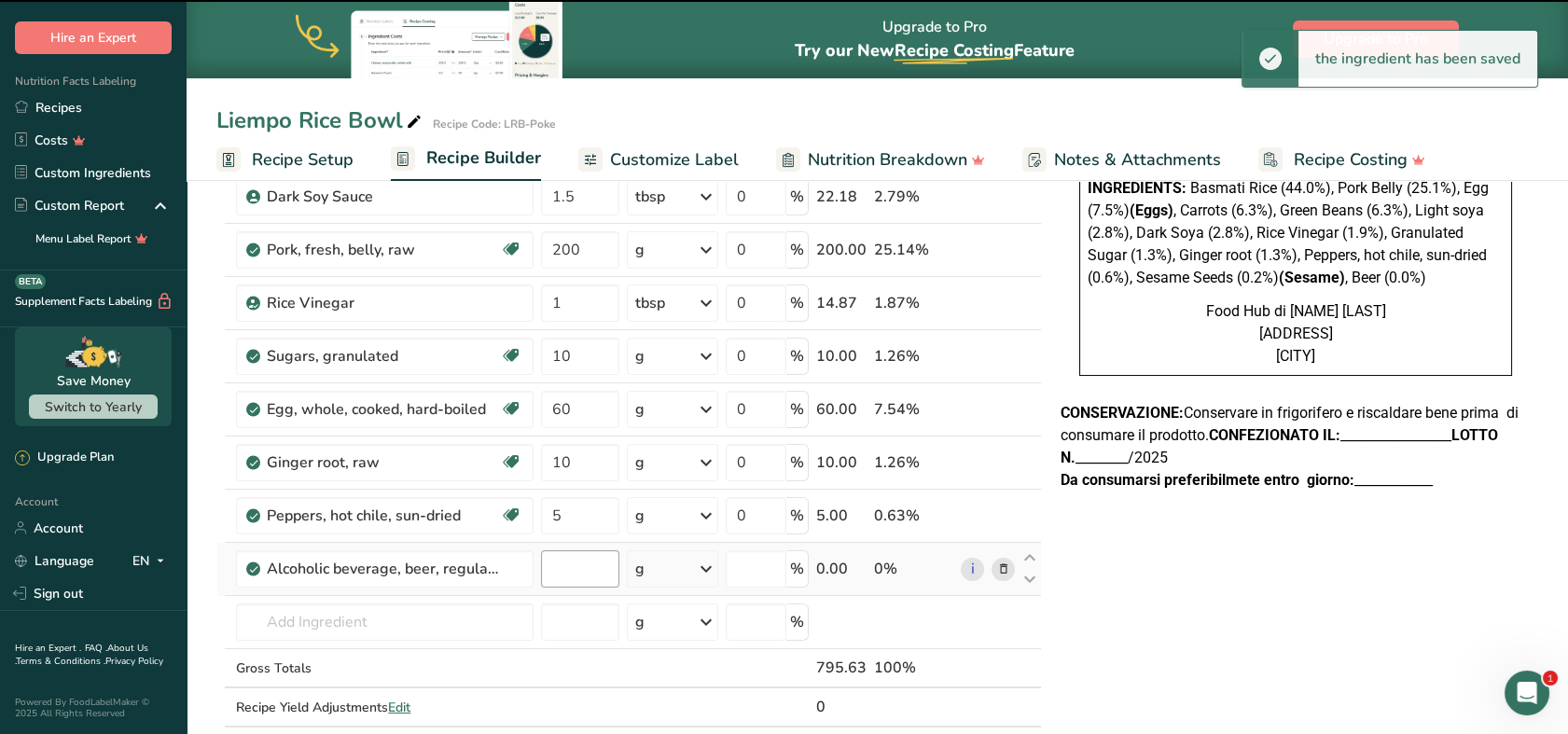 type on "0" 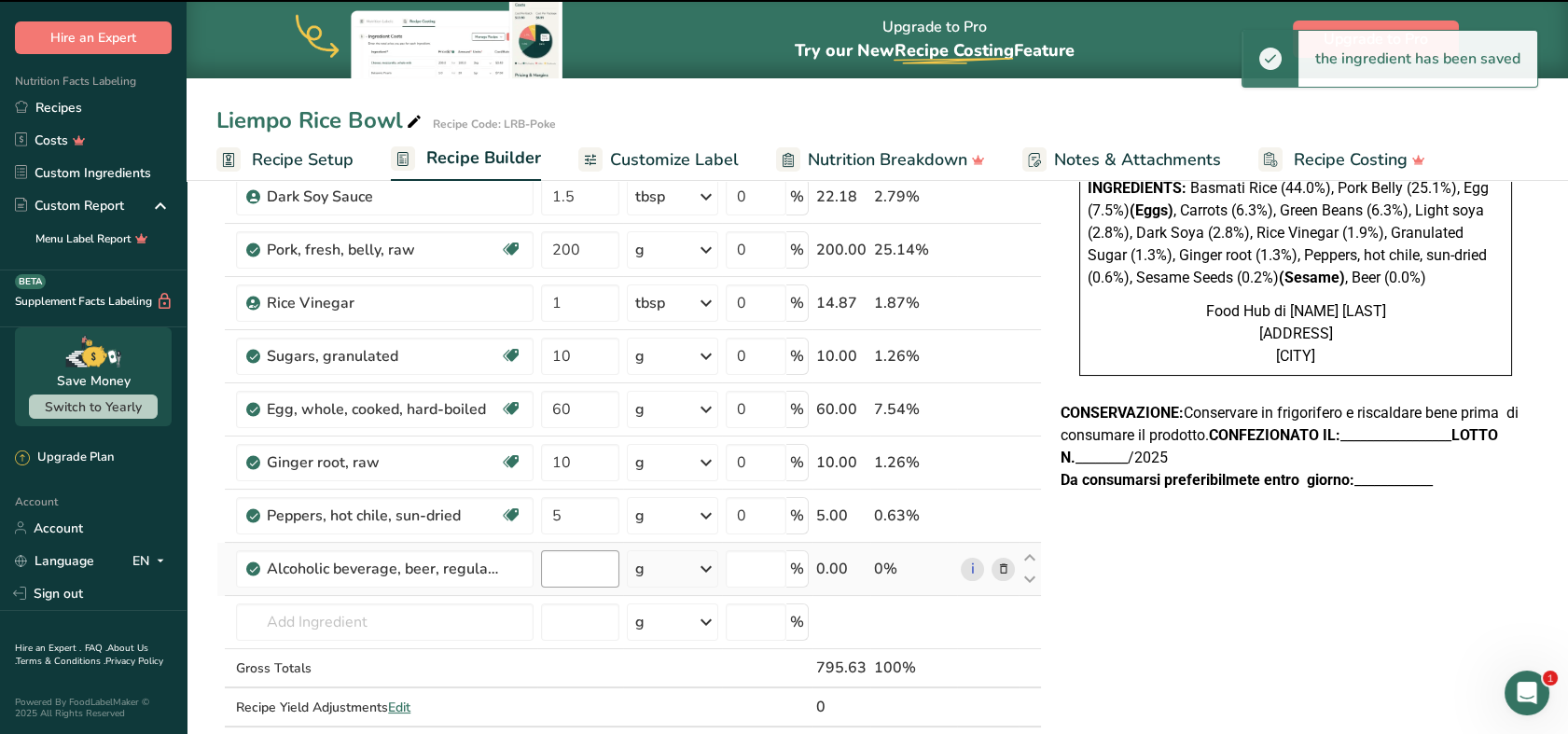 type on "0" 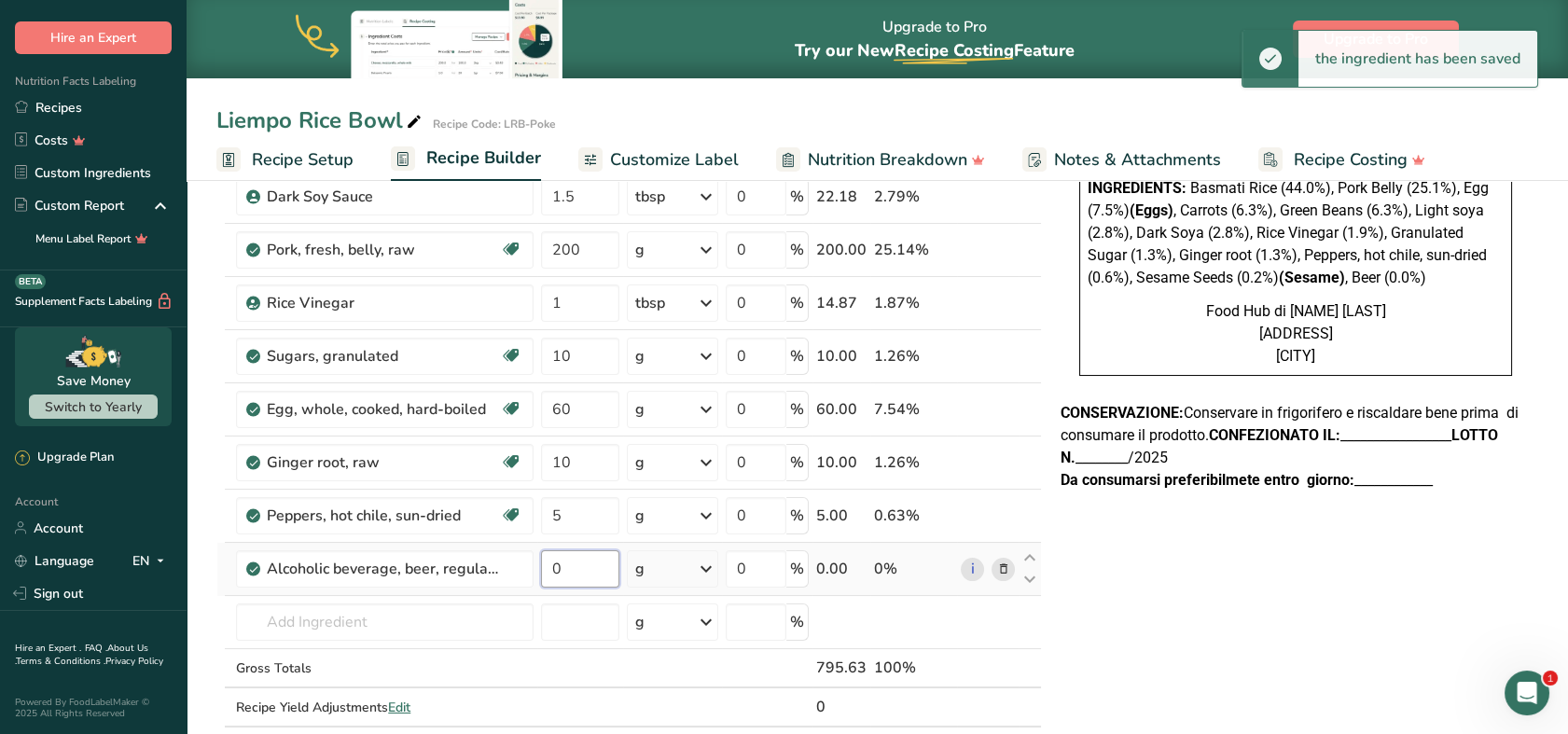 drag, startPoint x: 585, startPoint y: 575, endPoint x: 552, endPoint y: 575, distance: 33 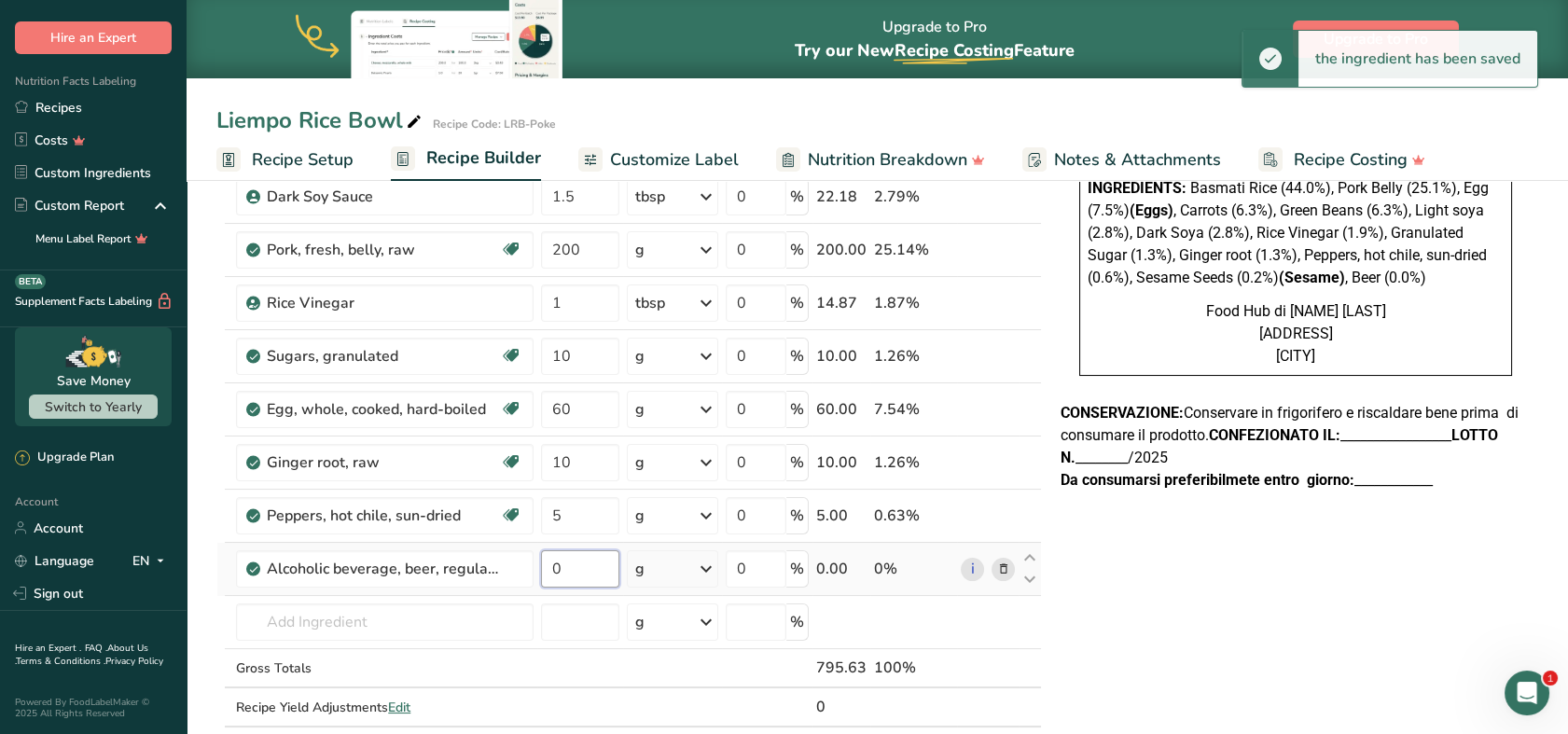 click on "0" at bounding box center (580, 569) 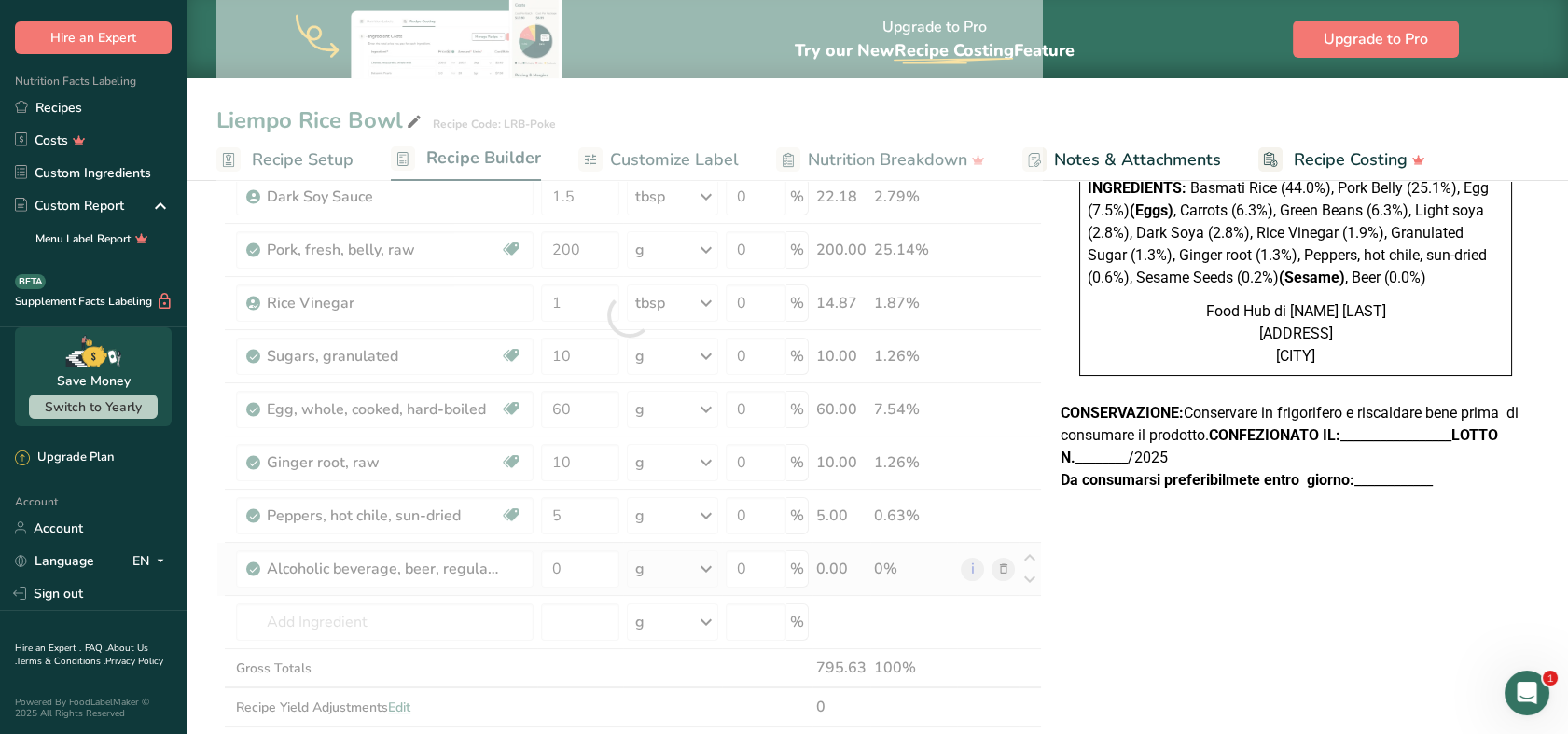 click on "Ingredient *
Amount *
Unit *
Waste *   .a-a{fill:#347362;}.b-a{fill:#fff;}          Grams
Percentage
Carrots, cooked, boiled, drained, without salt
Dairy free
Gluten free
Vegan
Vegetarian
Soy free
50
g
Portions
1 tbsp
0.5 cup slices
1 carrot
Weight Units
g
kg
mg
See more
Volume Units
l
Volume units require a density conversion. If you know your ingredient's density enter it below. Otherwise, click on "RIA" our AI Regulatory bot - she will be able to help you
lb/ft3
g/cm3
Confirm
mL" at bounding box center (629, 315) 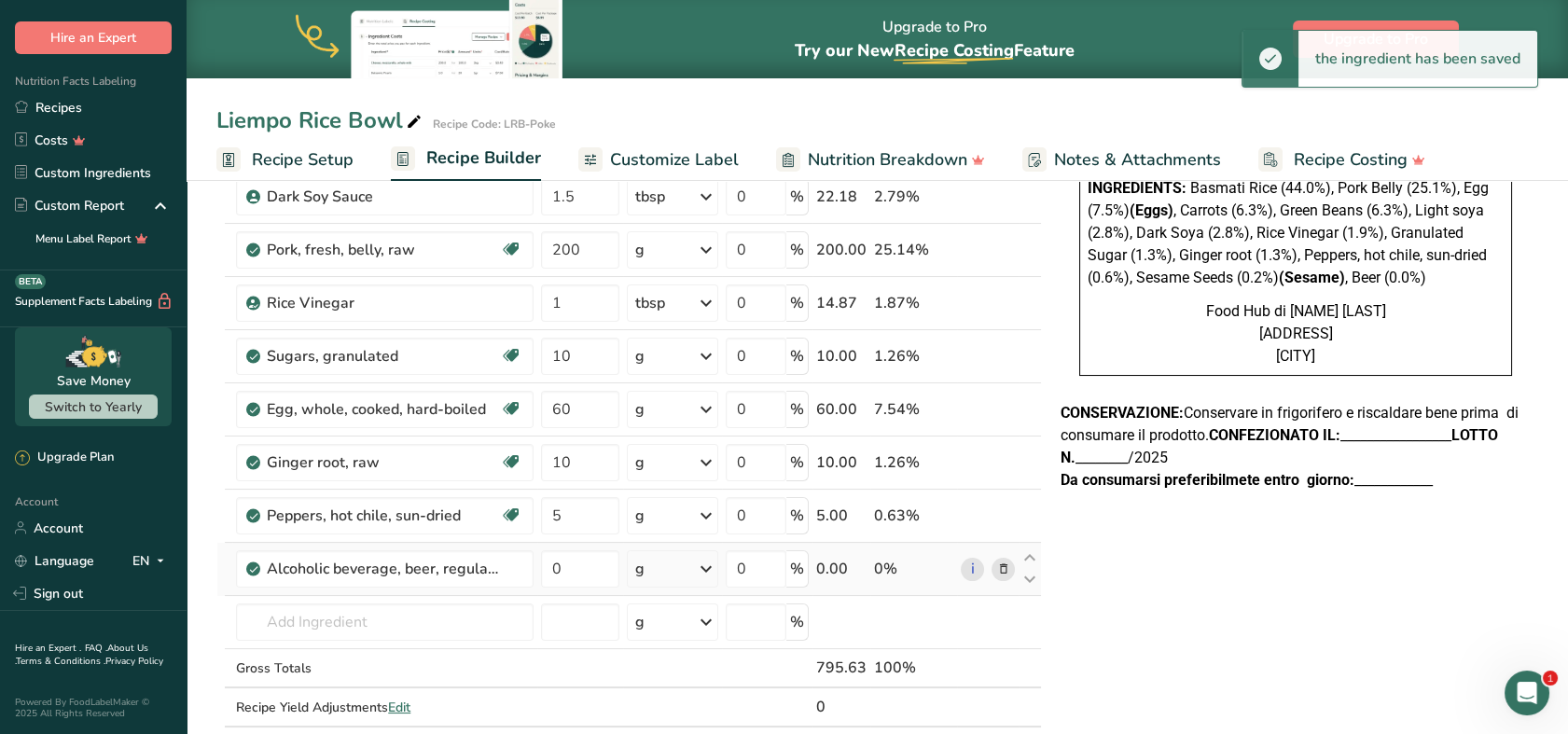 click at bounding box center [706, 569] 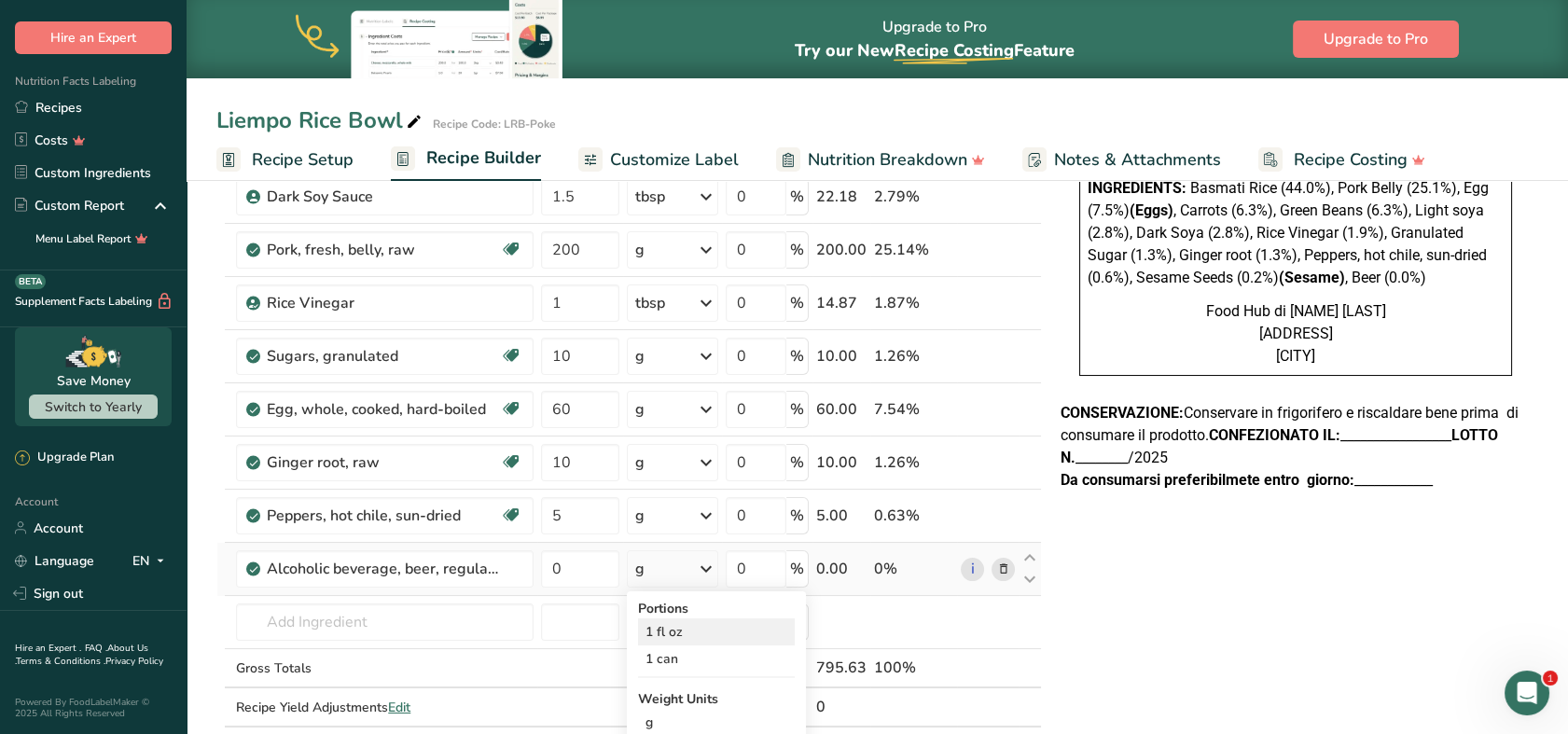 scroll, scrollTop: 518, scrollLeft: 0, axis: vertical 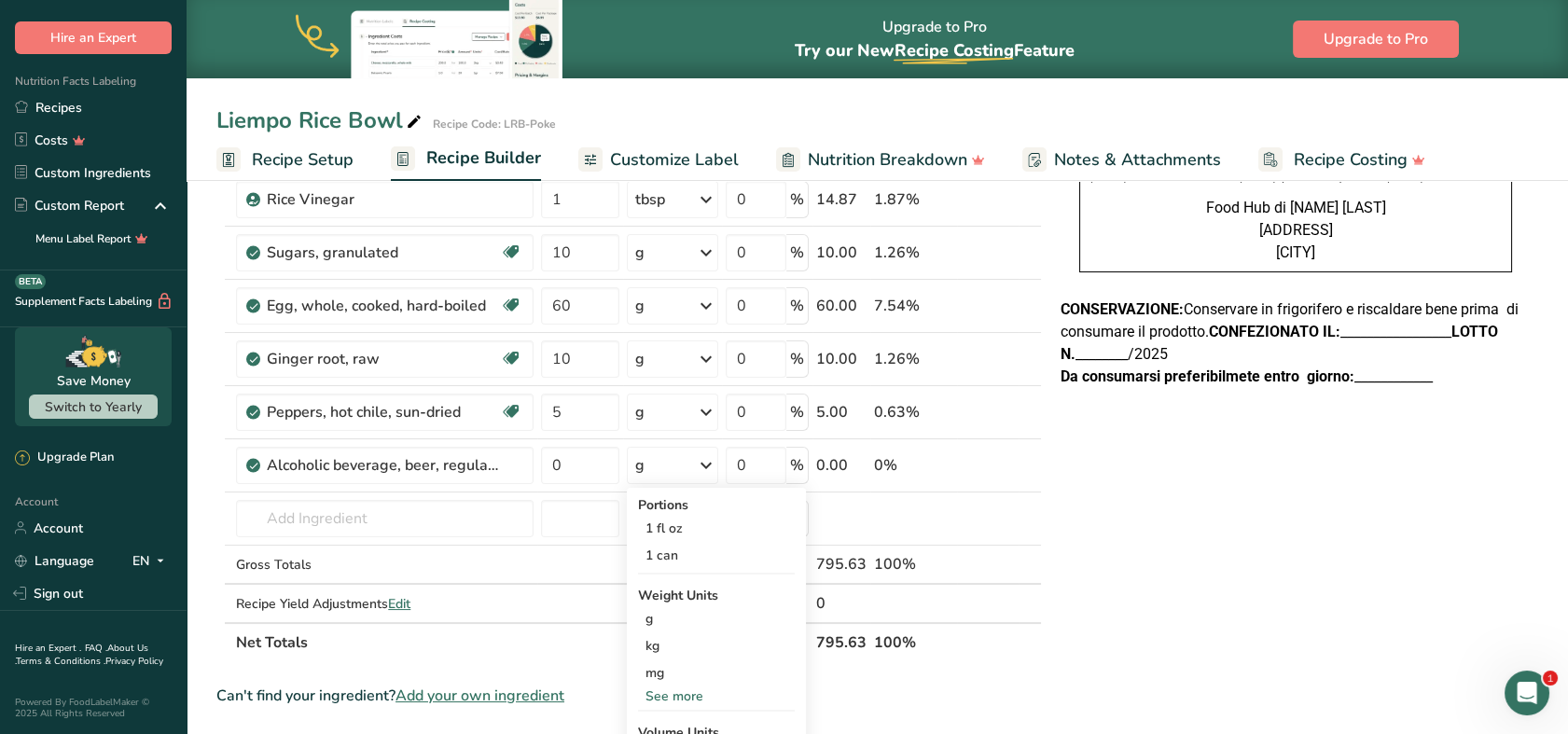 click on "Nutrition Facts
Energy
Fat
Of which Saturates
Carbohydrates
Of which Sugars
Protein
Salt
Vitamin C
Per 100g
914 kj / 218 kcal
14 g
5 g
15 g
2 g
5 g
0.06 g
1 mg
1% RI*
Salt content is exclusively due to the presence of naturally occuring sodium
*Reference intake of an average adult (8.400 KJ / 2 000 kcal)
Ingredients:
Basmati Rice (44.0%), Pork Belly (25.1%), Egg (7.5%)  (Eggs) (Sesame) , Beer (0.0%)" at bounding box center (1296, 471) 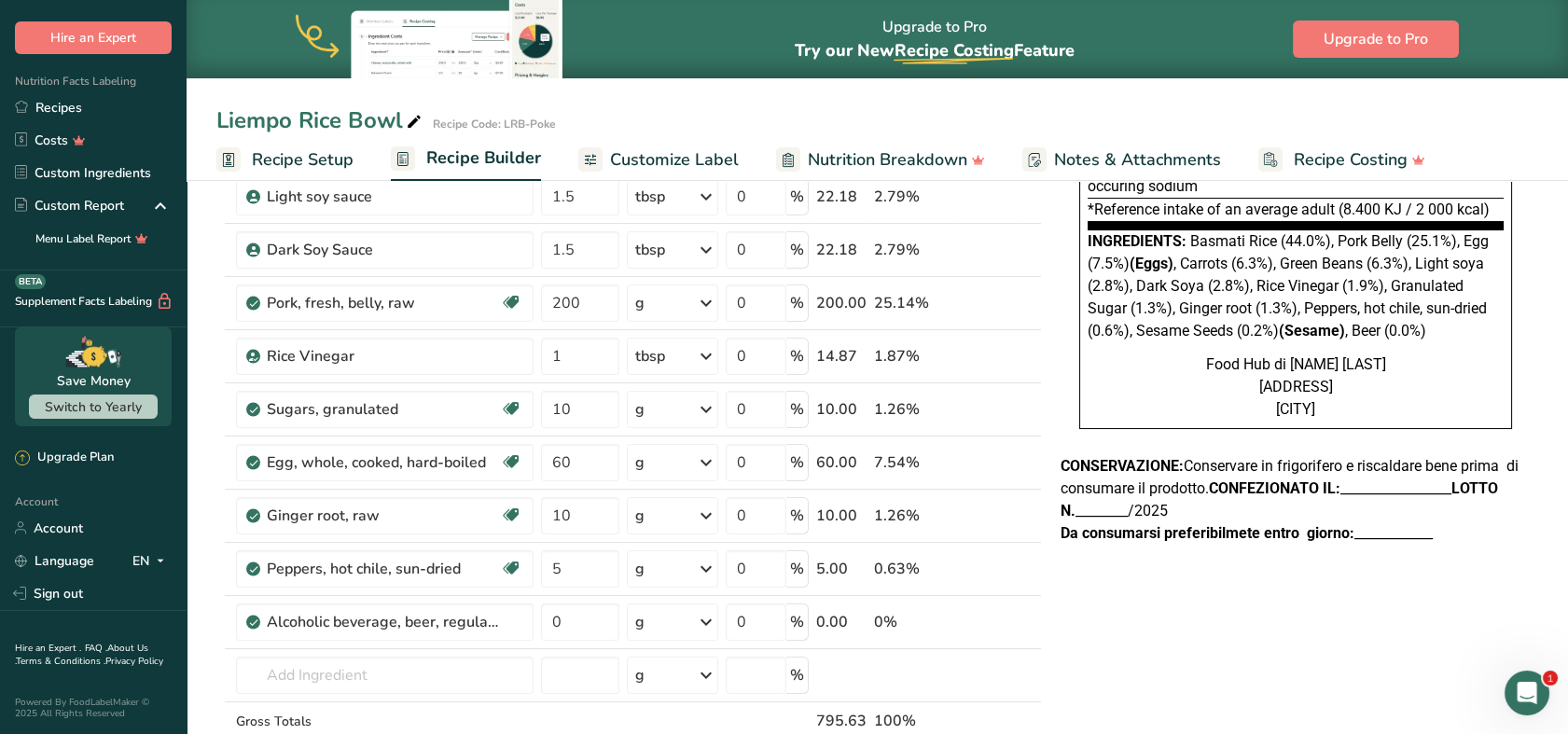 scroll, scrollTop: 0, scrollLeft: 0, axis: both 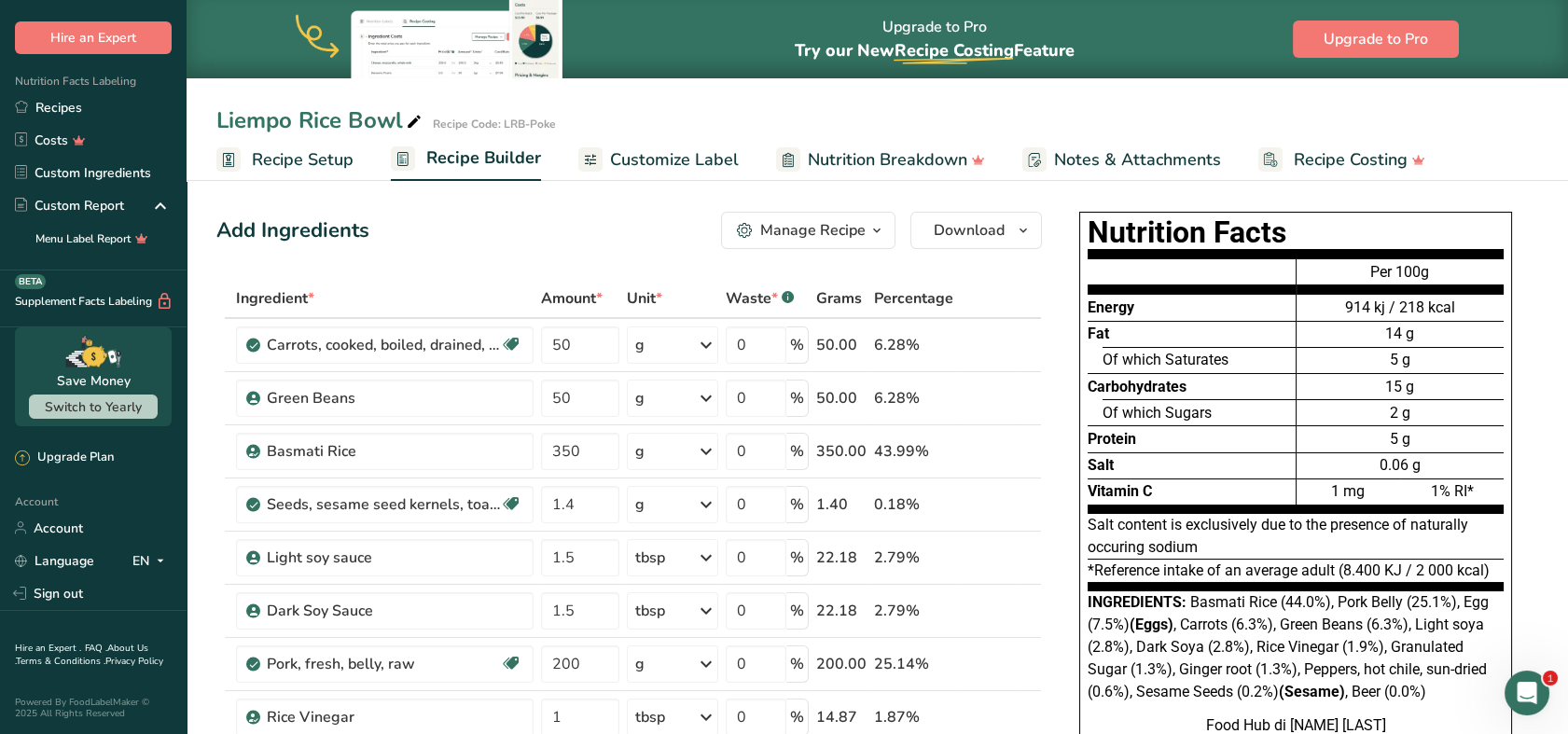 click on "Recipe Setup" at bounding box center (302, 159) 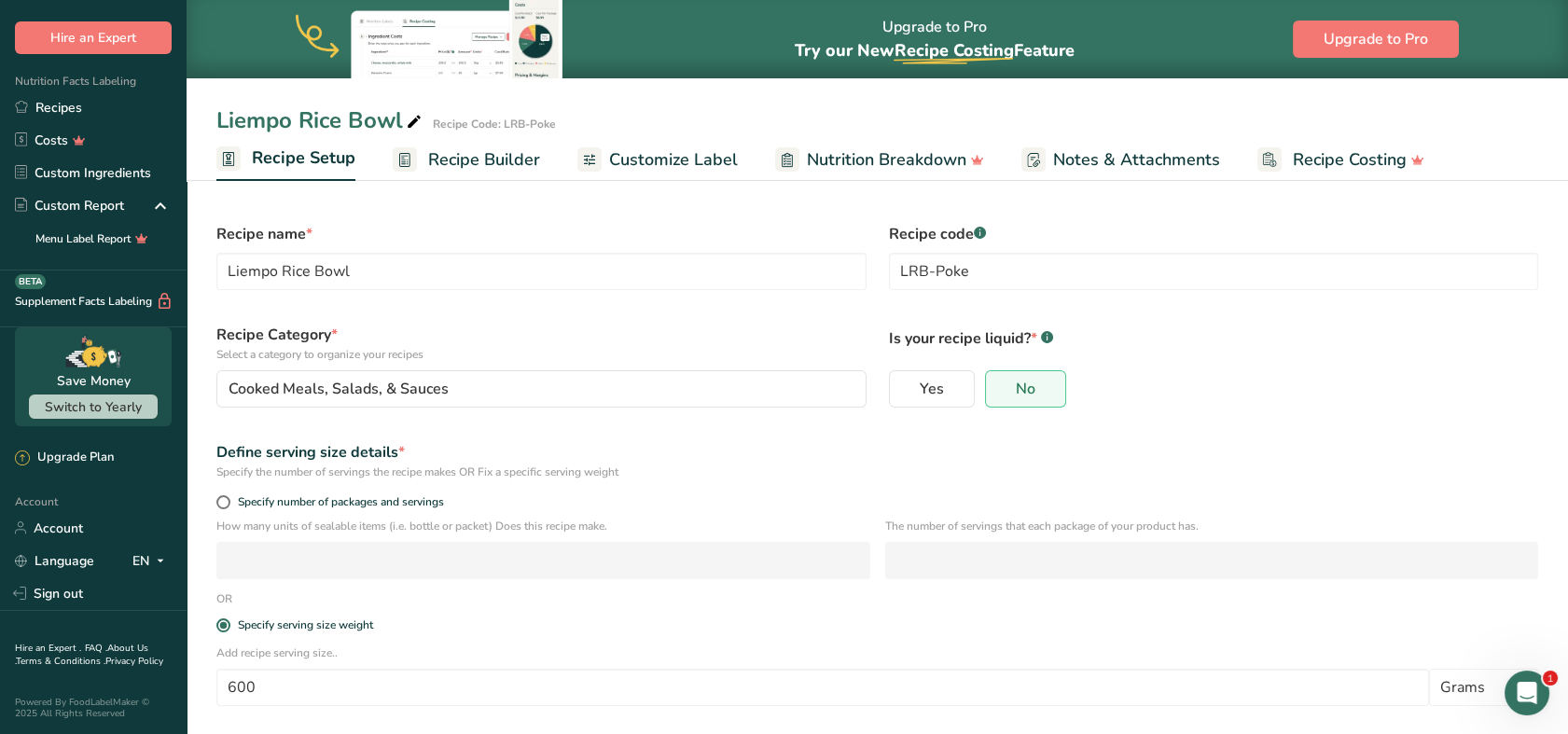 scroll, scrollTop: 81, scrollLeft: 0, axis: vertical 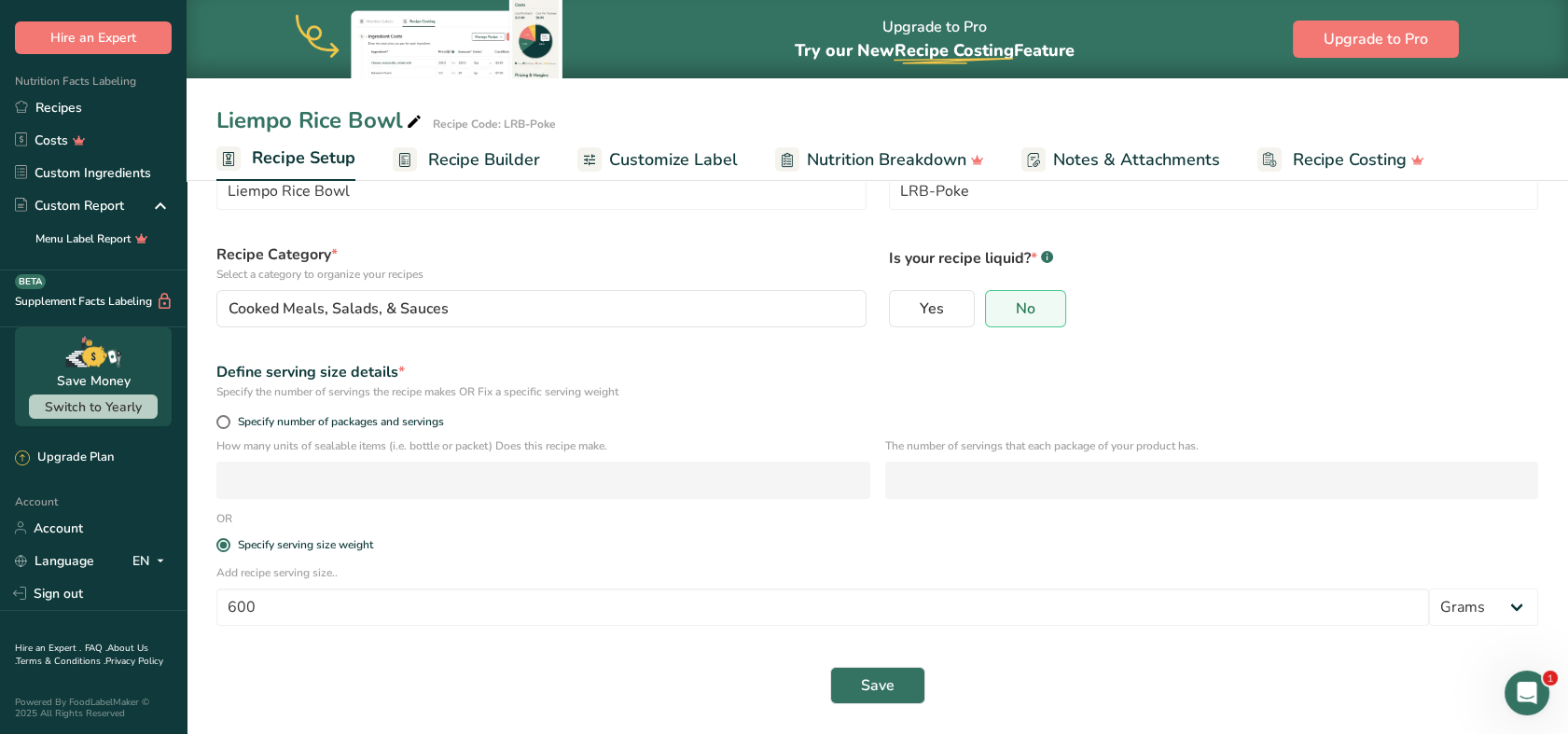 drag, startPoint x: 224, startPoint y: 426, endPoint x: 231, endPoint y: 433, distance: 9.899495 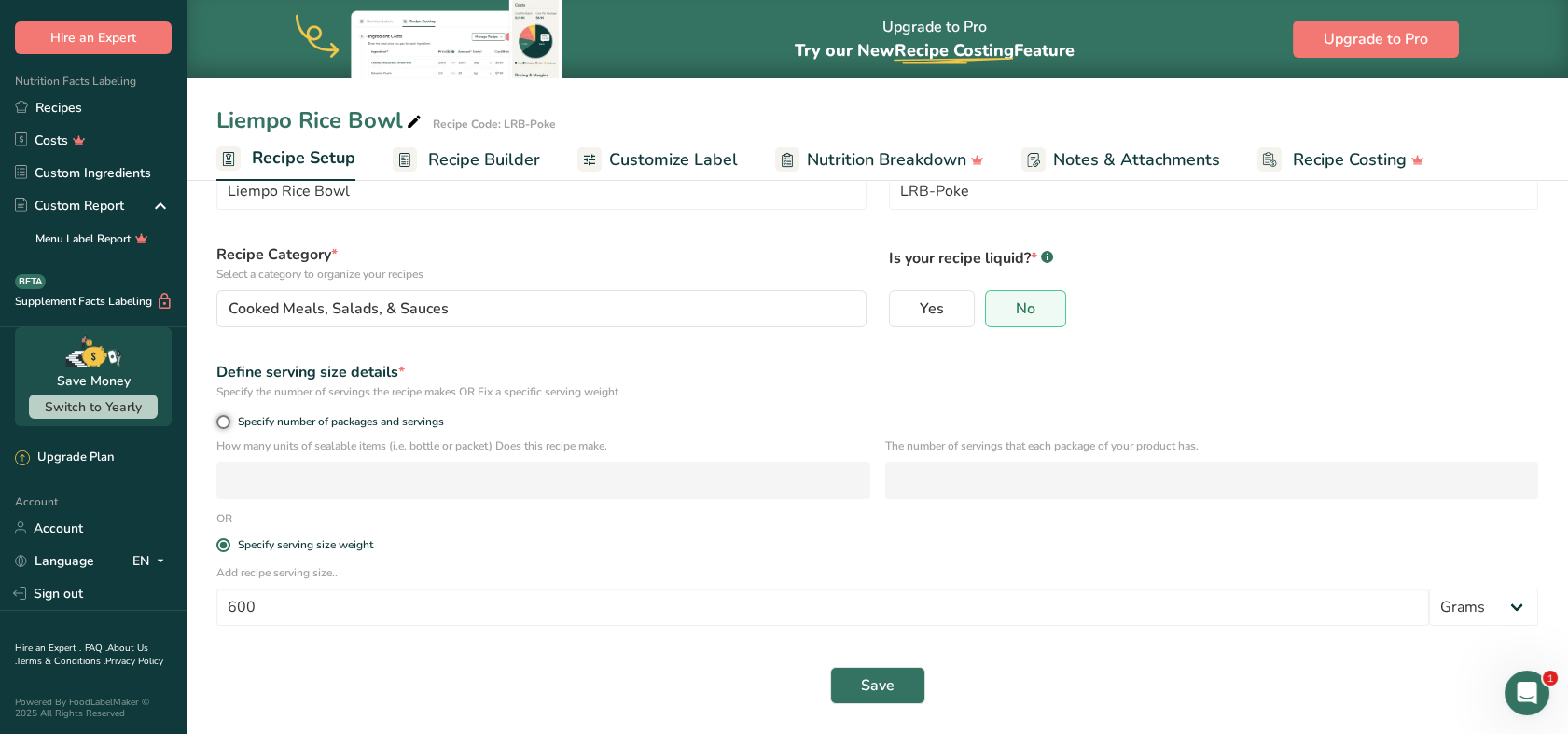 click on "Specify number of packages and servings" at bounding box center [222, 422] 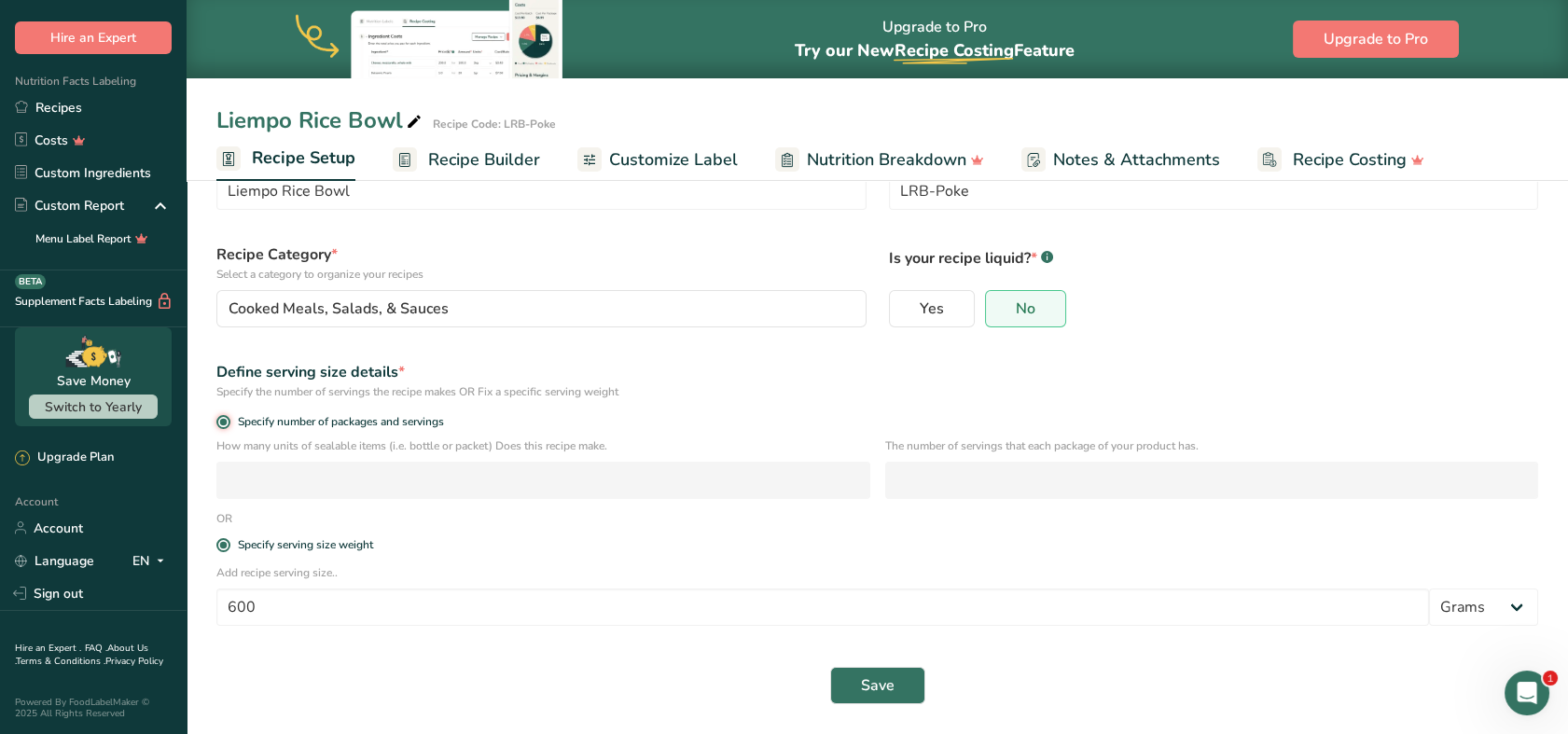 radio on "false" 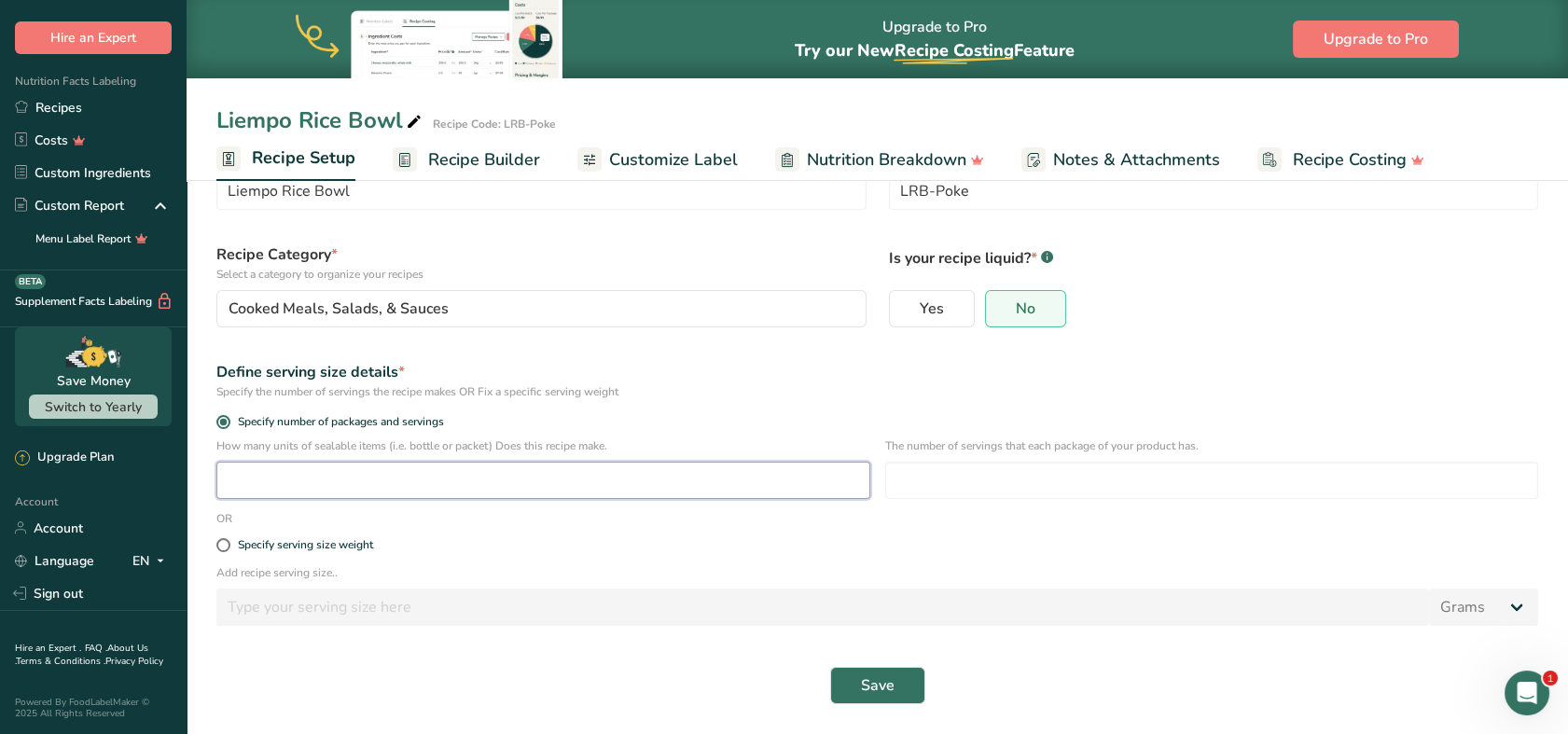 click at bounding box center (543, 480) 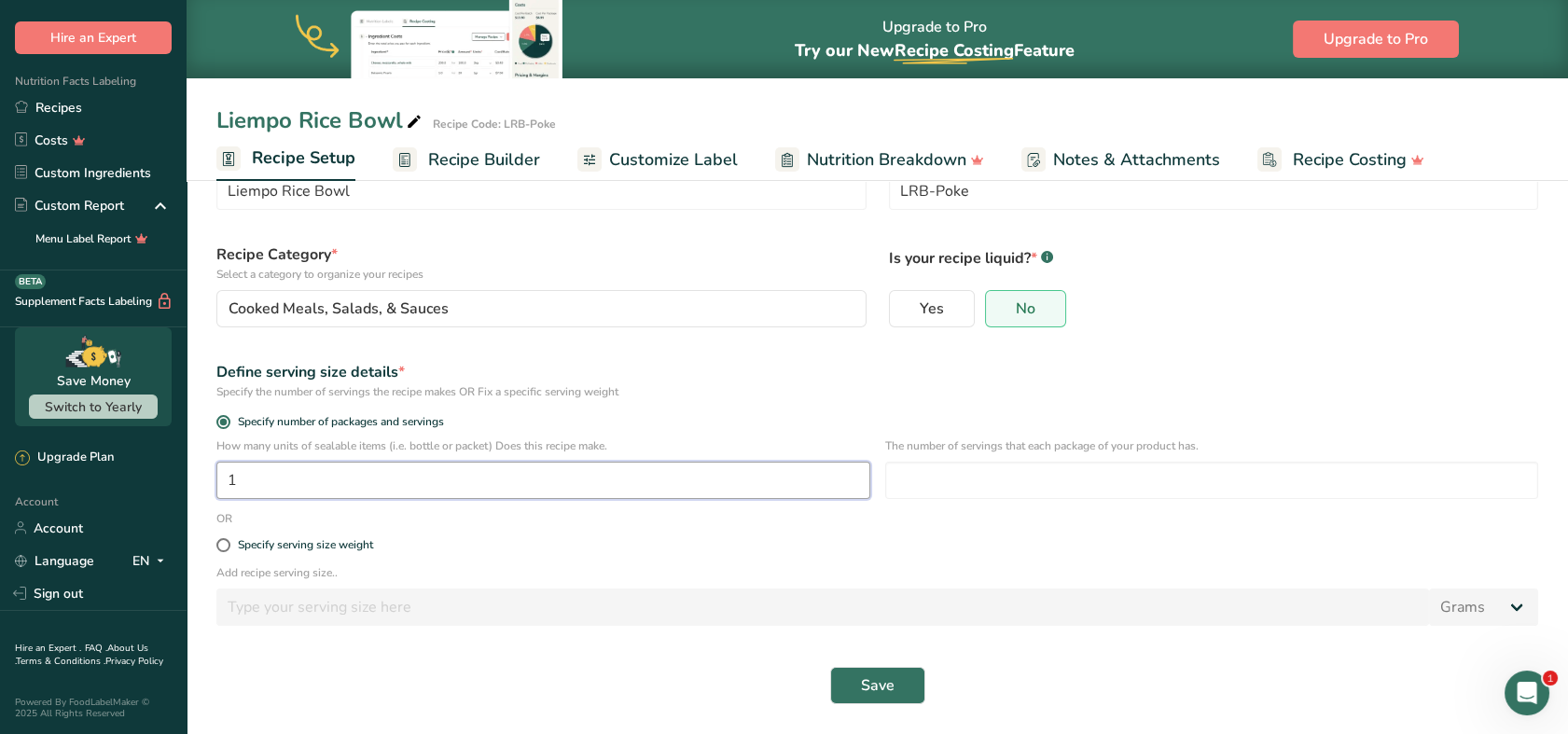 click on "1" at bounding box center [543, 480] 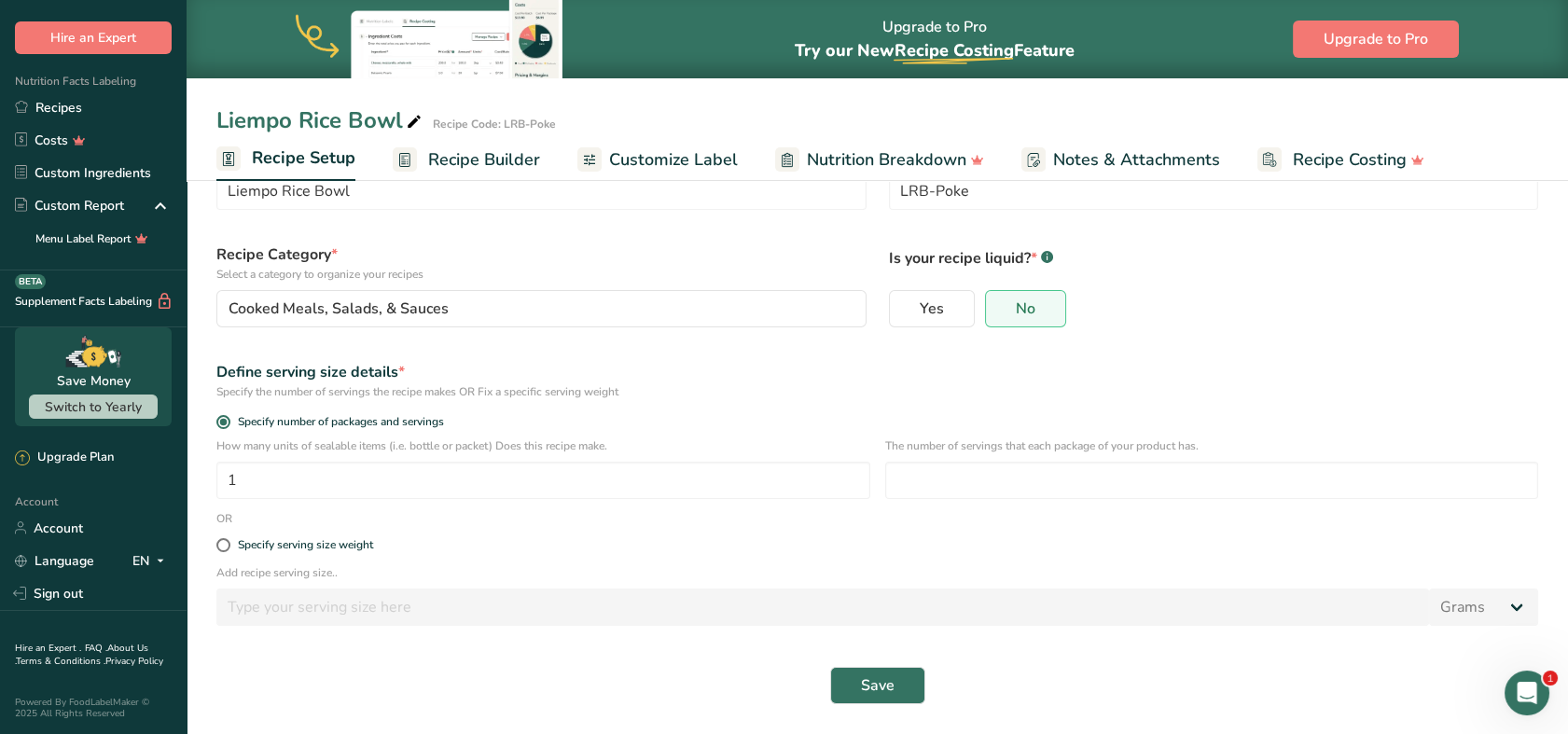 click on "Define serving size details *
Specify the number of servings the recipe makes OR Fix a specific serving weight" at bounding box center (877, 381) 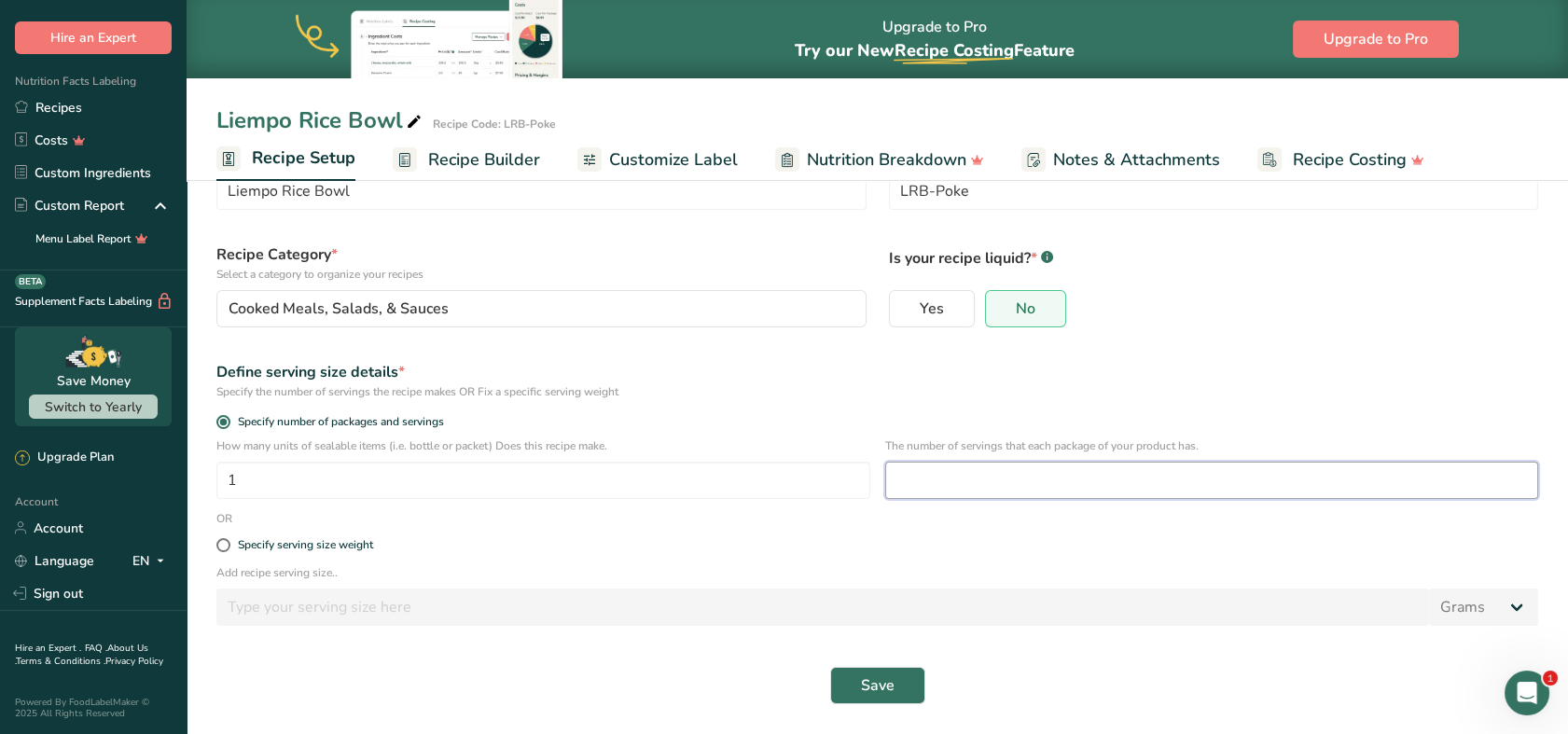 click at bounding box center [1212, 480] 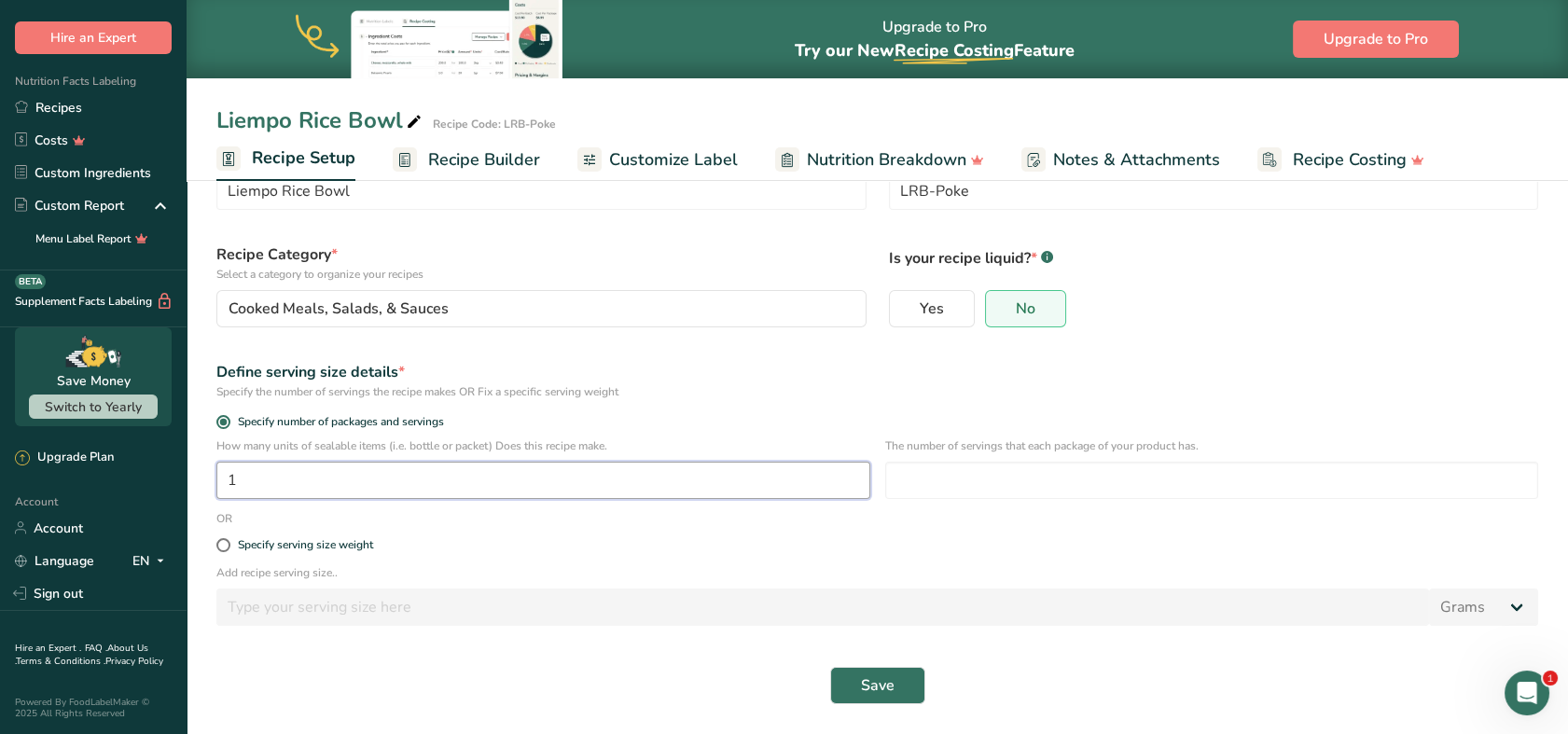 click on "1" at bounding box center (543, 480) 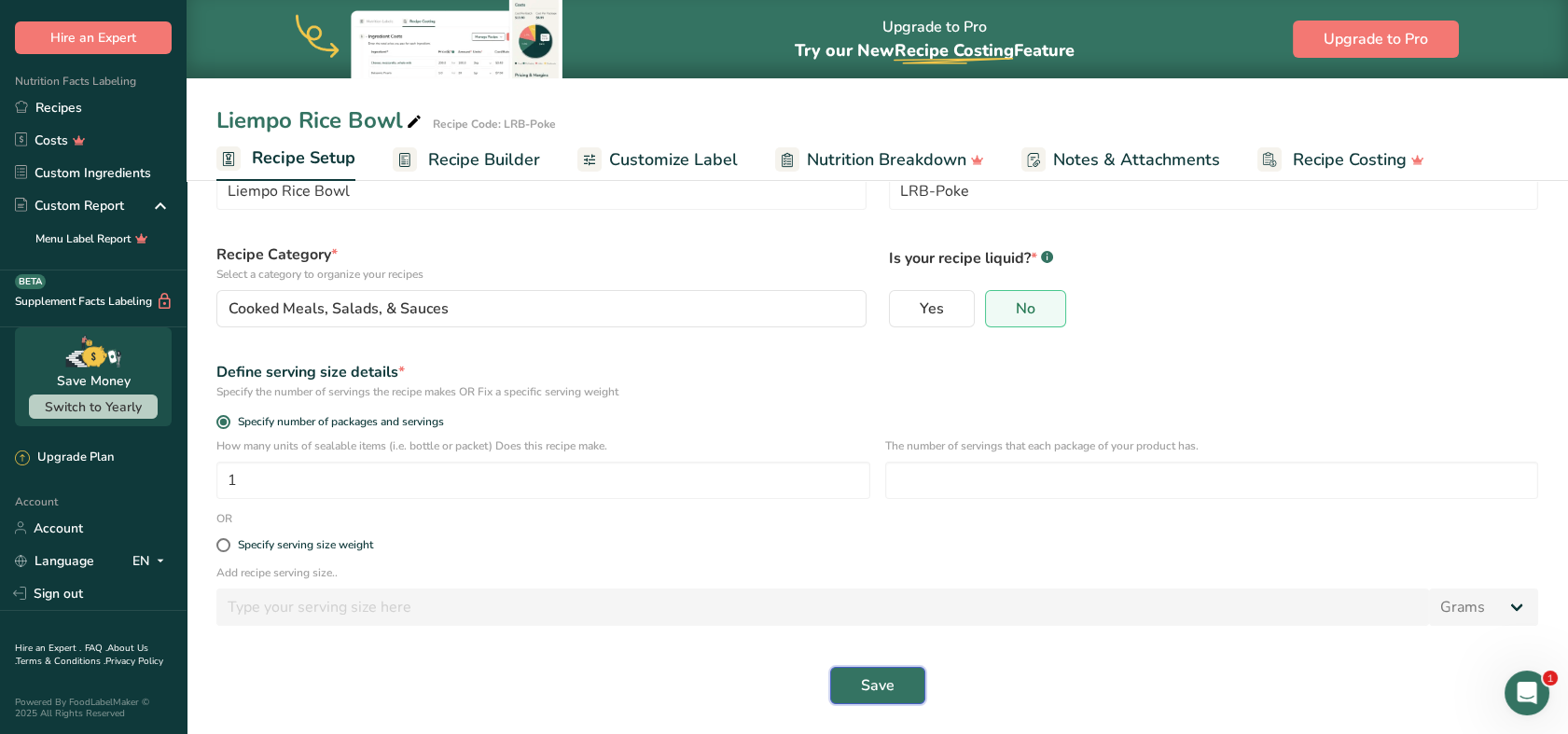 drag, startPoint x: 889, startPoint y: 680, endPoint x: 840, endPoint y: 657, distance: 54.12947 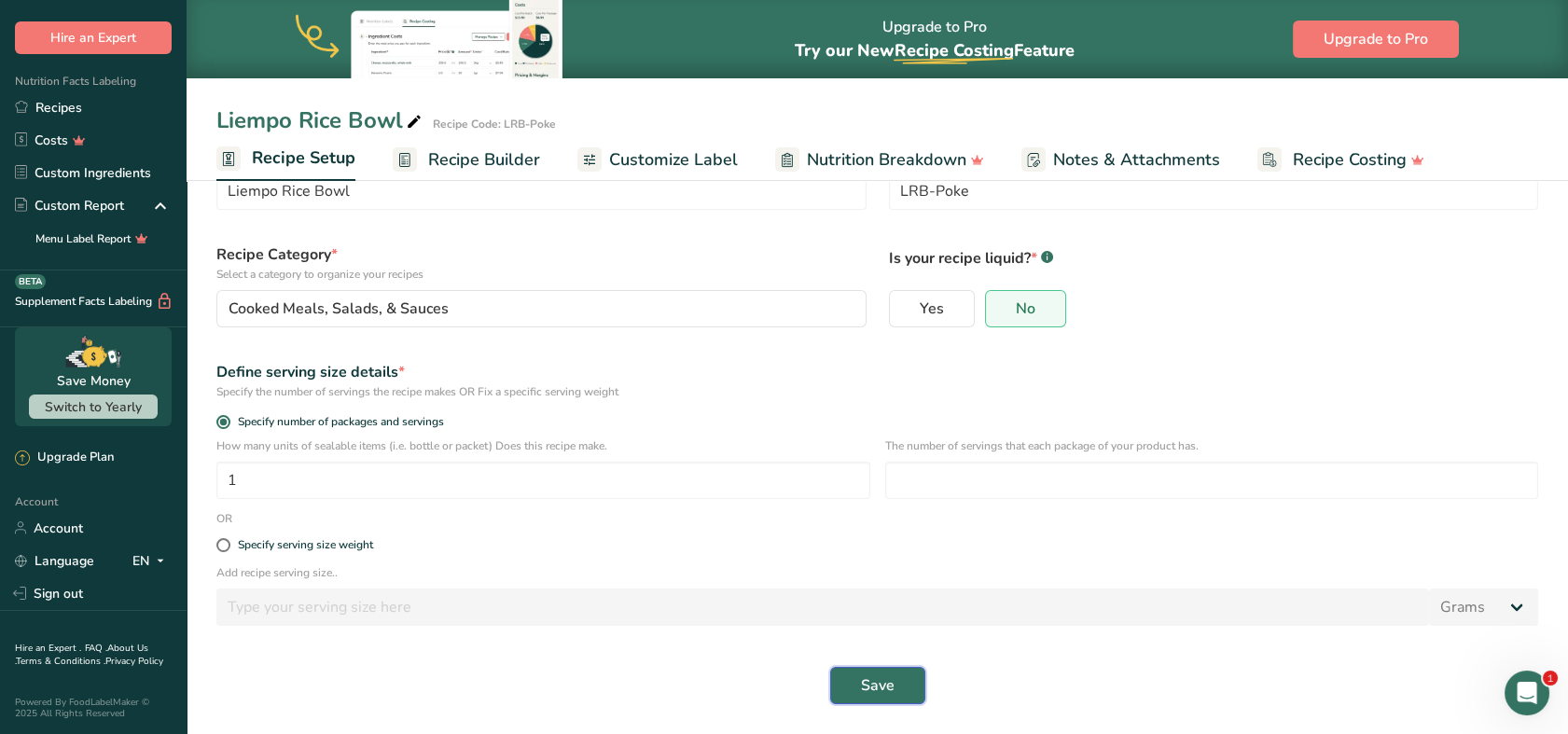 click on "Save" at bounding box center (878, 686) 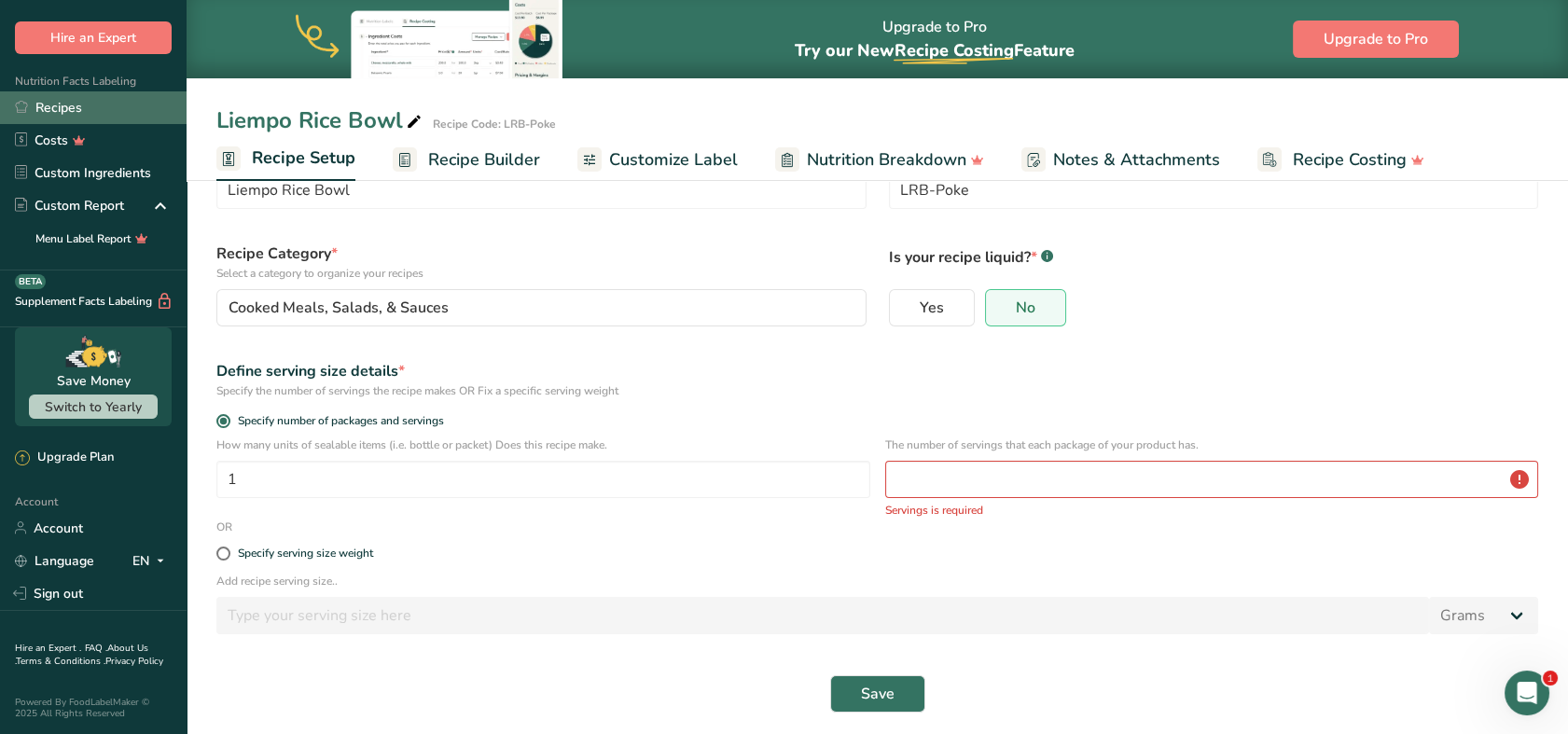 click on "Recipes" at bounding box center [93, 107] 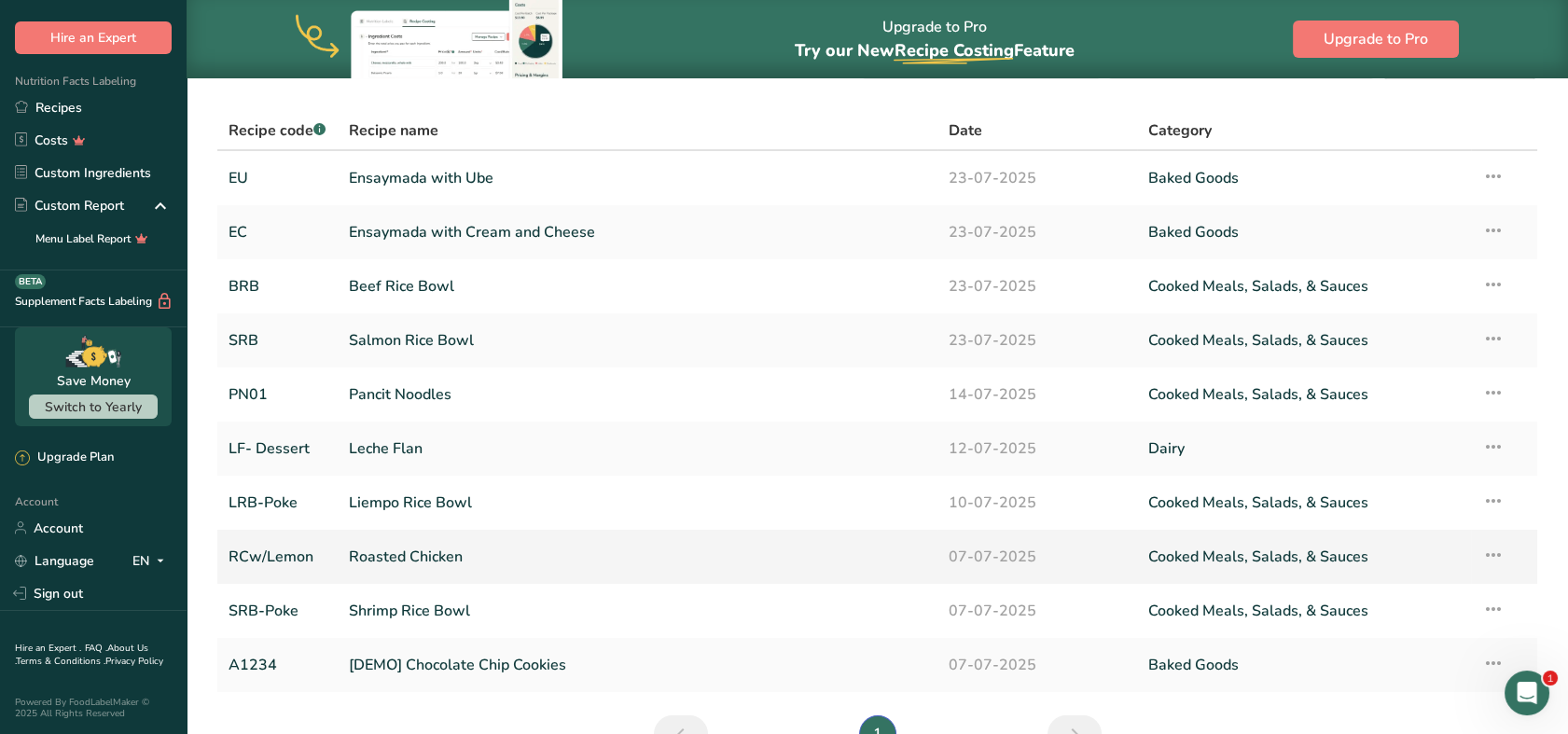 scroll, scrollTop: 104, scrollLeft: 0, axis: vertical 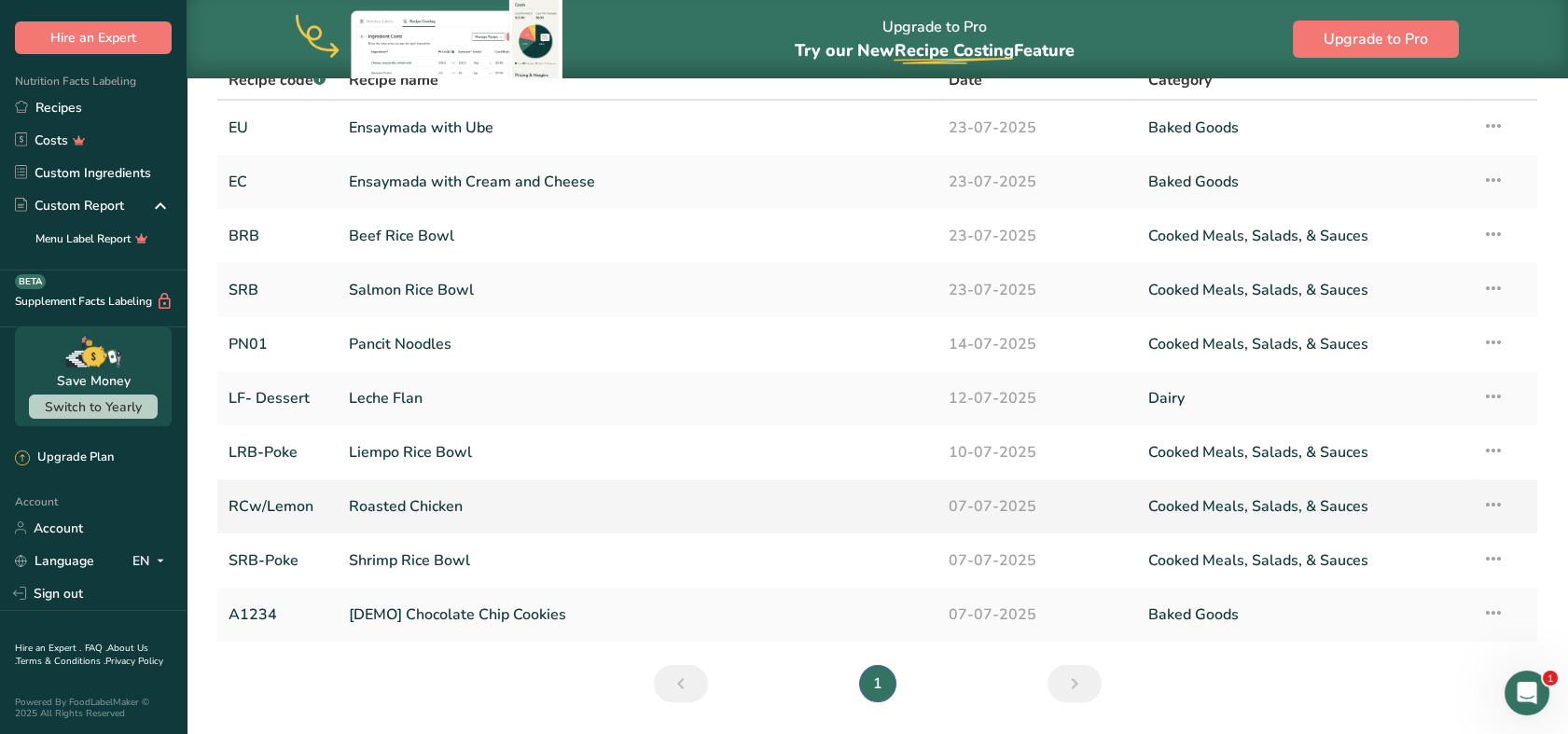 click on "Roasted Chicken" at bounding box center (637, 506) 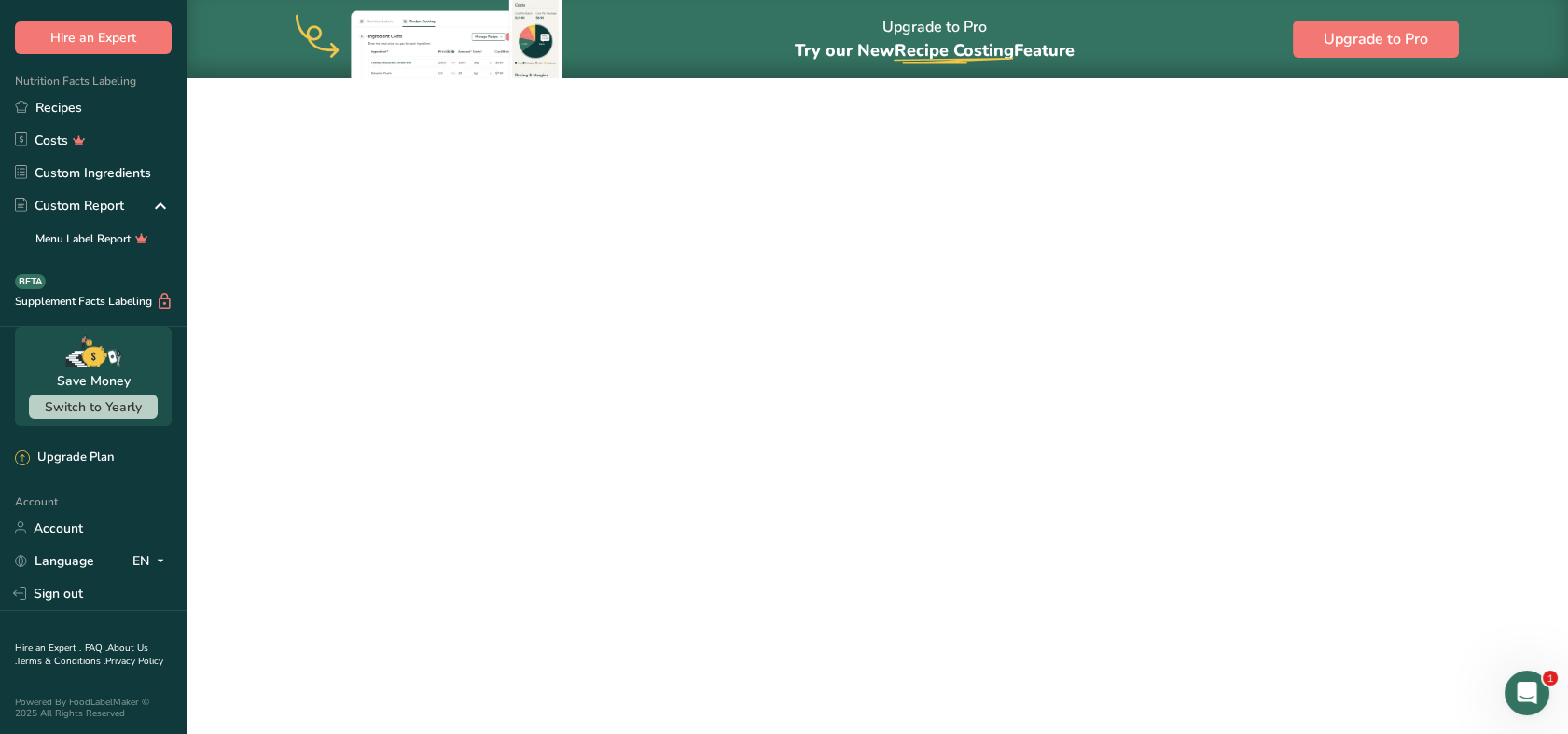 scroll, scrollTop: 0, scrollLeft: 0, axis: both 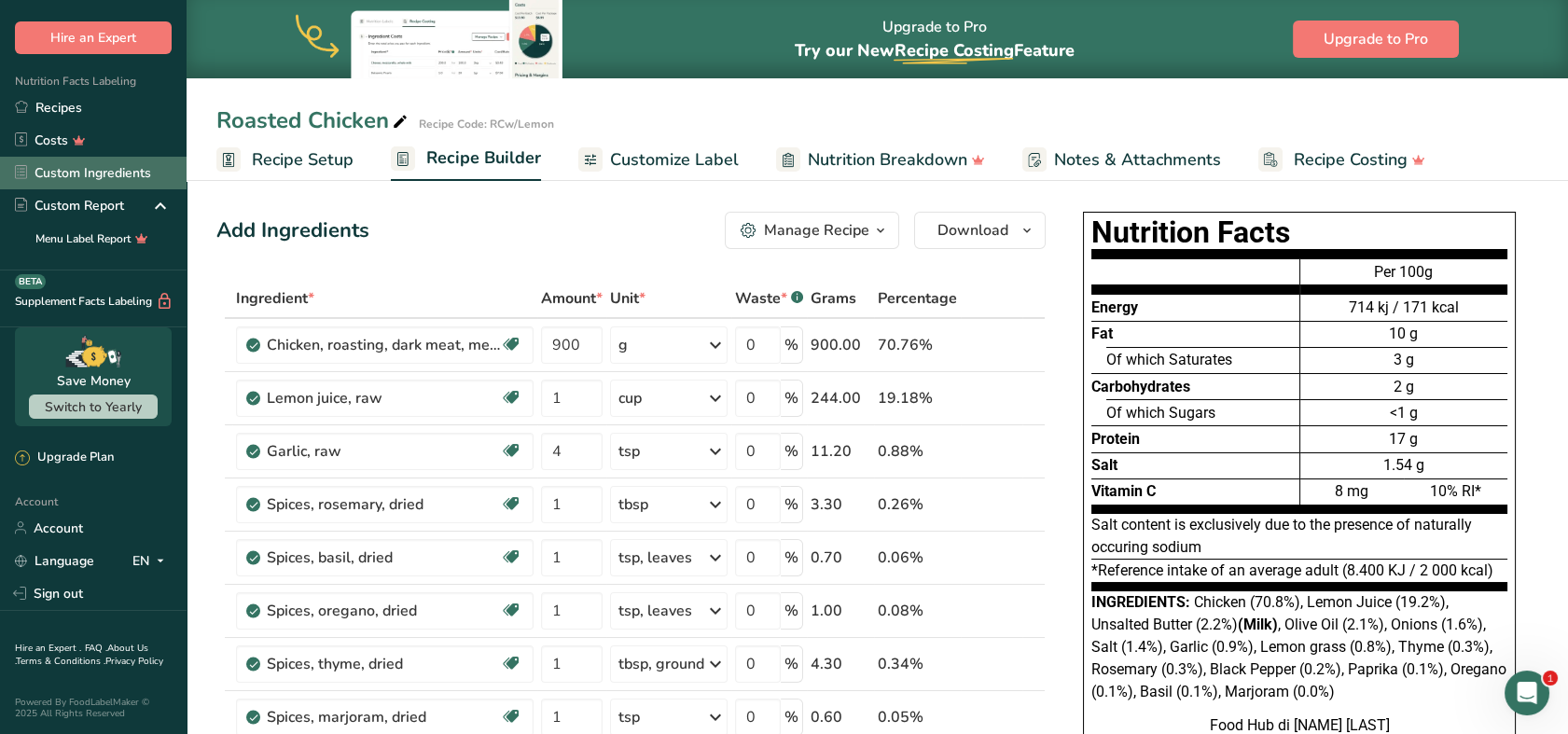 drag, startPoint x: 54, startPoint y: 97, endPoint x: 130, endPoint y: 149, distance: 92.08692 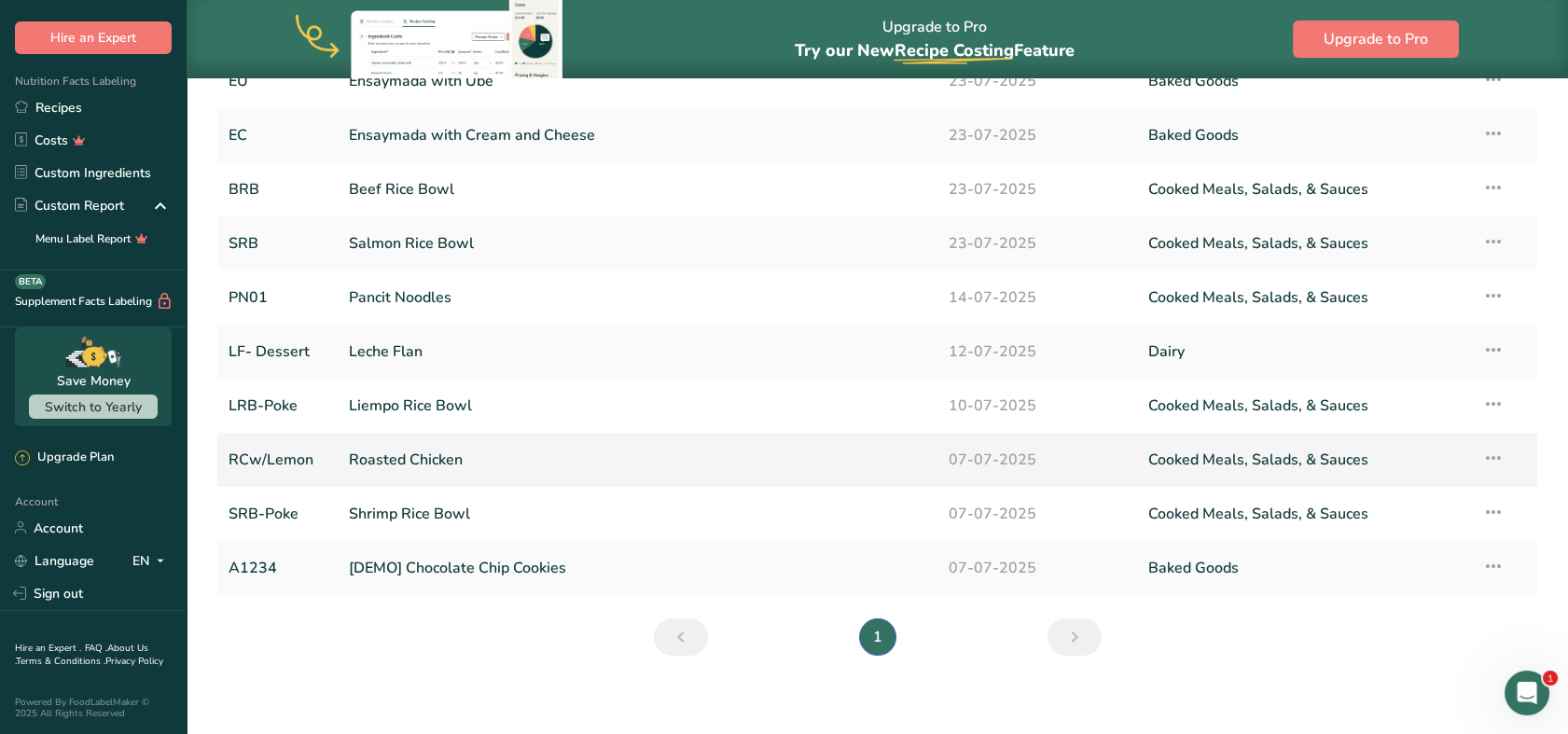 scroll, scrollTop: 161, scrollLeft: 0, axis: vertical 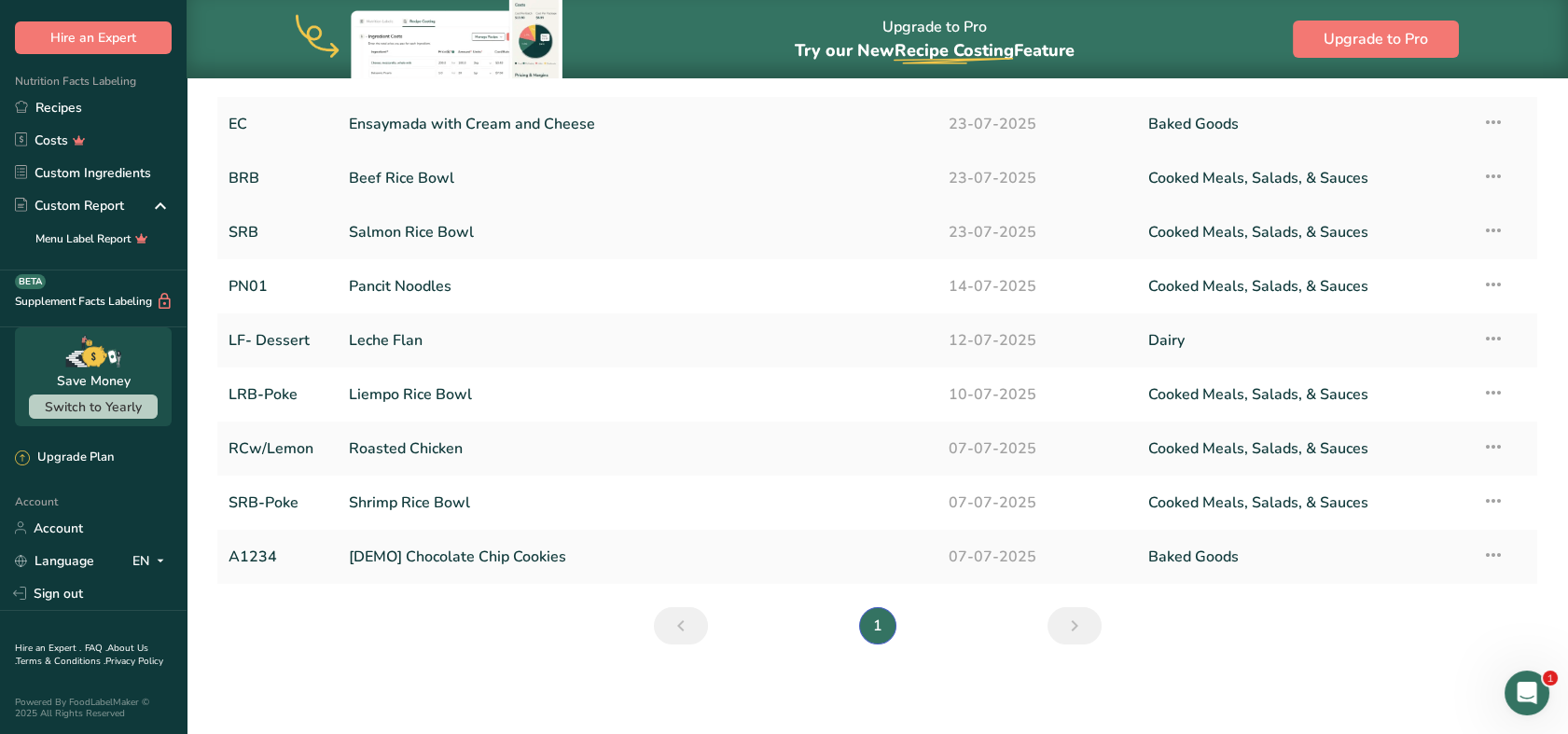 click on "Beef Rice Bowl" at bounding box center (637, 178) 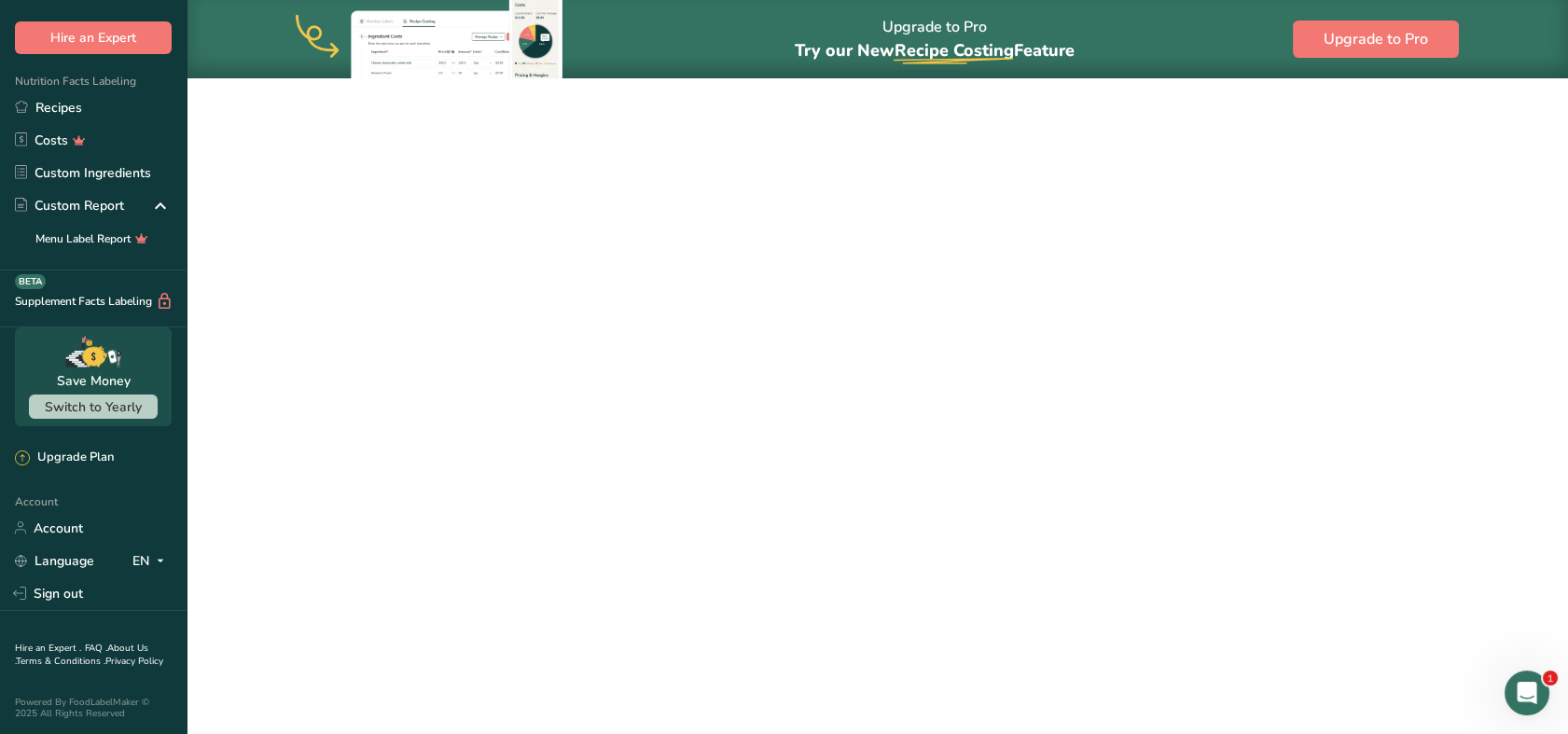scroll, scrollTop: 0, scrollLeft: 0, axis: both 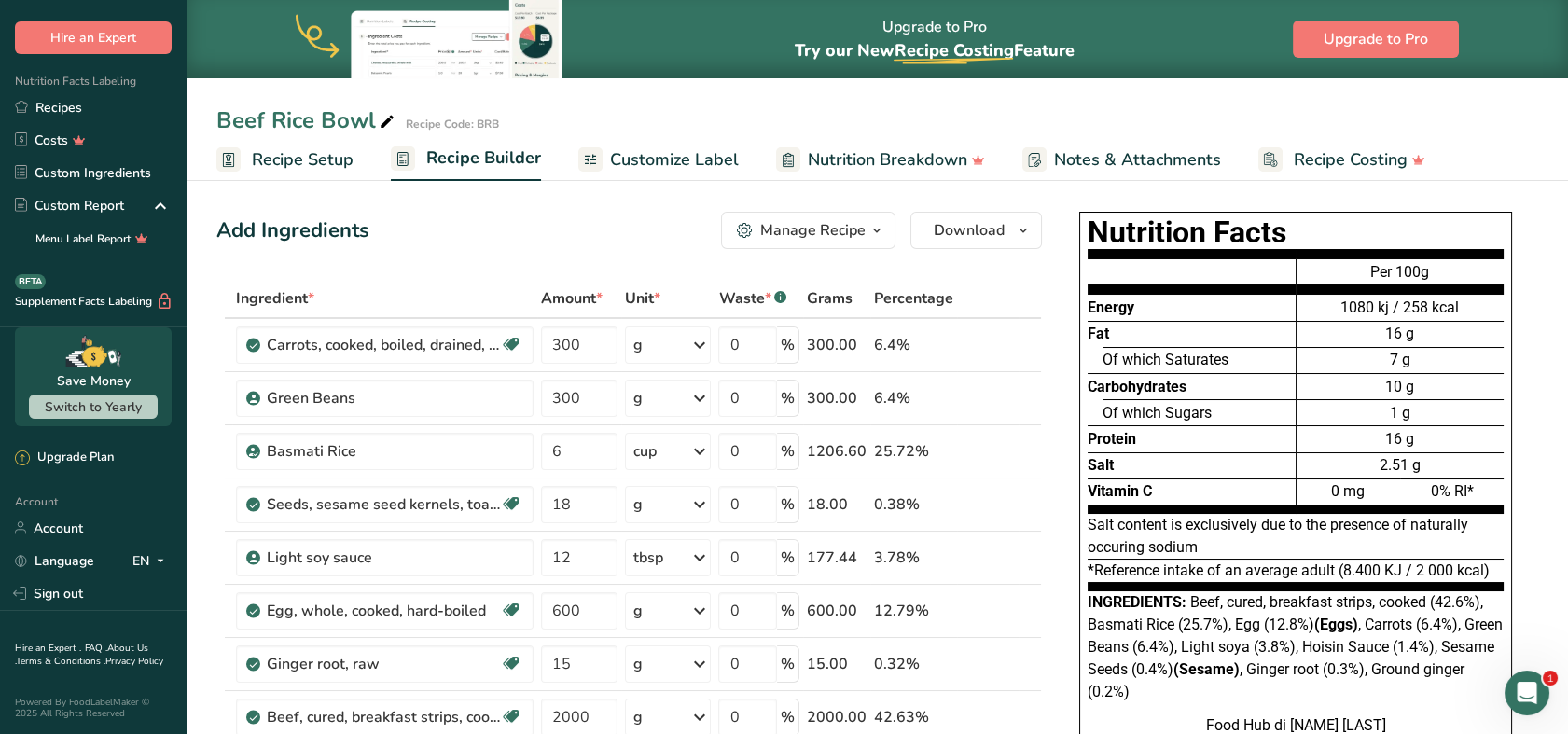 click on "Recipe Setup" at bounding box center [302, 159] 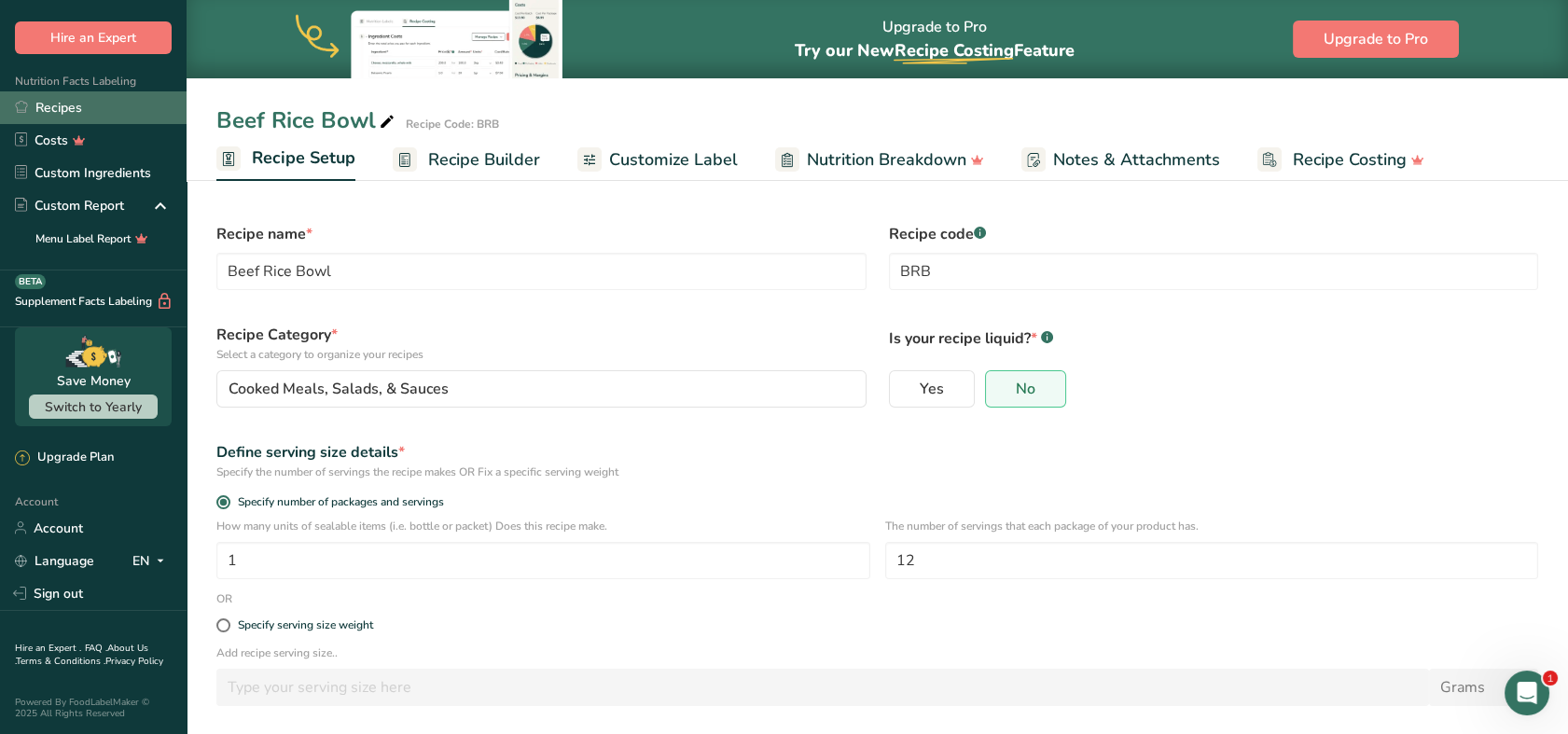 click on "Recipes" at bounding box center [93, 107] 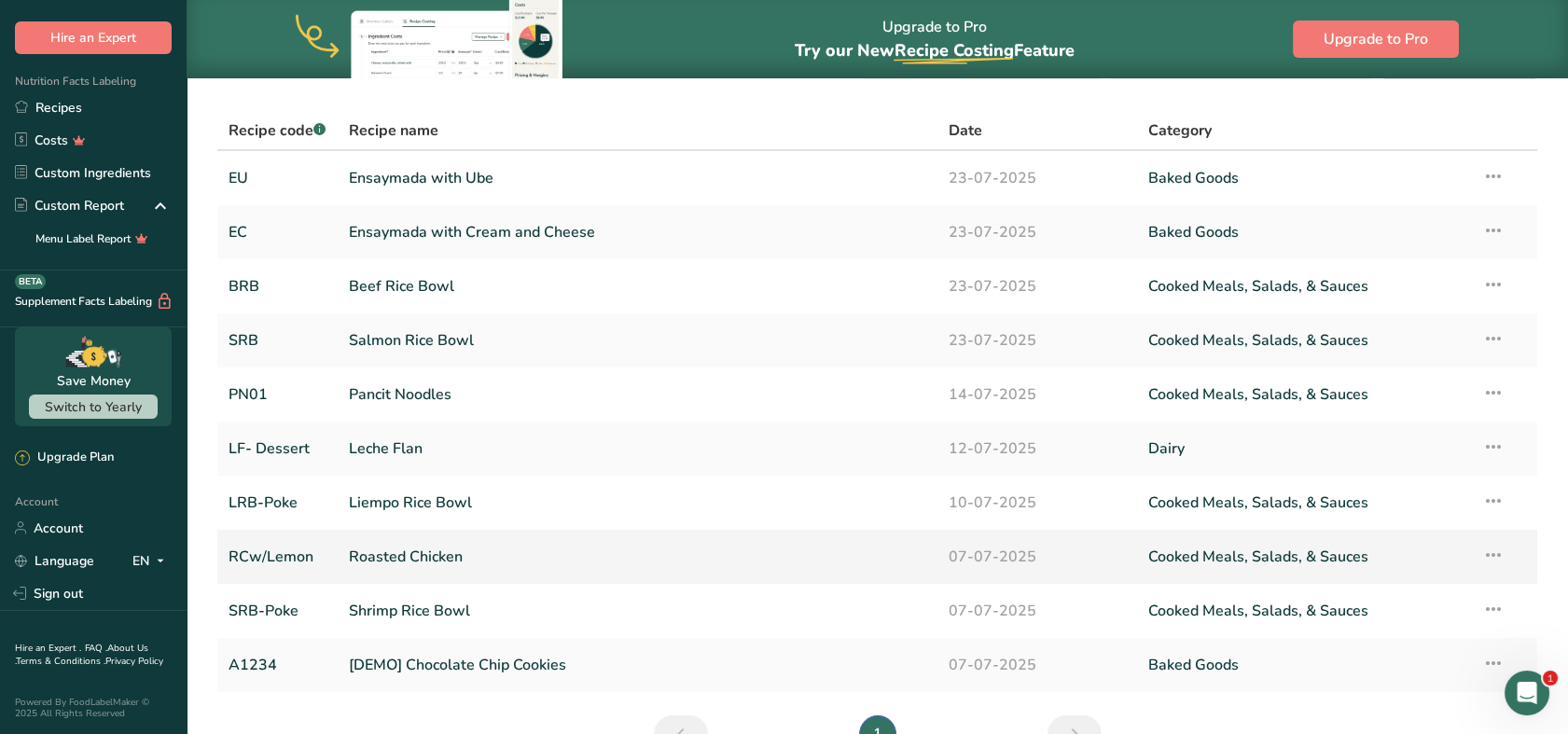 scroll, scrollTop: 104, scrollLeft: 0, axis: vertical 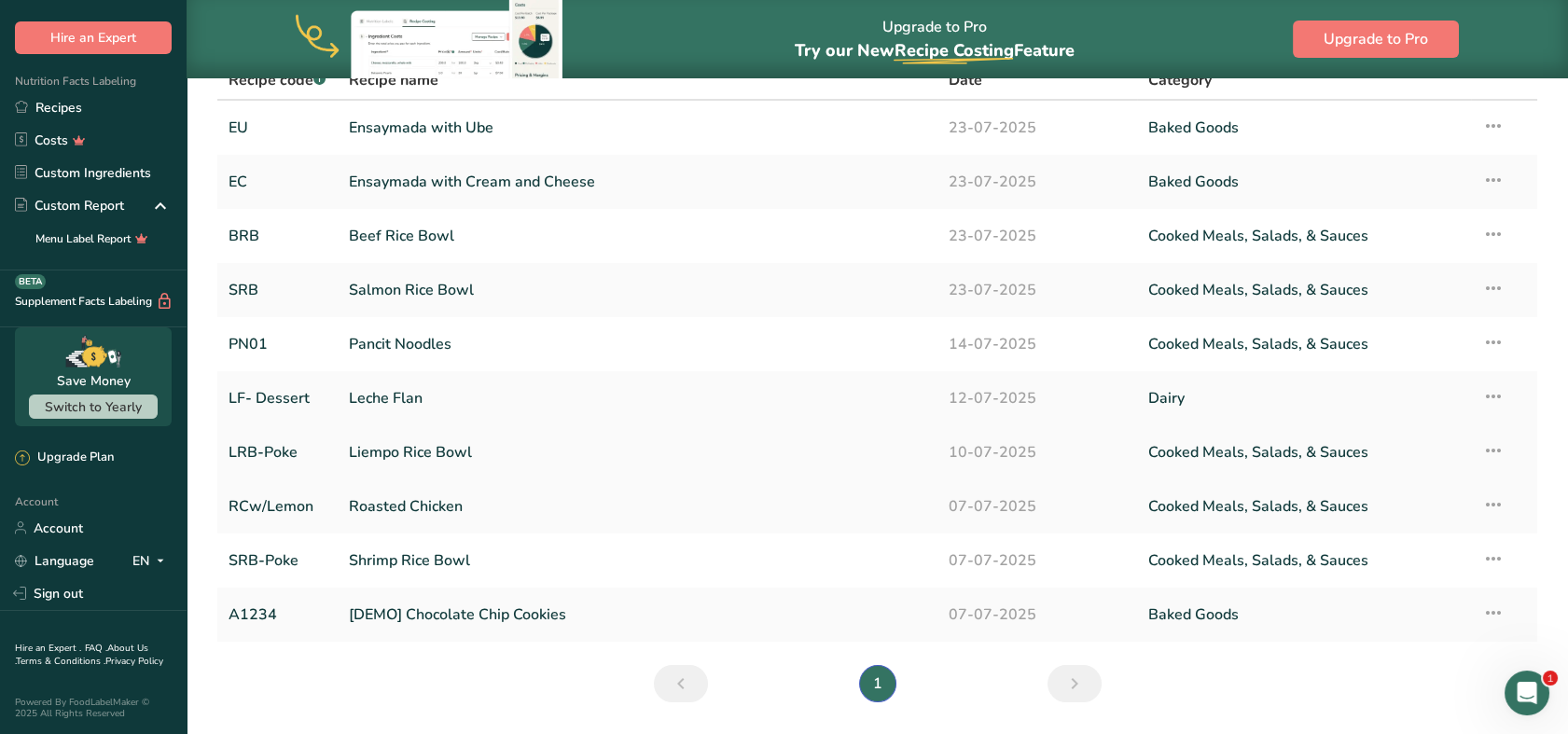 click on "Liempo Rice Bowl" at bounding box center (637, 452) 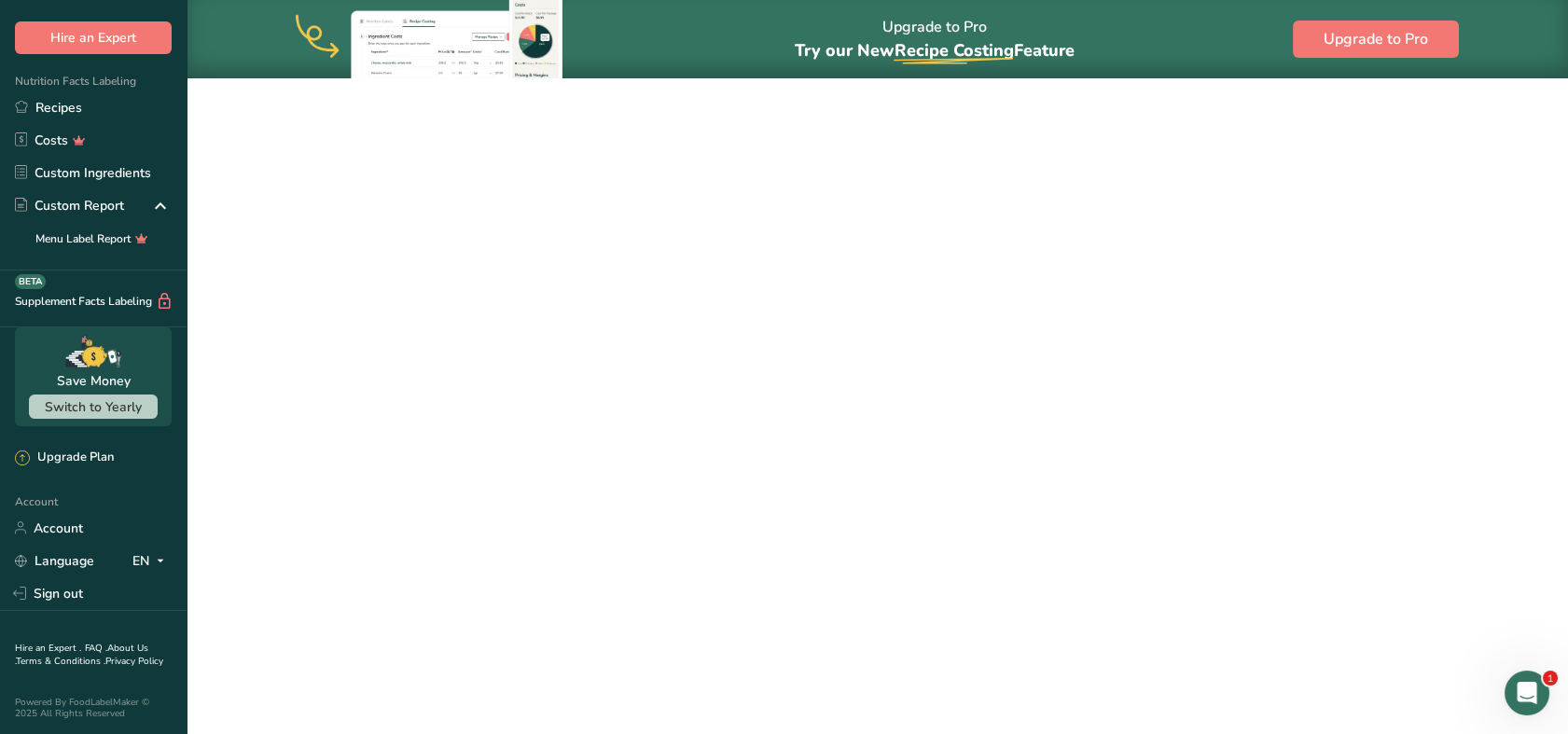 scroll, scrollTop: 0, scrollLeft: 0, axis: both 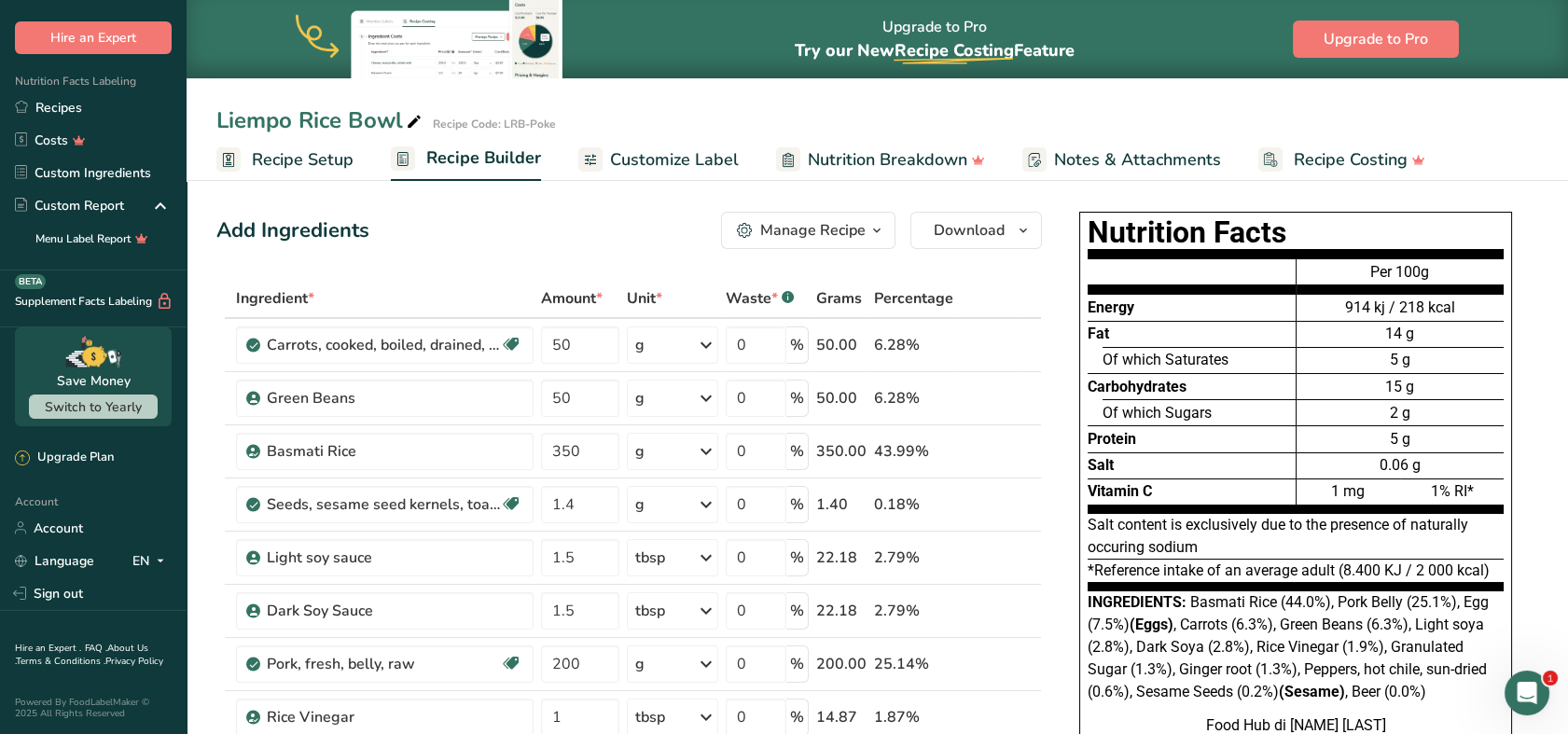 click on "Recipe Setup" at bounding box center (302, 159) 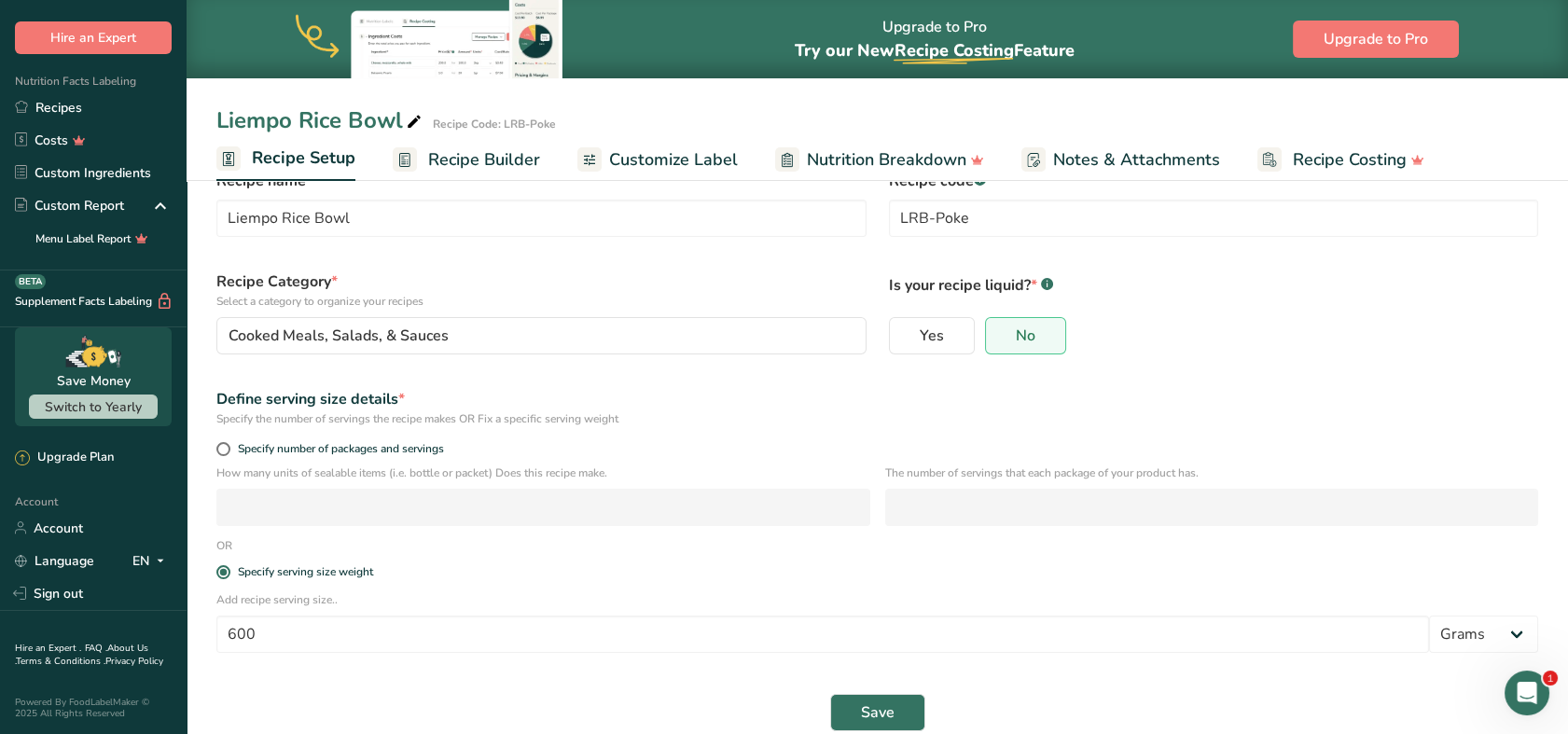 scroll, scrollTop: 81, scrollLeft: 0, axis: vertical 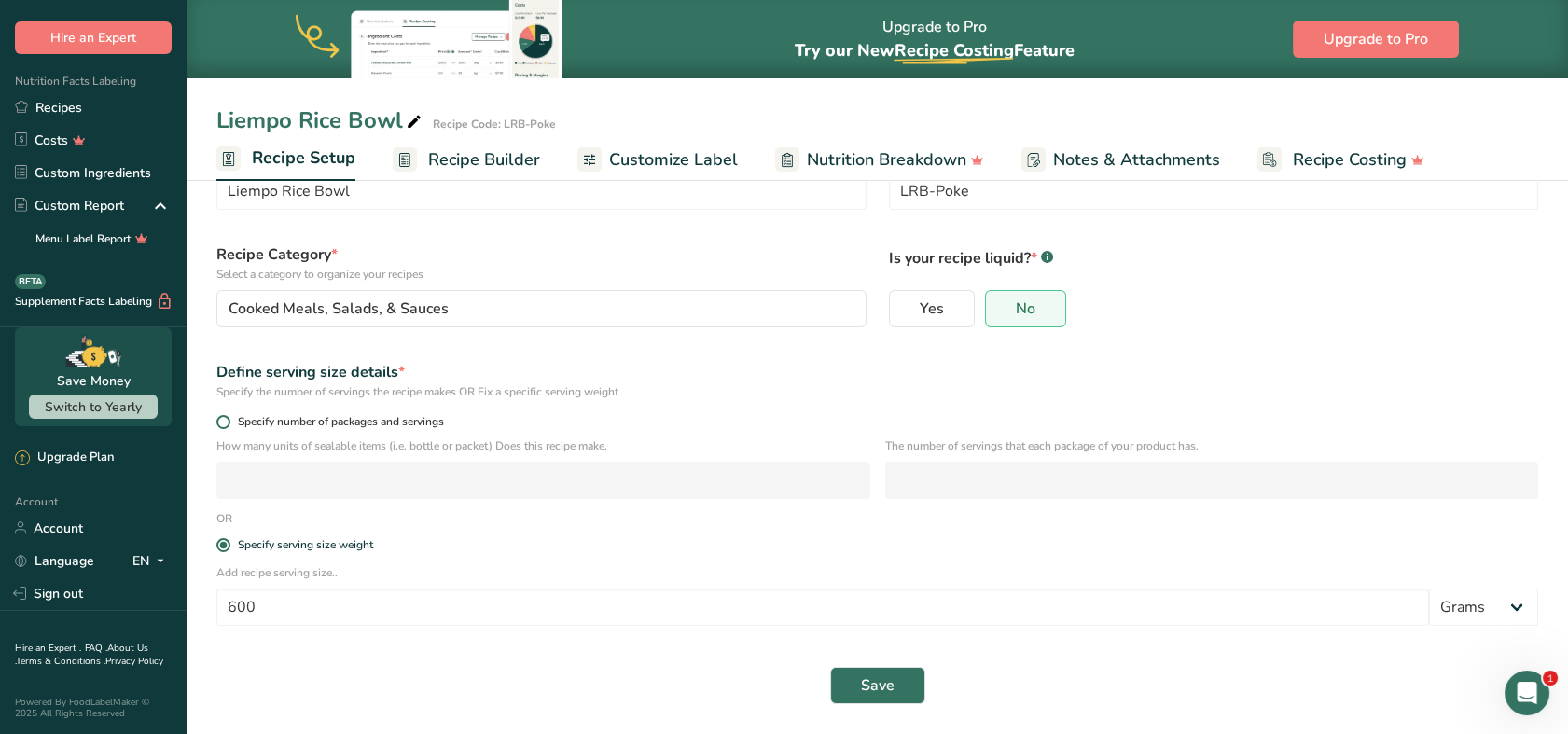 click at bounding box center (223, 422) 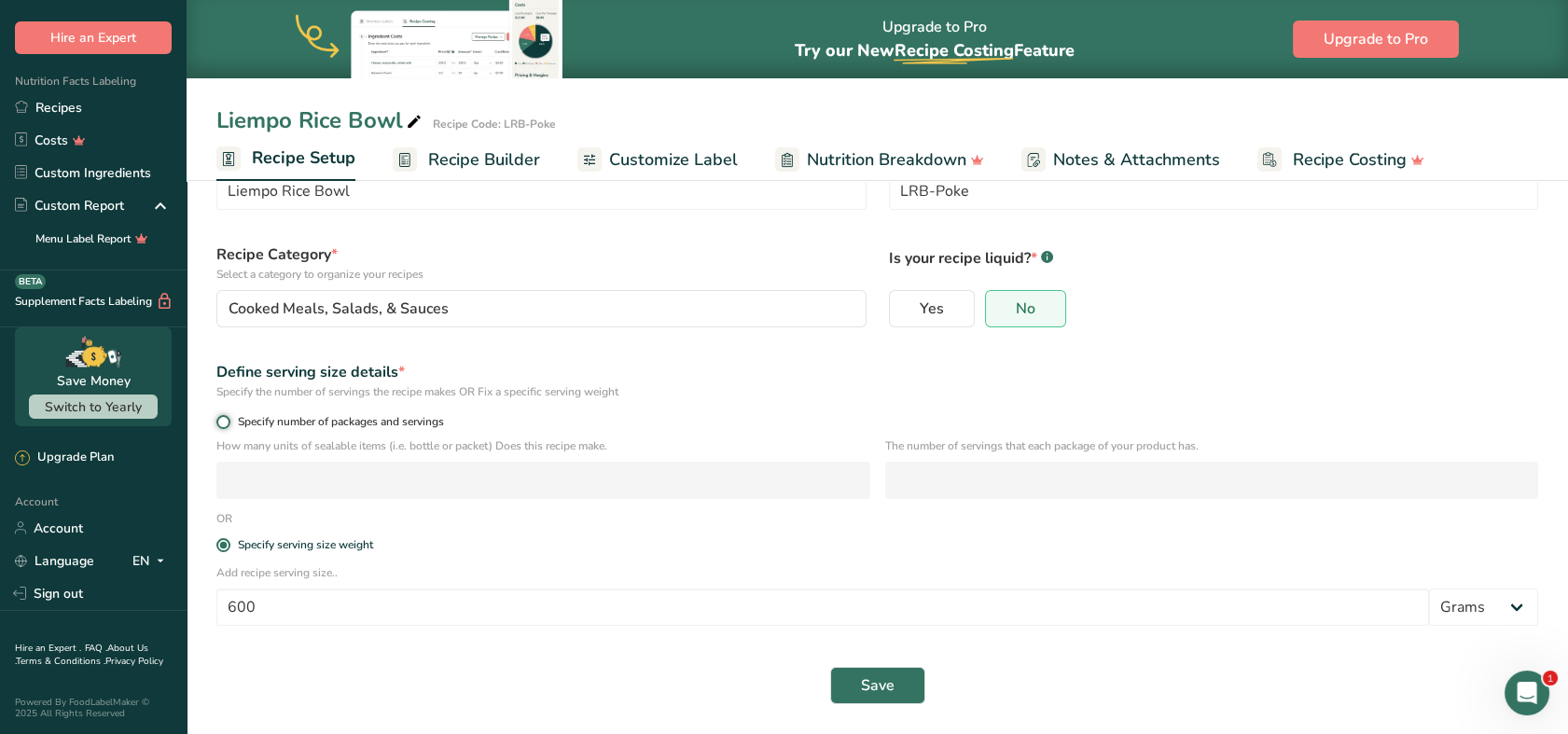 click on "Specify number of packages and servings" at bounding box center [222, 422] 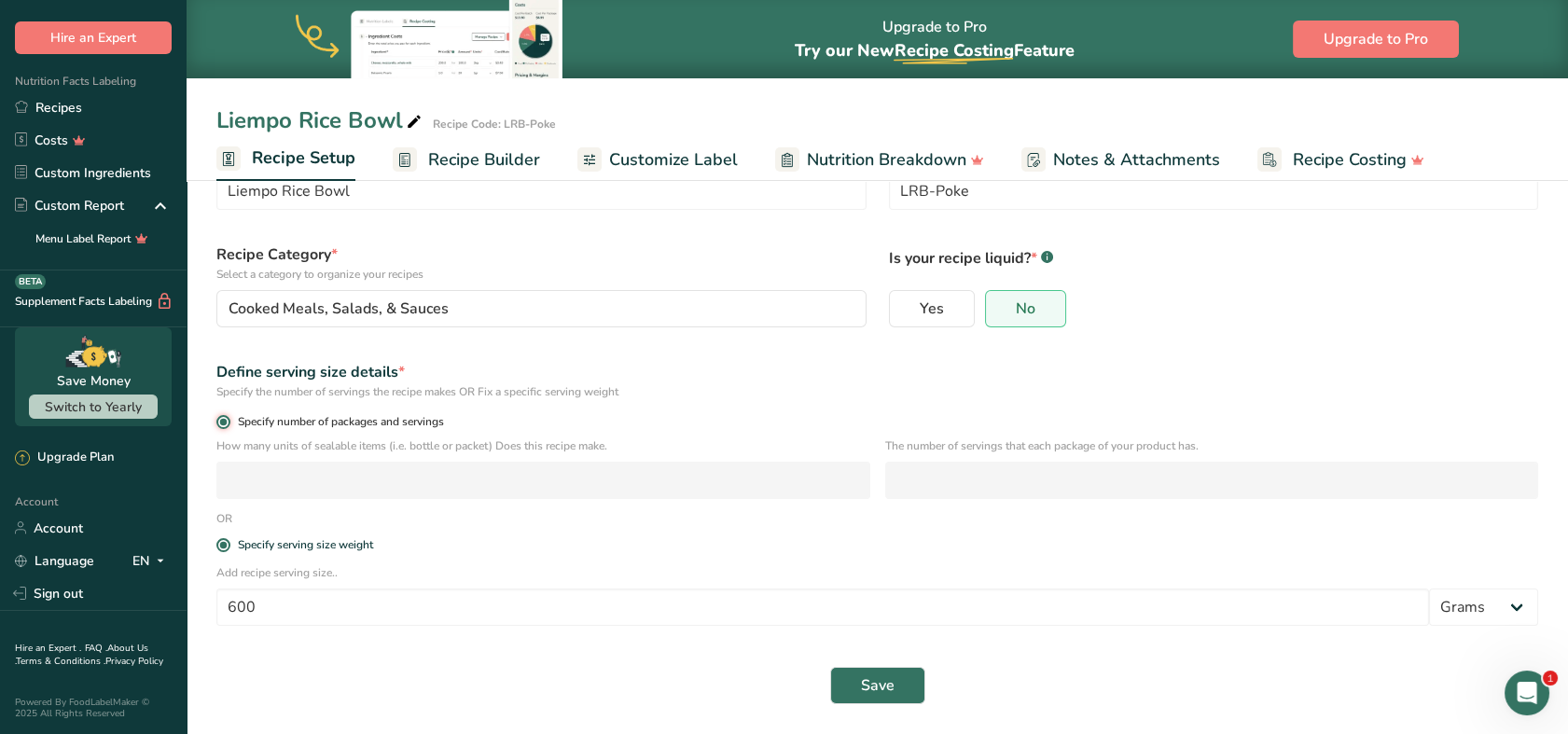 radio on "false" 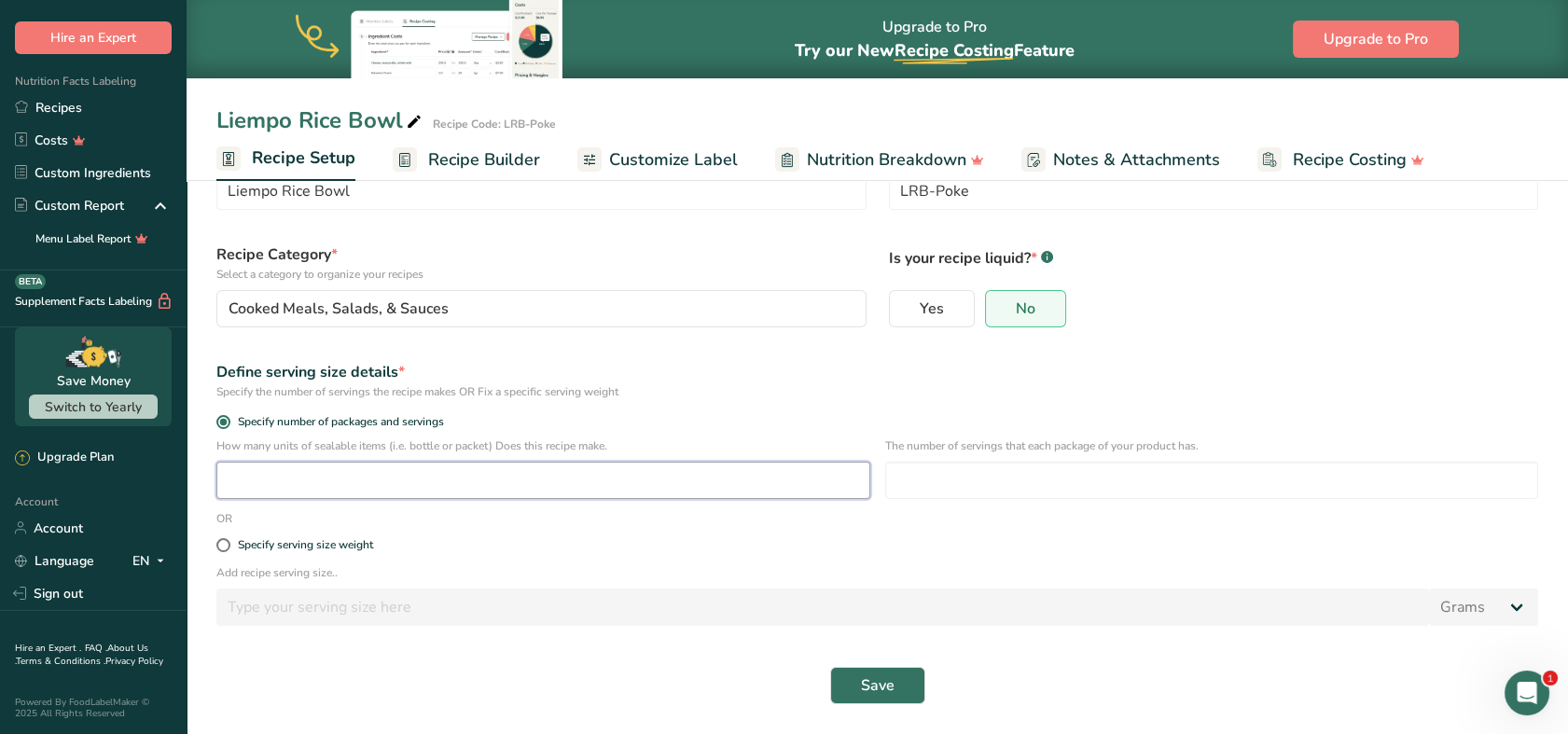 click at bounding box center (543, 480) 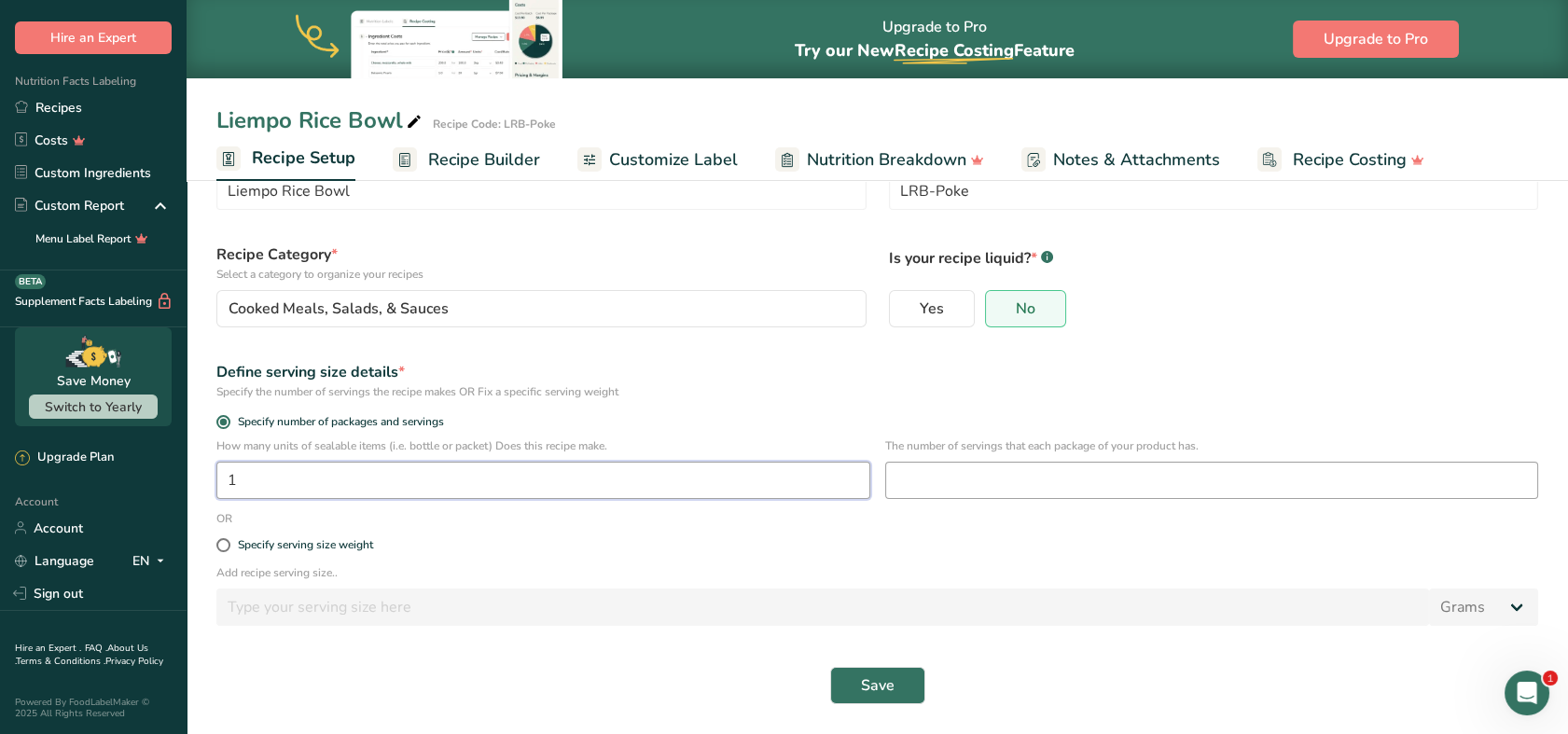 type on "1" 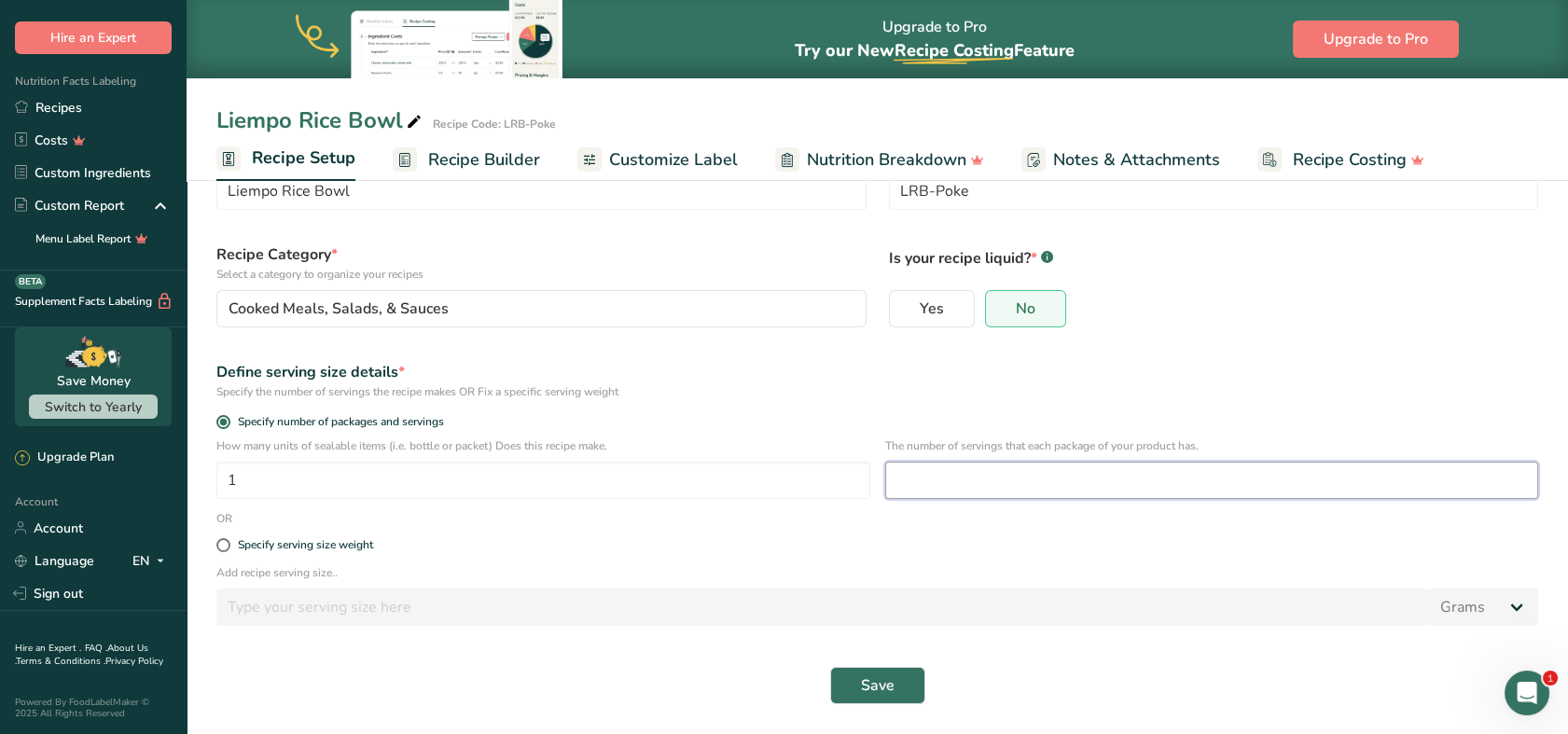 click at bounding box center [1212, 480] 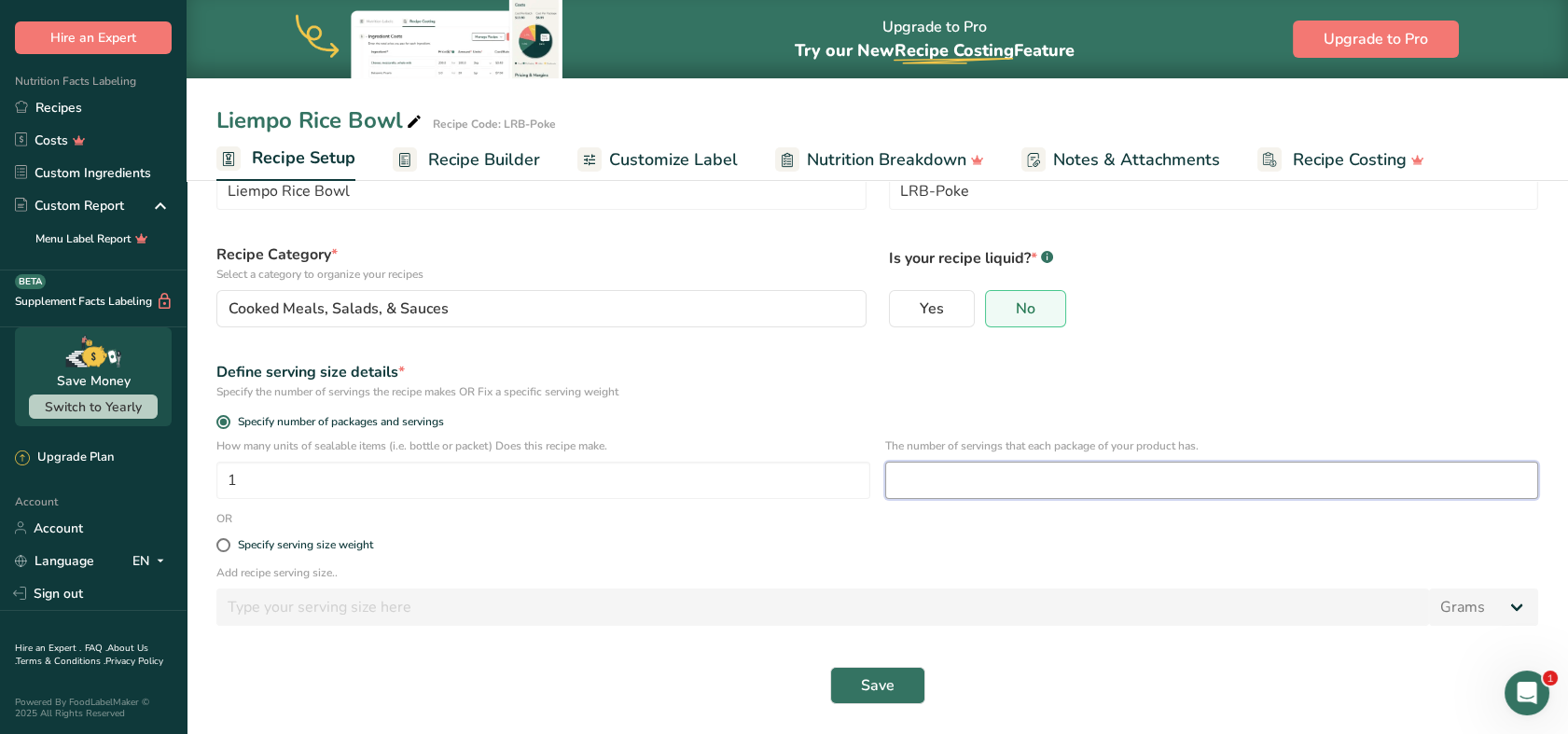 type on "7" 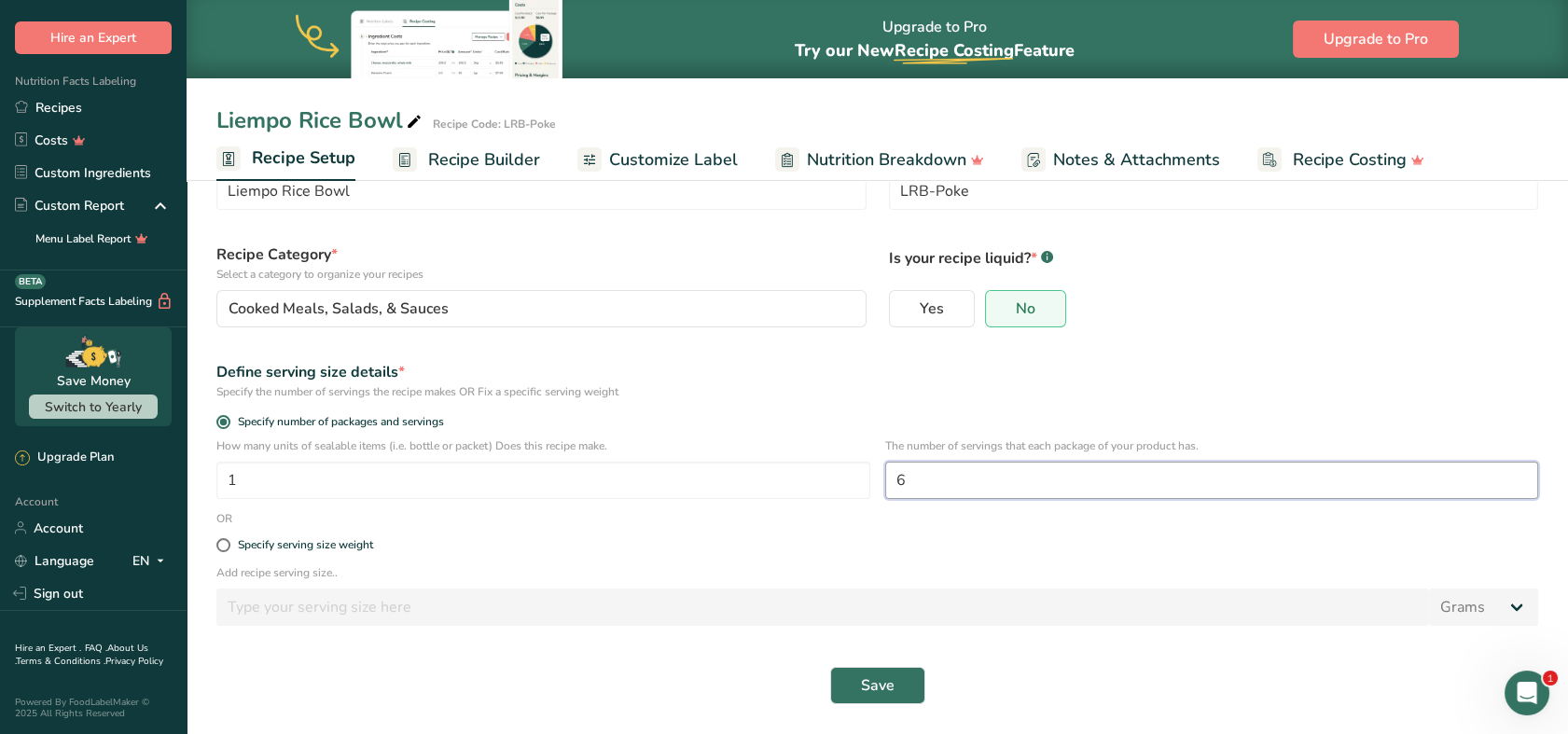 type on "6" 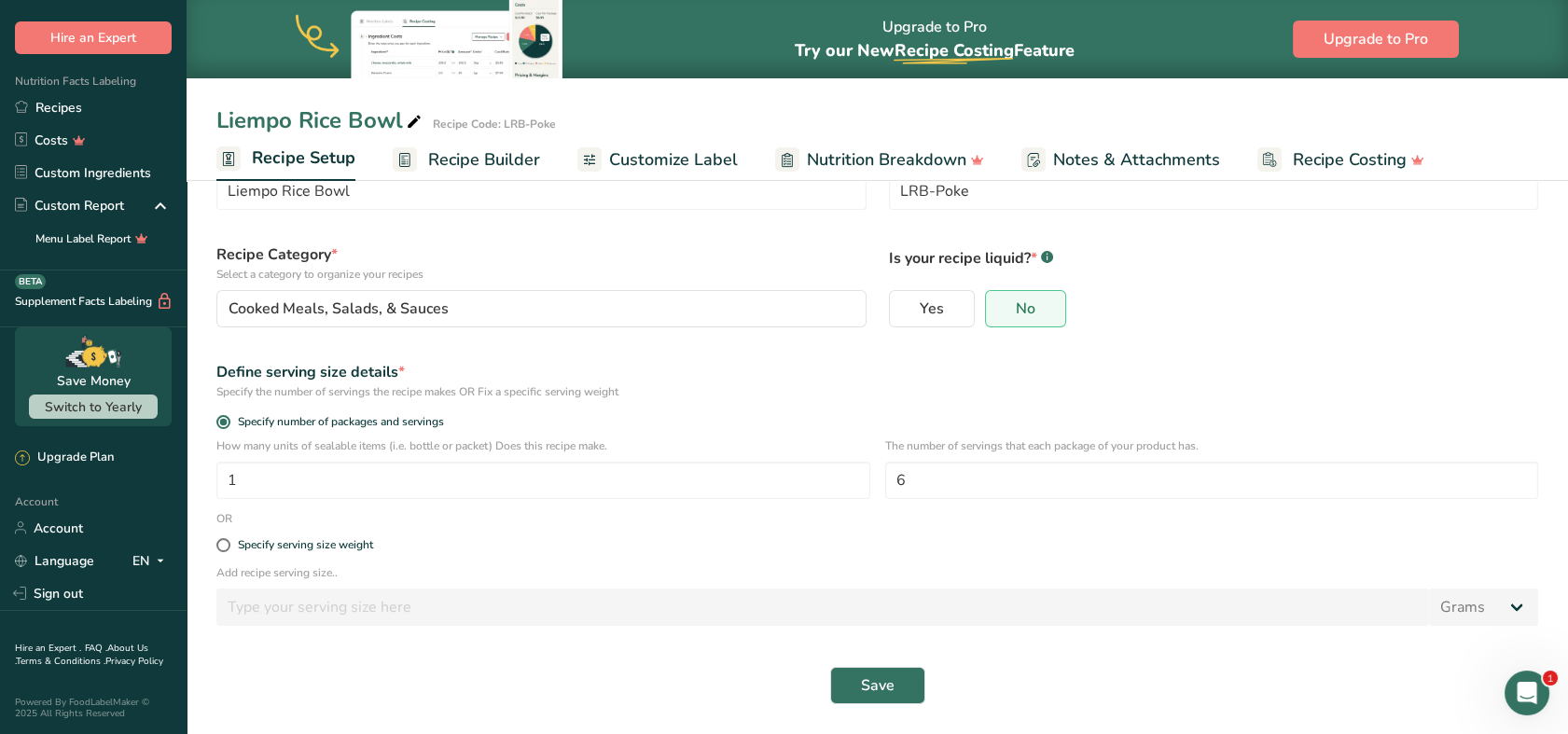 click on "Specify serving size weight" at bounding box center (877, 546) 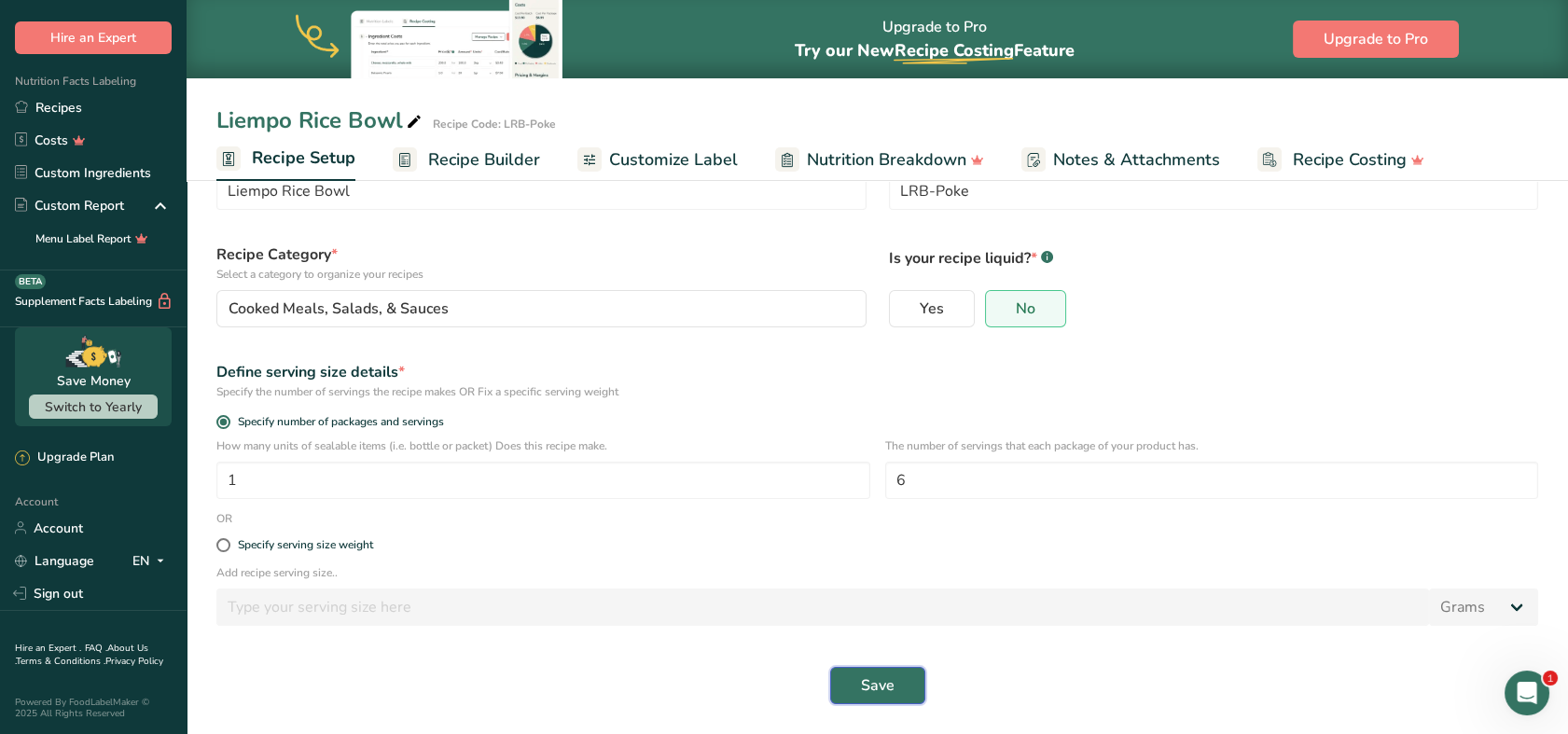 click on "Save" at bounding box center [878, 686] 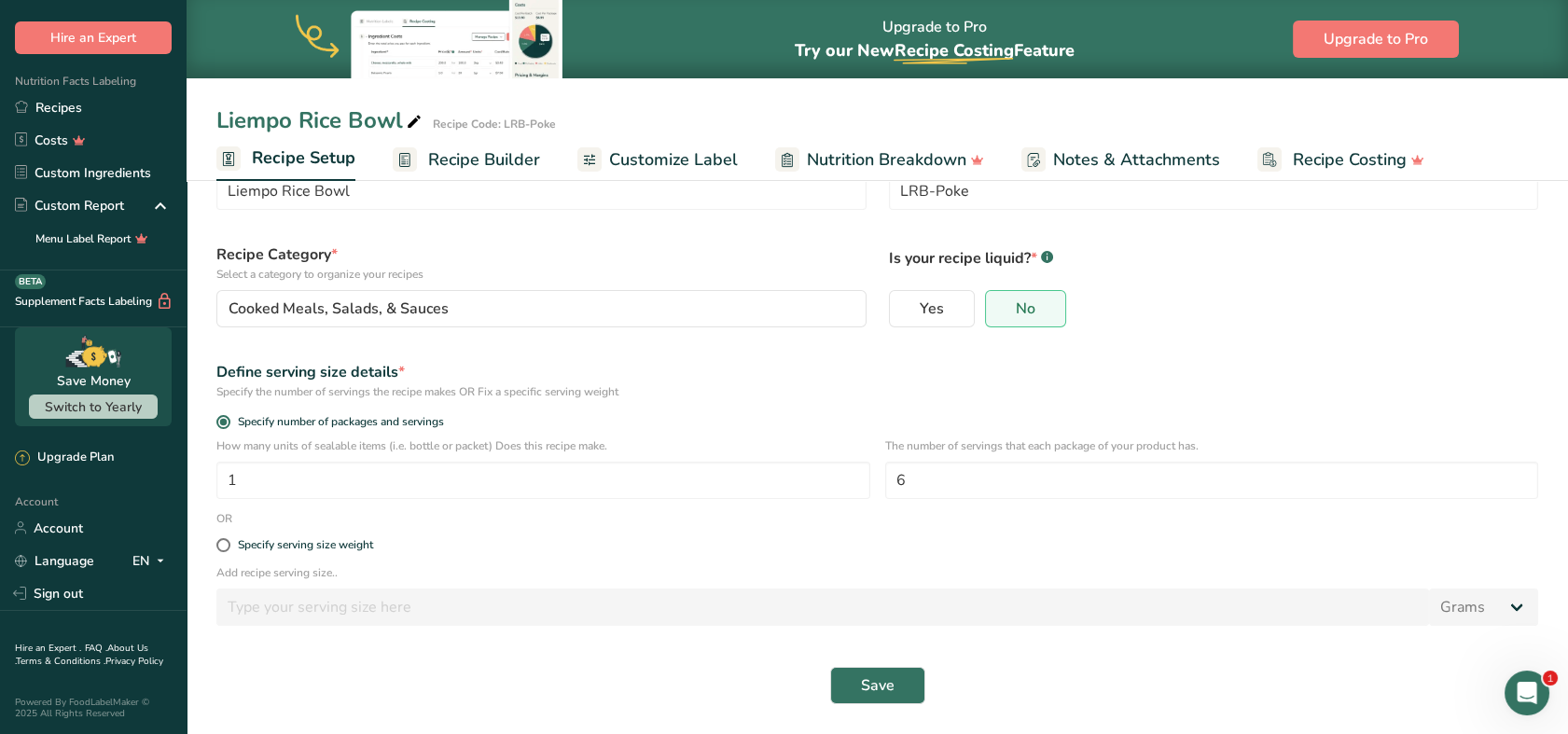 click on "Save" at bounding box center (877, 686) 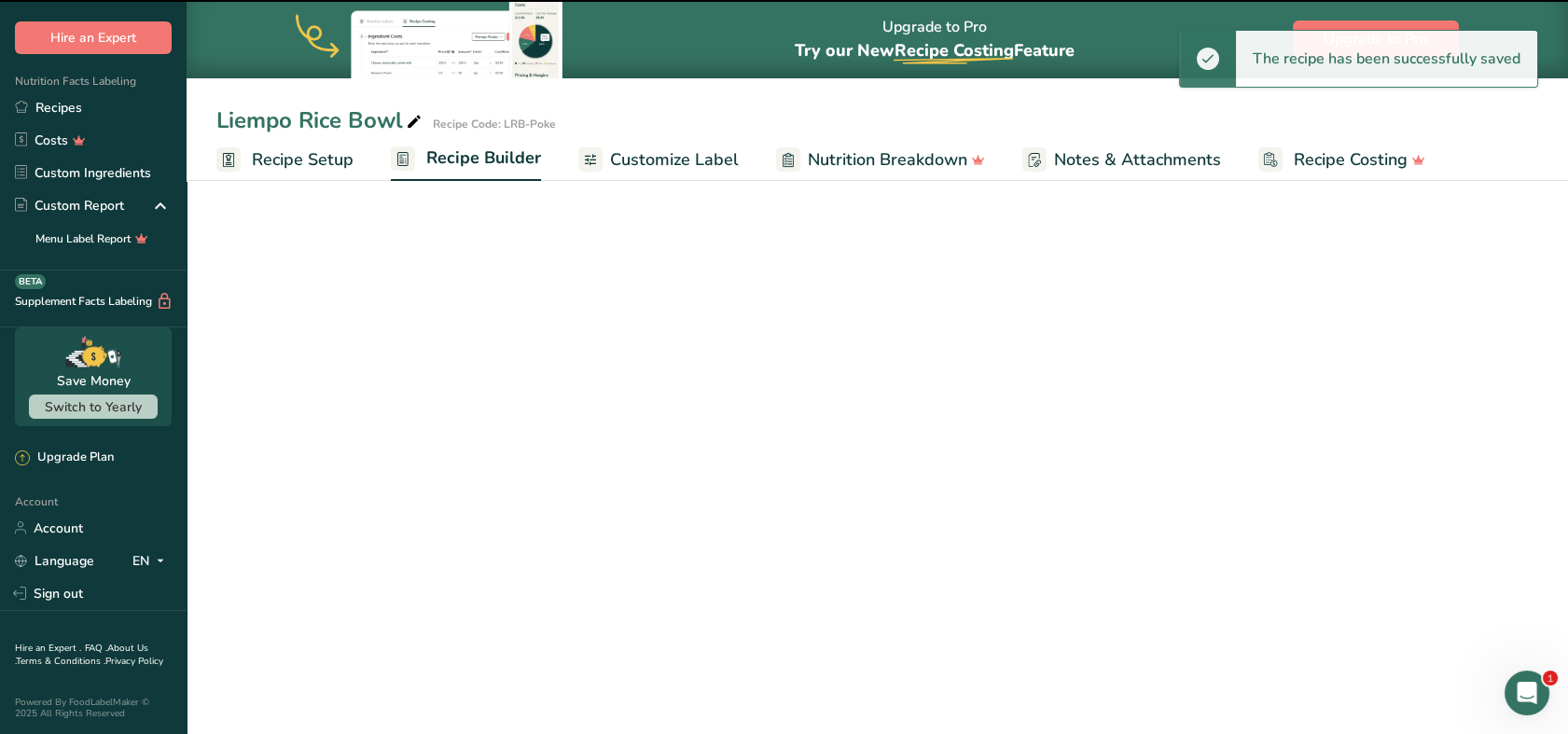 scroll, scrollTop: 0, scrollLeft: 0, axis: both 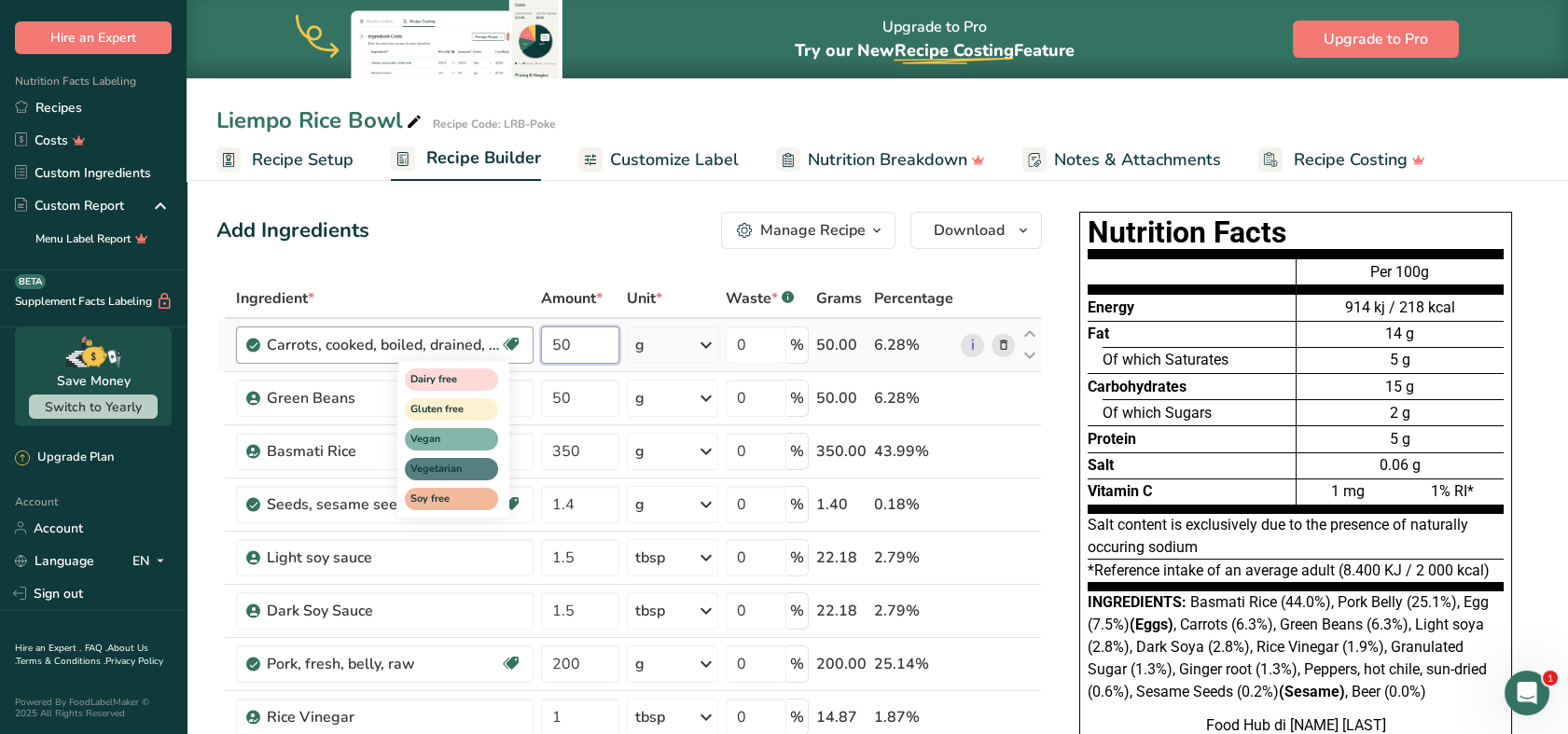 drag, startPoint x: 593, startPoint y: 345, endPoint x: 508, endPoint y: 352, distance: 85.28775 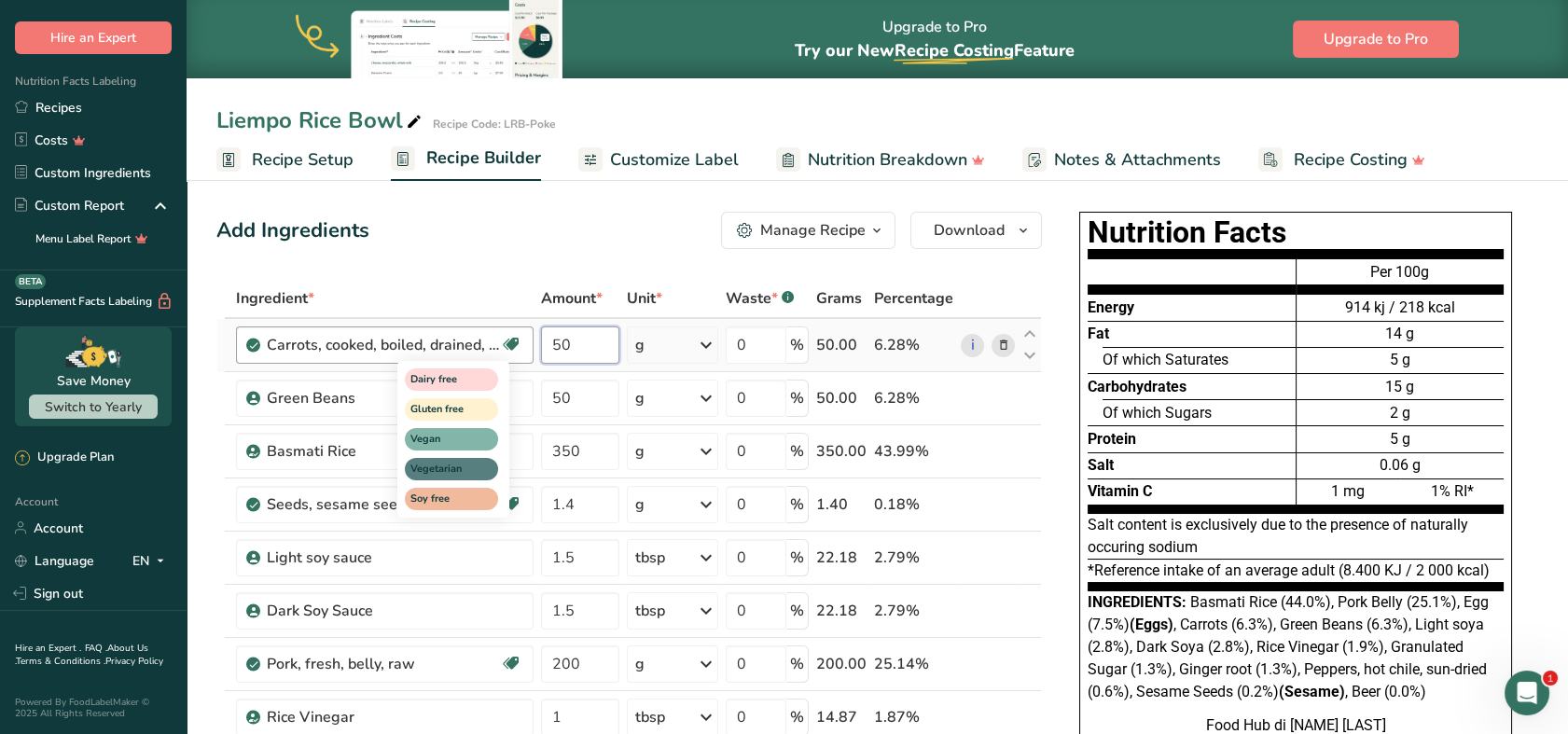 click on "Carrots, cooked, boiled, drained, without salt
Dairy free
Gluten free
Vegan
Vegetarian
Soy free
50
g
Portions
1 tbsp
0.5 cup slices
1 carrot
Weight Units
g
kg
mg
See more
Volume Units
l
Volume units require a density conversion. If you know your ingredient's density enter it below. Otherwise, click on "RIA" our AI Regulatory bot - she will be able to help you
lb/ft3
g/cm3
Confirm
mL
lb/ft3
g/cm3
Confirm
fl oz" at bounding box center (629, 345) 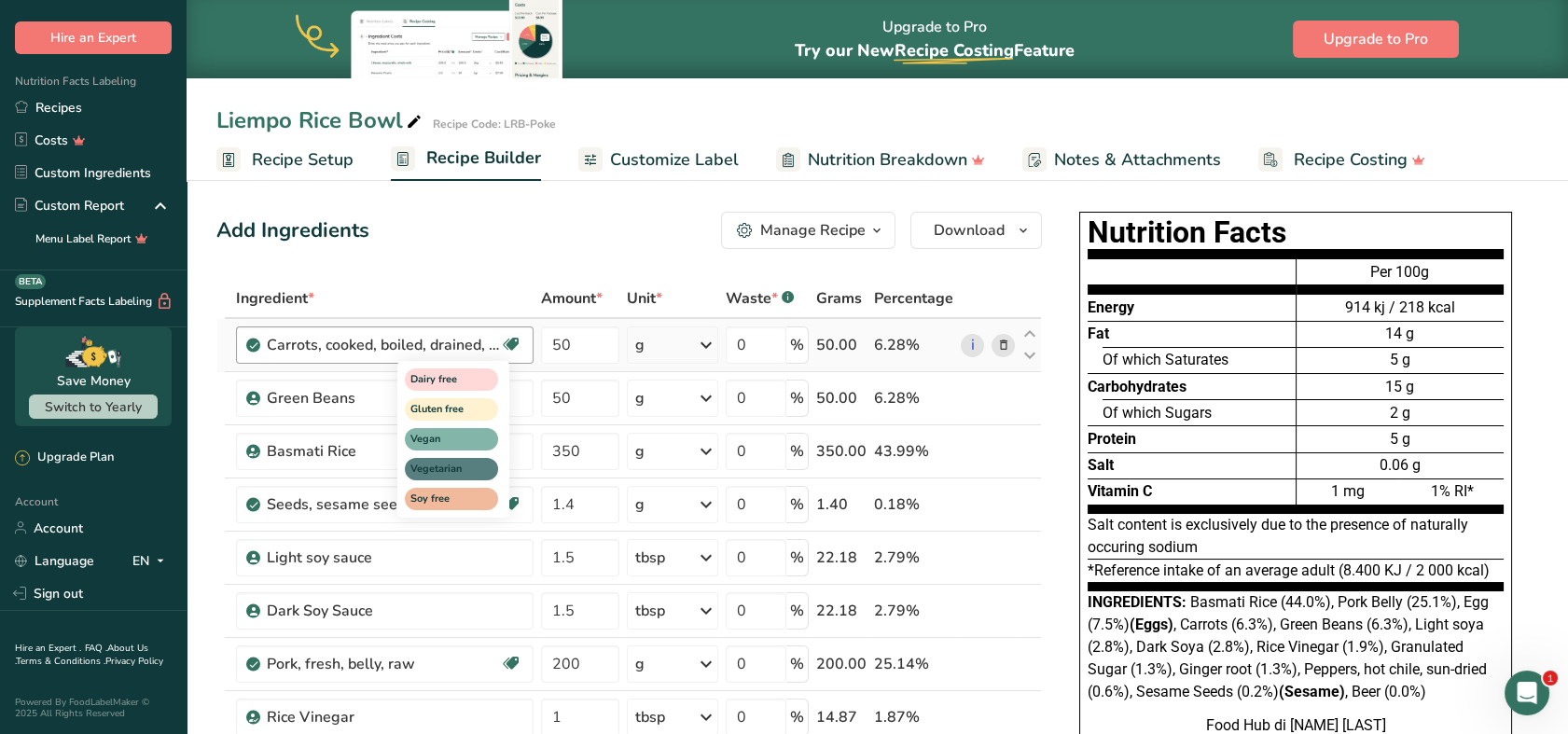 click on "Ingredient *
Amount *
Unit *
Waste *   .a-a{fill:#347362;}.b-a{fill:#fff;}          Grams
Percentage
Carrots, cooked, boiled, drained, without salt
Dairy free
Gluten free
Vegan
Vegetarian
Soy free
50
g
Portions
1 tbsp
0.5 cup slices
1 carrot
Weight Units
g
kg
mg
See more
Volume Units
l
Volume units require a density conversion. If you know your ingredient's density enter it below. Otherwise, click on "RIA" our AI Regulatory bot - she will be able to help you
lb/ft3
g/cm3
Confirm
mL" at bounding box center (629, 729) 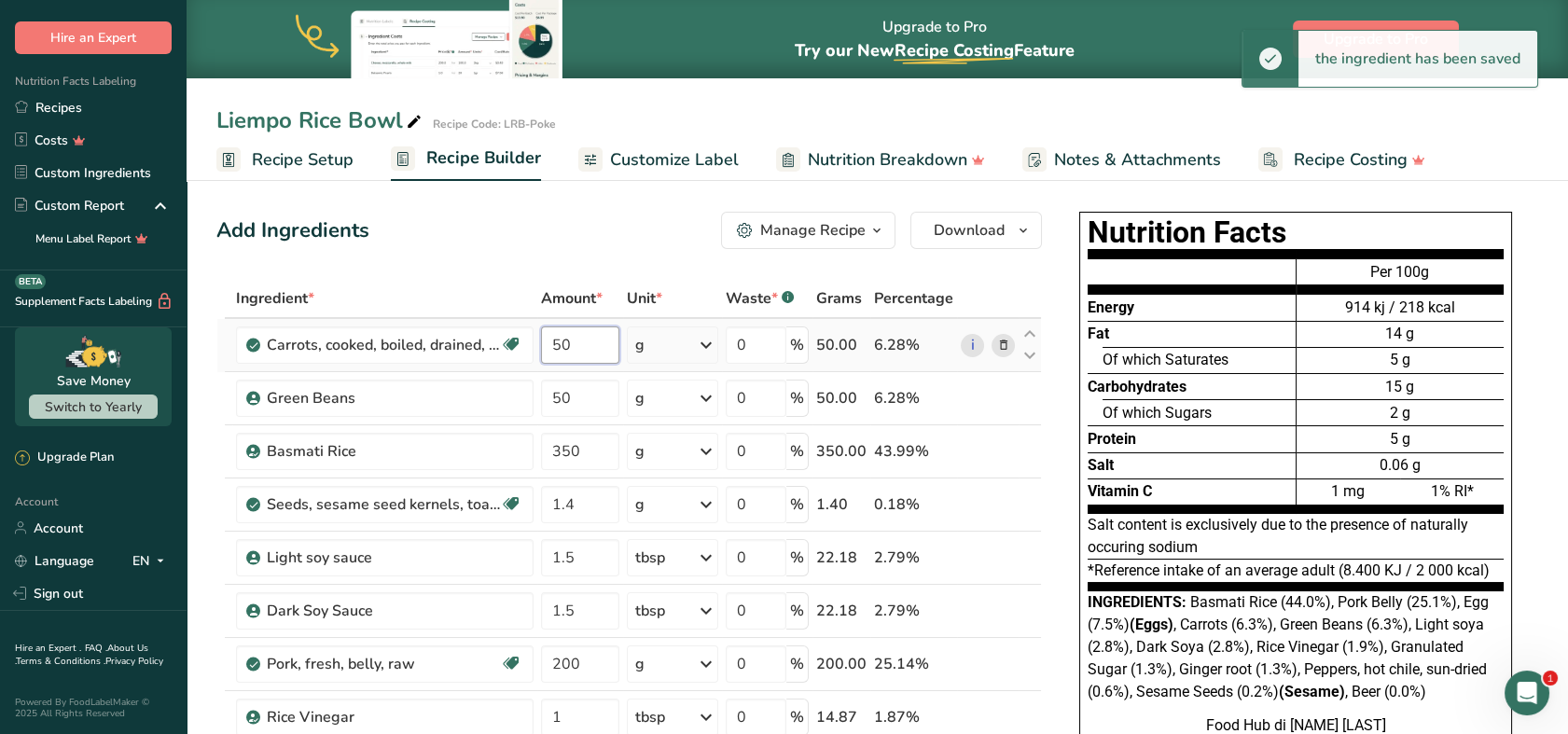 click on "50" at bounding box center (580, 345) 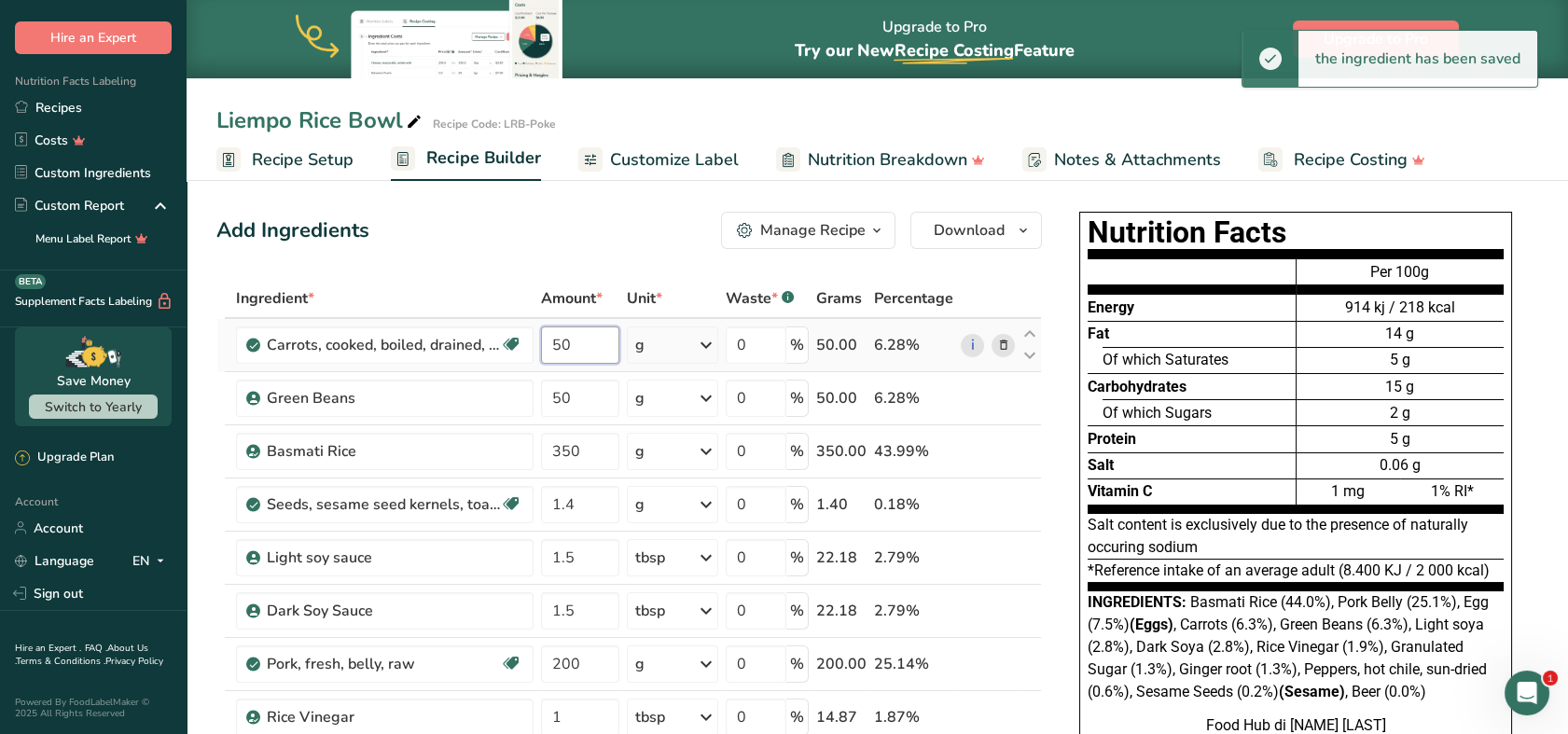 type on "5" 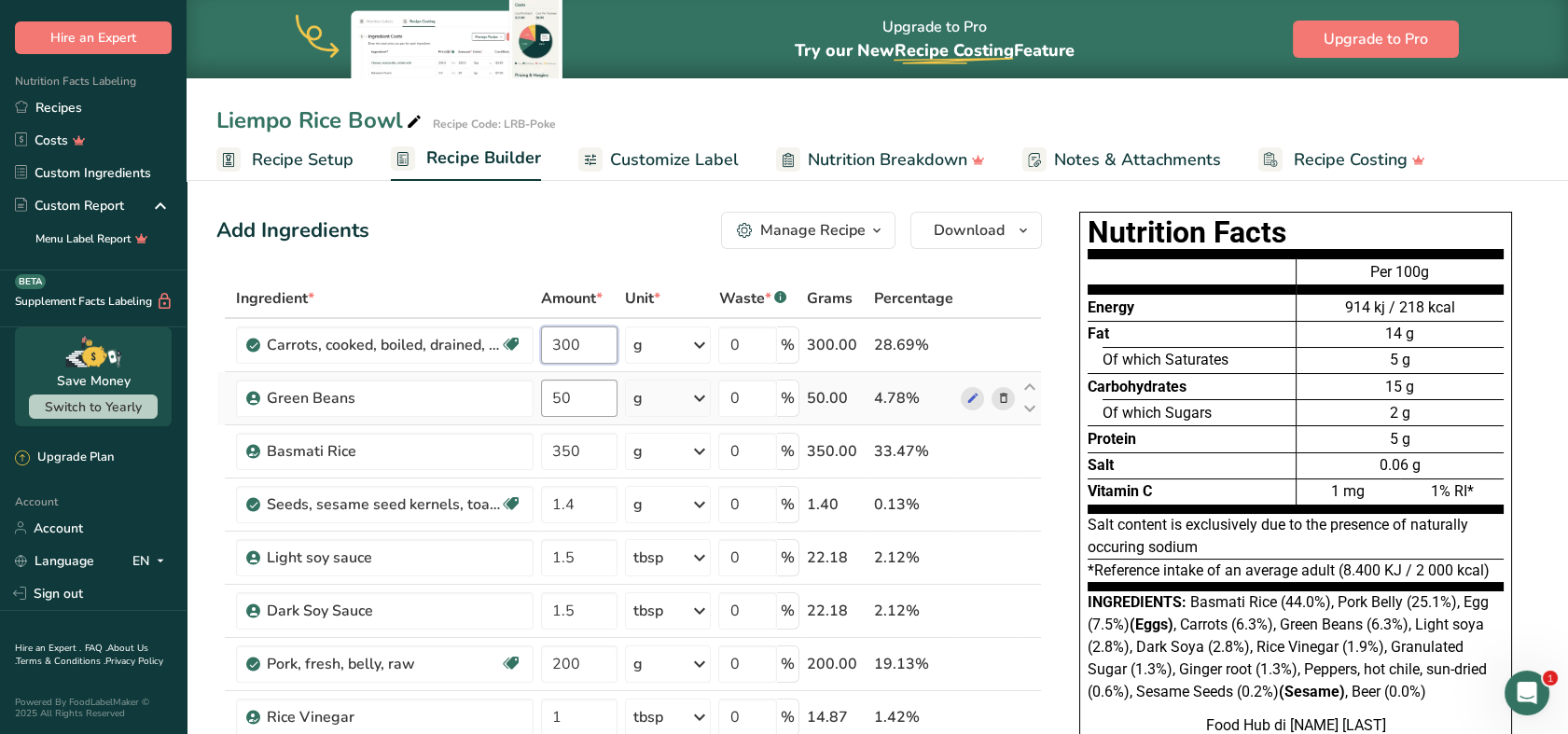 type on "300" 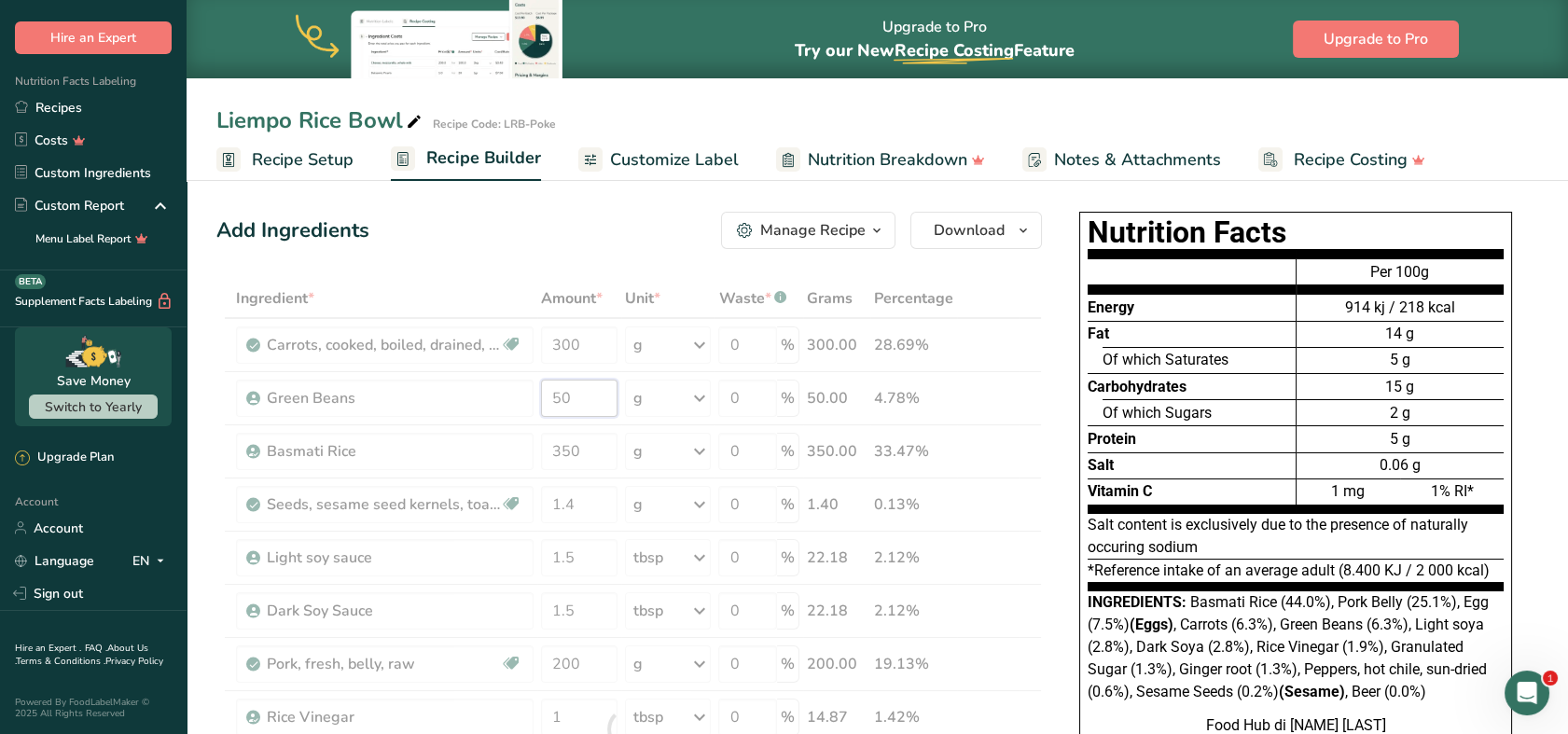 drag, startPoint x: 582, startPoint y: 395, endPoint x: 482, endPoint y: 409, distance: 100.975 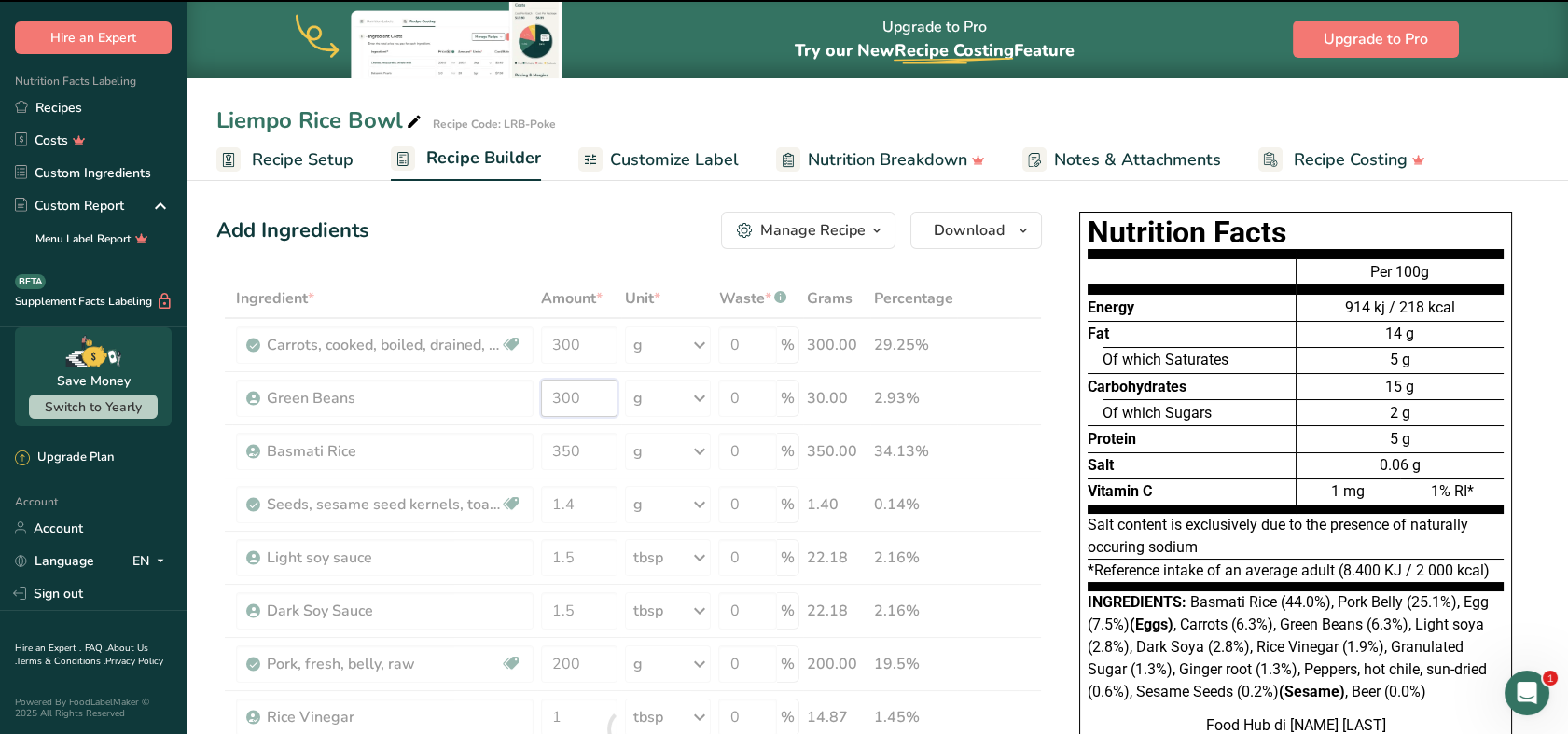 type on "50" 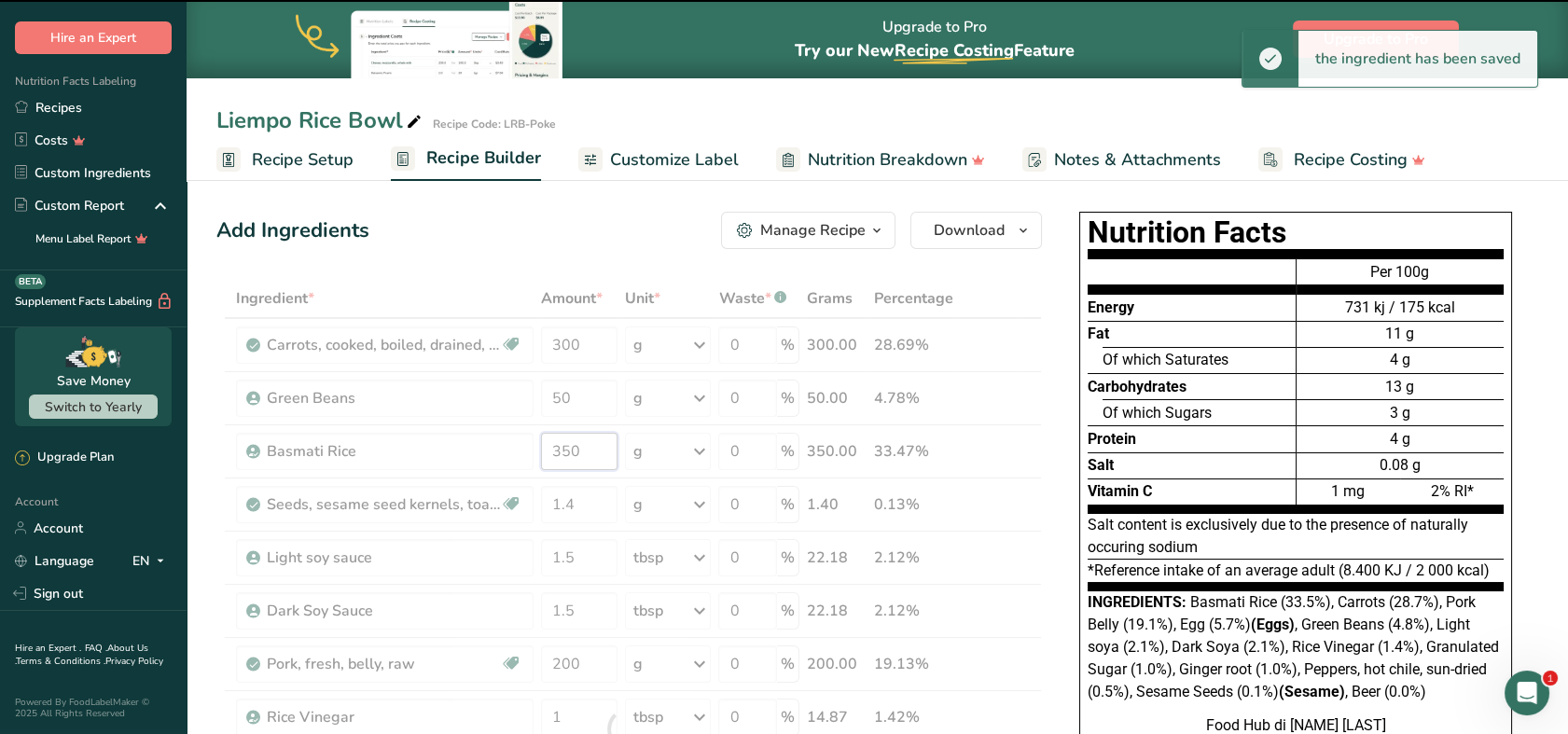 drag, startPoint x: 597, startPoint y: 455, endPoint x: 553, endPoint y: 459, distance: 44.181444 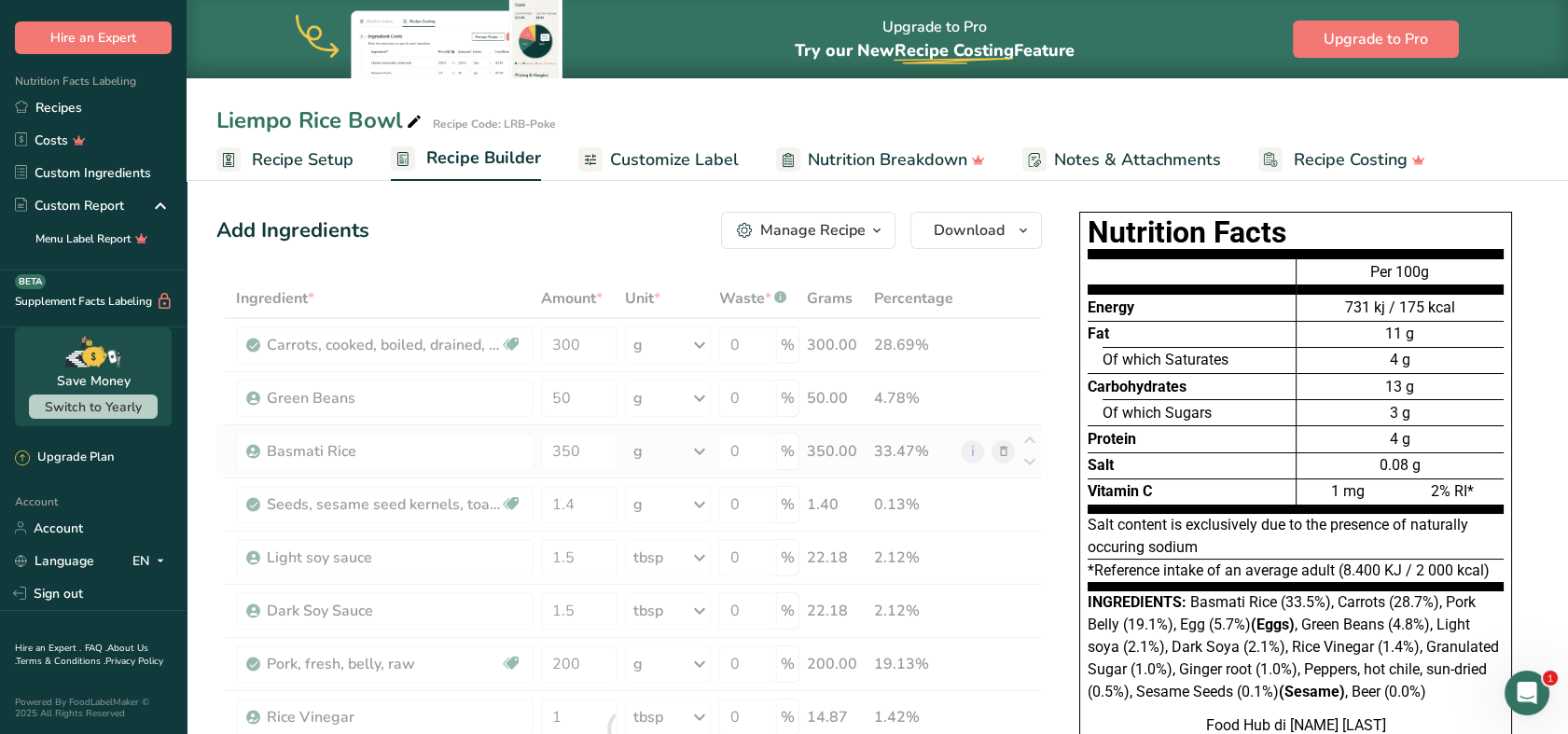 click on "Ingredient *
Amount *
Unit *
Waste *   .a-a{fill:#347362;}.b-a{fill:#fff;}          Grams
Percentage
Carrots, cooked, boiled, drained, without salt
Dairy free
Gluten free
Vegan
Vegetarian
Soy free
300
g
Portions
1 tbsp
0.5 cup slices
1 carrot
Weight Units
g
kg
mg
See more
Volume Units
l
Volume units require a density conversion. If you know your ingredient's density enter it below. Otherwise, click on "RIA" our AI Regulatory bot - she will be able to help you
lb/ft3
g/cm3
Confirm
mL" at bounding box center (629, 729) 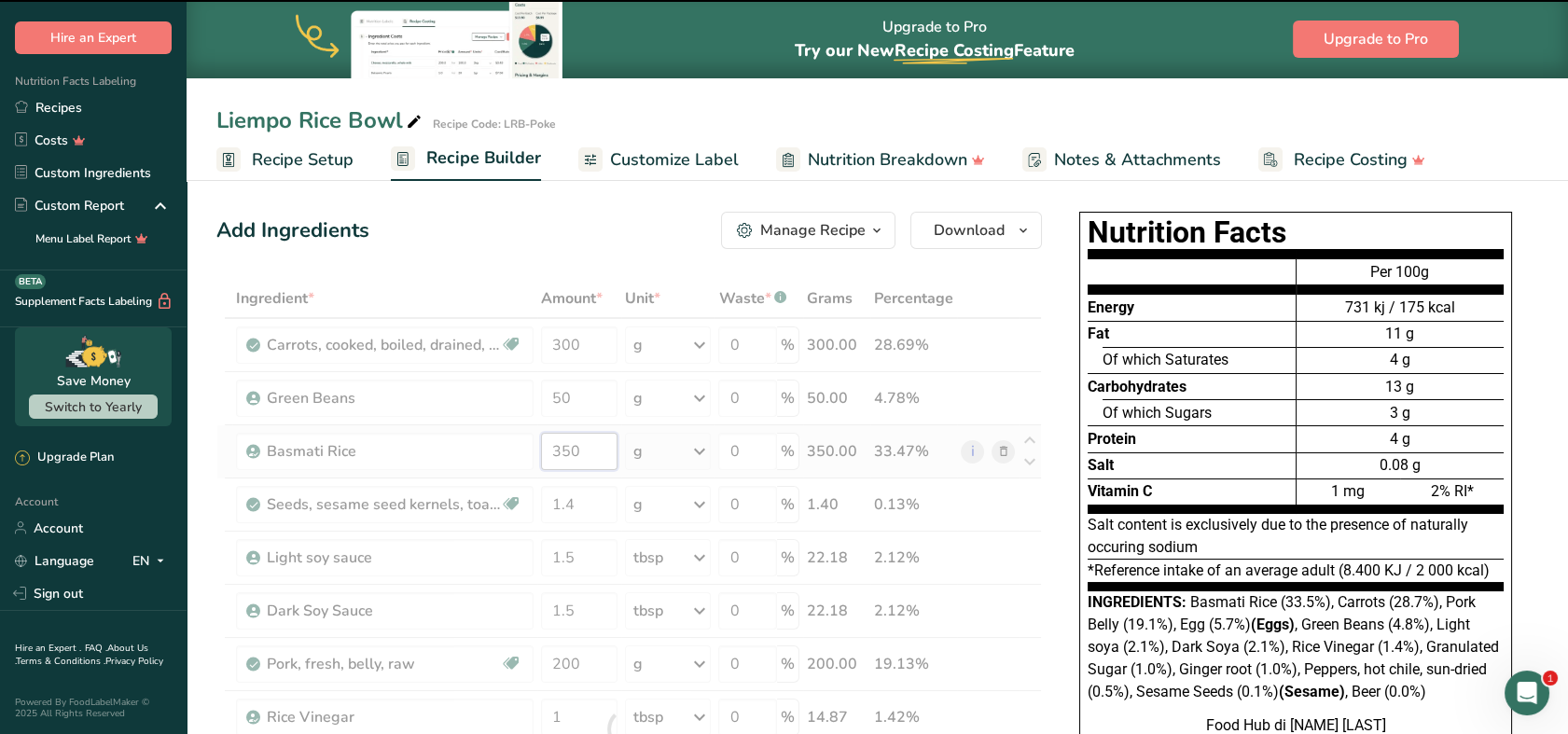 click on "350" at bounding box center (578, 451) 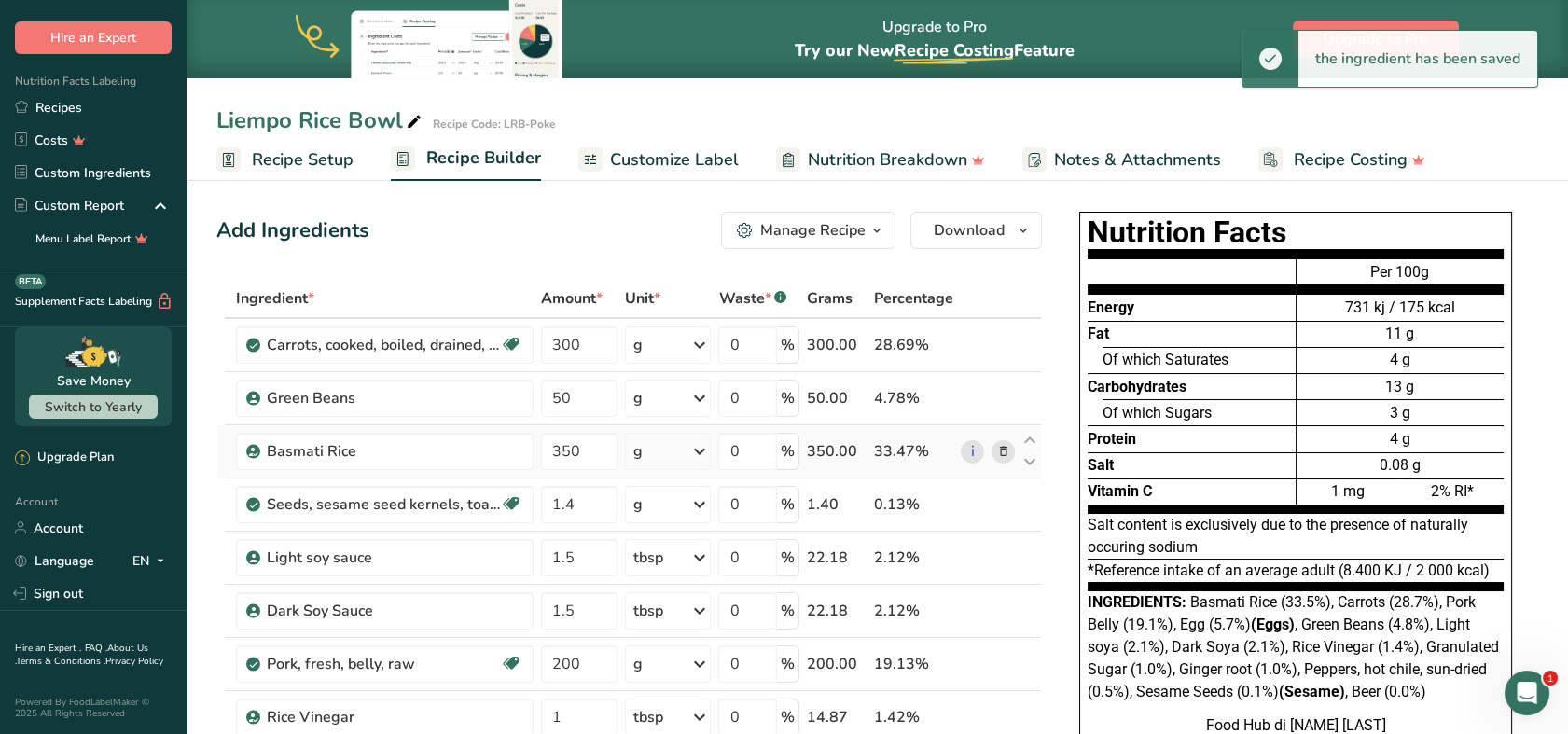 click on "Ingredient *
Amount *
Unit *
Waste *   .a-a{fill:#347362;}.b-a{fill:#fff;}          Grams
Percentage
Carrots, cooked, boiled, drained, without salt
Dairy free
Gluten free
Vegan
Vegetarian
Soy free
300
g
Portions
1 tbsp
0.5 cup slices
1 carrot
Weight Units
g
kg
mg
See more
Volume Units
l
Volume units require a density conversion. If you know your ingredient's density enter it below. Otherwise, click on "RIA" our AI Regulatory bot - she will be able to help you
lb/ft3
g/cm3
Confirm
mL" at bounding box center [629, 729] 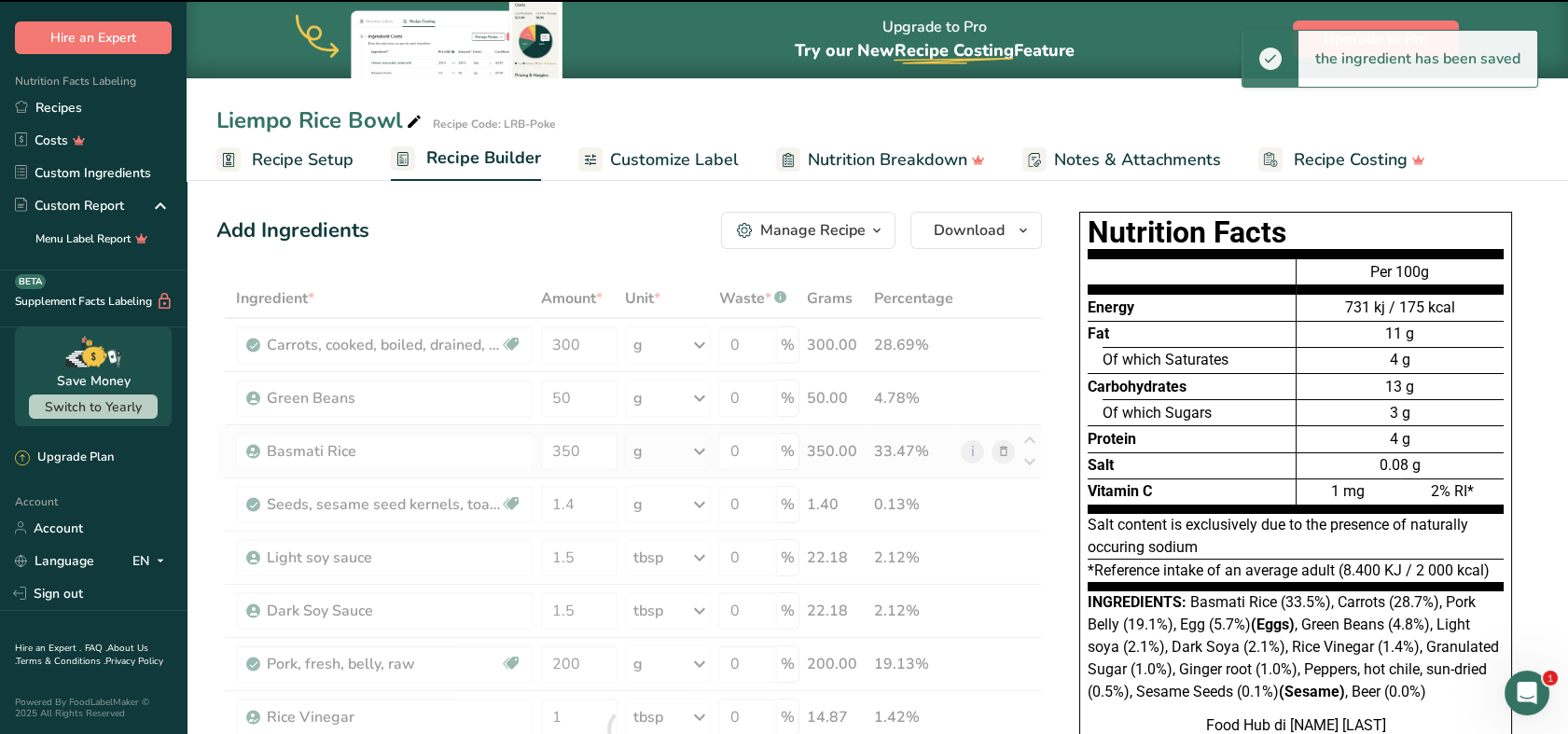 scroll, scrollTop: 104, scrollLeft: 0, axis: vertical 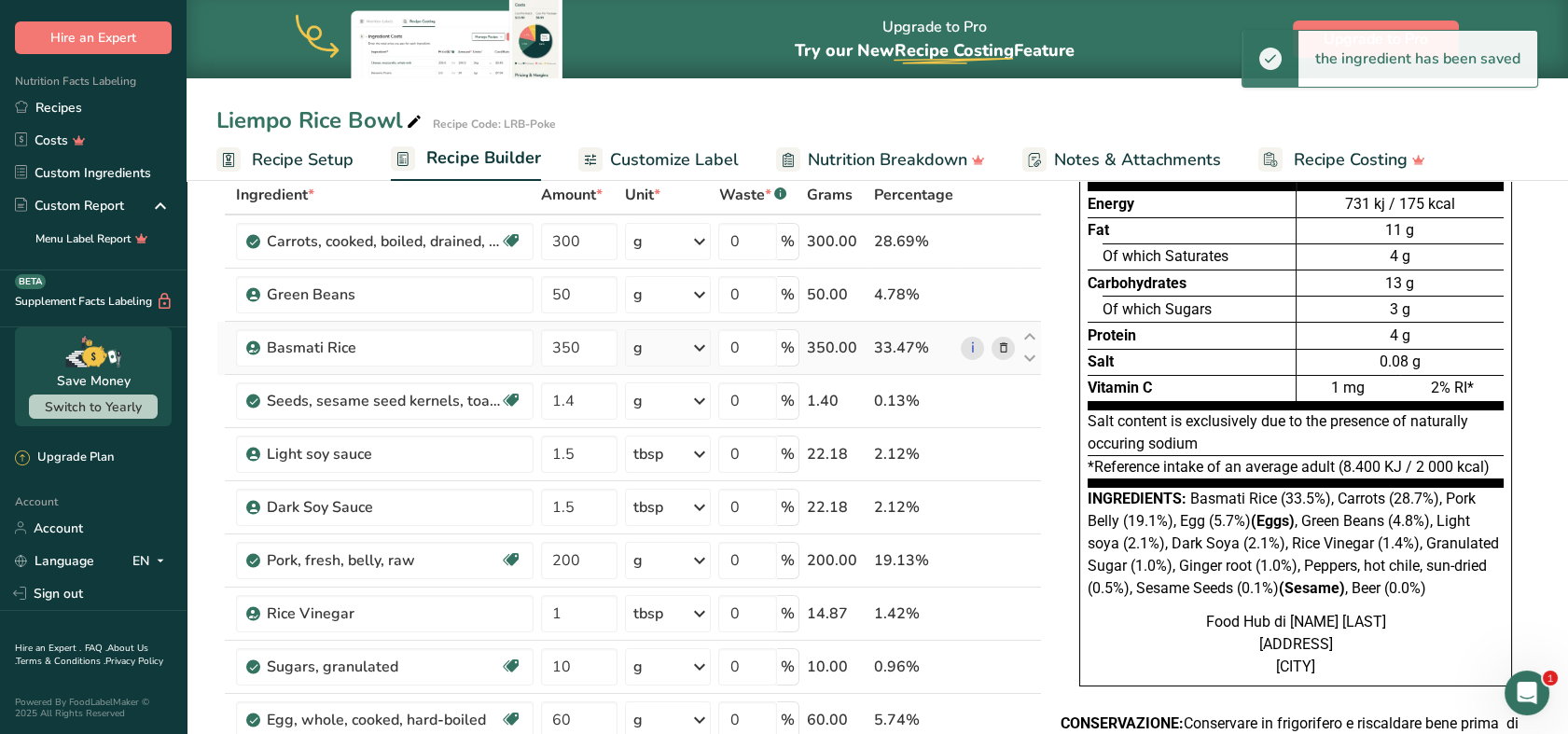 click at bounding box center [699, 348] 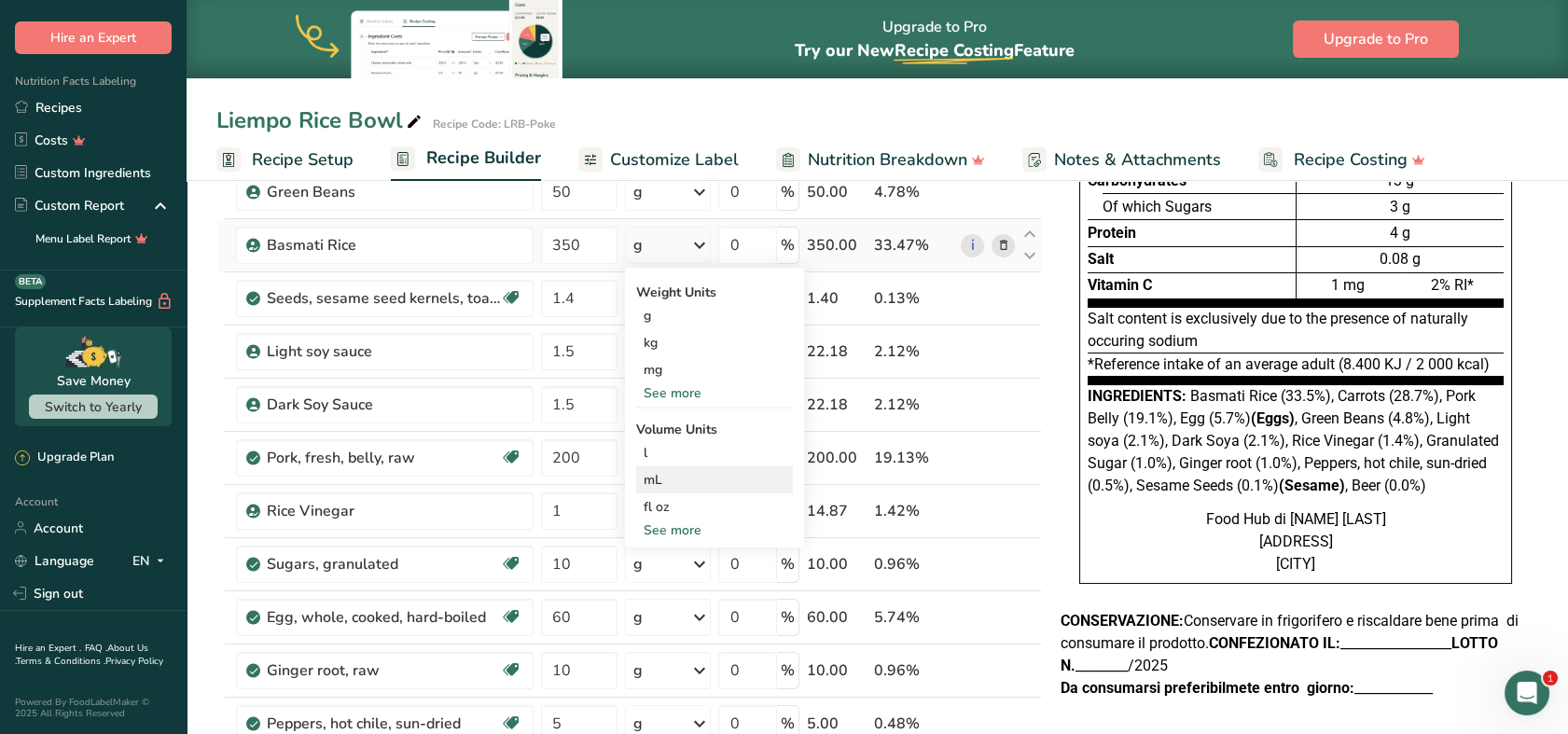 scroll, scrollTop: 207, scrollLeft: 0, axis: vertical 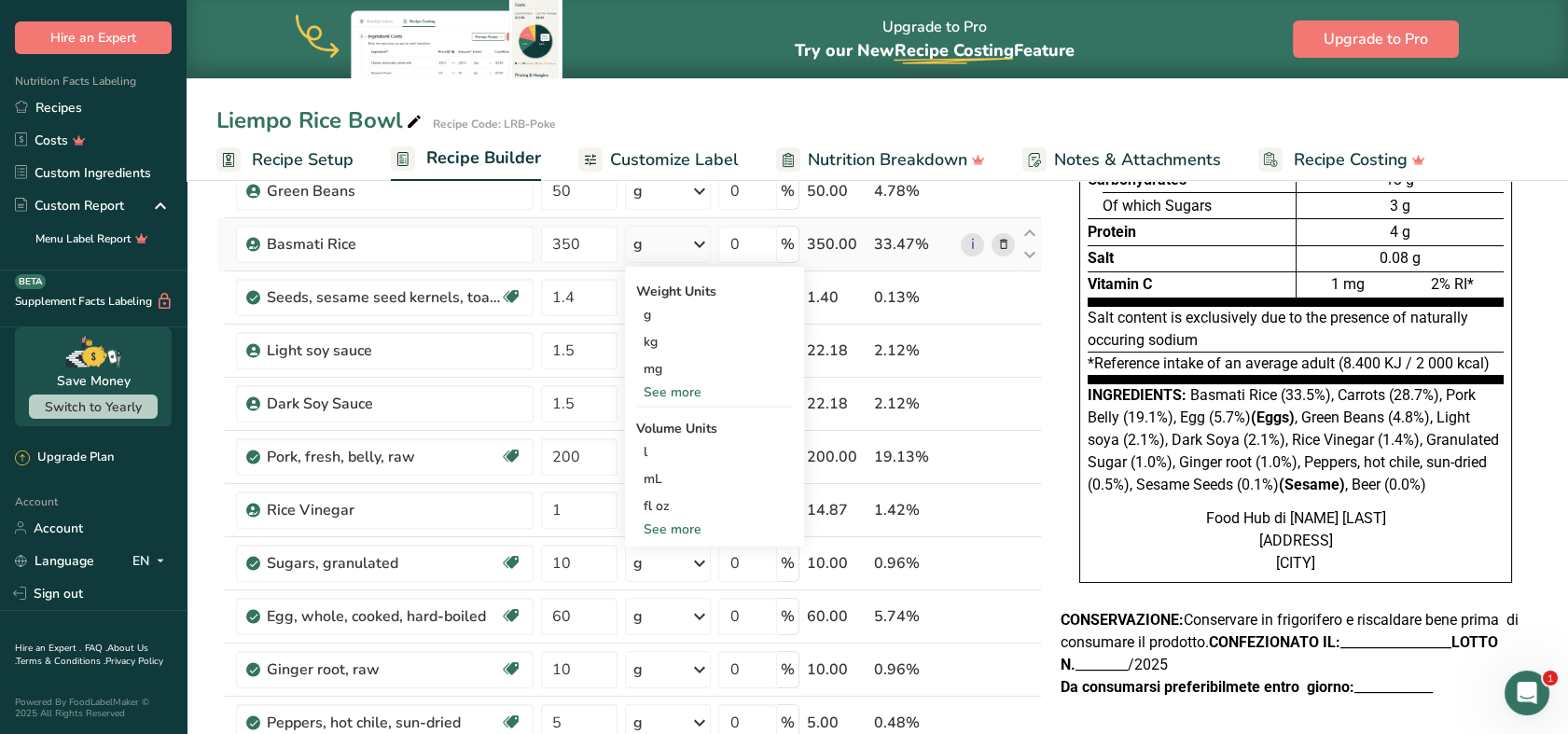 click on "See more" at bounding box center (715, 529) 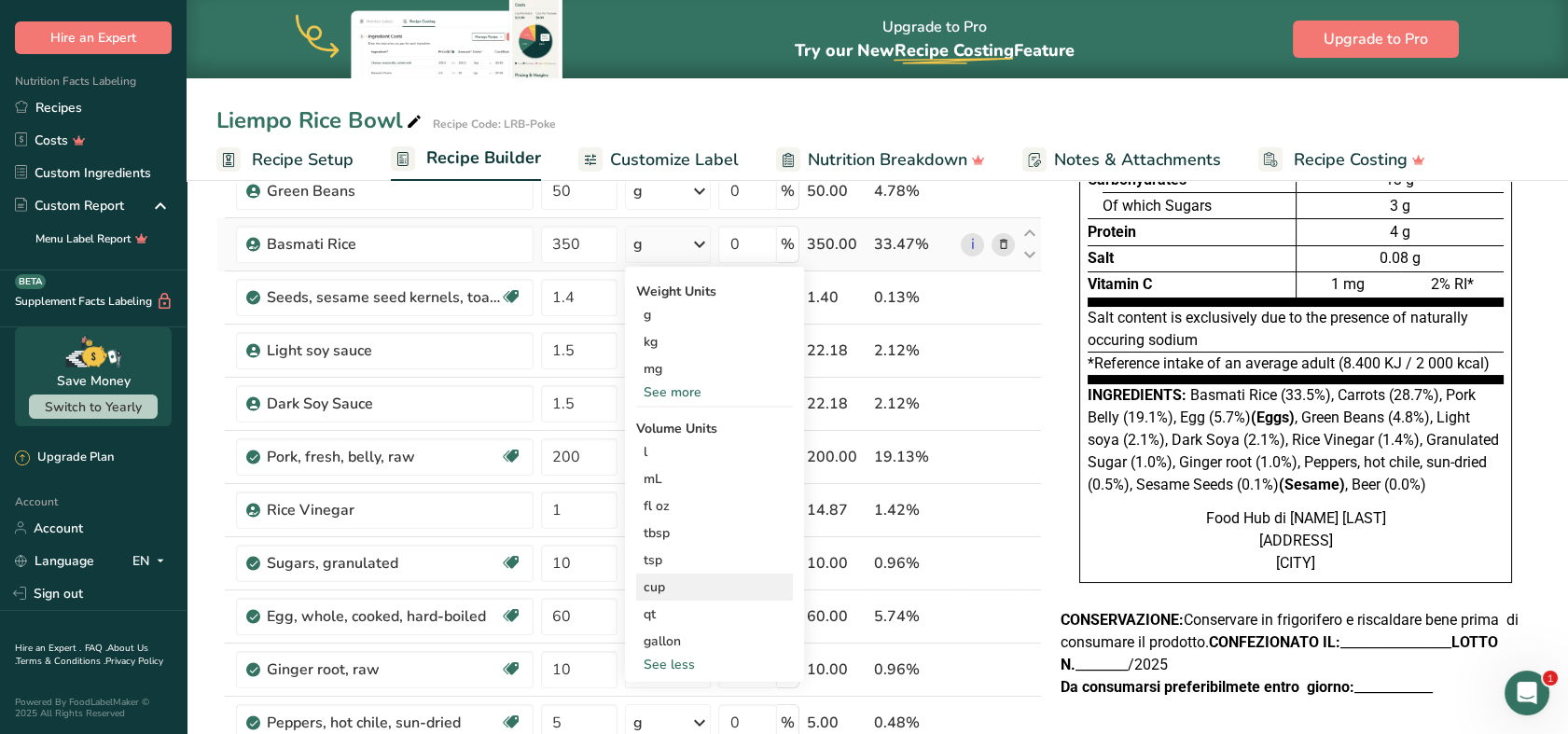 click on "cup" at bounding box center [715, 587] 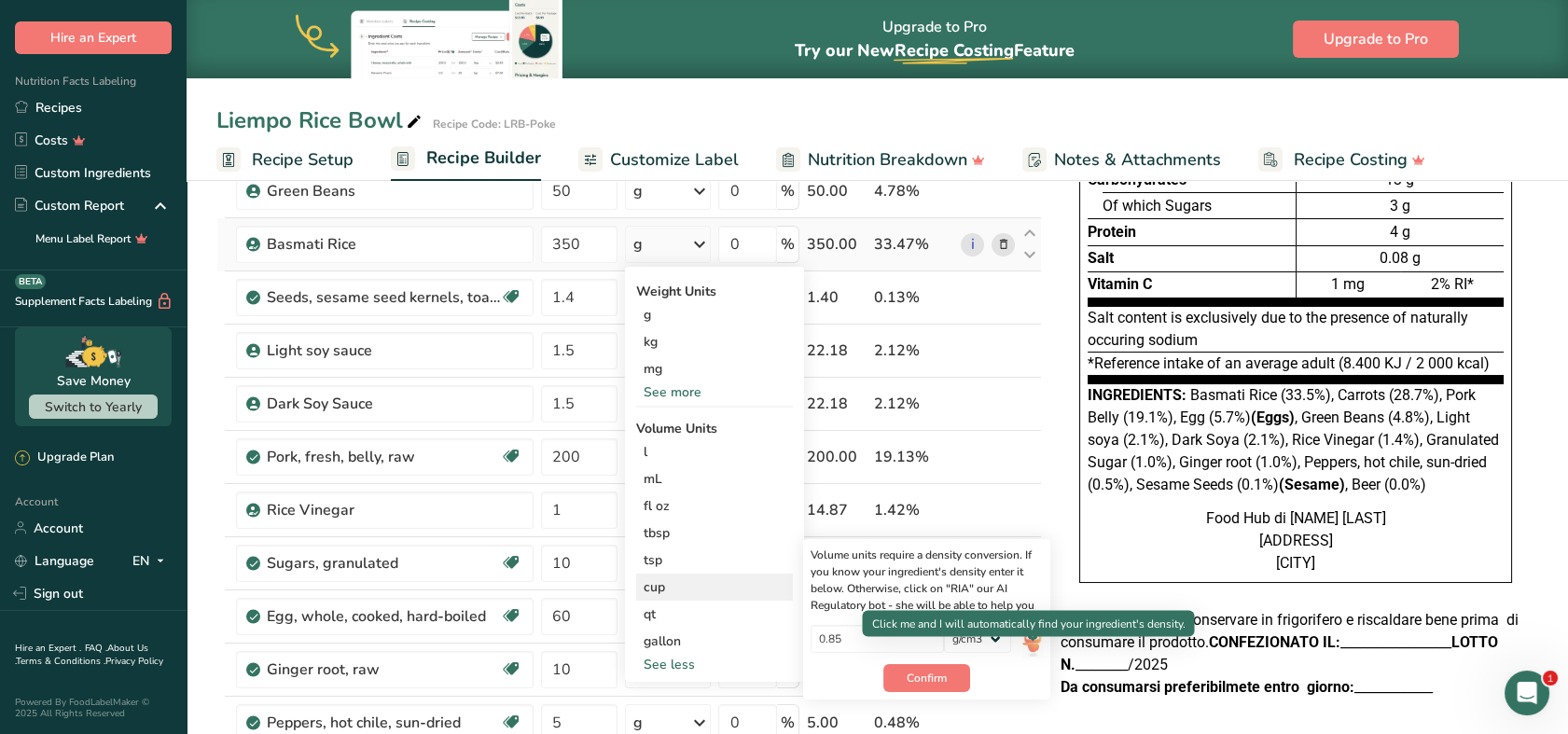click at bounding box center [1033, 641] 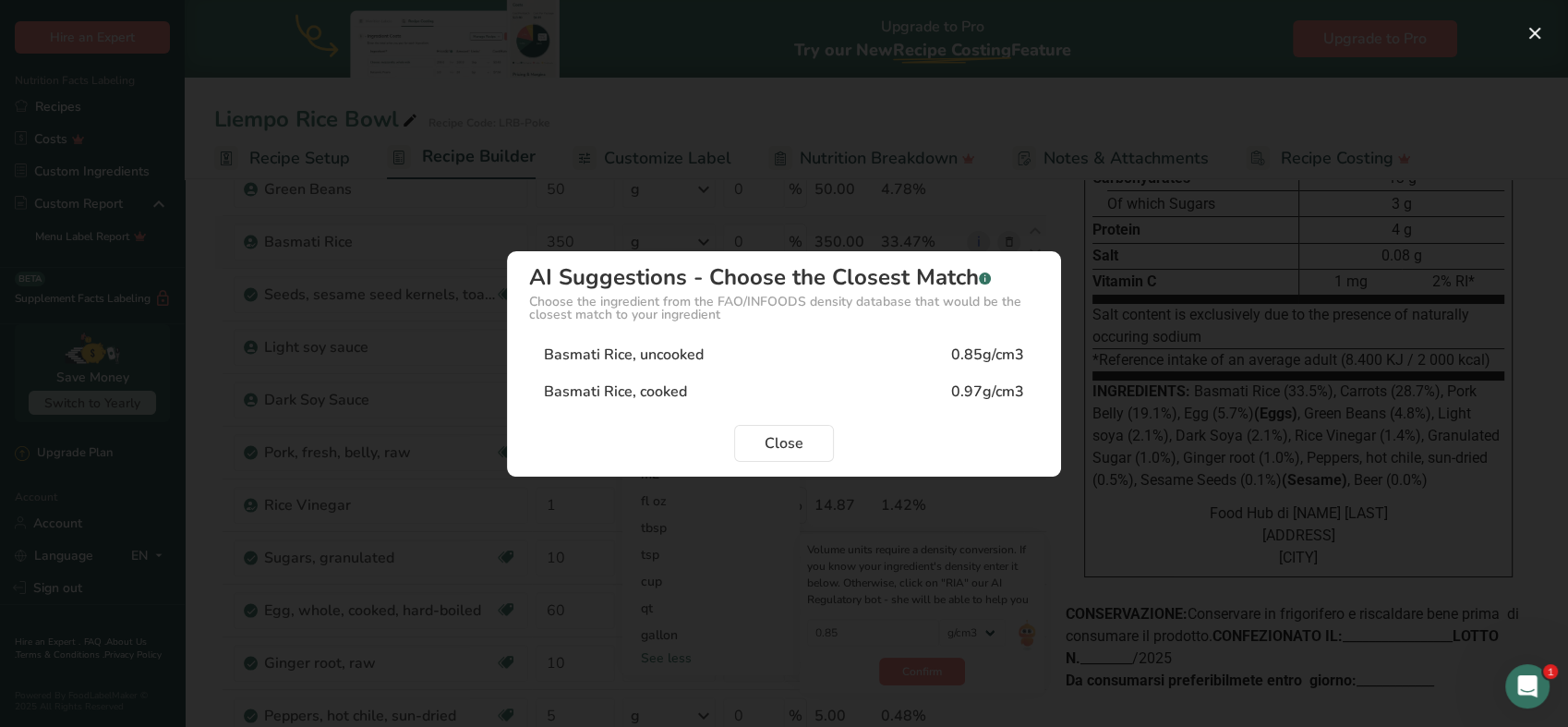 click on "Basmati Rice, uncooked" at bounding box center [623, 355] 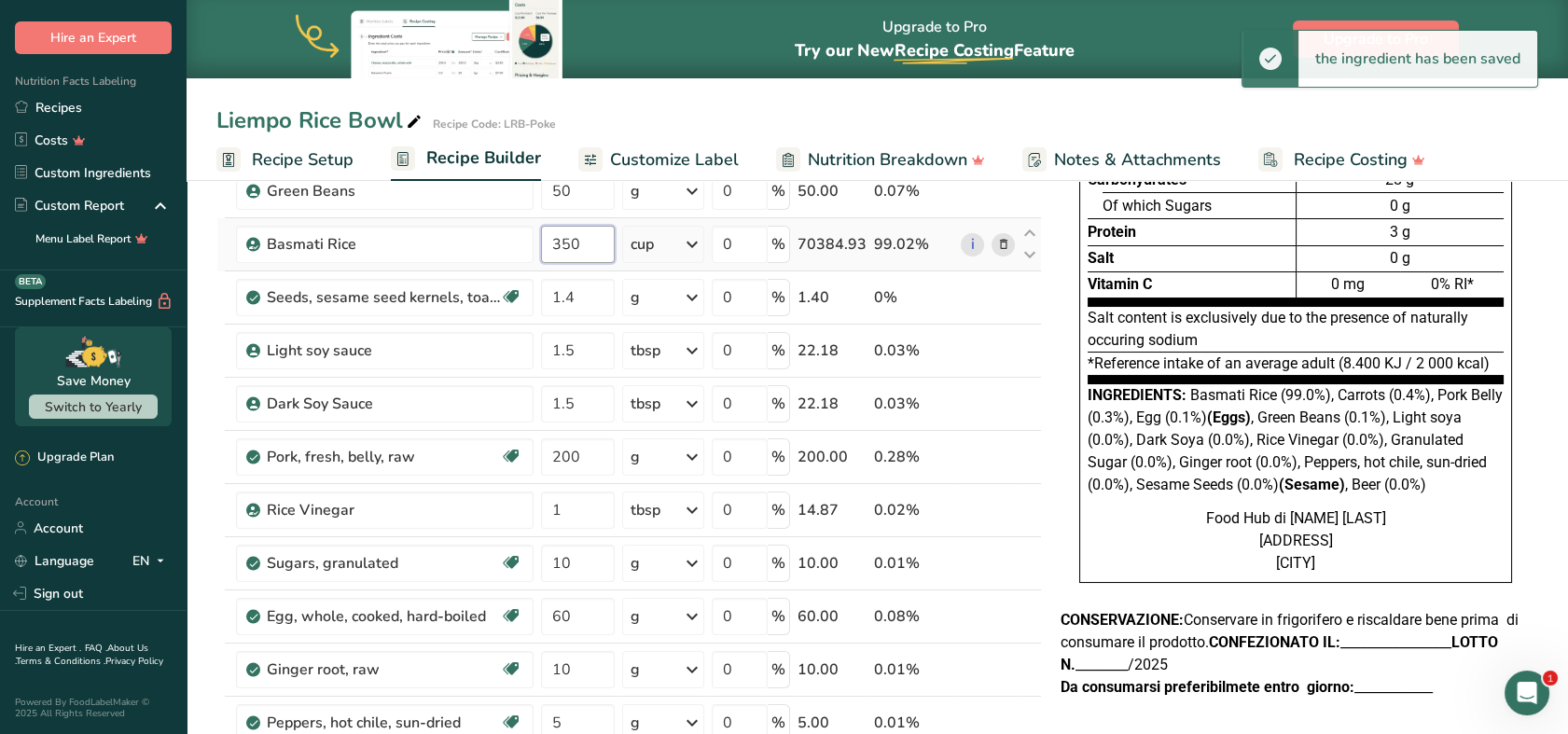 drag, startPoint x: 593, startPoint y: 247, endPoint x: 548, endPoint y: 247, distance: 45 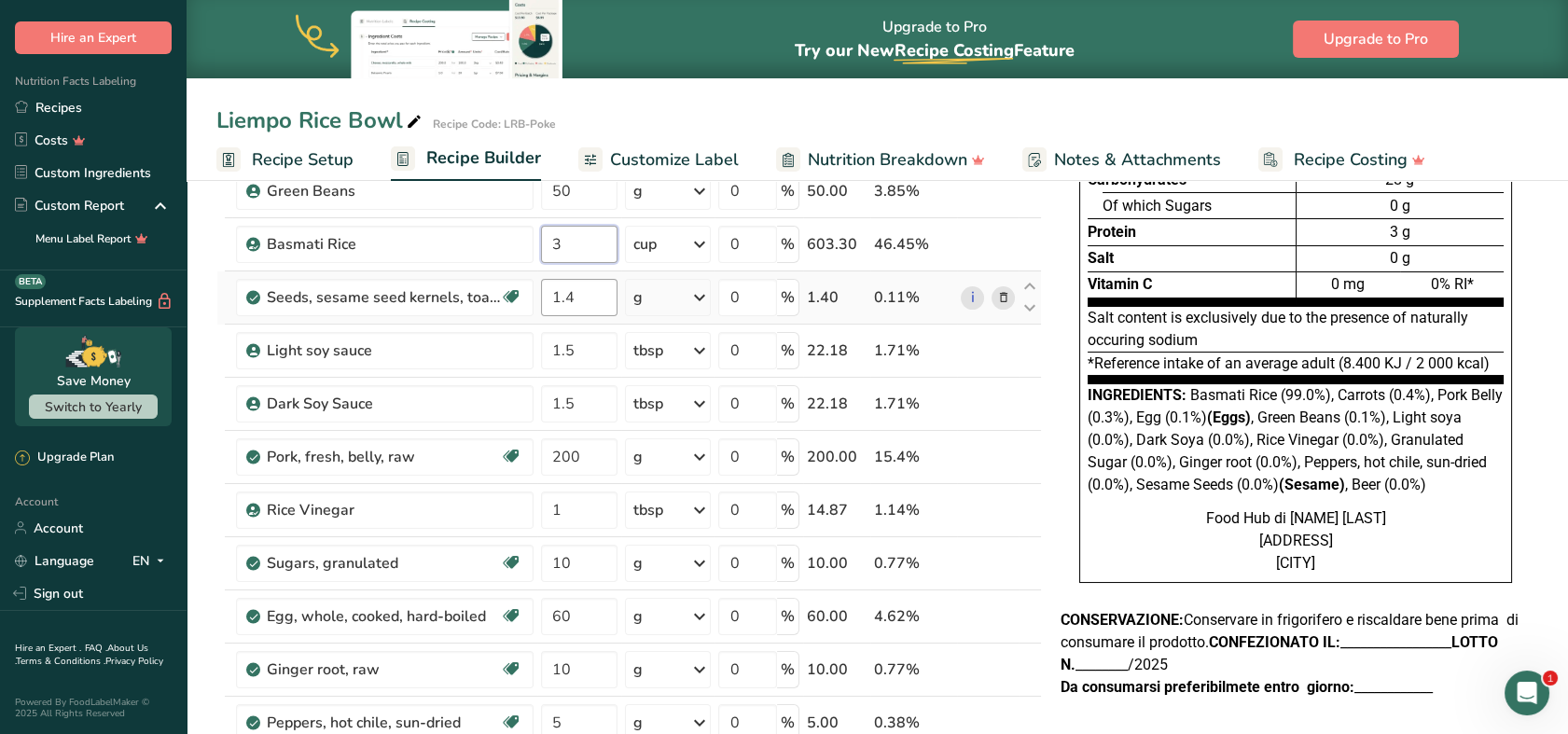 type on "3" 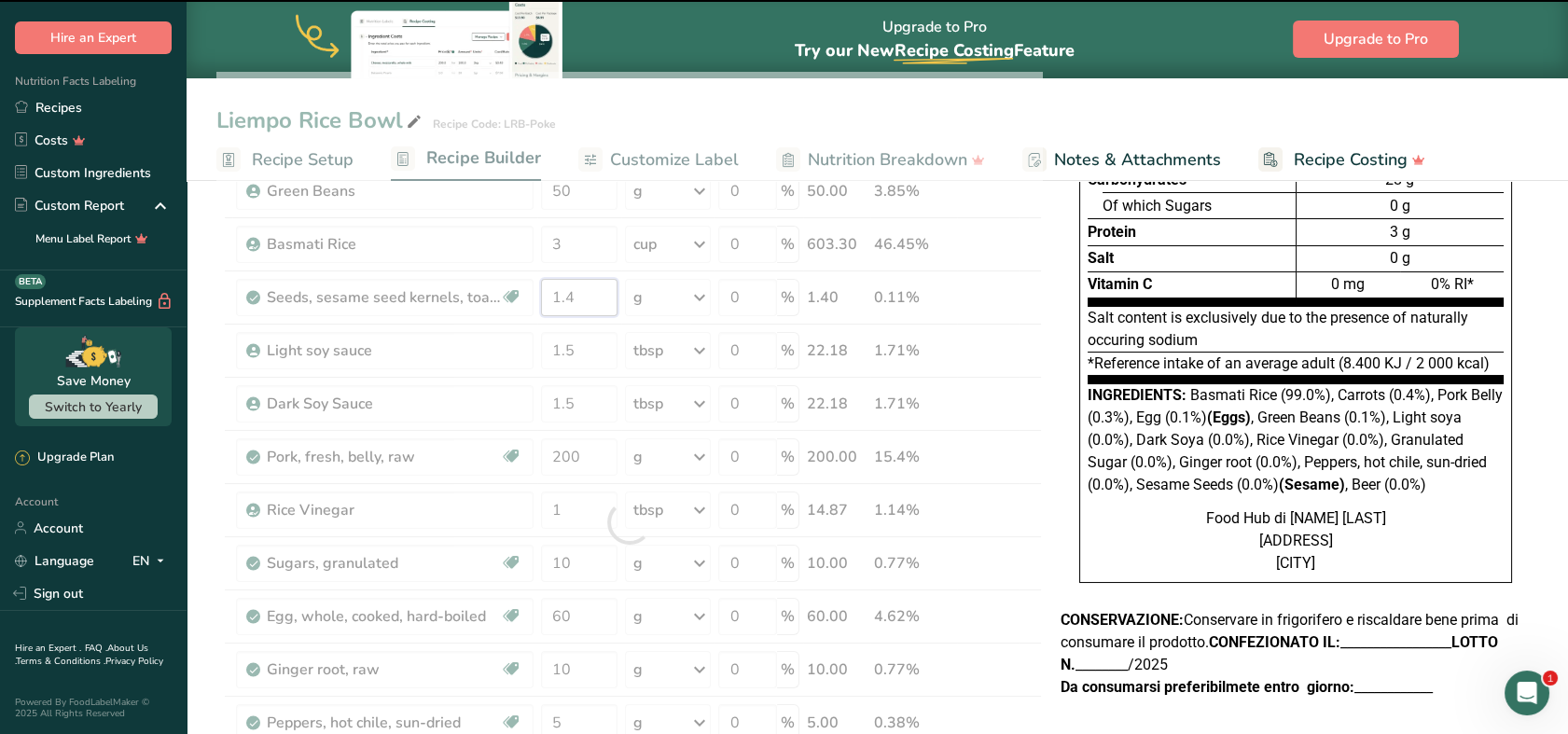 drag, startPoint x: 590, startPoint y: 291, endPoint x: 546, endPoint y: 297, distance: 44.407207 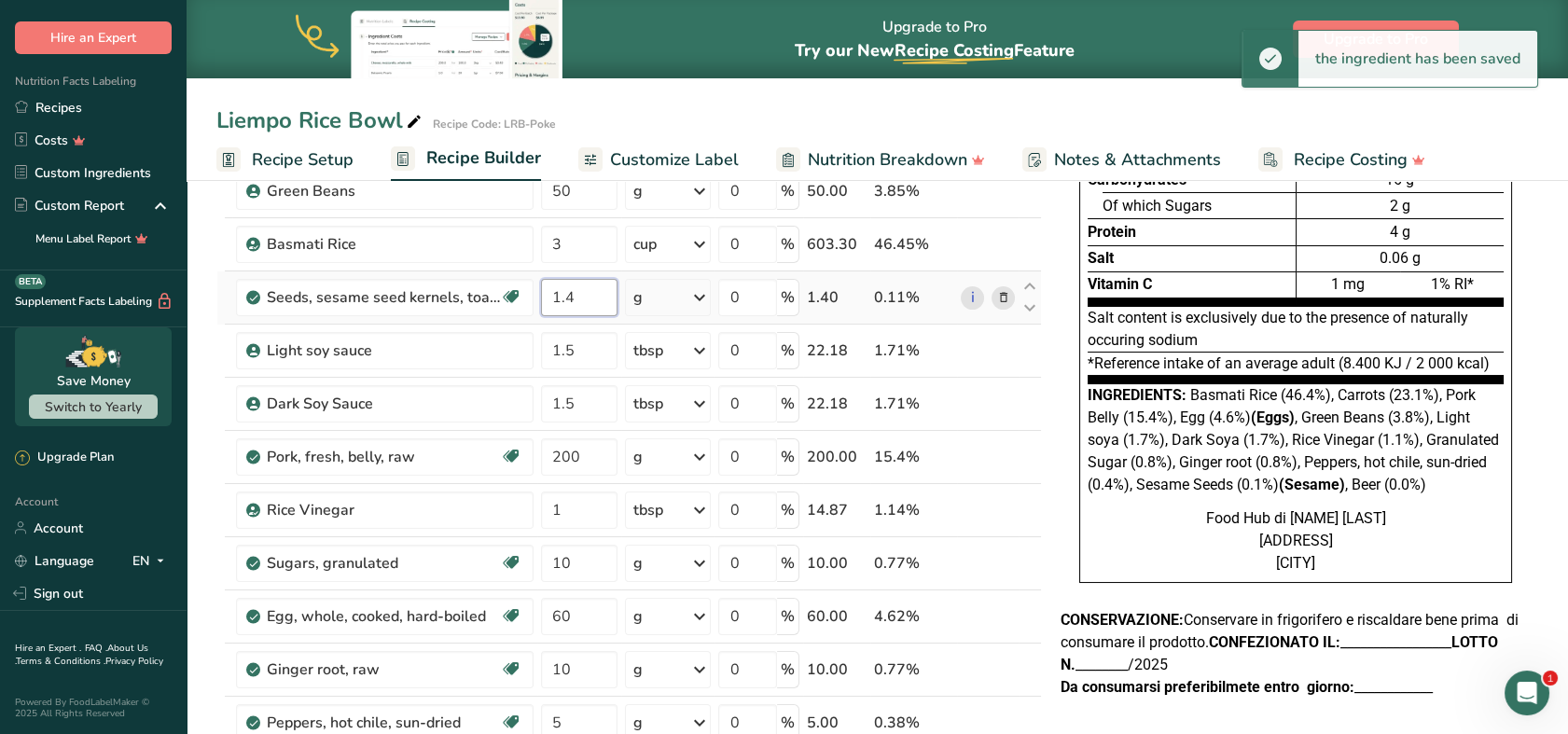 click on "1.4" at bounding box center [578, 298] 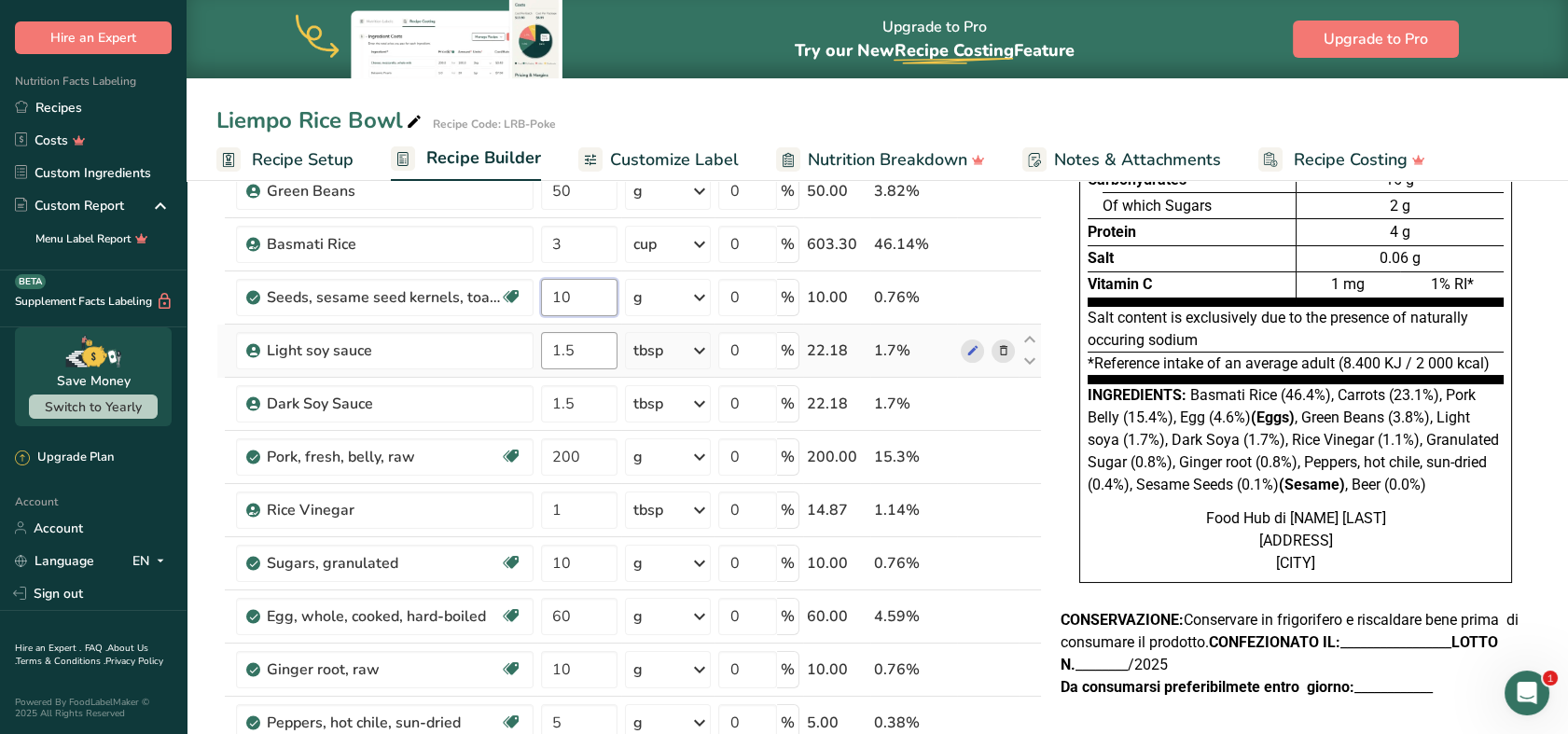 type on "10" 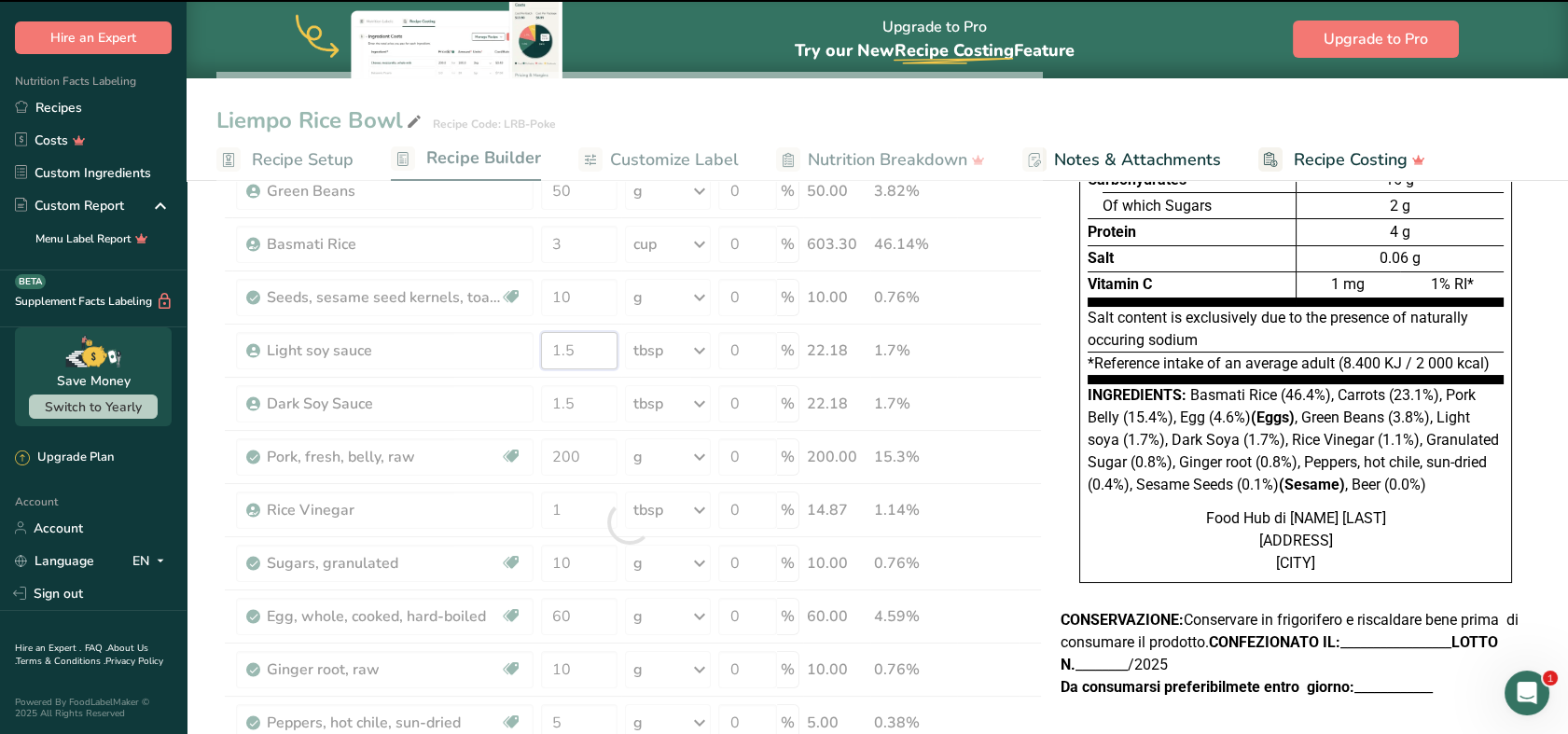 drag, startPoint x: 586, startPoint y: 353, endPoint x: 547, endPoint y: 353, distance: 39 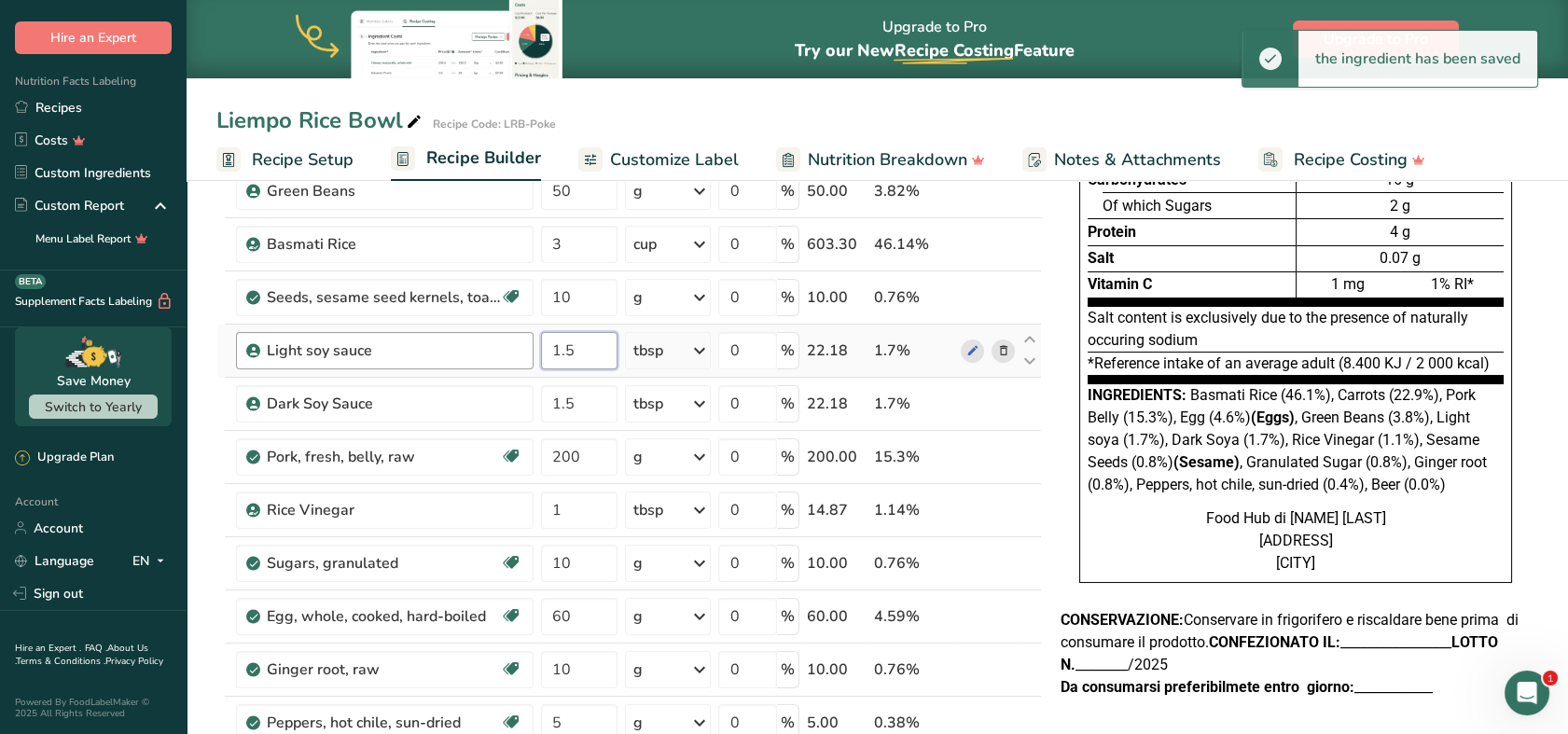 drag, startPoint x: 576, startPoint y: 350, endPoint x: 530, endPoint y: 351, distance: 46.01 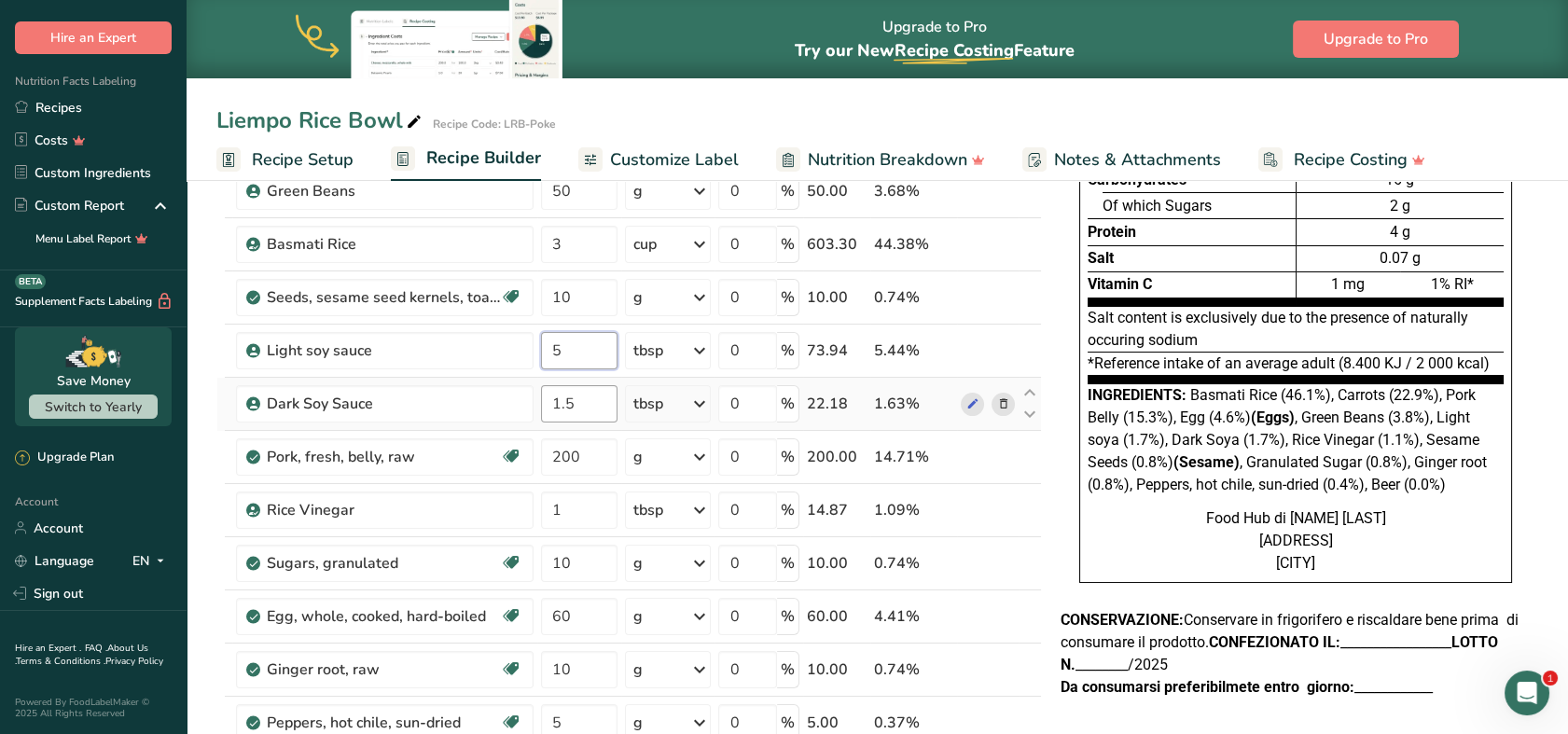 type on "5" 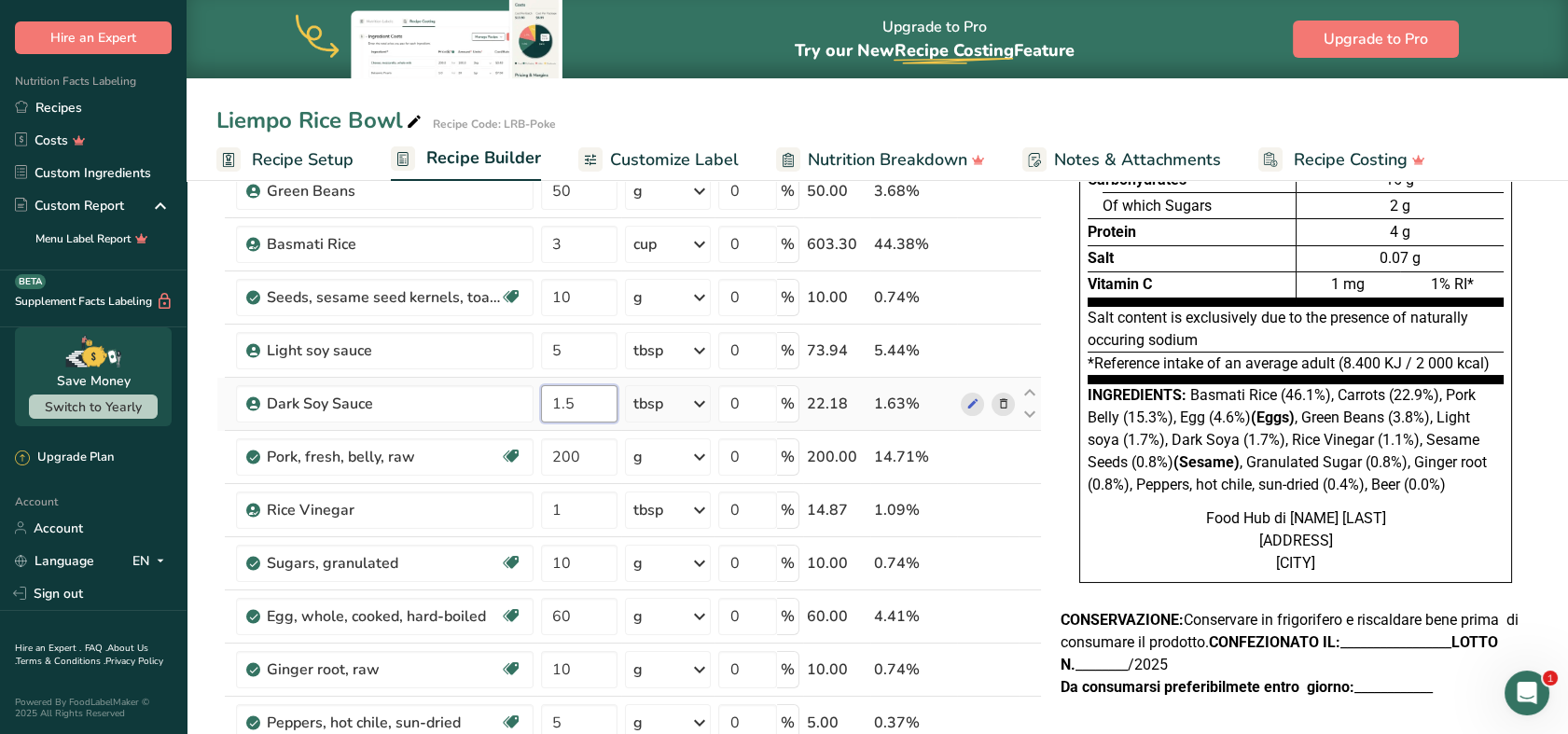 click on "Ingredient *
Amount *
Unit *
Waste *   .a-a{fill:#347362;}.b-a{fill:#fff;}          Grams
Percentage
Carrots, cooked, boiled, drained, without salt
Dairy free
Gluten free
Vegan
Vegetarian
Soy free
300
g
Portions
1 tbsp
0.5 cup slices
1 carrot
Weight Units
g
kg
mg
See more
Volume Units
l
Volume units require a density conversion. If you know your ingredient's density enter it below. Otherwise, click on "RIA" our AI Regulatory bot - she will be able to help you
lb/ft3
g/cm3
Confirm
mL" at bounding box center [629, 522] 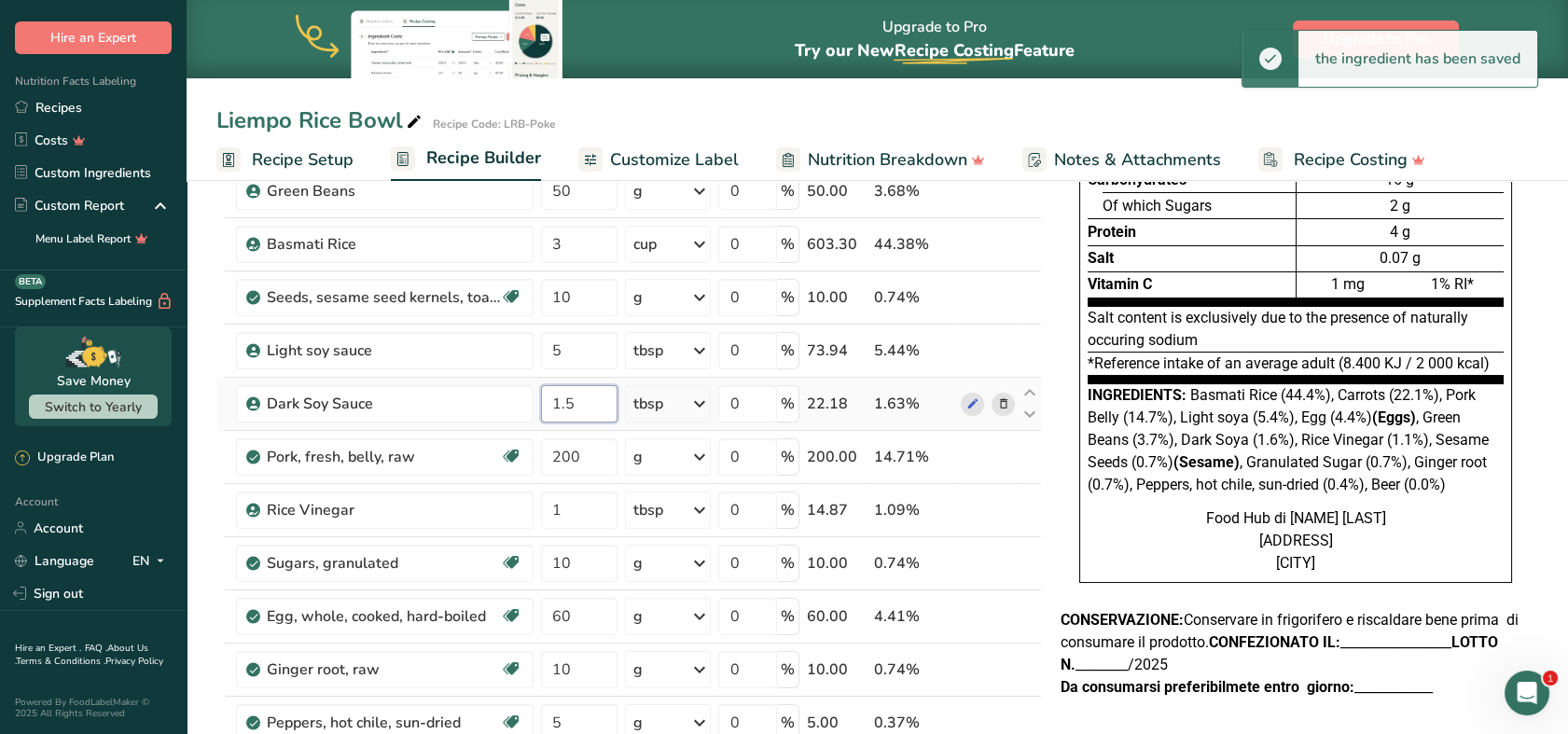 drag, startPoint x: 589, startPoint y: 403, endPoint x: 547, endPoint y: 403, distance: 42 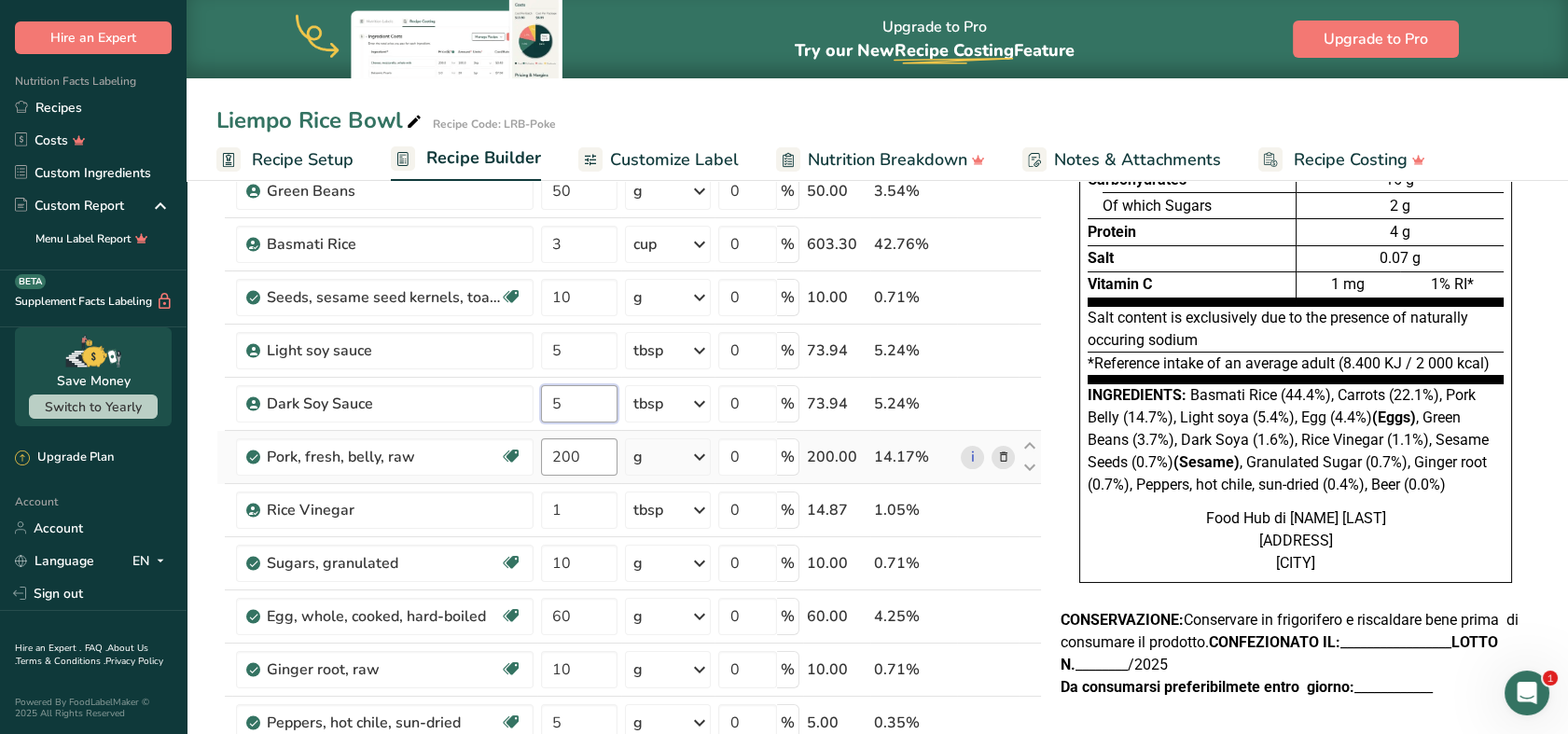 type on "5" 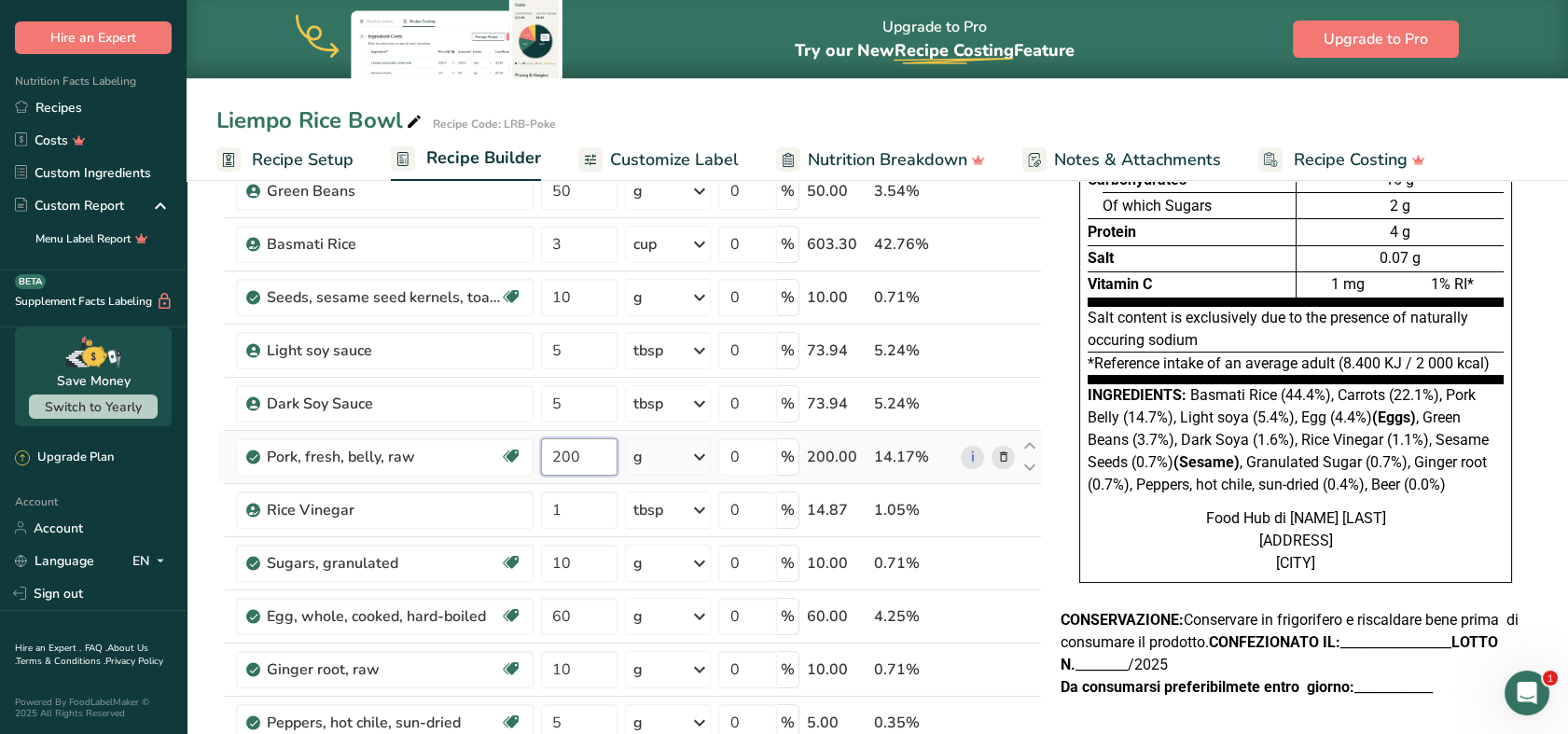 click on "Ingredient *
Amount *
Unit *
Waste *   .a-a{fill:#347362;}.b-a{fill:#fff;}          Grams
Percentage
Carrots, cooked, boiled, drained, without salt
Dairy free
Gluten free
Vegan
Vegetarian
Soy free
300
g
Portions
1 tbsp
0.5 cup slices
1 carrot
Weight Units
g
kg
mg
See more
Volume Units
l
Volume units require a density conversion. If you know your ingredient's density enter it below. Otherwise, click on "RIA" our AI Regulatory bot - she will be able to help you
lb/ft3
g/cm3
Confirm
mL" at bounding box center (629, 522) 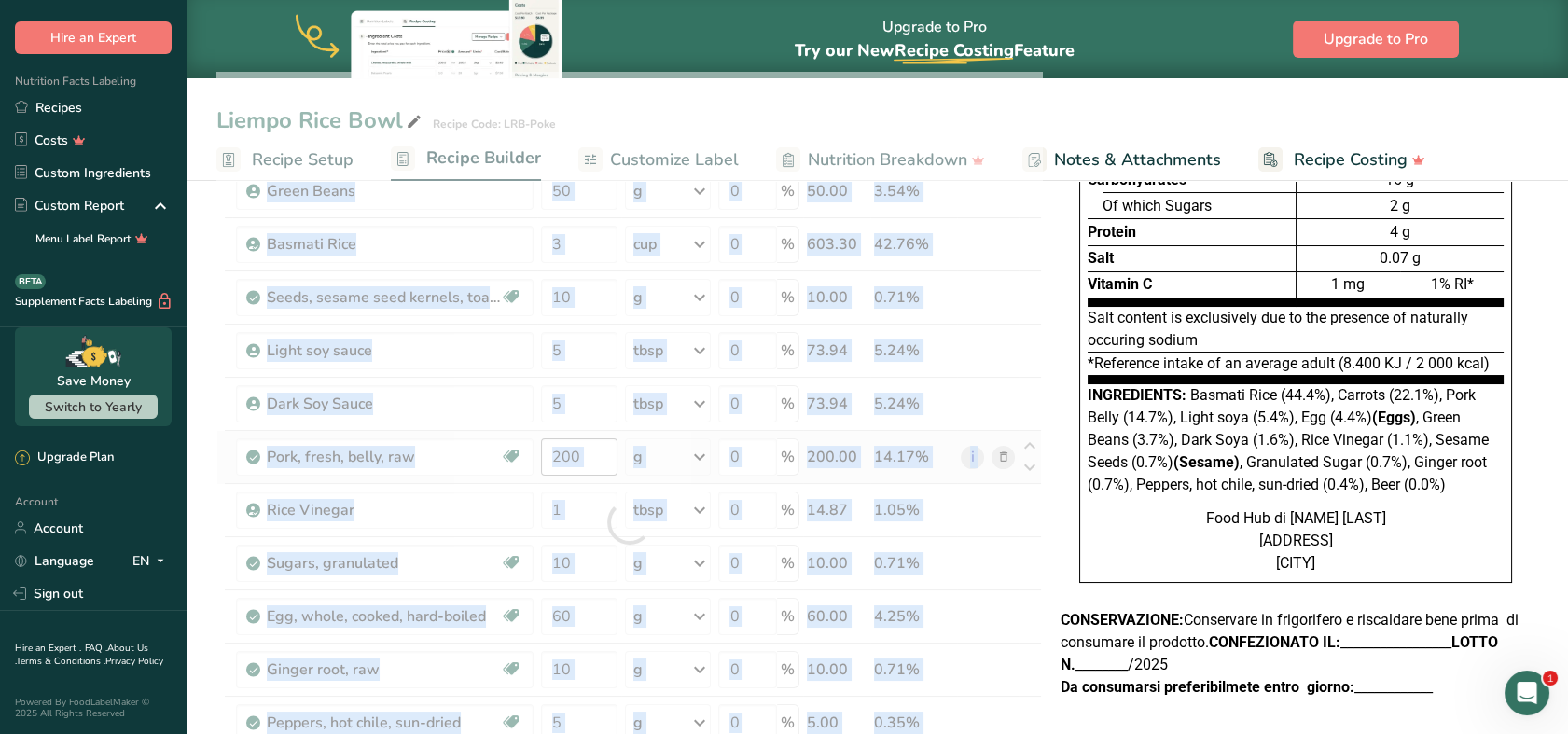 click at bounding box center [629, 522] 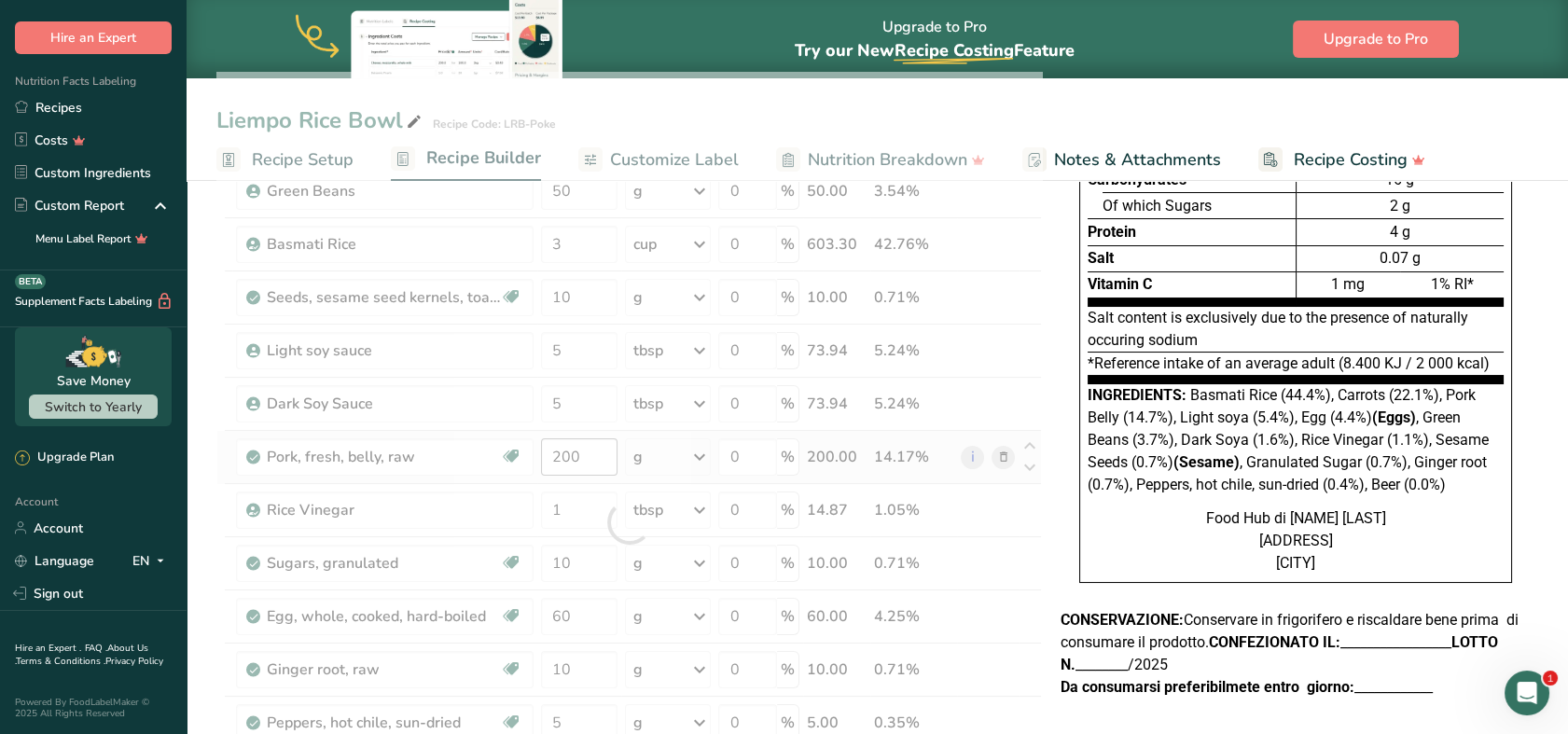 click at bounding box center [629, 522] 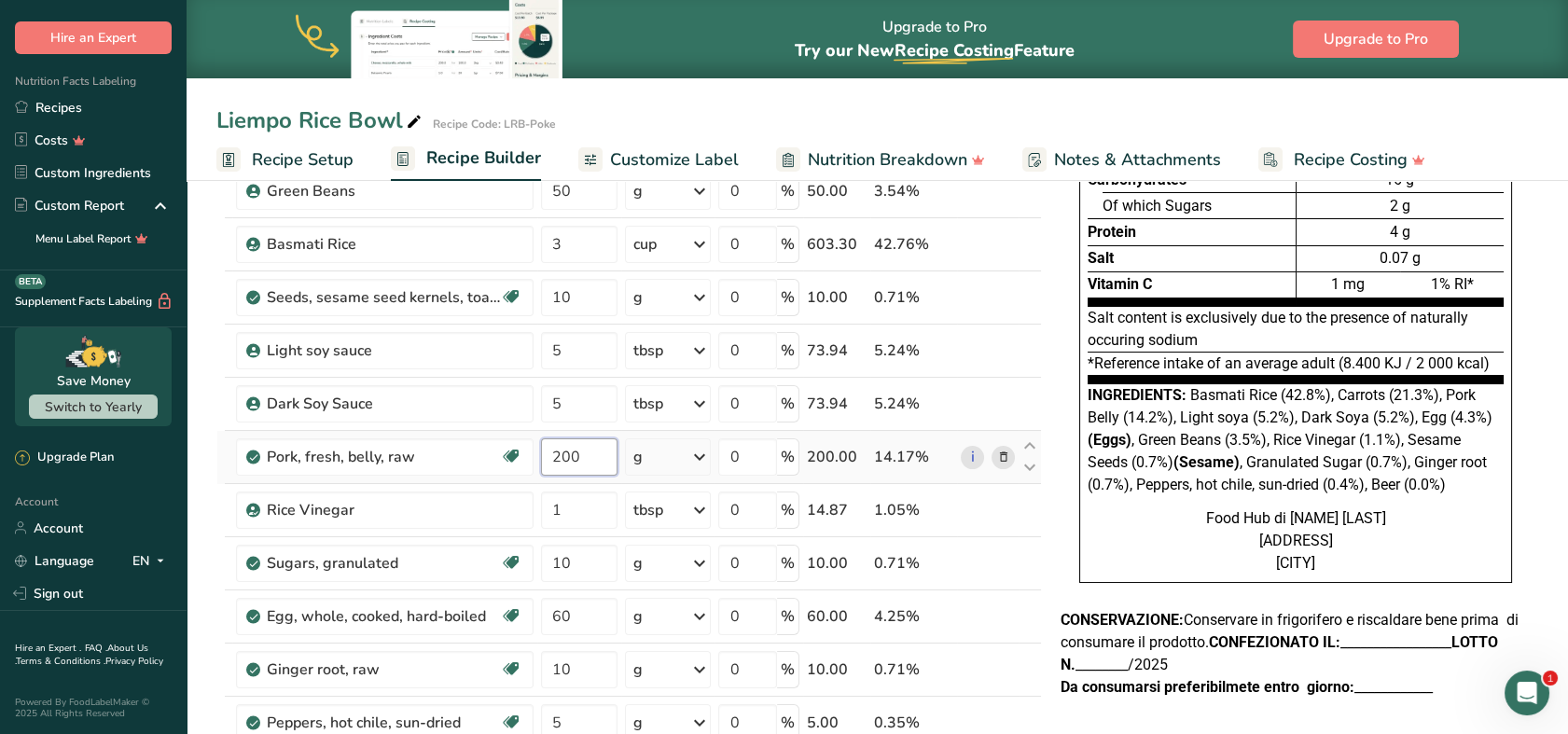 drag, startPoint x: 590, startPoint y: 457, endPoint x: 540, endPoint y: 463, distance: 50.358713 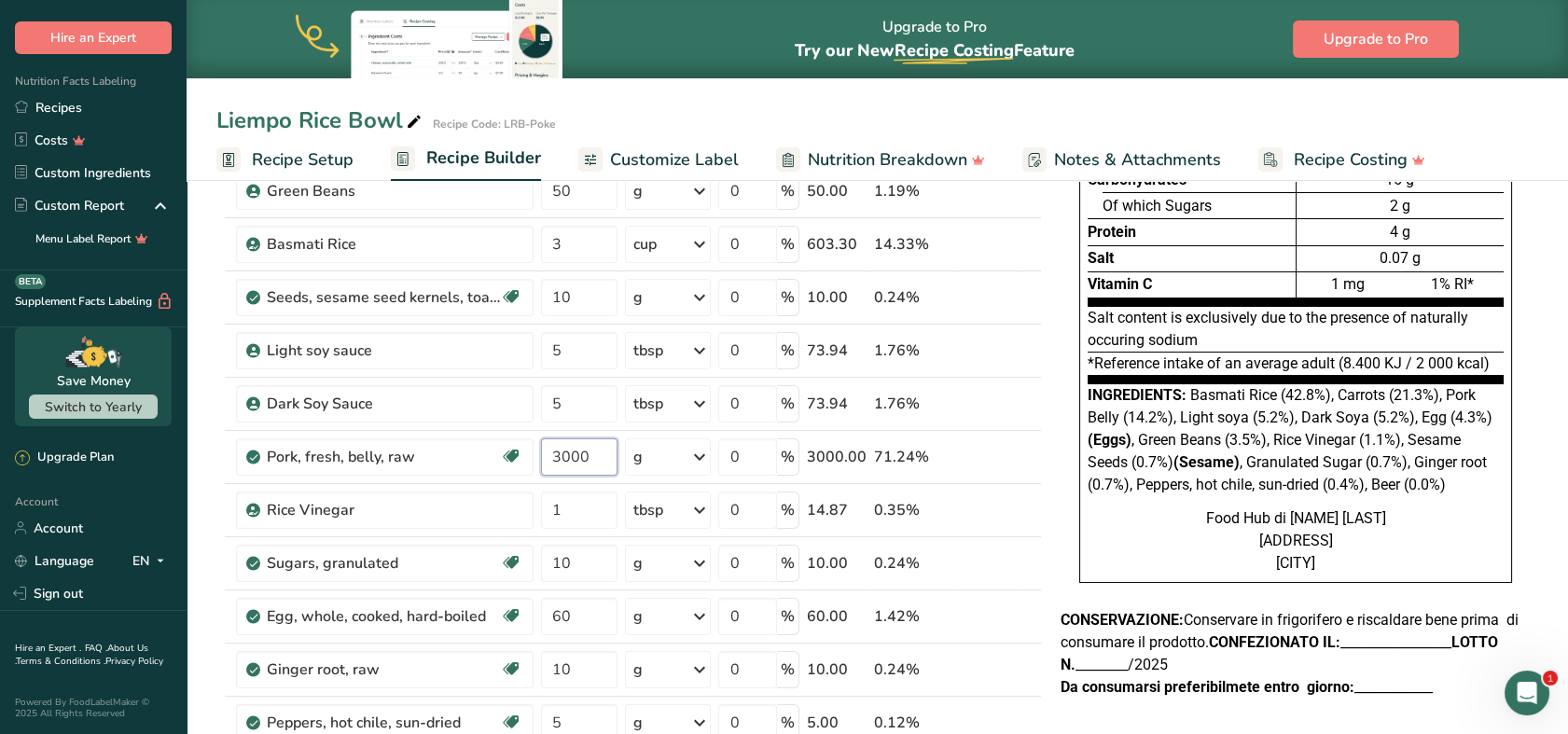 type on "3000" 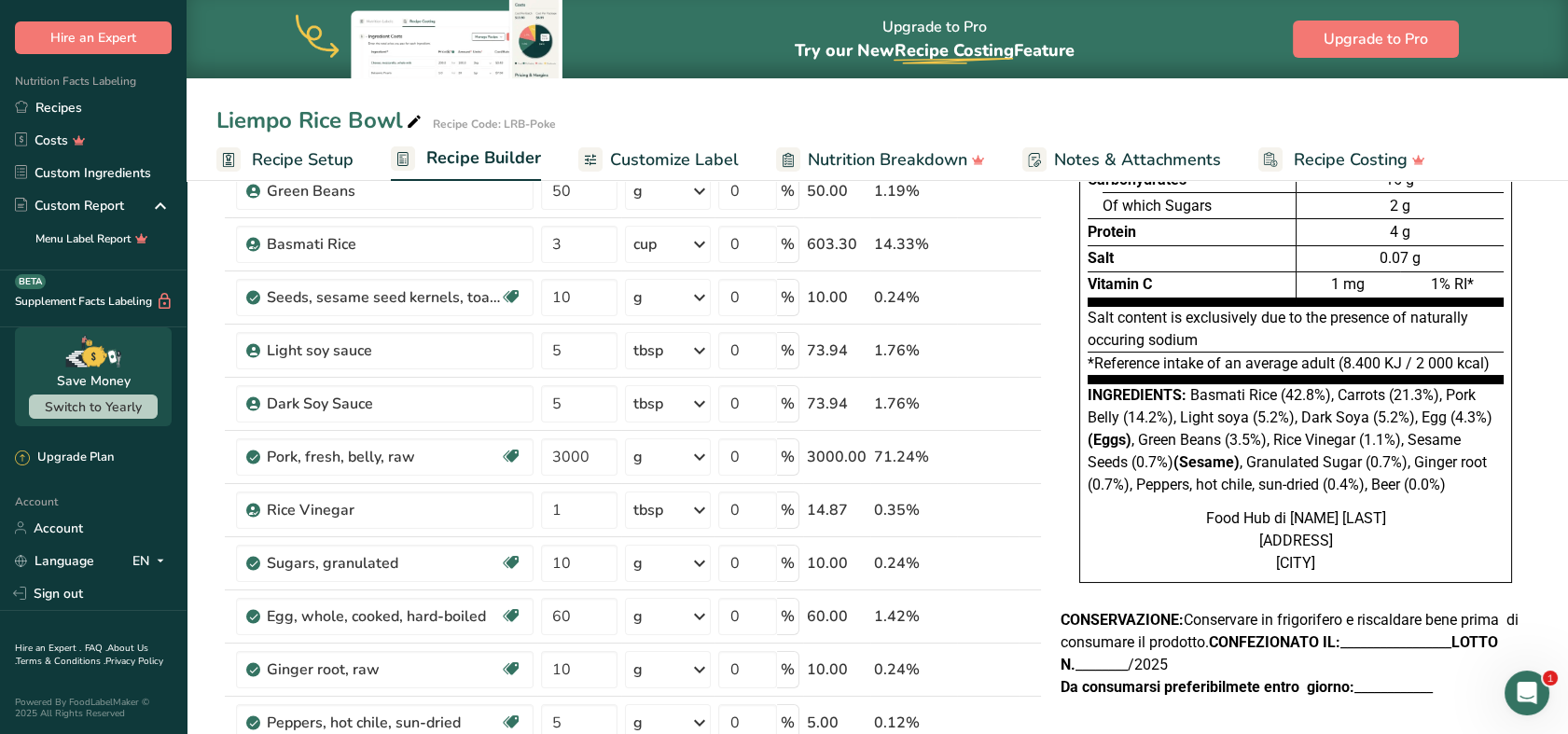 click on "Liempo Rice Bowl
Recipe Code: LRB-Poke
Recipe Setup                       Recipe Builder   Customize Label               Nutrition Breakdown                 Notes & Attachments                 Recipe Costing
Add Ingredients
Manage Recipe         Delete Recipe           Duplicate Recipe             Scale Recipe             Save as Sub-Recipe   .a-a{fill:#347362;}.b-a{fill:#fff;}                               Nutrition Breakdown                   Recipe Card
NEW
Amino Acids Pattern Report             Activity History
Download
Choose your preferred label style
Standard FDA label
Standard FDA label
The most common format for nutrition facts labels in compliance with the FDA's typeface, style and requirements" at bounding box center [877, 782] 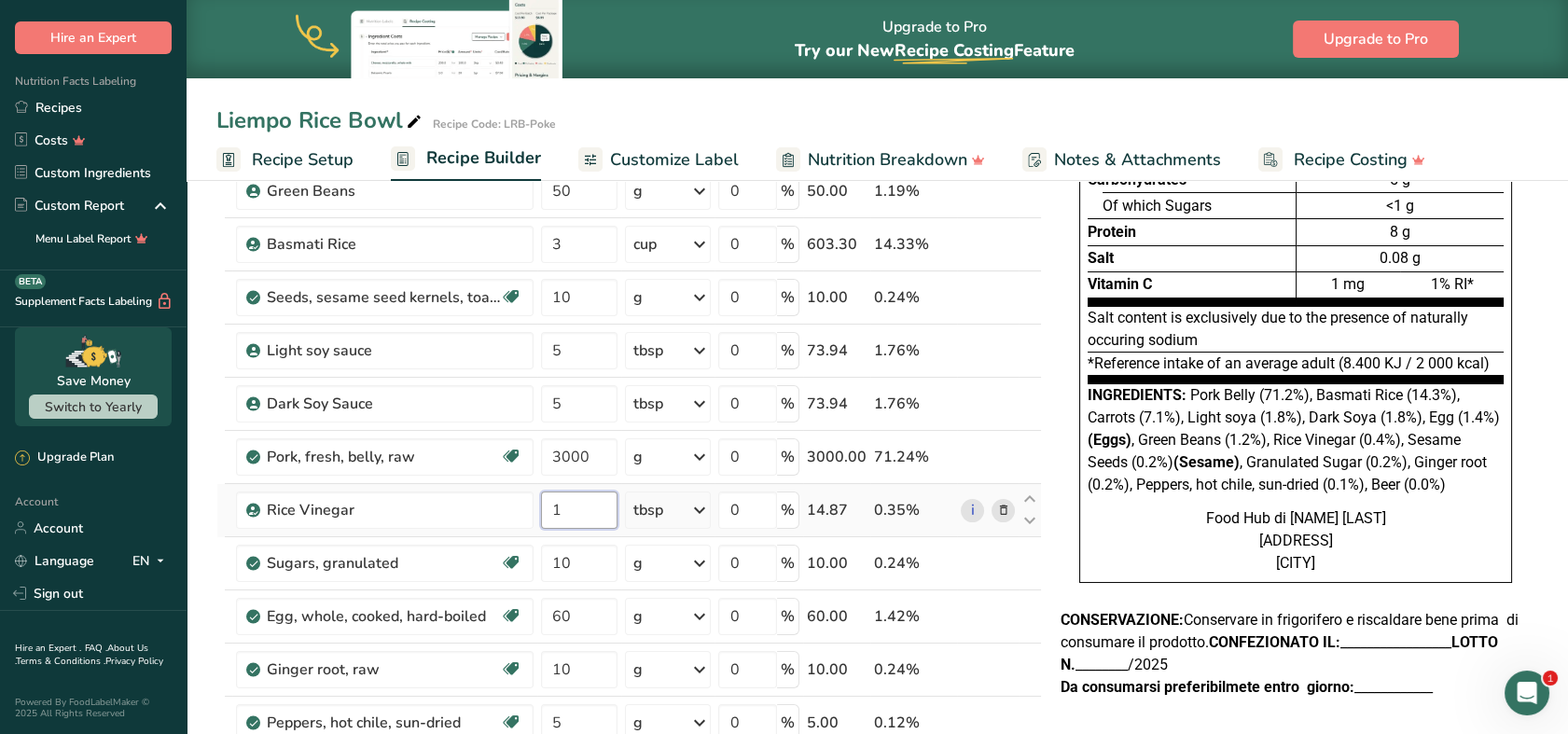 drag, startPoint x: 582, startPoint y: 515, endPoint x: 543, endPoint y: 514, distance: 39.0128 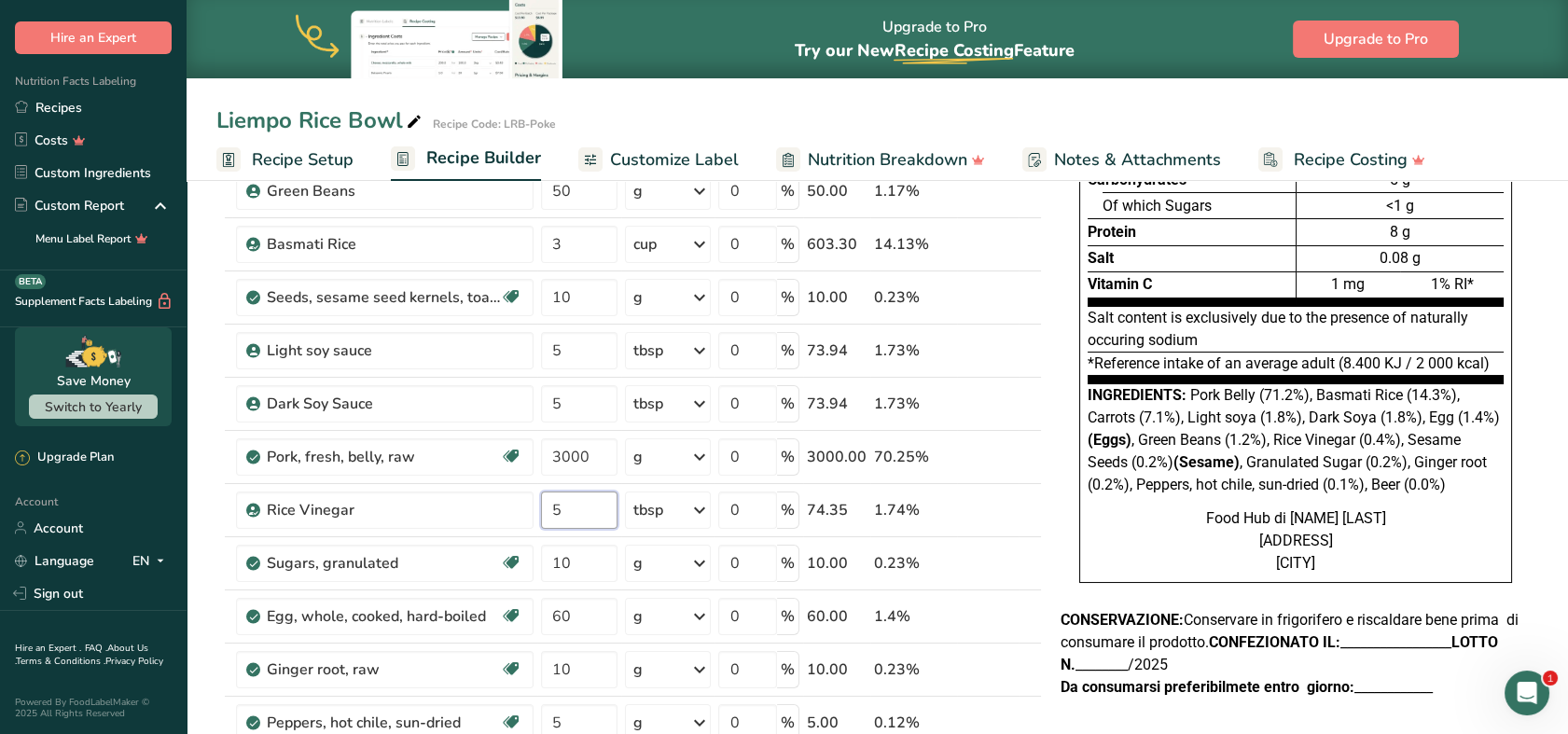 type on "5" 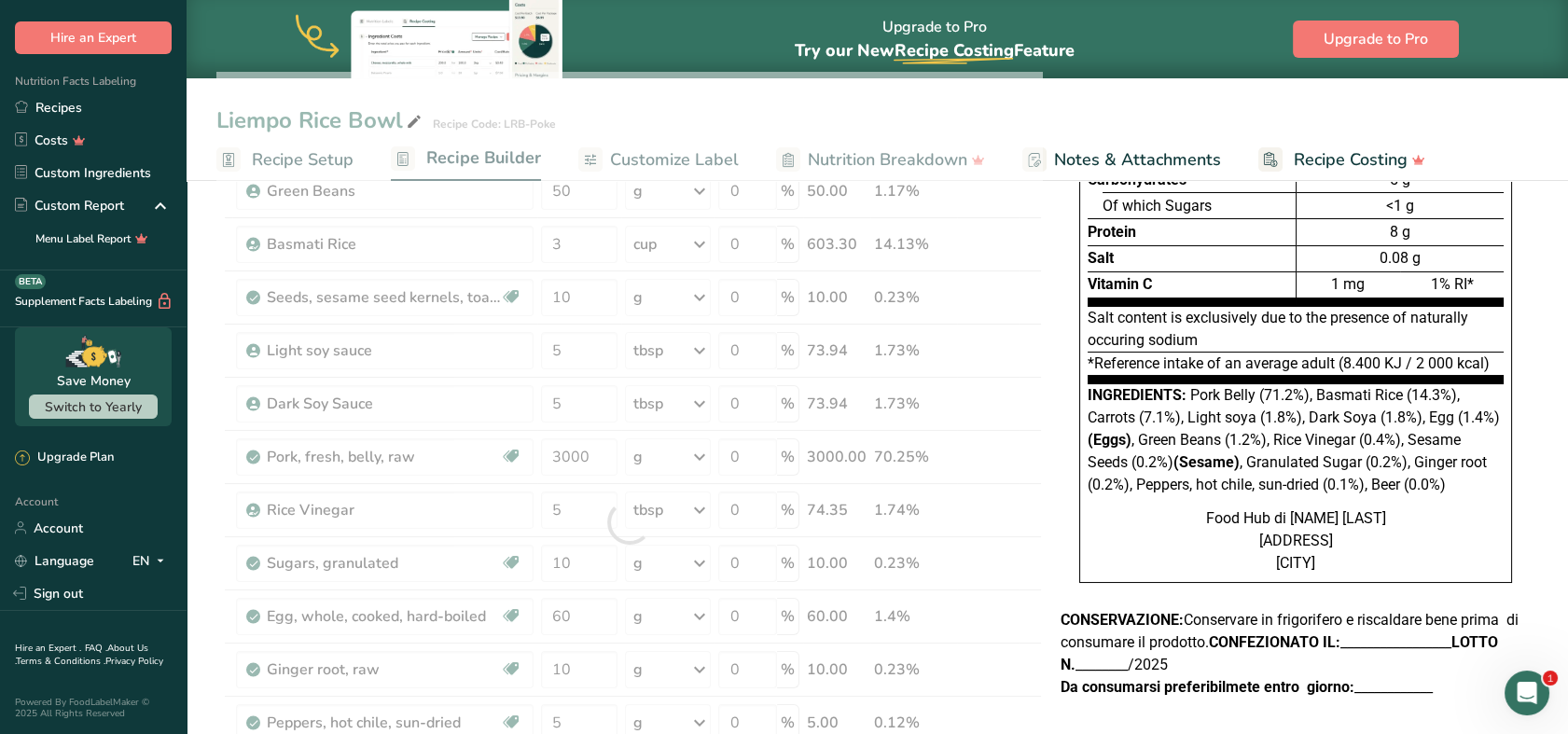 click on "Upgrade to Pro
Try our New
Recipe Costing
.a-29{fill:none;stroke-linecap:round;stroke-width:3px;}
Feature
Upgrade to Pro" at bounding box center (877, 39) 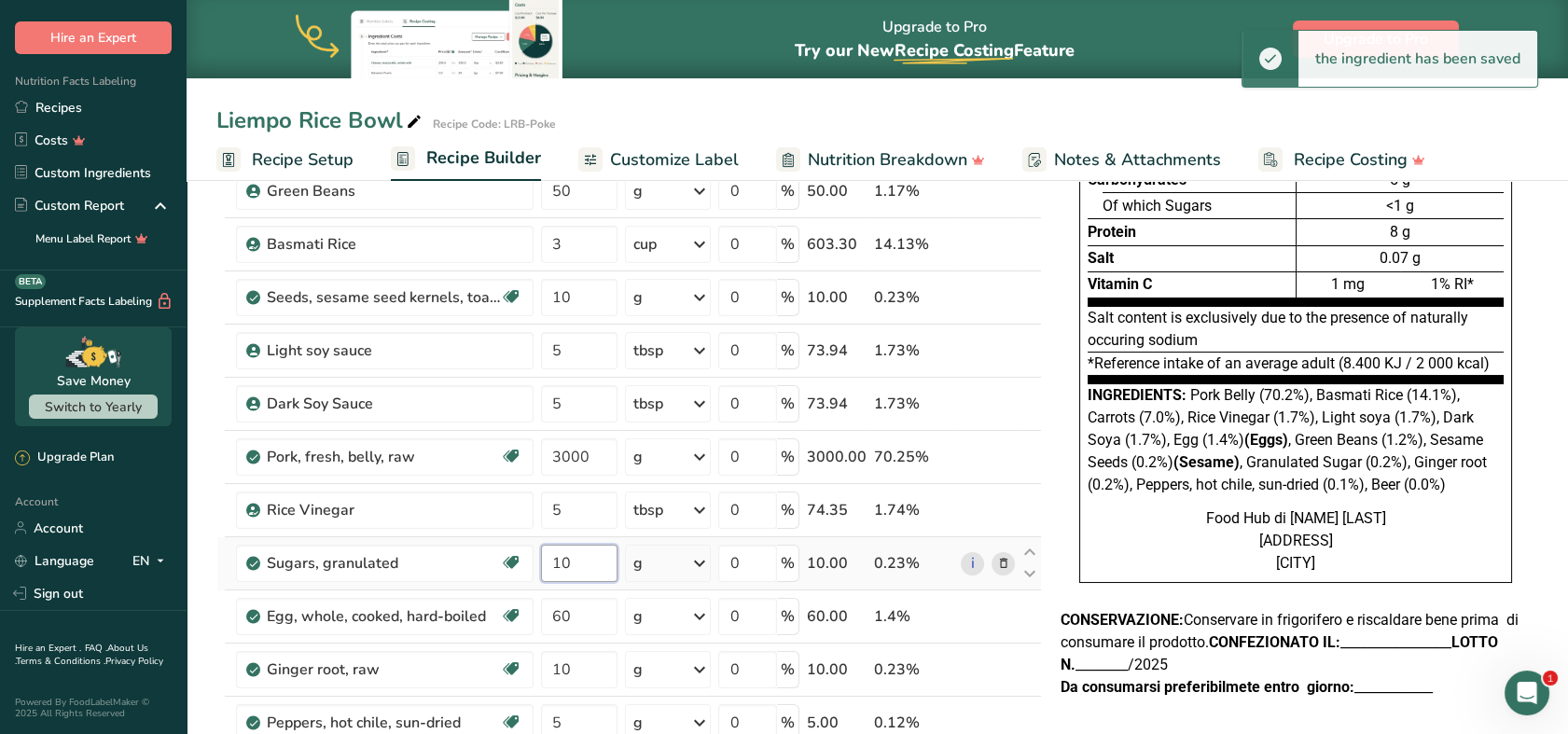 drag, startPoint x: 585, startPoint y: 564, endPoint x: 544, endPoint y: 567, distance: 41.10961 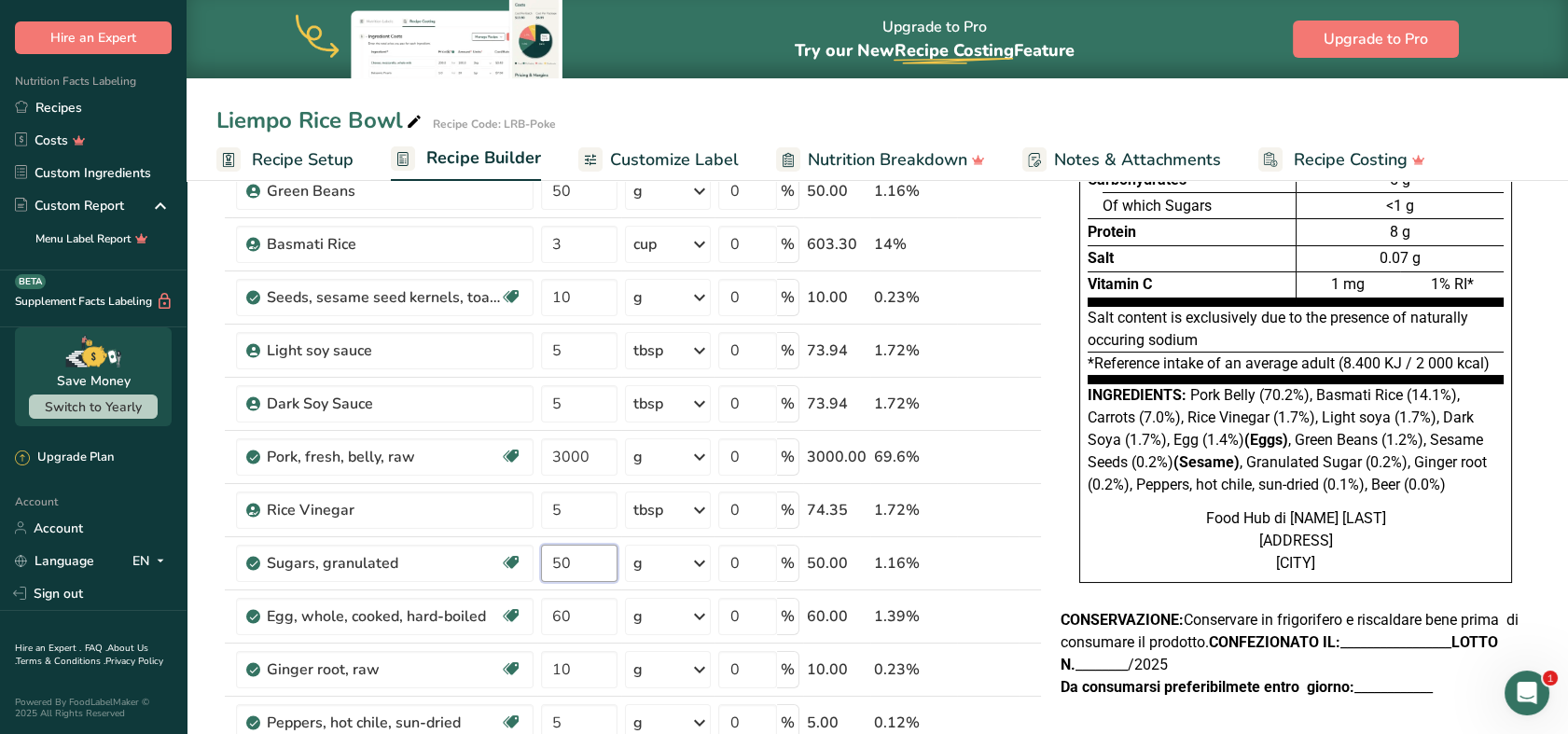 type on "50" 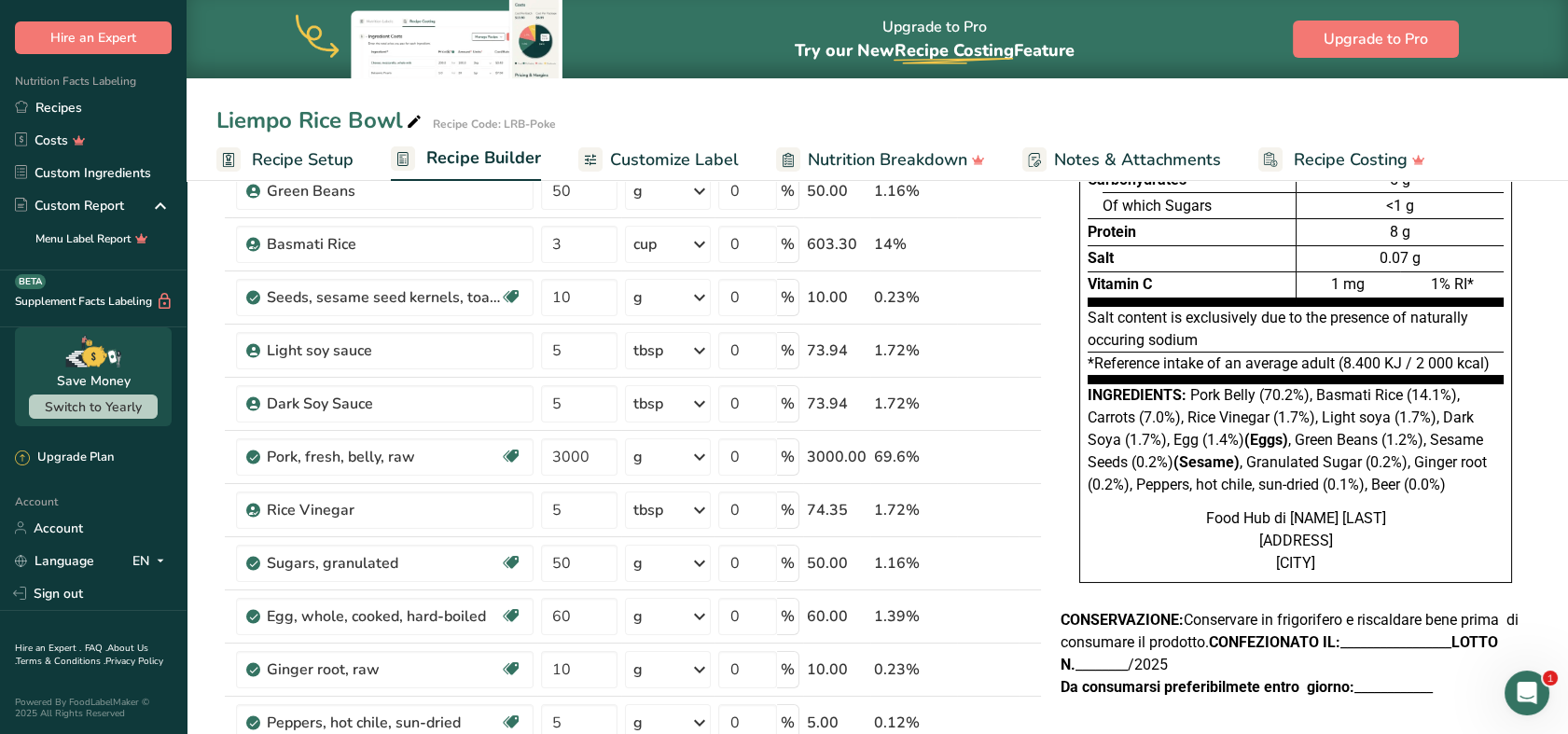 click on "Upgrade to Pro
Try our New
Recipe Costing
.a-29{fill:none;stroke-linecap:round;stroke-width:3px;}
Feature
Upgrade to Pro" at bounding box center (877, 39) 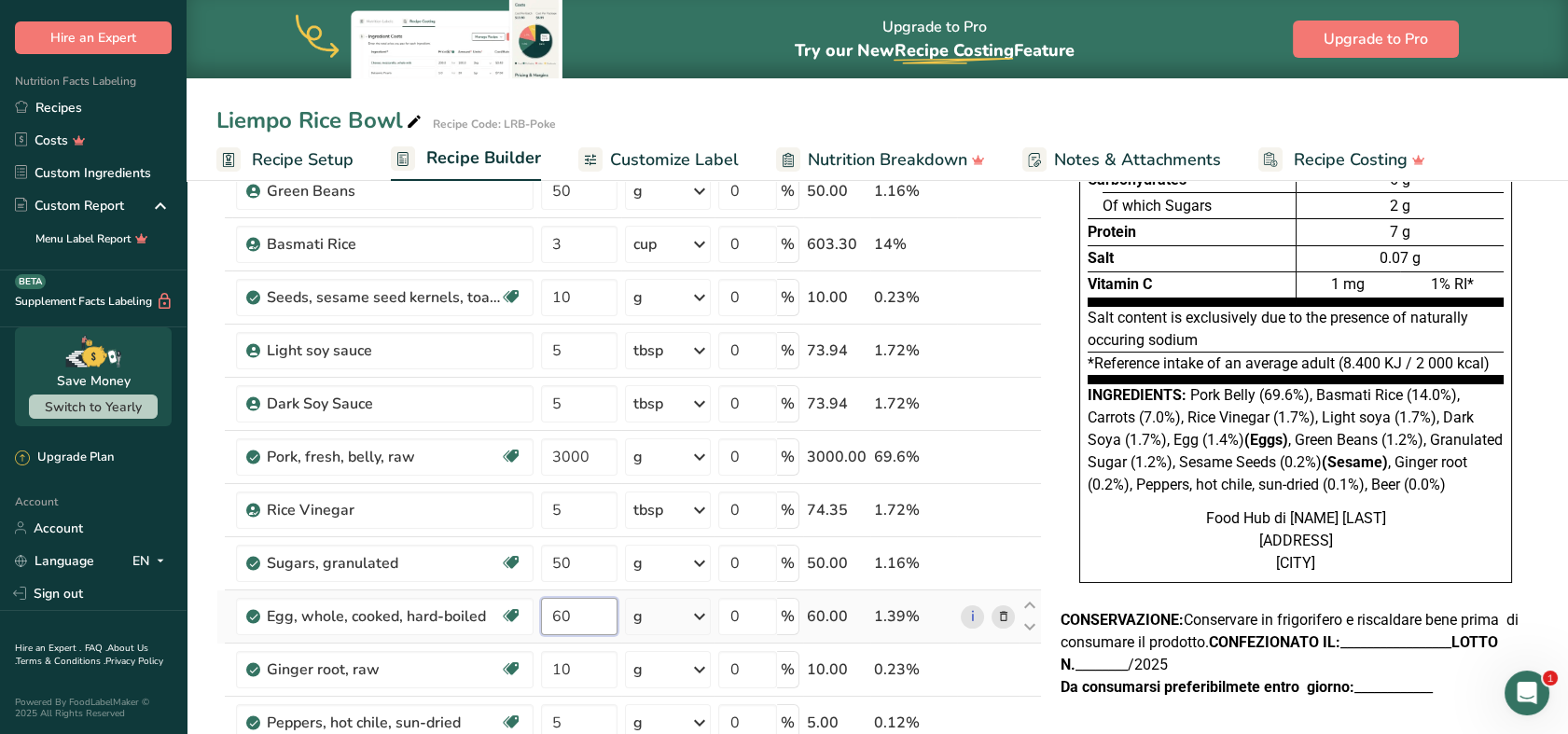 drag, startPoint x: 590, startPoint y: 616, endPoint x: 533, endPoint y: 630, distance: 58.694122 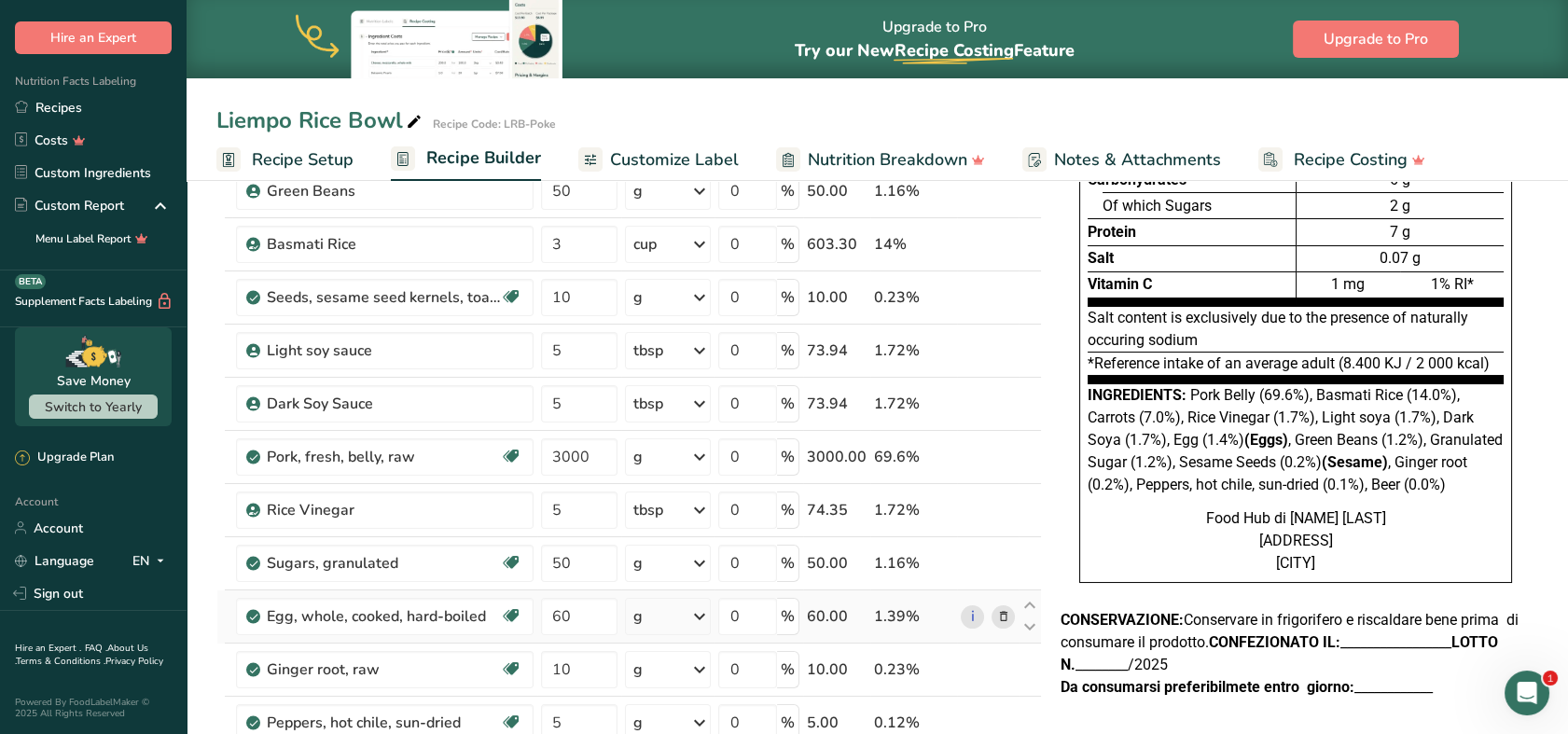 click on "Ingredient *
Amount *
Unit *
Waste *   .a-a{fill:#347362;}.b-a{fill:#fff;}          Grams
Percentage
Carrots, cooked, boiled, drained, without salt
Dairy free
Gluten free
Vegan
Vegetarian
Soy free
300
g
Portions
1 tbsp
0.5 cup slices
1 carrot
Weight Units
g
kg
mg
See more
Volume Units
l
Volume units require a density conversion. If you know your ingredient's density enter it below. Otherwise, click on "RIA" our AI Regulatory bot - she will be able to help you
lb/ft3
g/cm3
Confirm
mL" at bounding box center (629, 522) 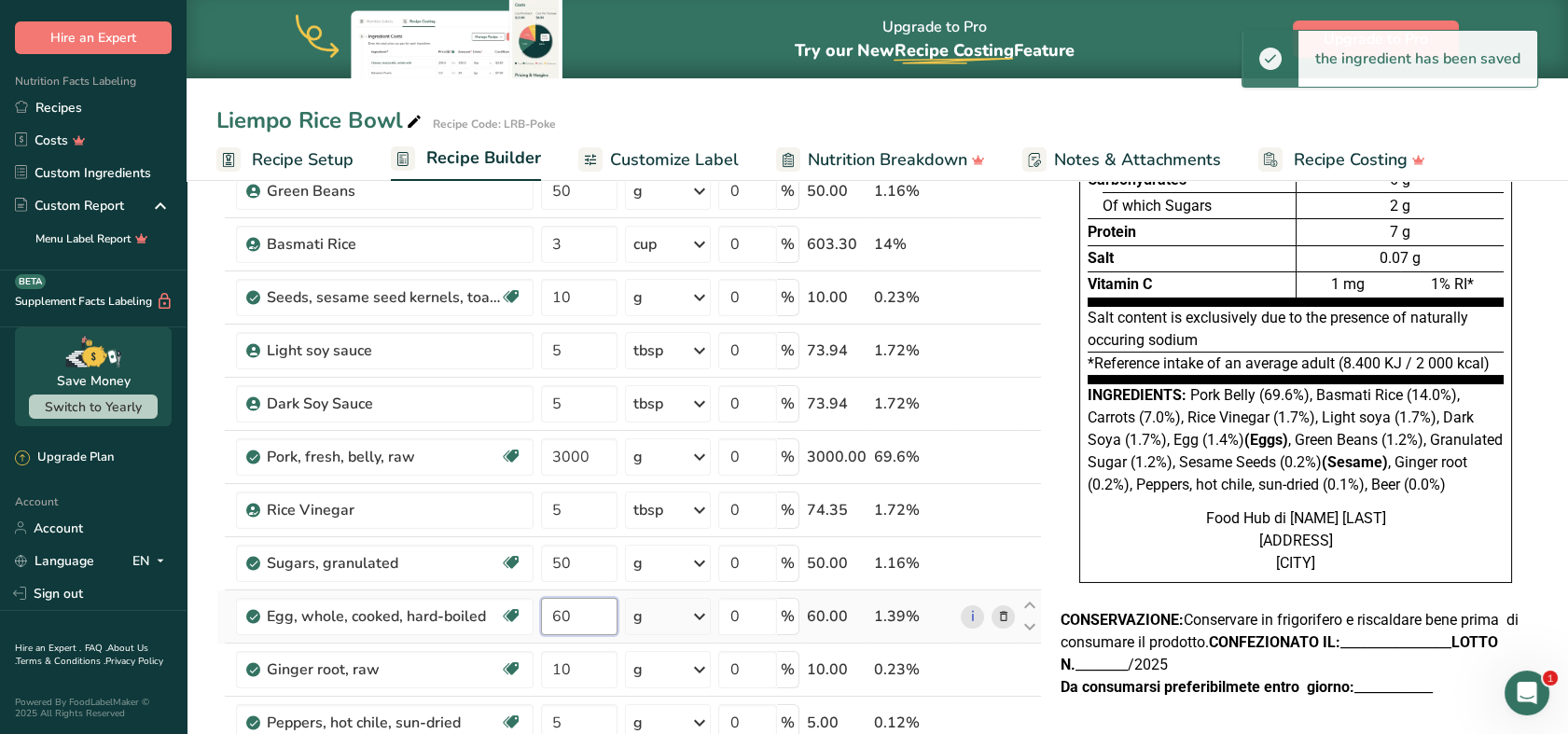 click on "60" at bounding box center (578, 616) 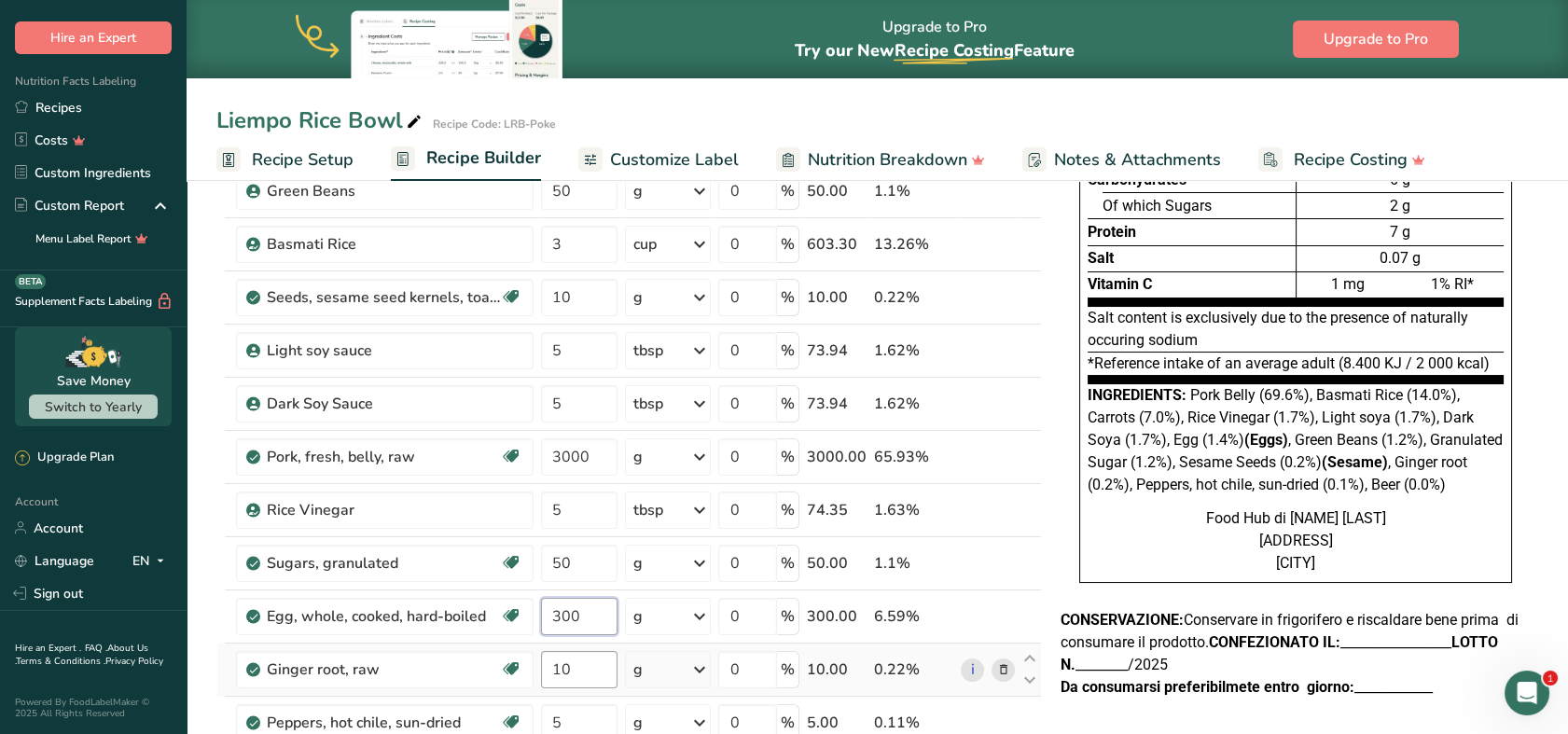 type on "300" 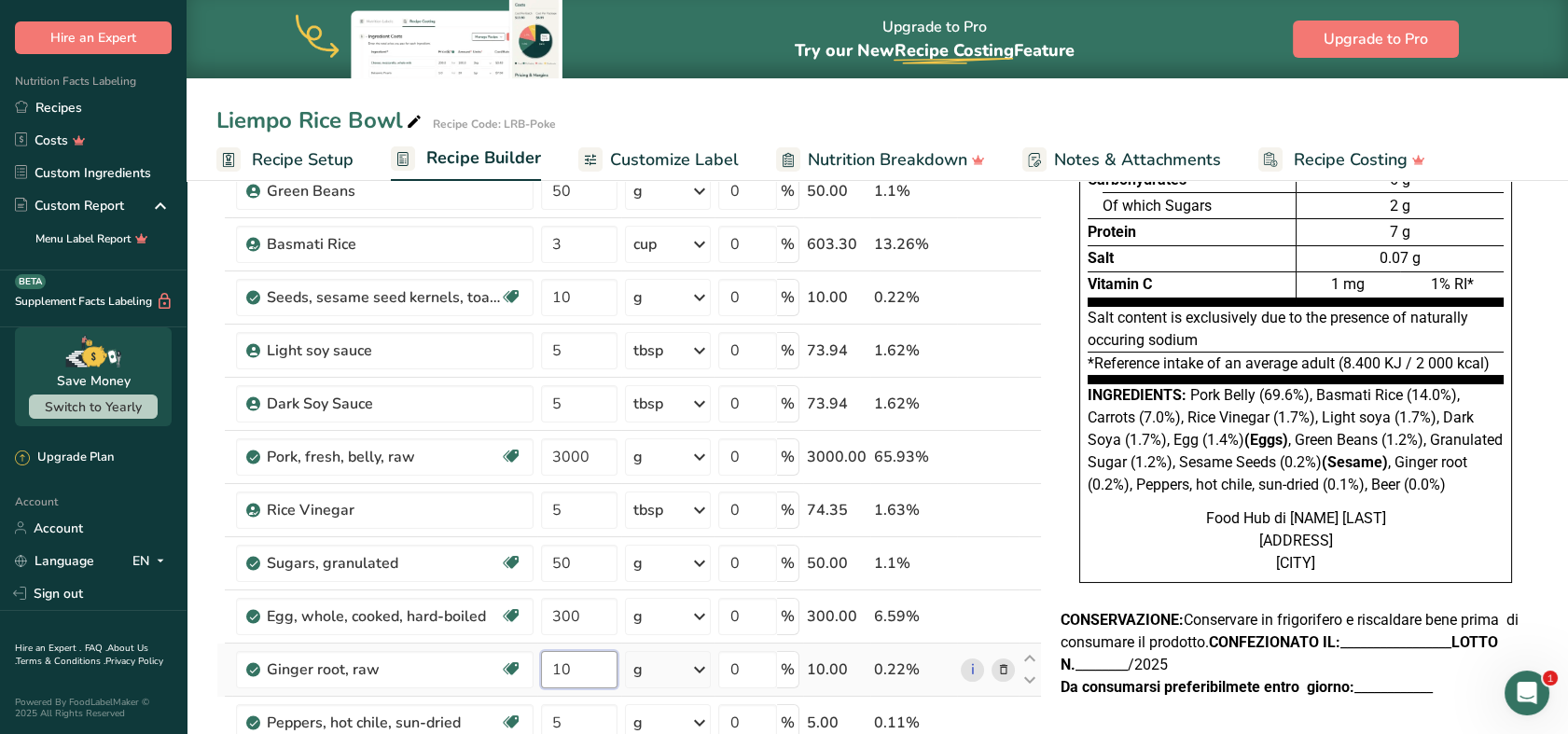 click on "Ingredient *
Amount *
Unit *
Waste *   .a-a{fill:#347362;}.b-a{fill:#fff;}          Grams
Percentage
Carrots, cooked, boiled, drained, without salt
Dairy free
Gluten free
Vegan
Vegetarian
Soy free
300
g
Portions
1 tbsp
0.5 cup slices
1 carrot
Weight Units
g
kg
mg
See more
Volume Units
l
Volume units require a density conversion. If you know your ingredient's density enter it below. Otherwise, click on "RIA" our AI Regulatory bot - she will be able to help you
lb/ft3
g/cm3
Confirm
mL" at bounding box center [629, 522] 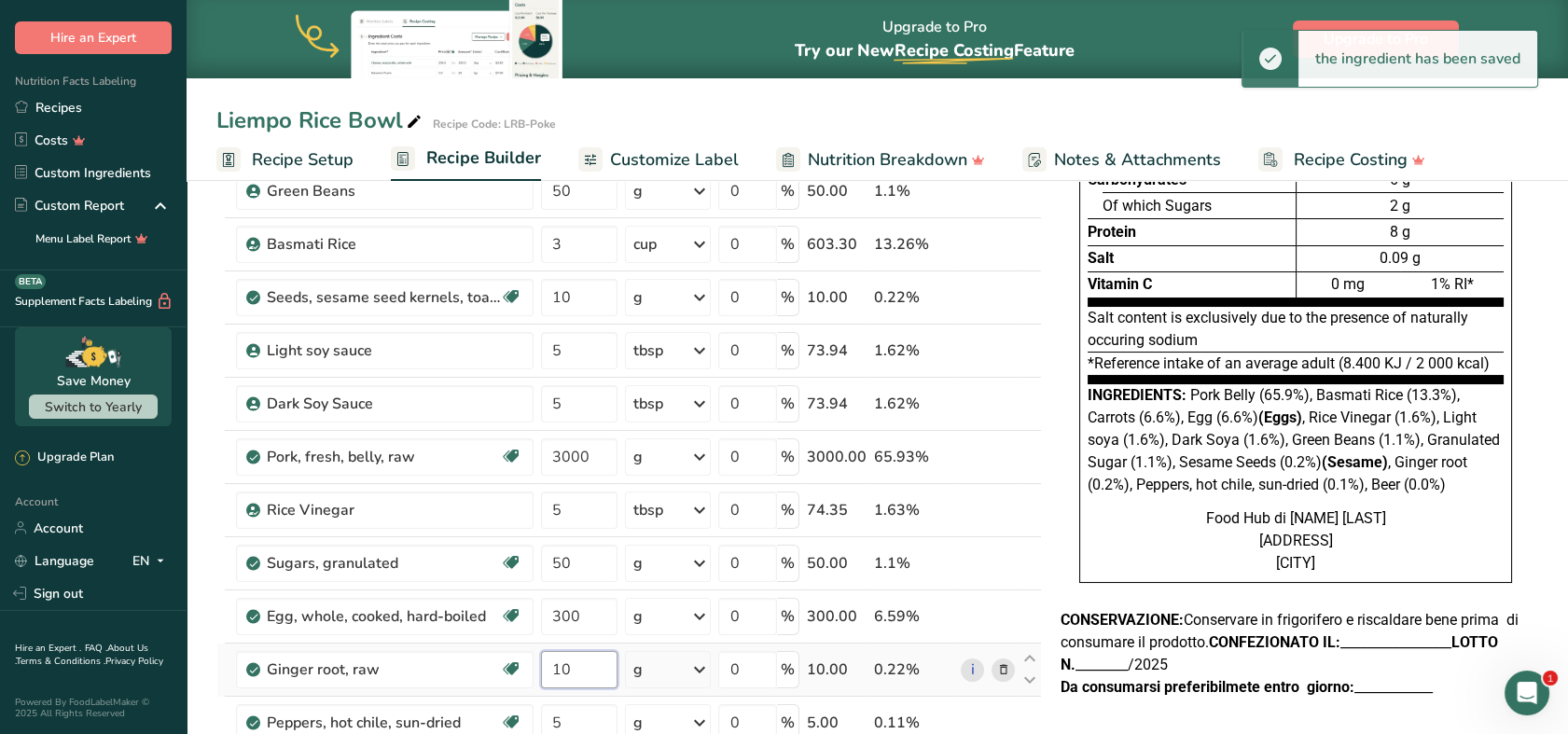 drag, startPoint x: 588, startPoint y: 672, endPoint x: 552, endPoint y: 675, distance: 36.124784 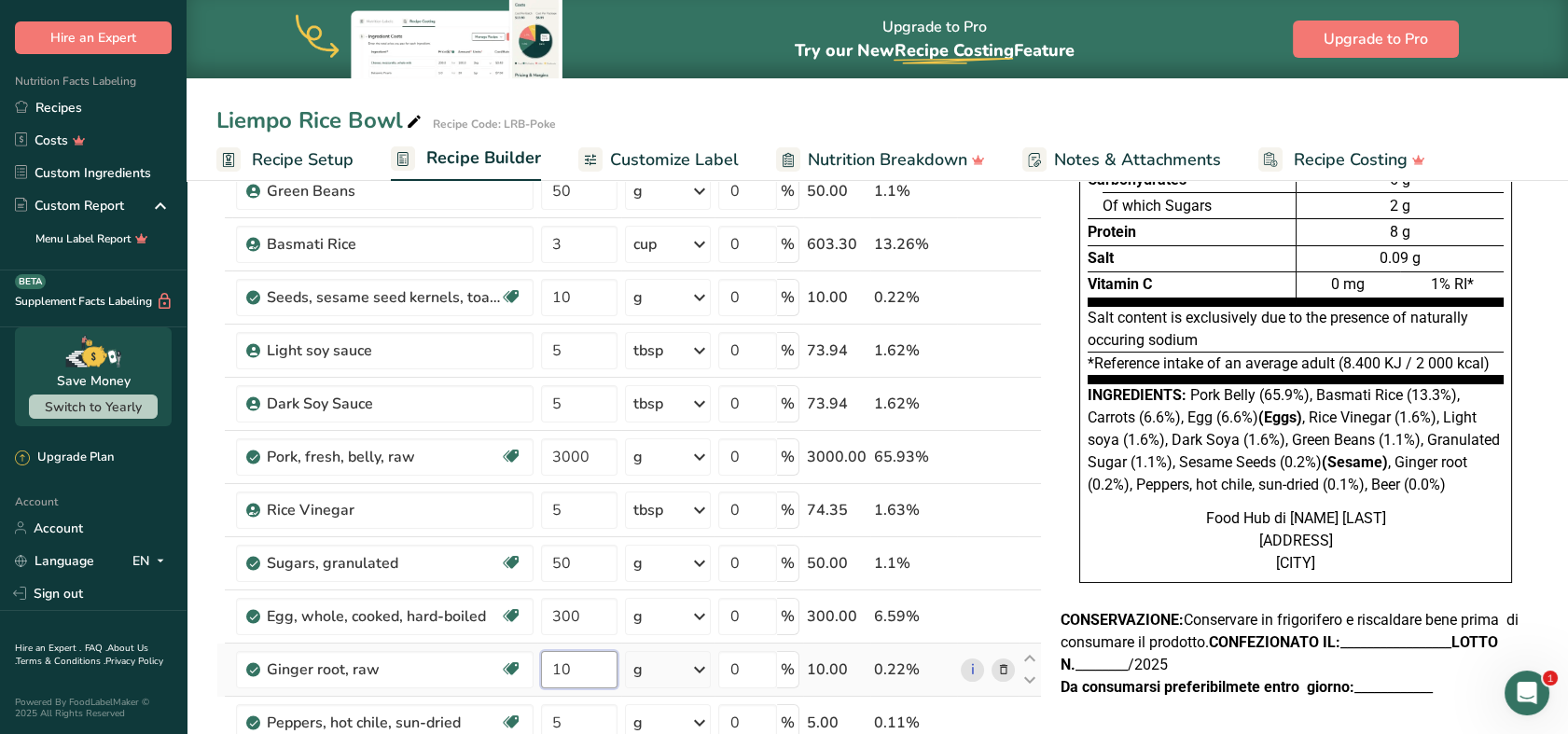 drag, startPoint x: 584, startPoint y: 670, endPoint x: 552, endPoint y: 672, distance: 32.062439 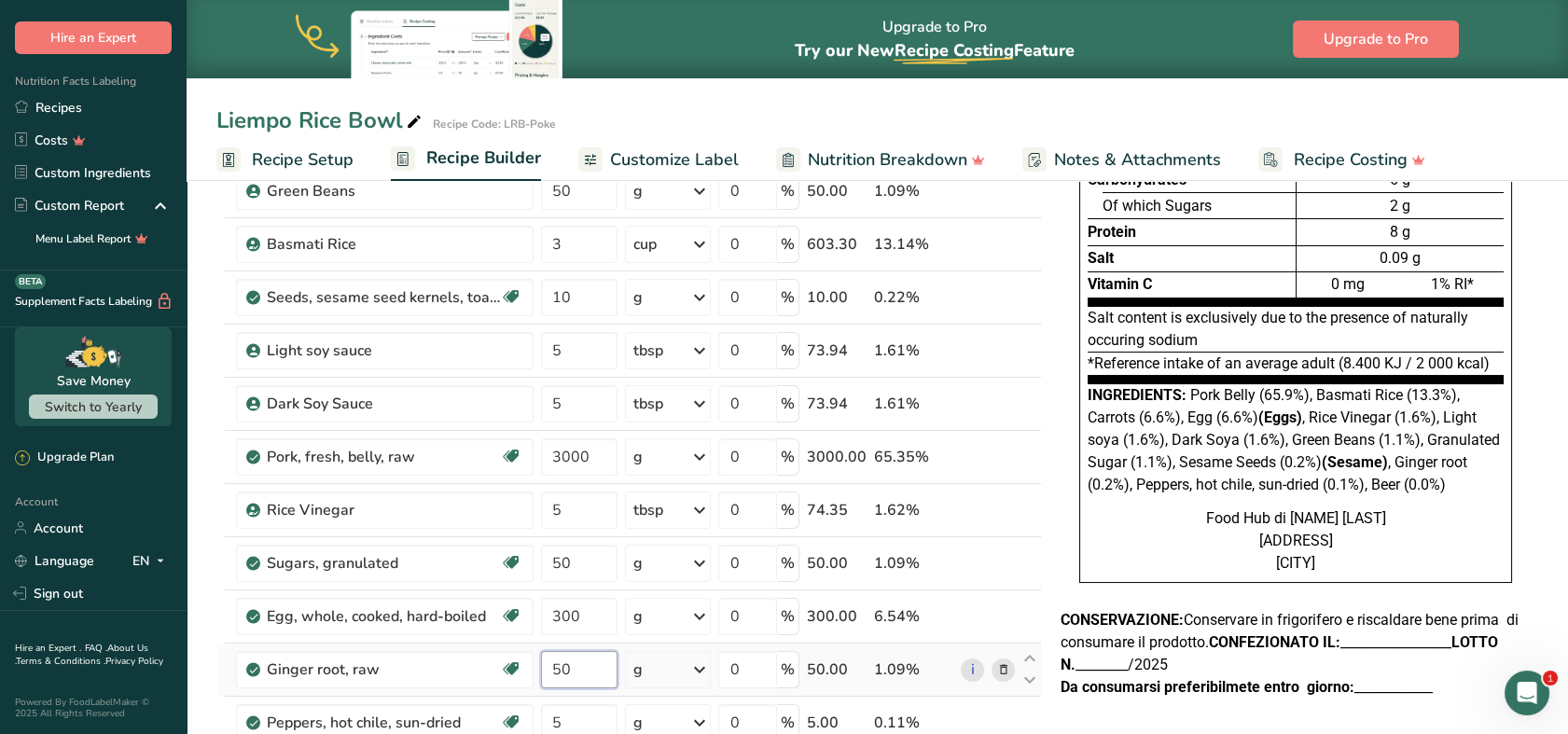 drag, startPoint x: 576, startPoint y: 672, endPoint x: 546, endPoint y: 674, distance: 30.06659 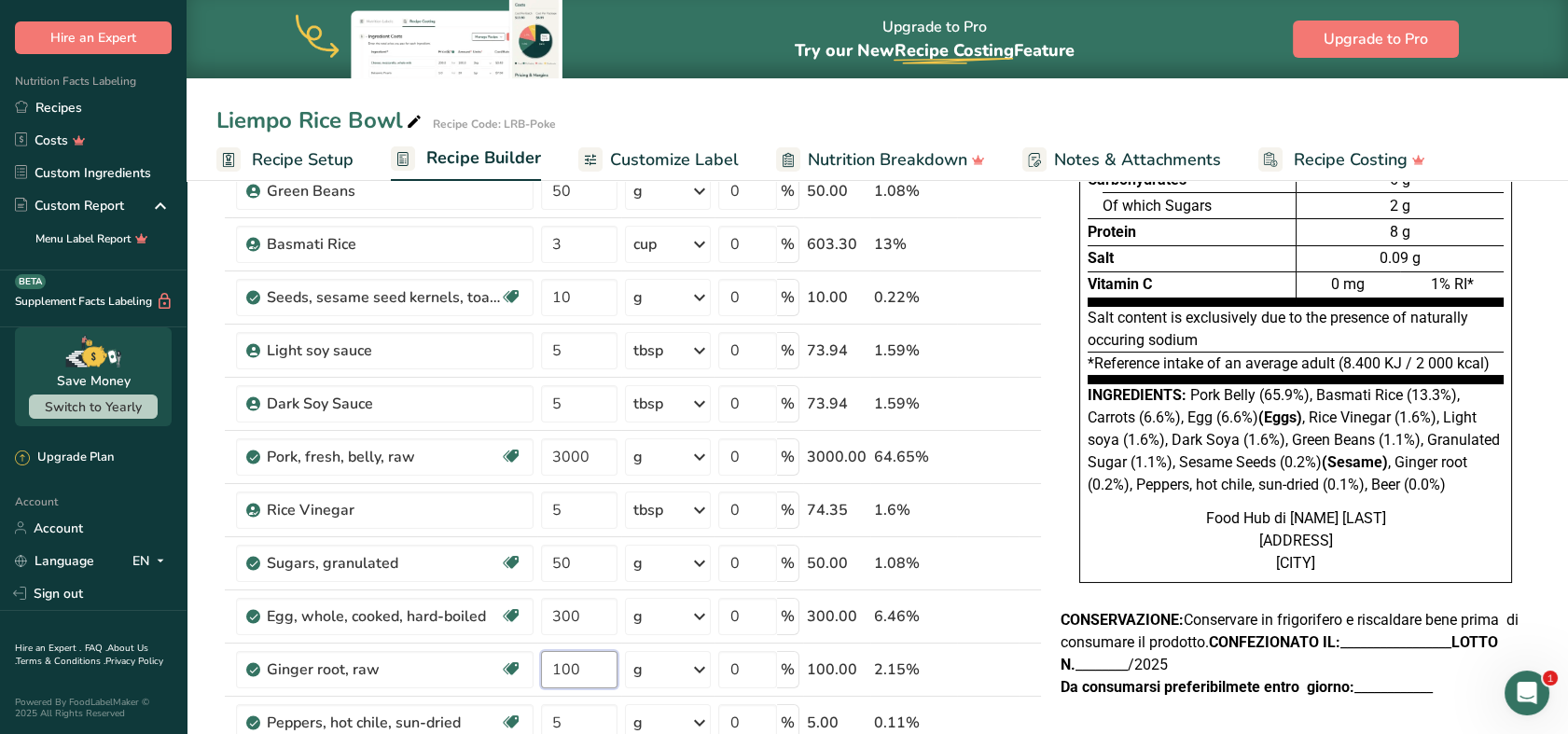 type on "100" 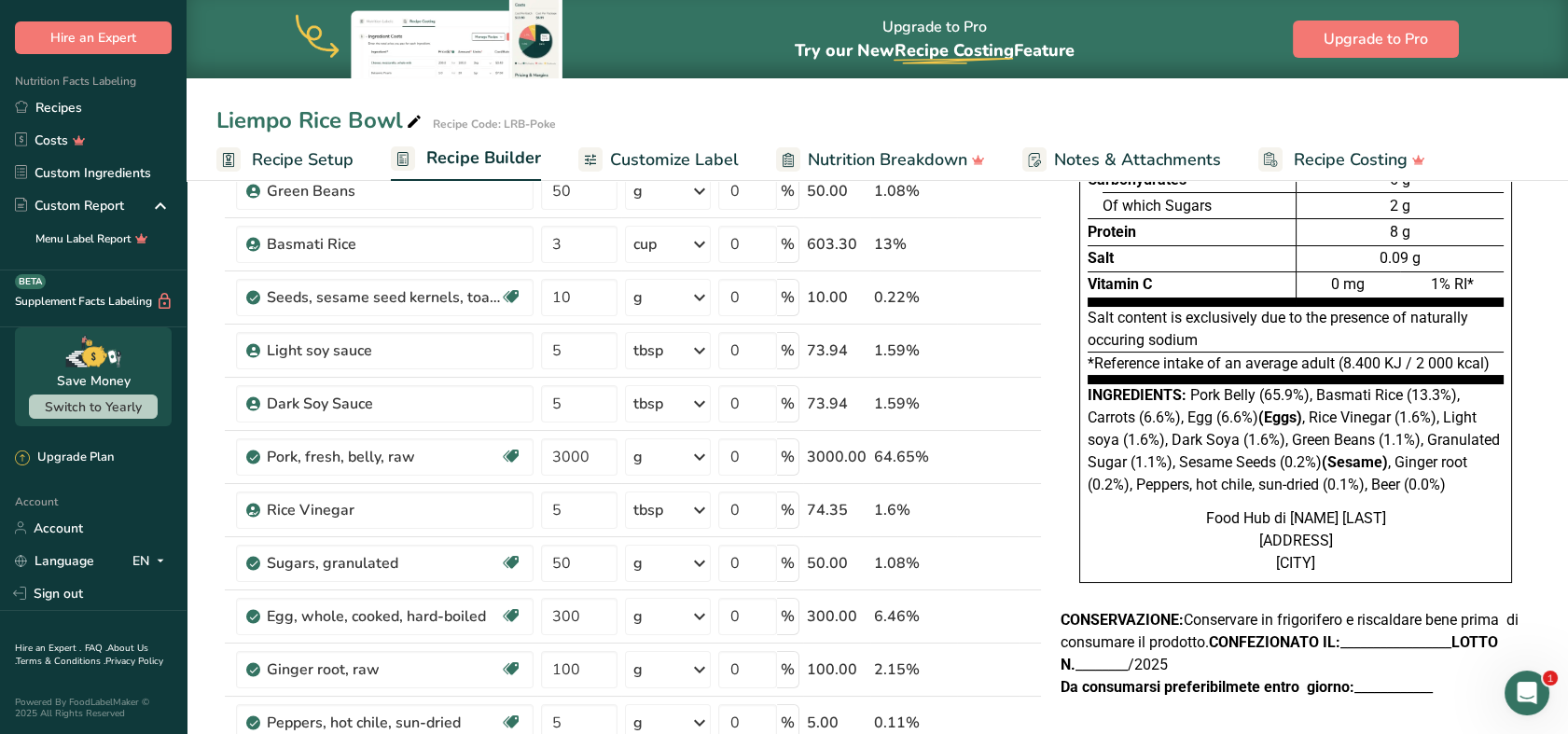 click on "Upgrade to Pro
Try our New
Recipe Costing
.a-29{fill:none;stroke-linecap:round;stroke-width:3px;}
Feature
Upgrade to Pro" at bounding box center [877, 39] 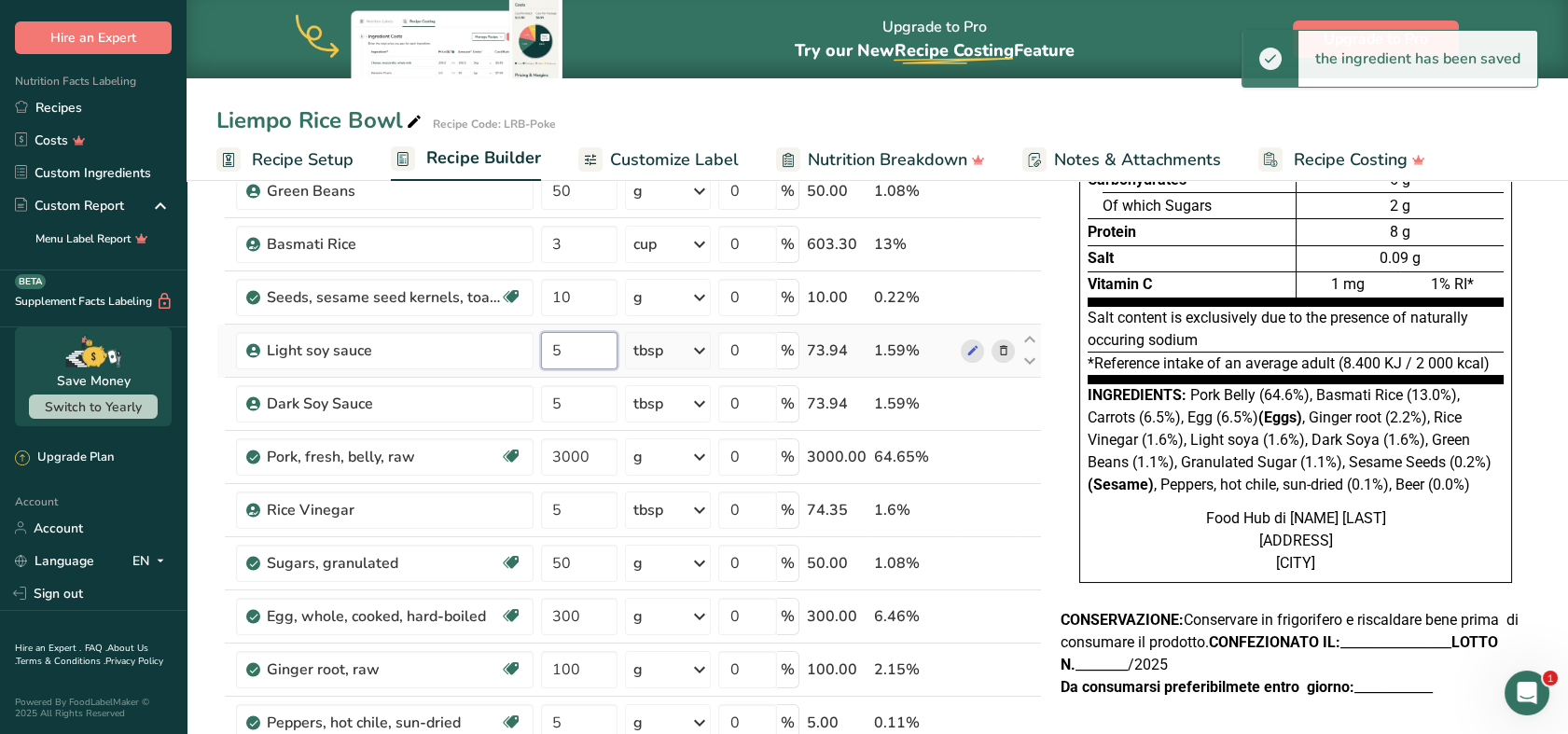 drag, startPoint x: 581, startPoint y: 352, endPoint x: 548, endPoint y: 352, distance: 33 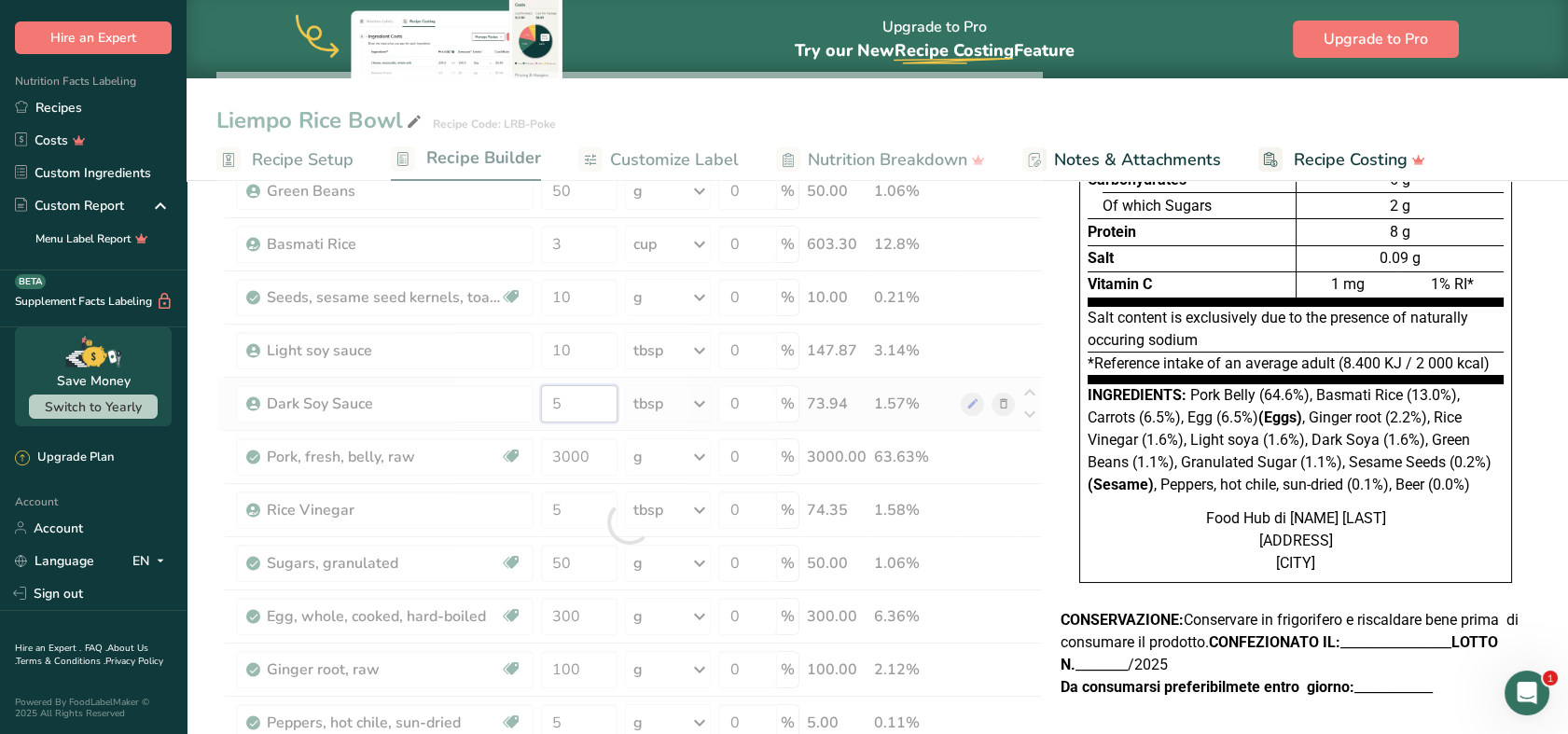 click on "Ingredient *
Amount *
Unit *
Waste *   .a-a{fill:#347362;}.b-a{fill:#fff;}          Grams
Percentage
Carrots, cooked, boiled, drained, without salt
Dairy free
Gluten free
Vegan
Vegetarian
Soy free
300
g
Portions
1 tbsp
0.5 cup slices
1 carrot
Weight Units
g
kg
mg
See more
Volume Units
l
Volume units require a density conversion. If you know your ingredient's density enter it below. Otherwise, click on "RIA" our AI Regulatory bot - she will be able to help you
lb/ft3
g/cm3
Confirm
mL" at bounding box center [629, 522] 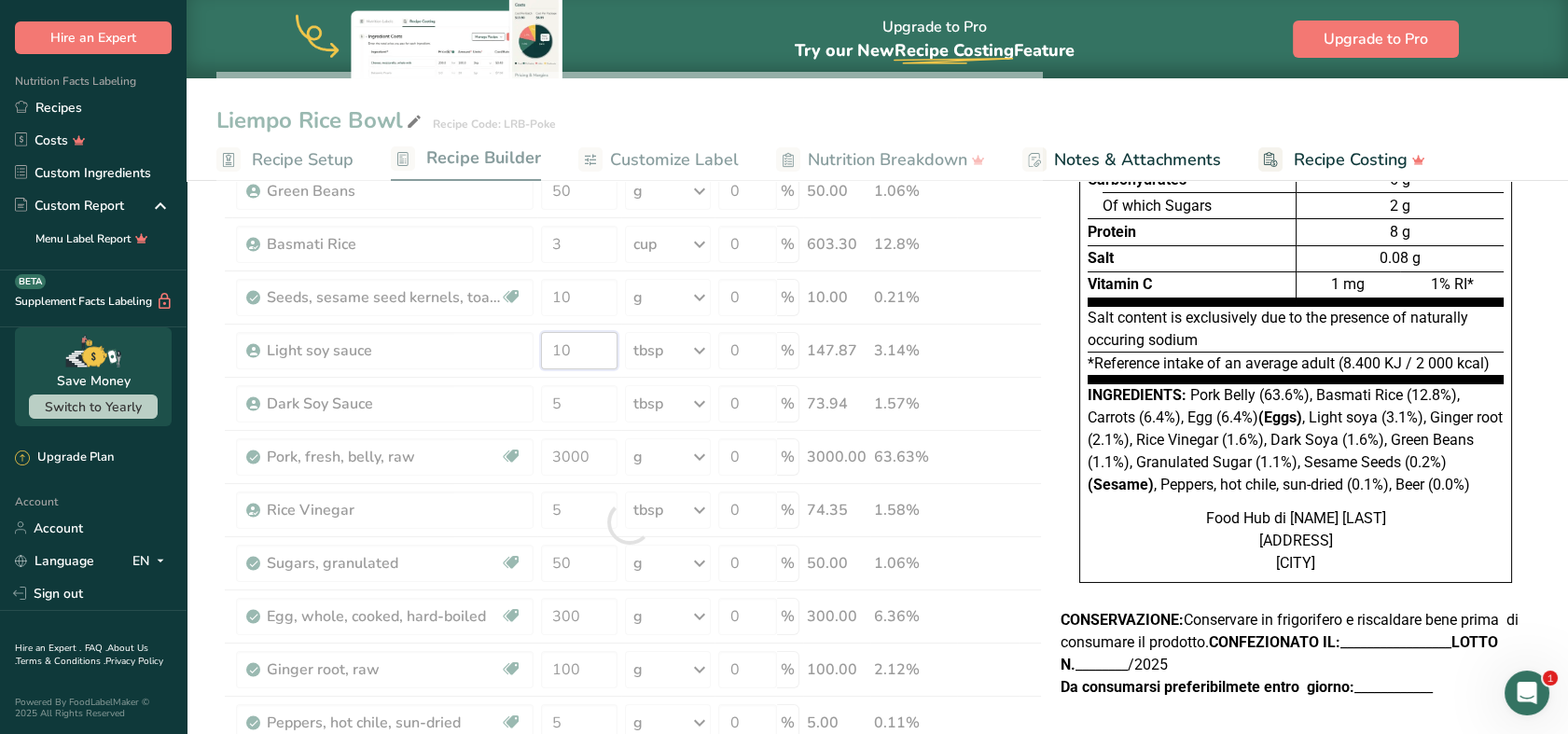 drag, startPoint x: 579, startPoint y: 349, endPoint x: 547, endPoint y: 347, distance: 32.062439 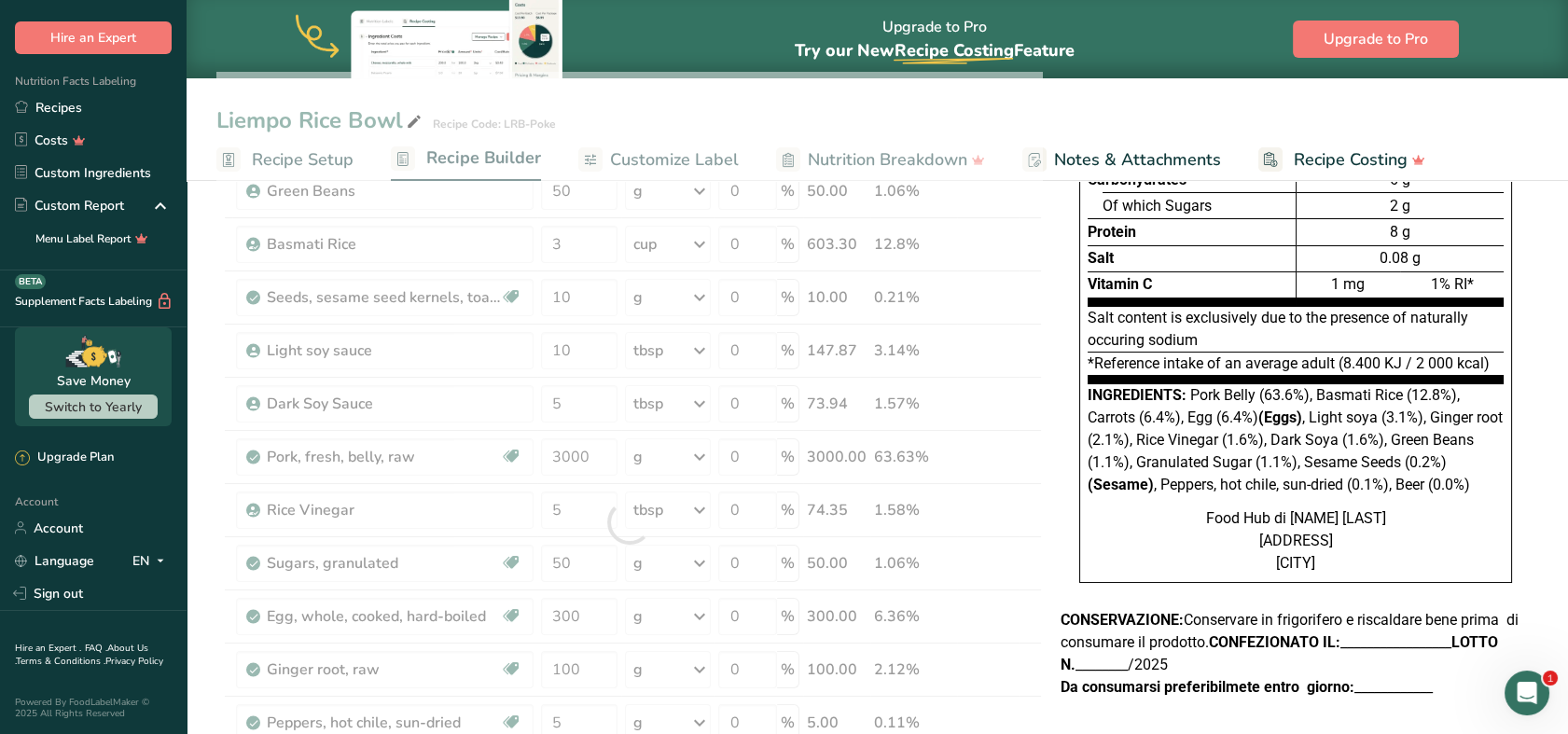 click at bounding box center (629, 522) 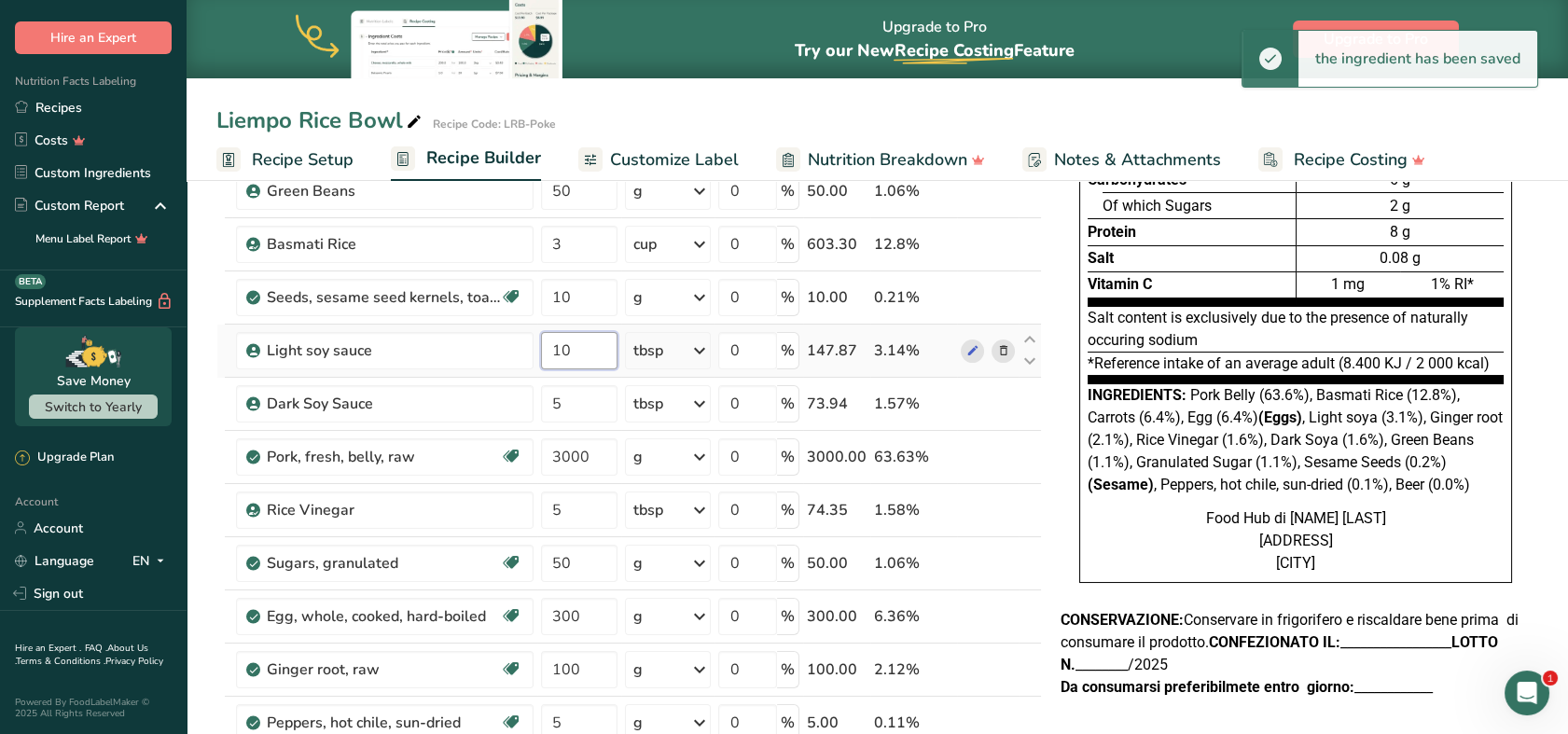 drag, startPoint x: 576, startPoint y: 354, endPoint x: 549, endPoint y: 353, distance: 27.01851 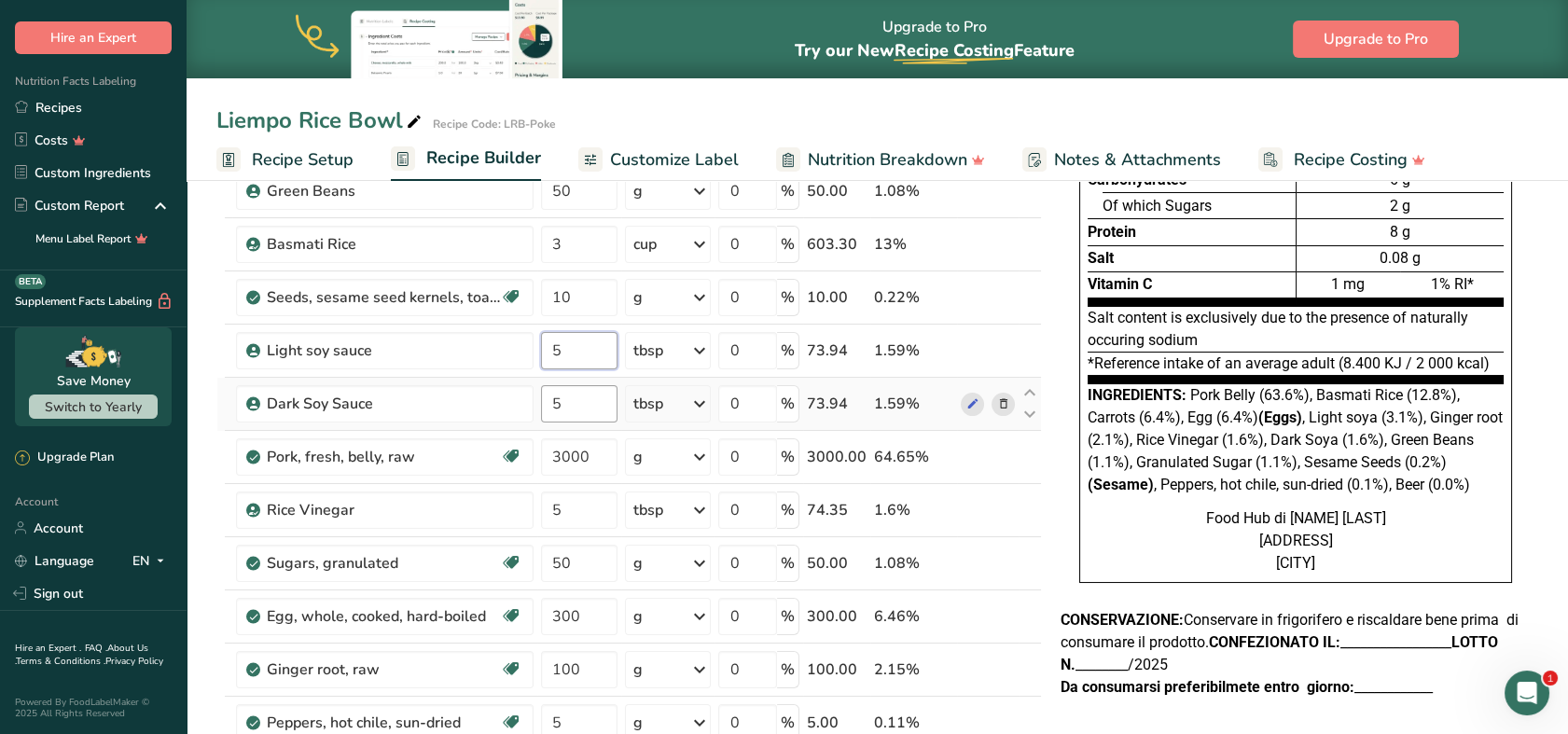 type on "5" 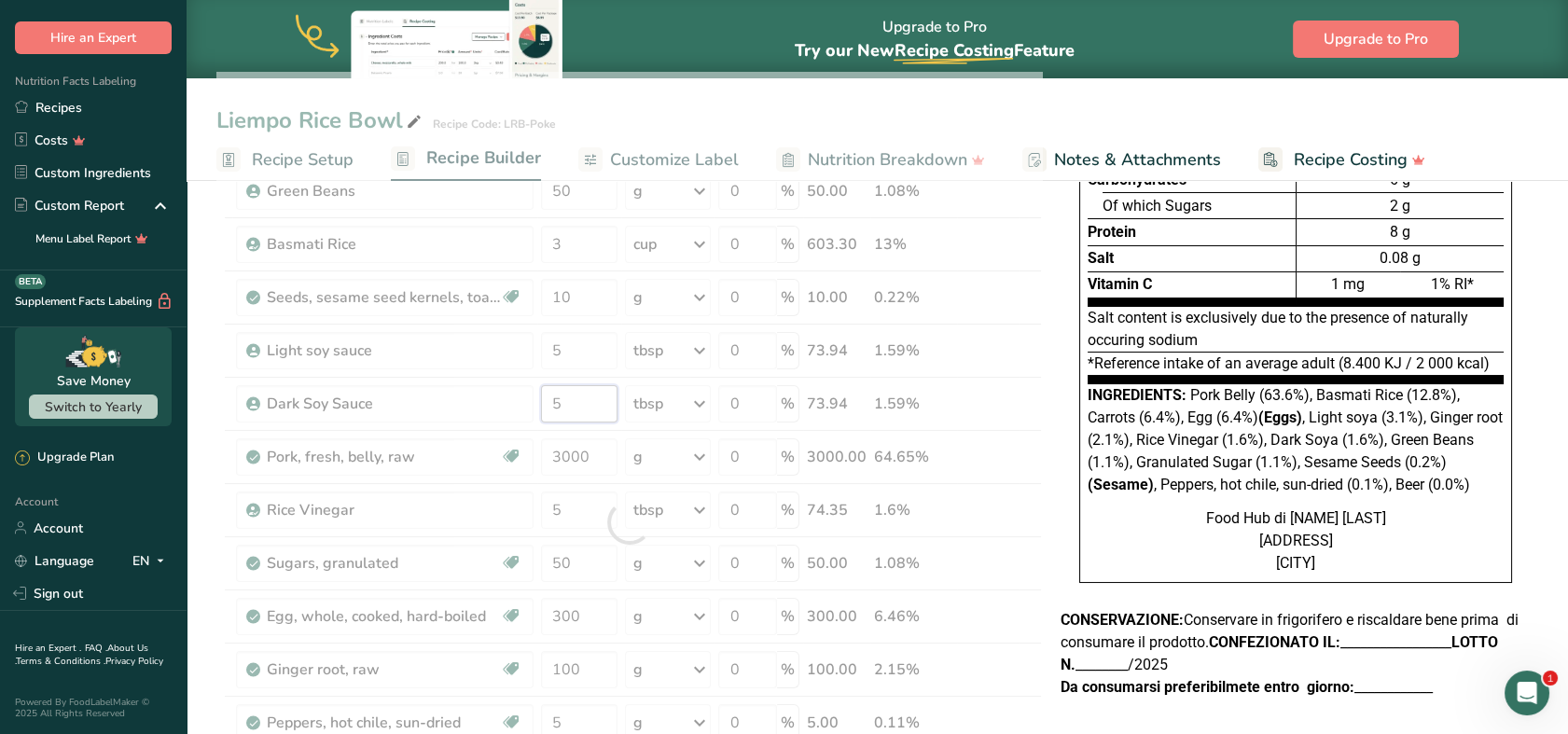 drag, startPoint x: 574, startPoint y: 397, endPoint x: 552, endPoint y: 399, distance: 22.090722 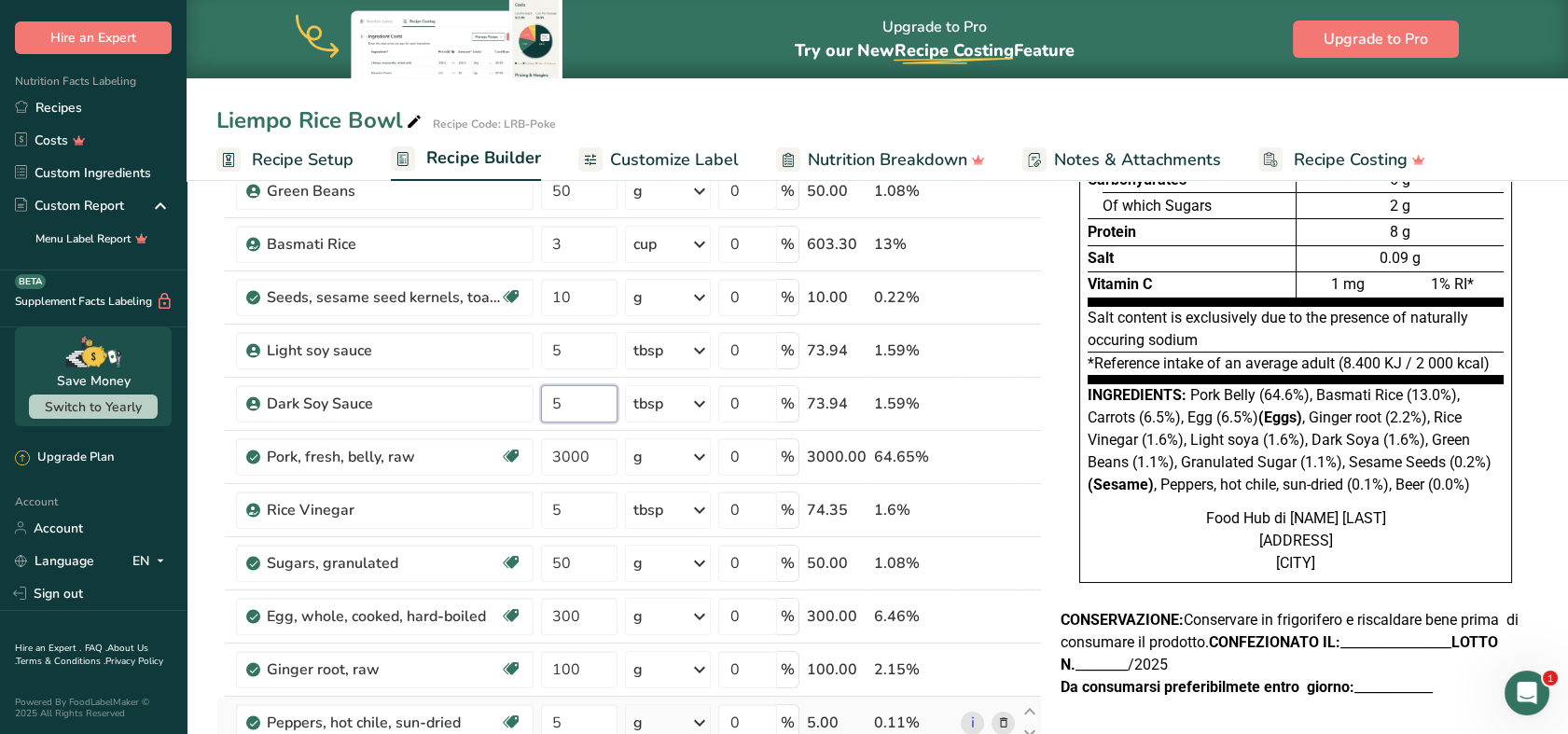 scroll, scrollTop: 311, scrollLeft: 0, axis: vertical 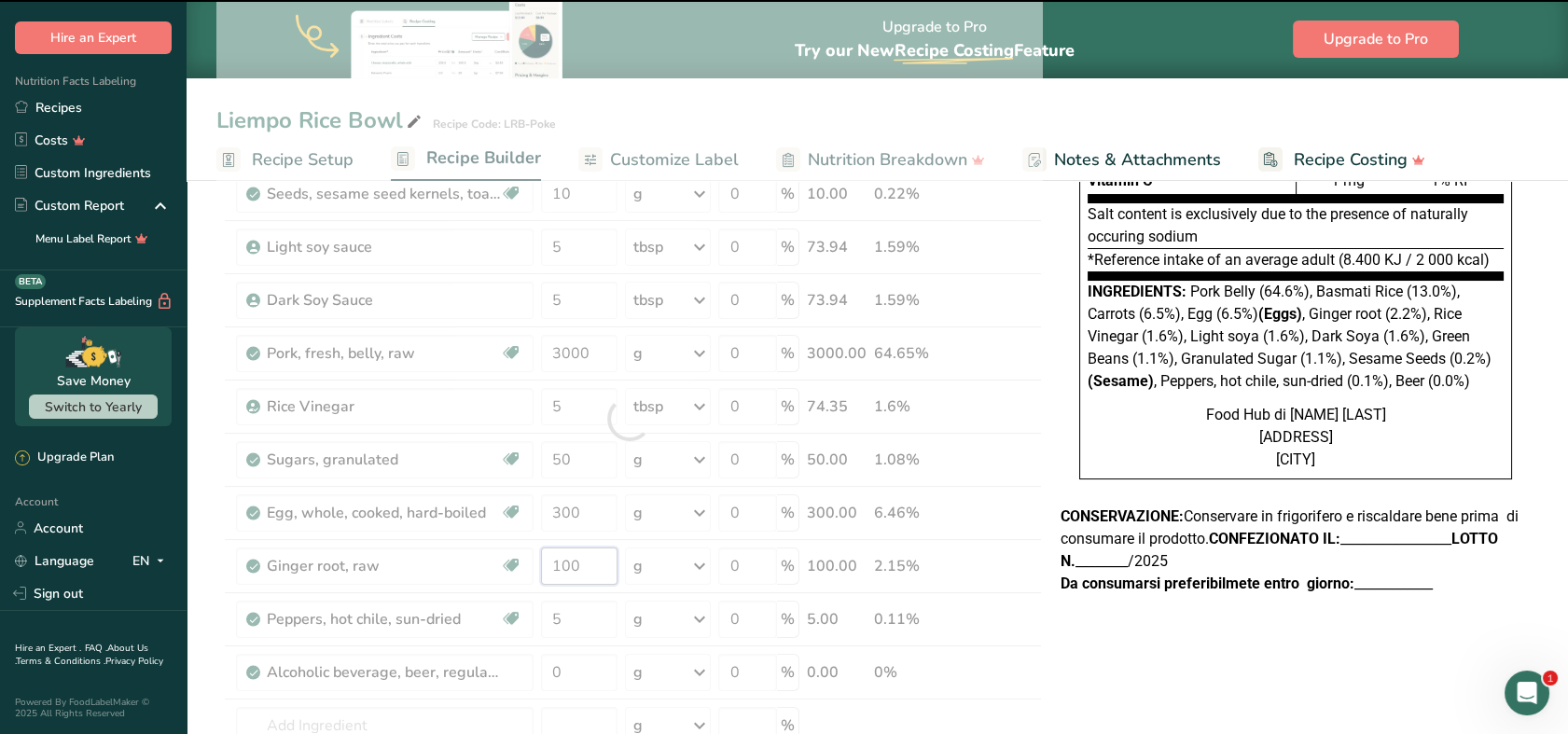 drag, startPoint x: 600, startPoint y: 569, endPoint x: 551, endPoint y: 567, distance: 49.0408 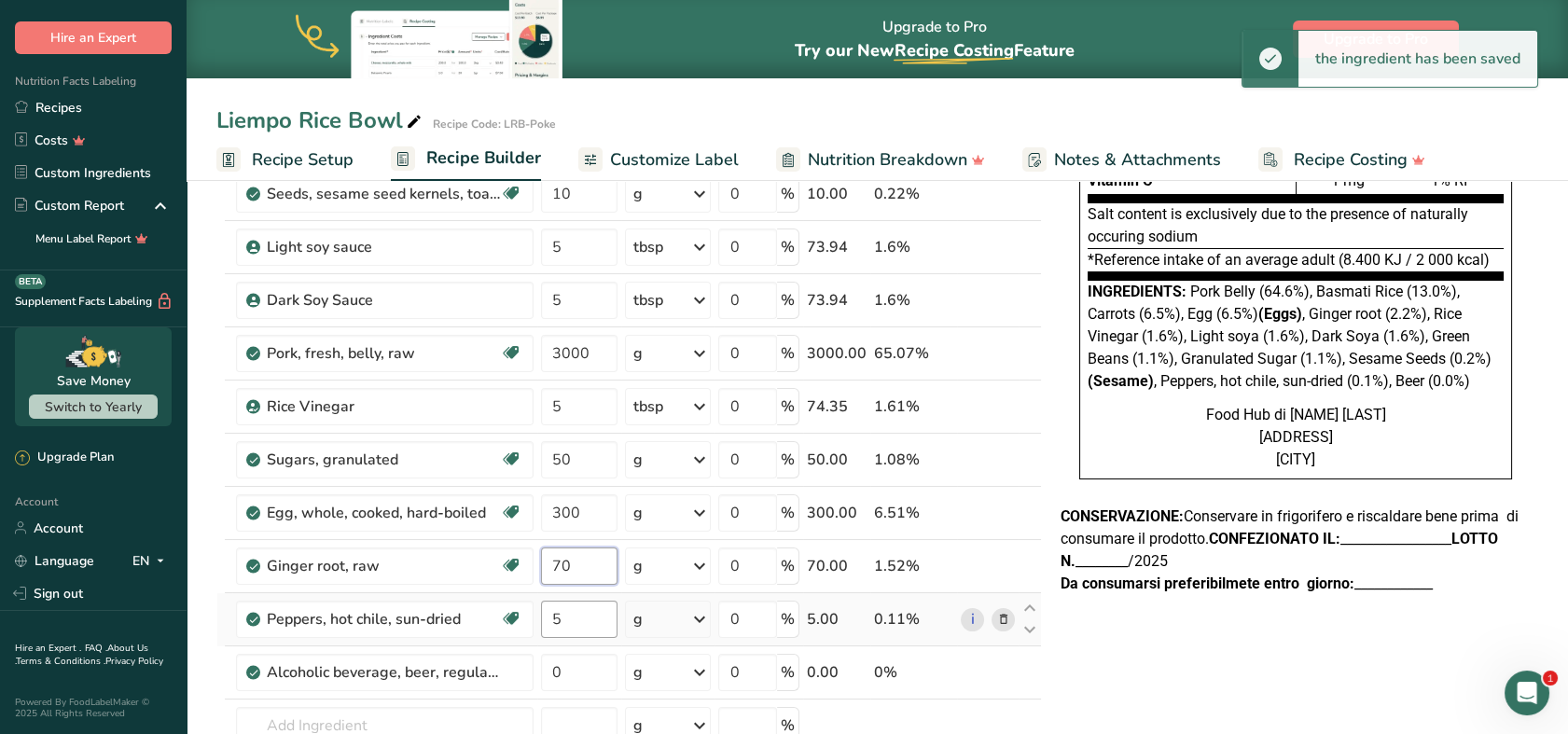 type on "70" 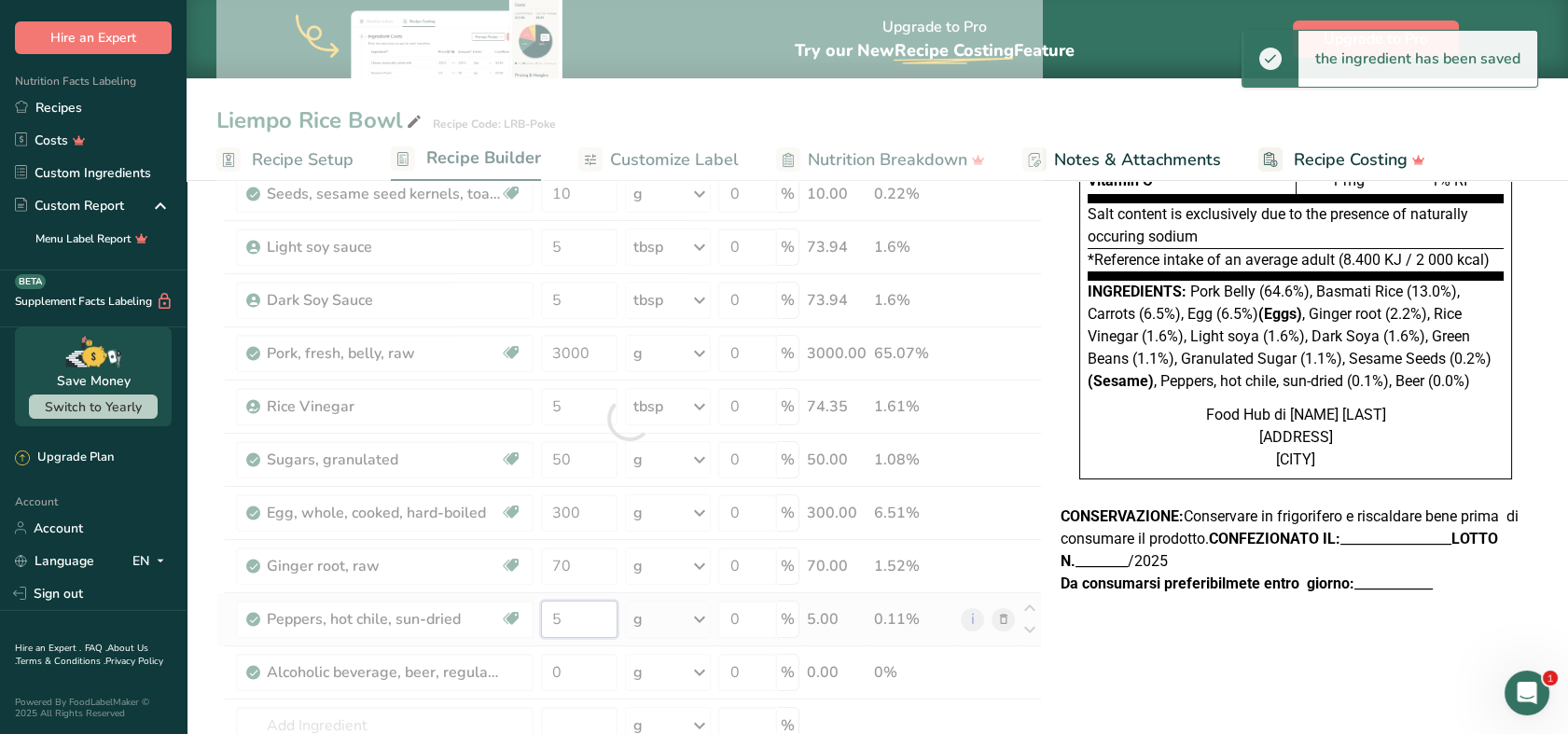 click on "Ingredient *
Amount *
Unit *
Waste *   .a-a{fill:#347362;}.b-a{fill:#fff;}          Grams
Percentage
Carrots, cooked, boiled, drained, without salt
Dairy free
Gluten free
Vegan
Vegetarian
Soy free
300
g
Portions
1 tbsp
0.5 cup slices
1 carrot
Weight Units
g
kg
mg
See more
Volume Units
l
Volume units require a density conversion. If you know your ingredient's density enter it below. Otherwise, click on "RIA" our AI Regulatory bot - she will be able to help you
lb/ft3
g/cm3
Confirm
mL" at bounding box center (629, 419) 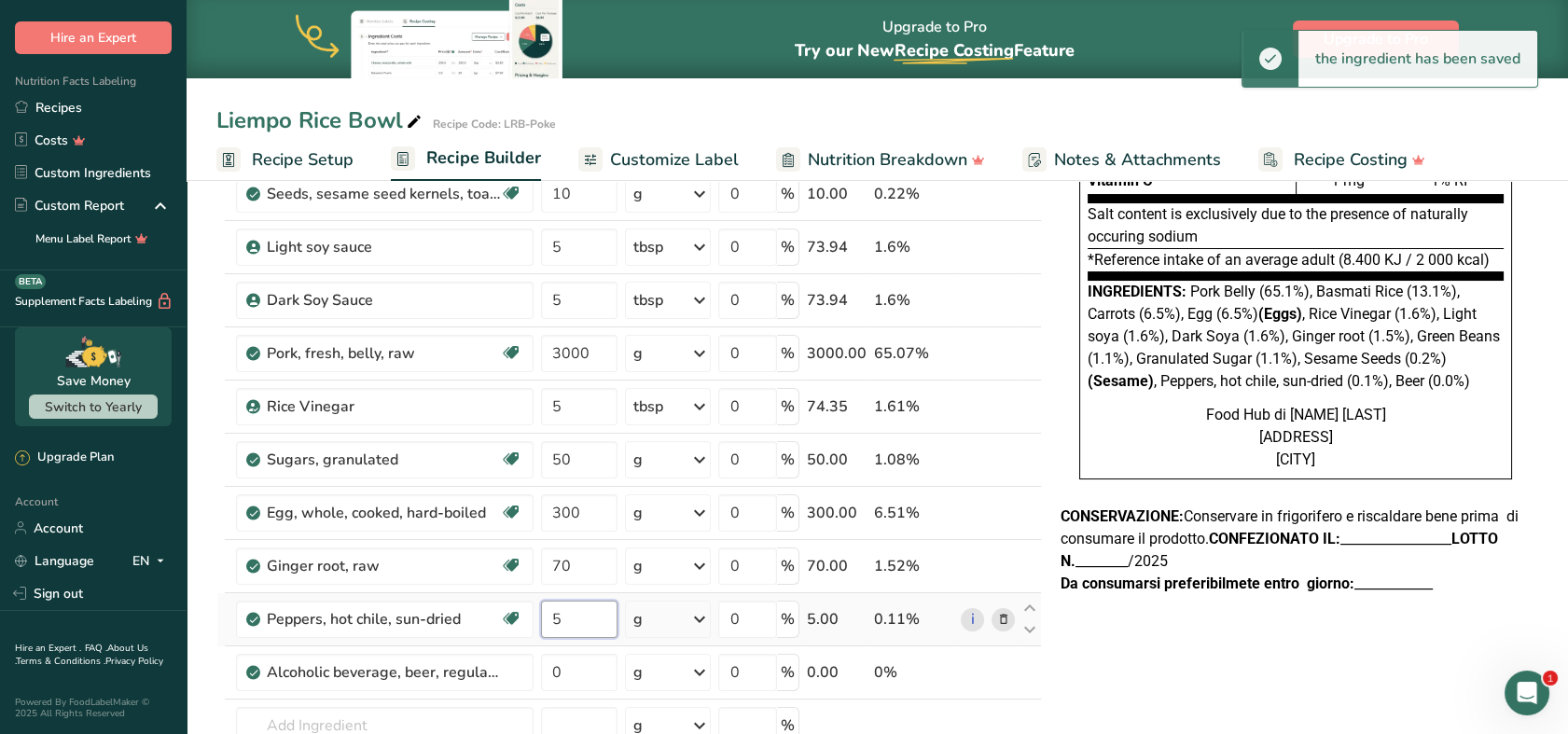 drag, startPoint x: 582, startPoint y: 620, endPoint x: 564, endPoint y: 621, distance: 18.027756 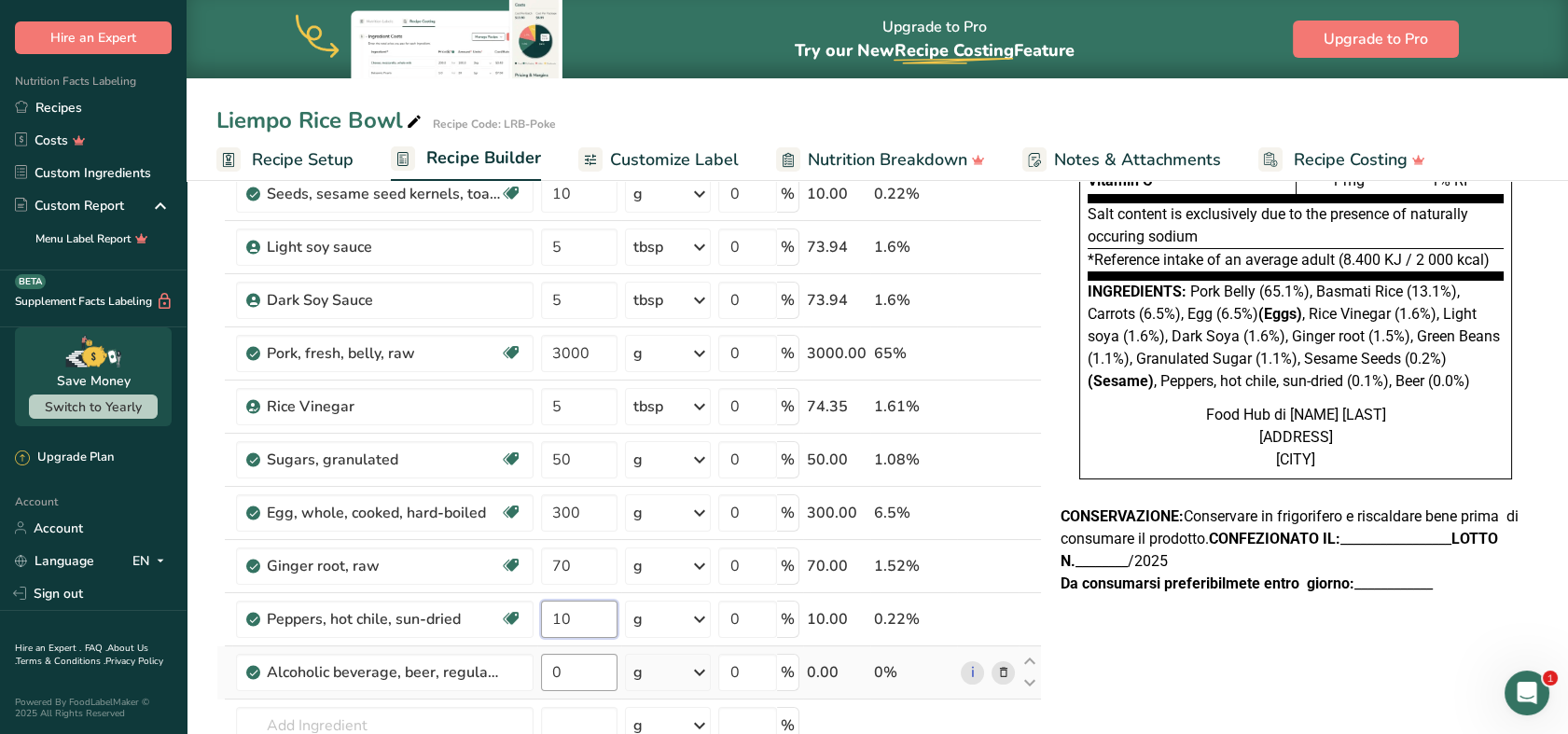 type on "10" 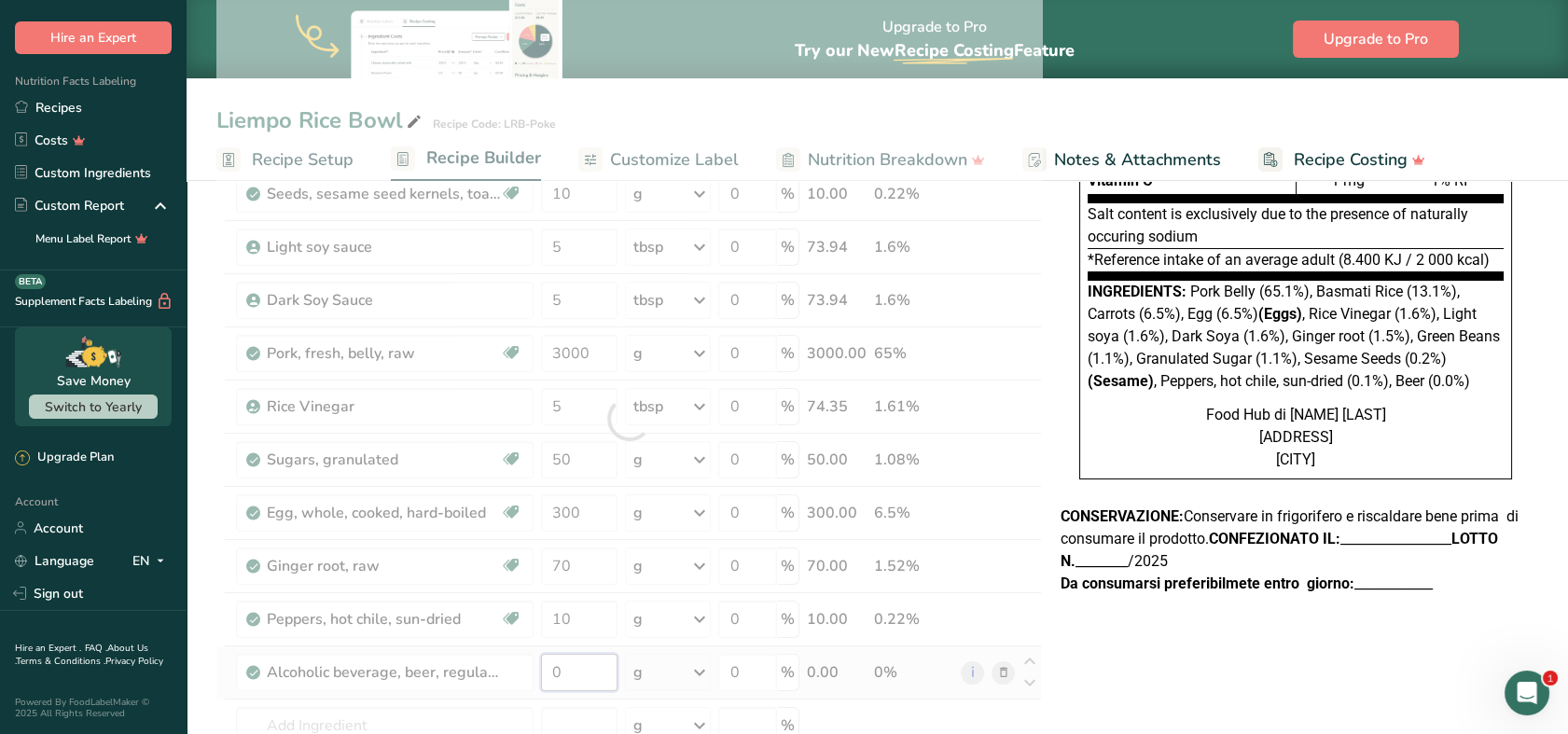 click on "Ingredient *
Amount *
Unit *
Waste *   .a-a{fill:#347362;}.b-a{fill:#fff;}          Grams
Percentage
Carrots, cooked, boiled, drained, without salt
Dairy free
Gluten free
Vegan
Vegetarian
Soy free
300
g
Portions
1 tbsp
0.5 cup slices
1 carrot
Weight Units
g
kg
mg
See more
Volume Units
l
Volume units require a density conversion. If you know your ingredient's density enter it below. Otherwise, click on "RIA" our AI Regulatory bot - she will be able to help you
lb/ft3
g/cm3
Confirm
mL" at bounding box center (629, 419) 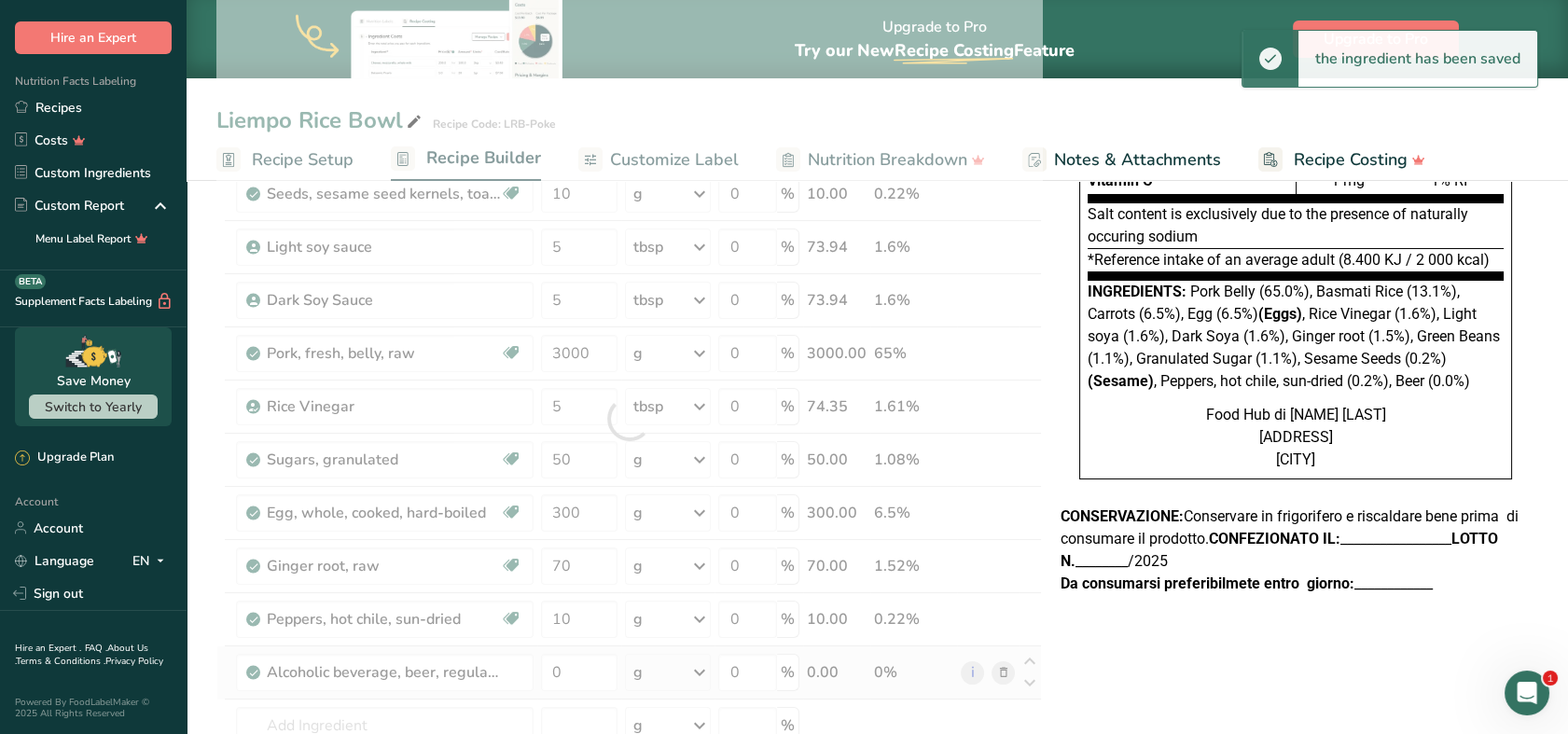 click on "Ingredient *
Amount *
Unit *
Waste *   .a-a{fill:#347362;}.b-a{fill:#fff;}          Grams
Percentage
Carrots, cooked, boiled, drained, without salt
Dairy free
Gluten free
Vegan
Vegetarian
Soy free
300
g
Portions
1 tbsp
0.5 cup slices
1 carrot
Weight Units
g
kg
mg
See more
Volume Units
l
Volume units require a density conversion. If you know your ingredient's density enter it below. Otherwise, click on "RIA" our AI Regulatory bot - she will be able to help you
lb/ft3
g/cm3
Confirm
mL" at bounding box center [629, 419] 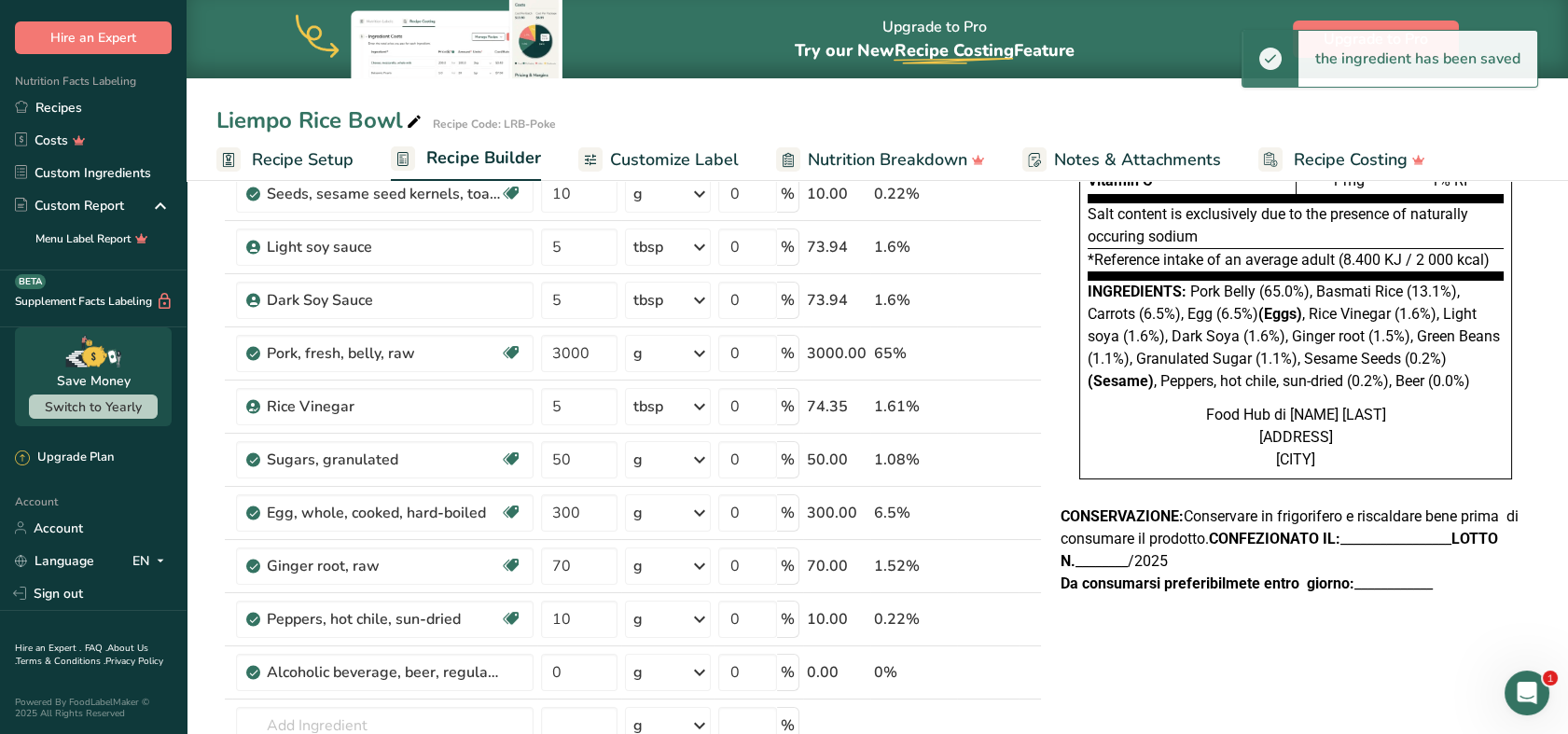 click at bounding box center [699, 672] 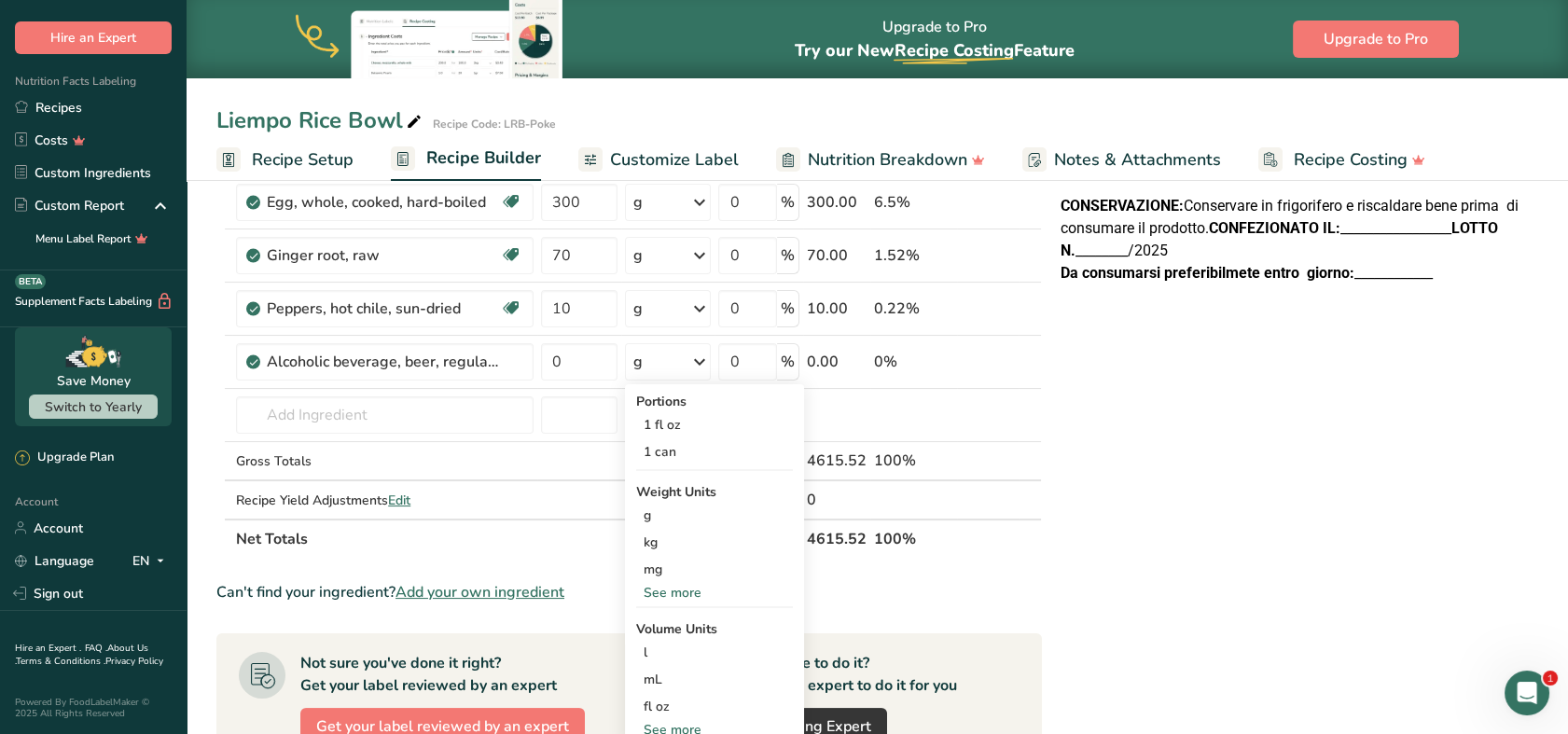 scroll, scrollTop: 725, scrollLeft: 0, axis: vertical 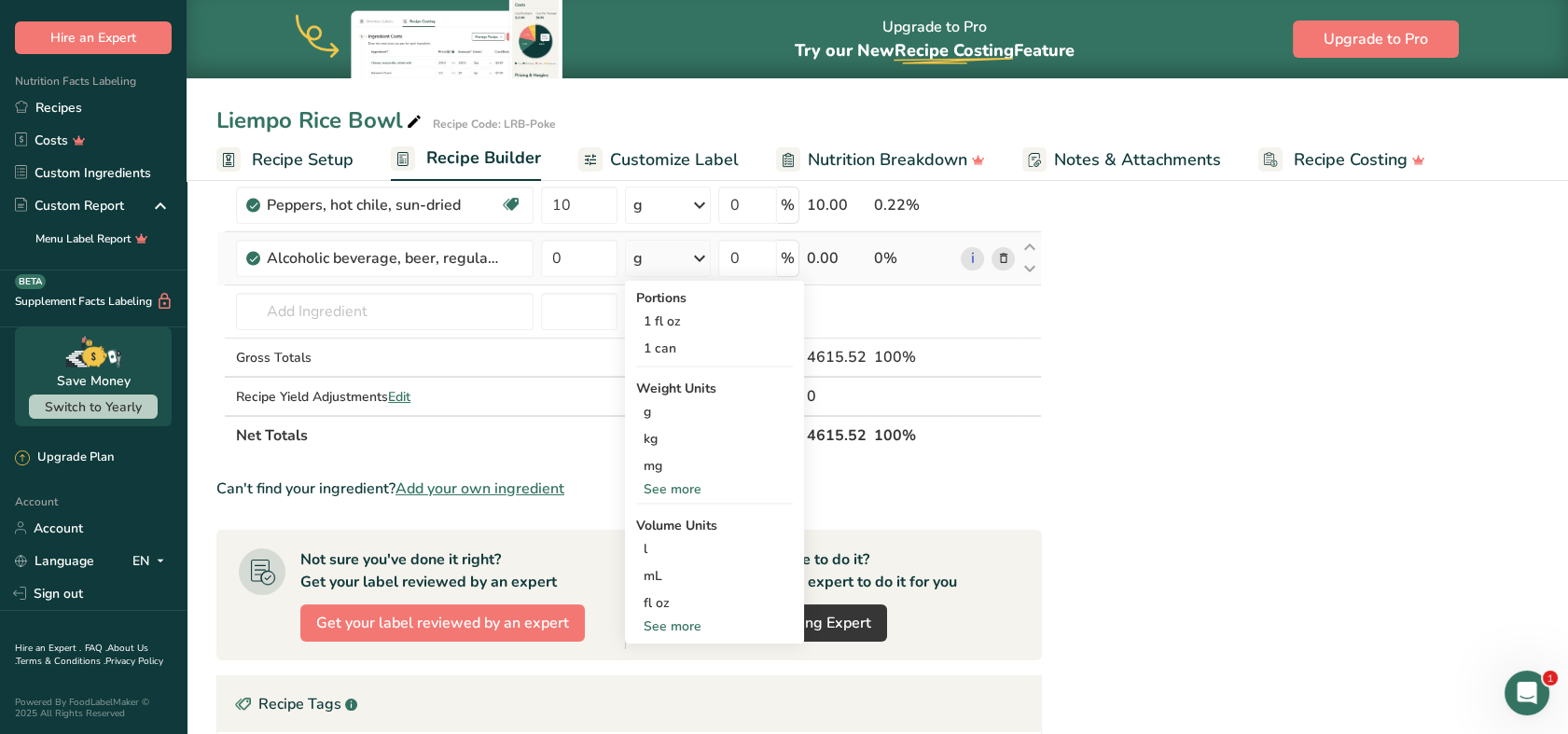 click on "See more" at bounding box center [715, 489] 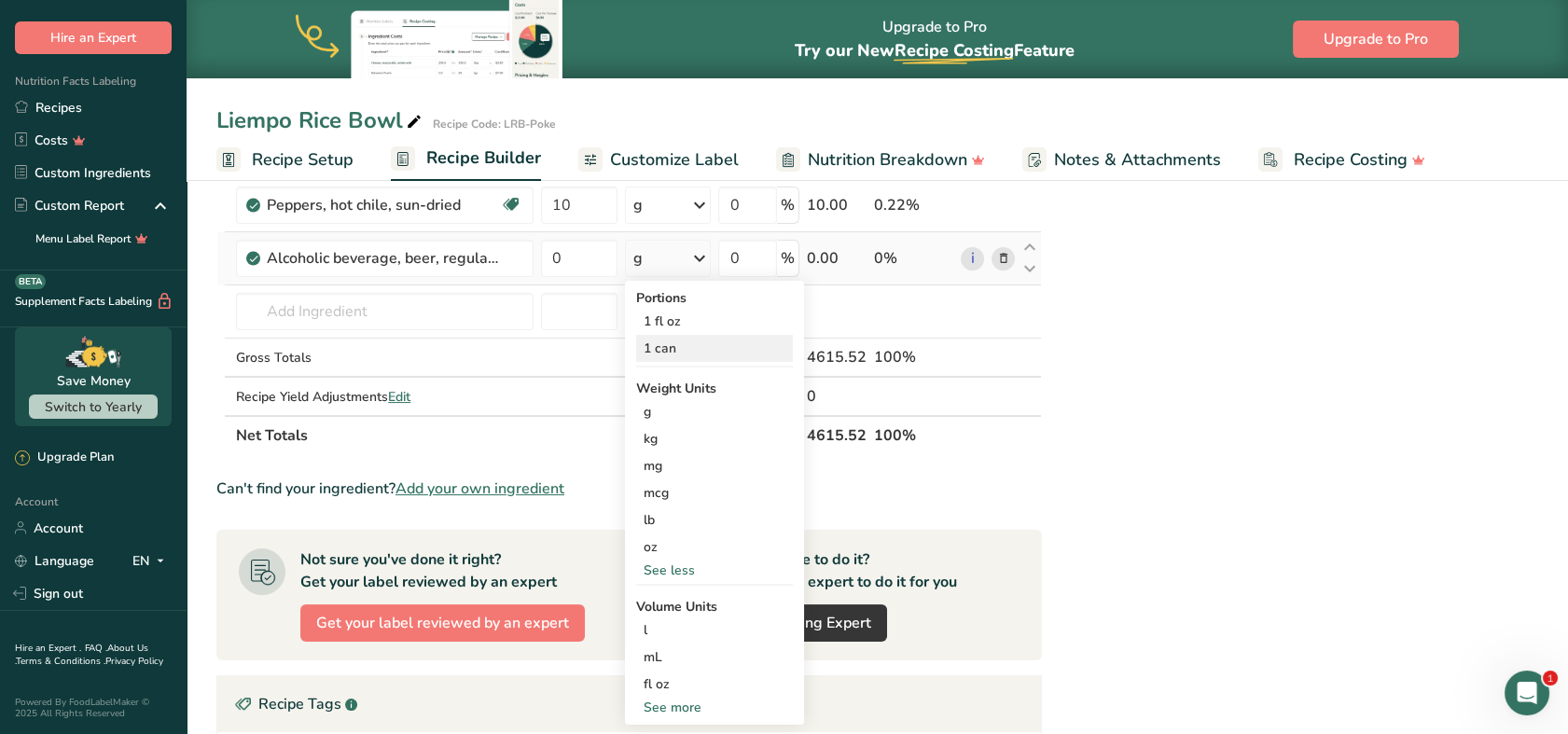 click on "1 can" at bounding box center [715, 348] 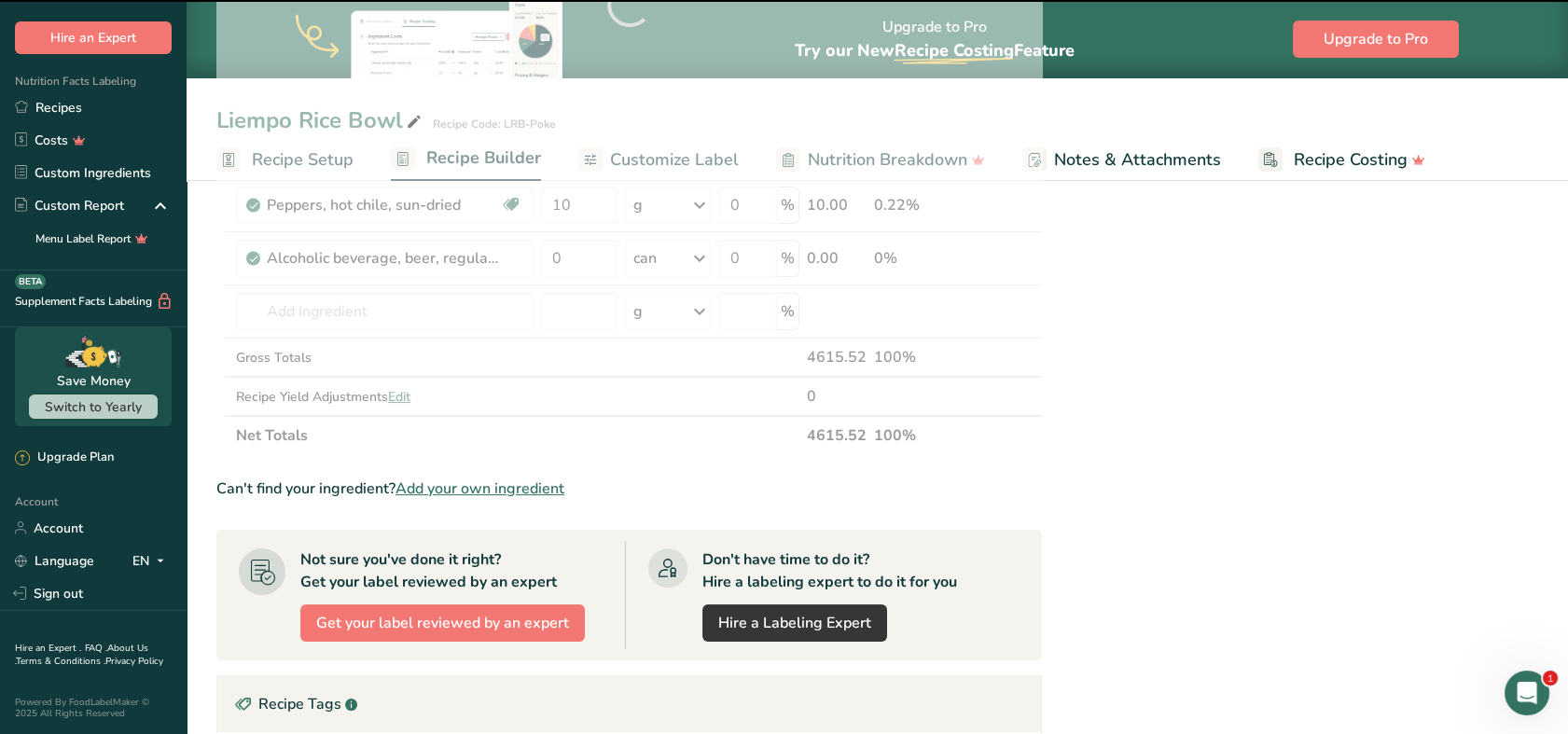 click at bounding box center (629, 5) 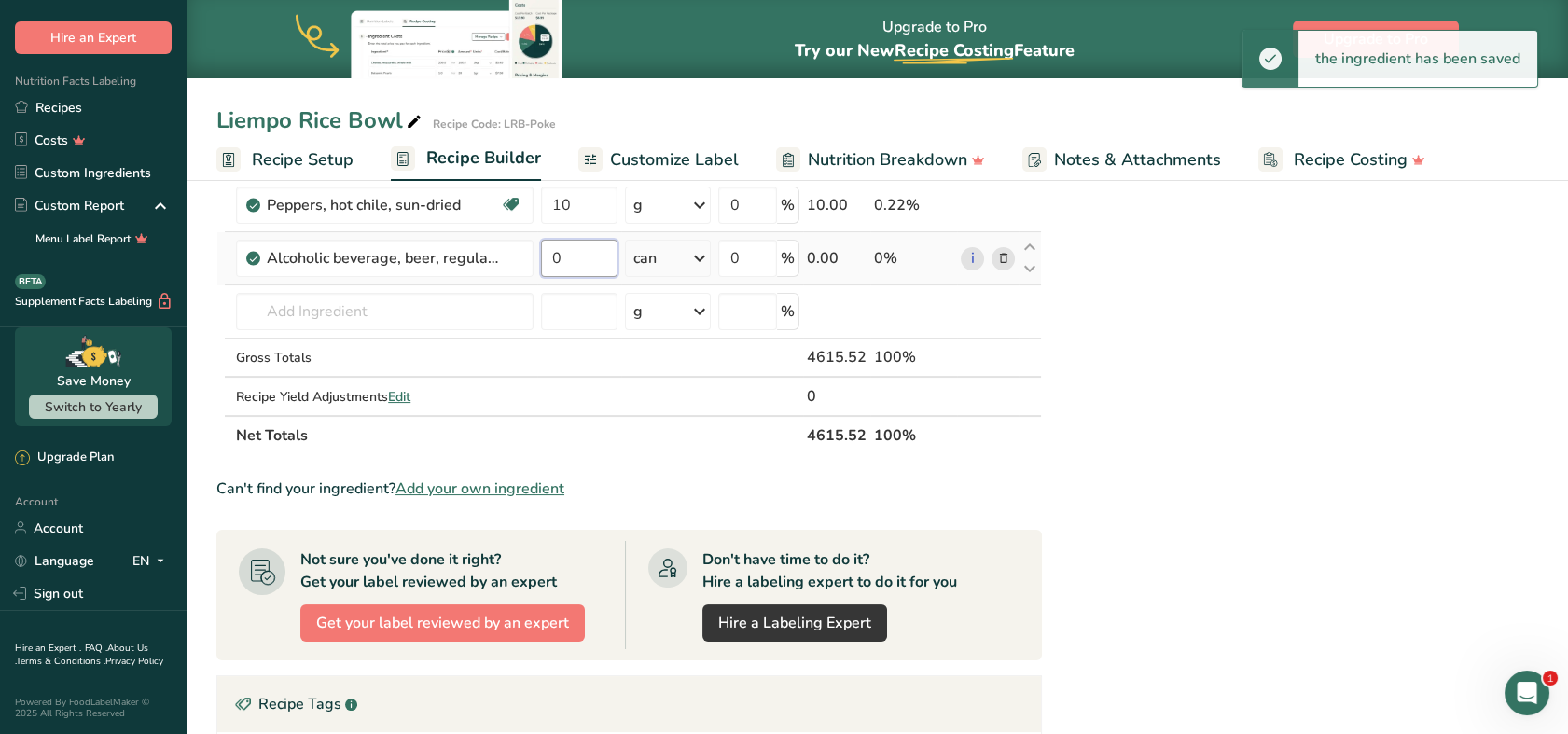 drag, startPoint x: 575, startPoint y: 256, endPoint x: 538, endPoint y: 254, distance: 37.054015 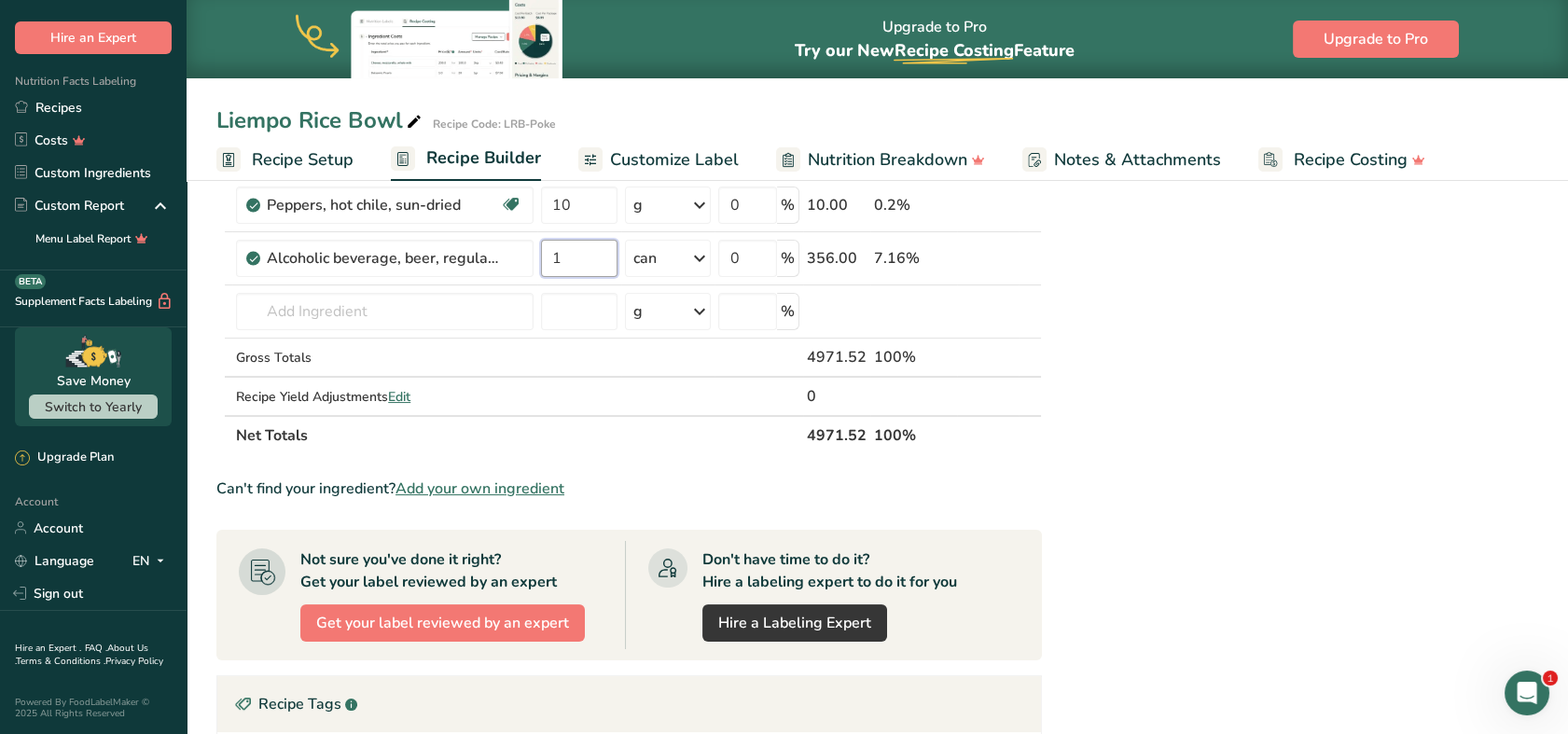 type on "1" 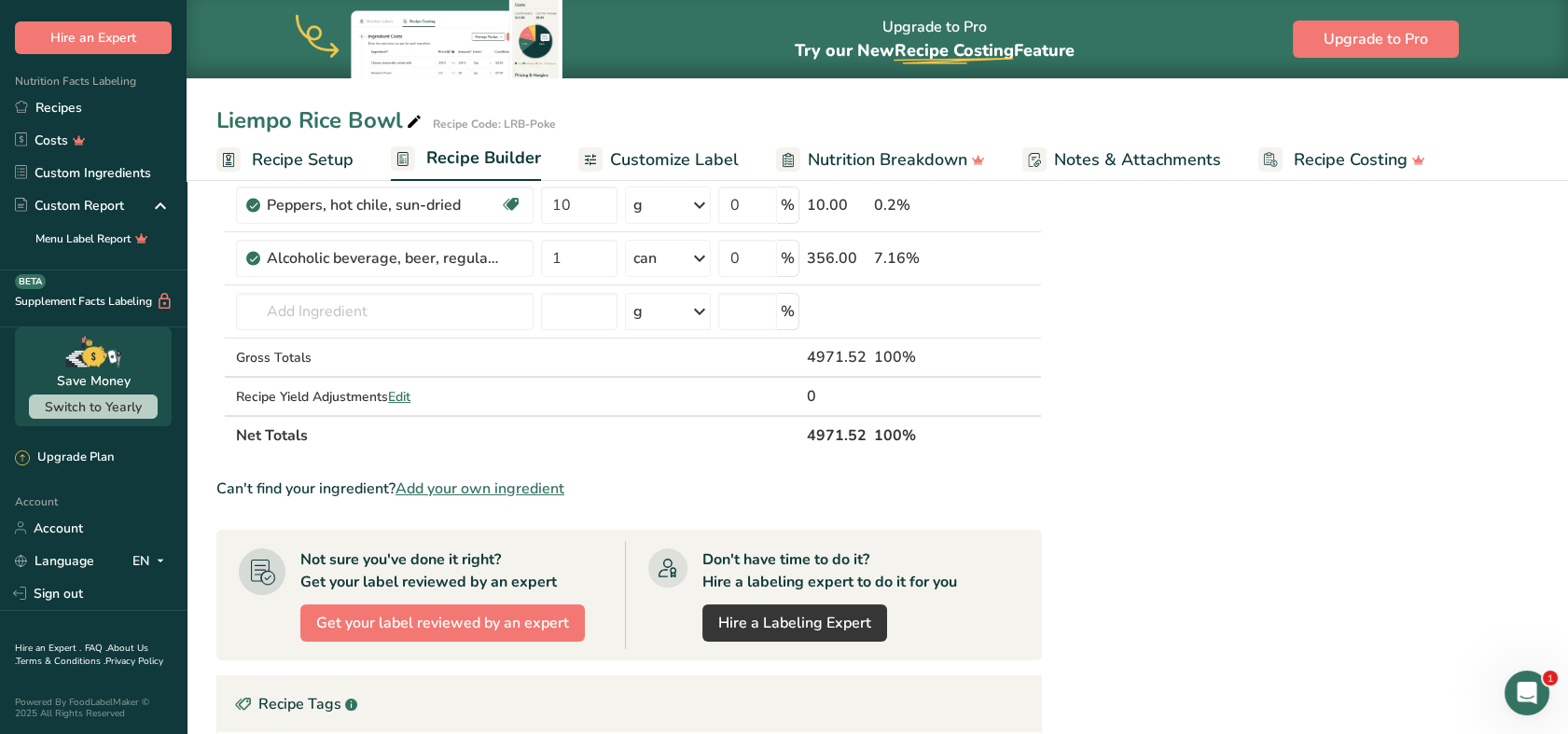 click on "Nutrition Facts
Energy
Fat
Of which Saturates
Carbohydrates
Of which Sugars
Protein
Salt
Vitamin C
Per 100g
1579 kj / 377 kcal
35 g
13 g
6 g
2 g
8 g
0.09 g
1 mg
1% RI*
Salt content is exclusively due to the presence of naturally occuring sodium
*Reference intake of an average adult (8.400 KJ / 2 000 kcal)
Ingredients:
Pork Belly (65.0%), Basmati Rice (13.1%), Carrots (6.5%), Egg (6.5%)  (Eggs) (Sesame)" at bounding box center (1296, 264) 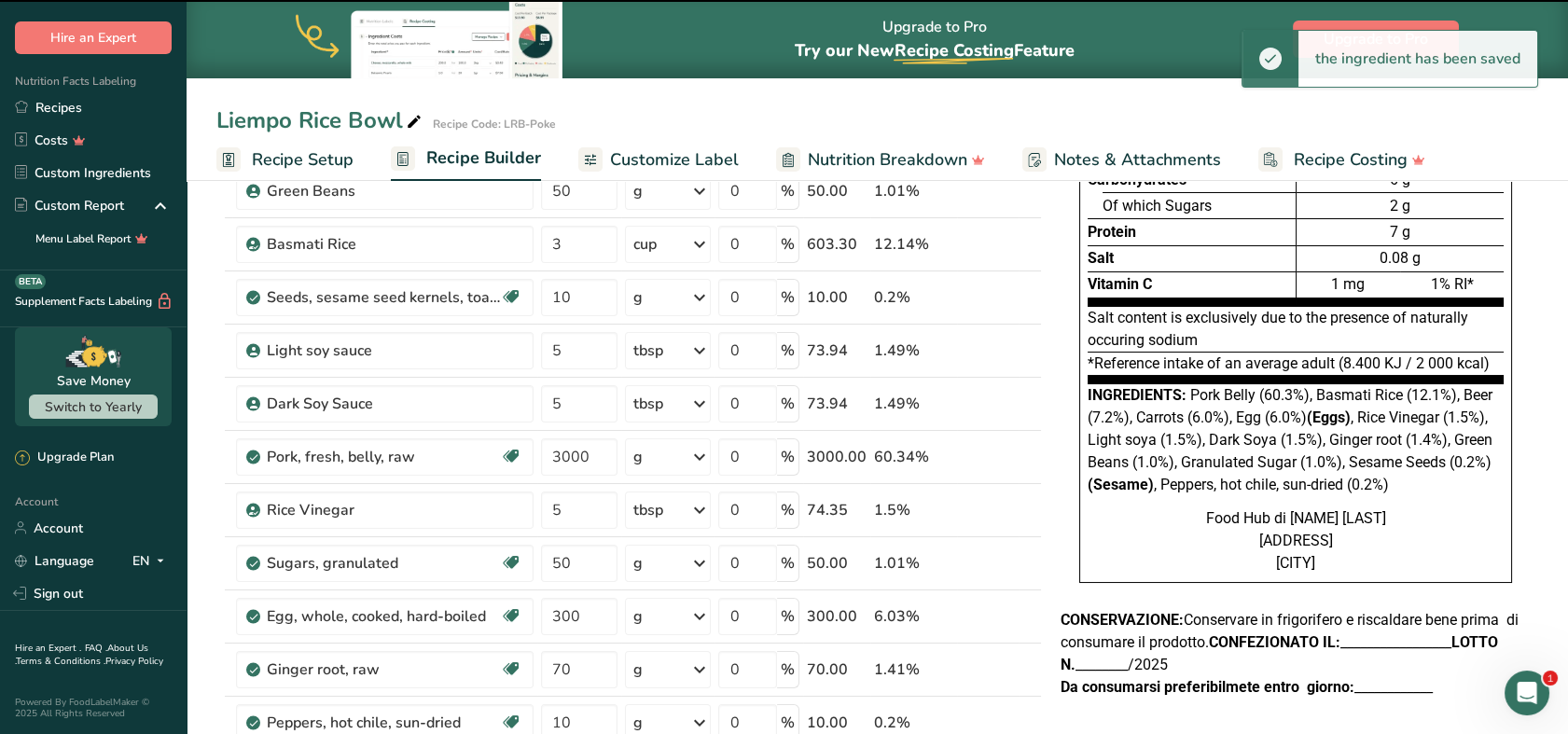 scroll, scrollTop: 0, scrollLeft: 0, axis: both 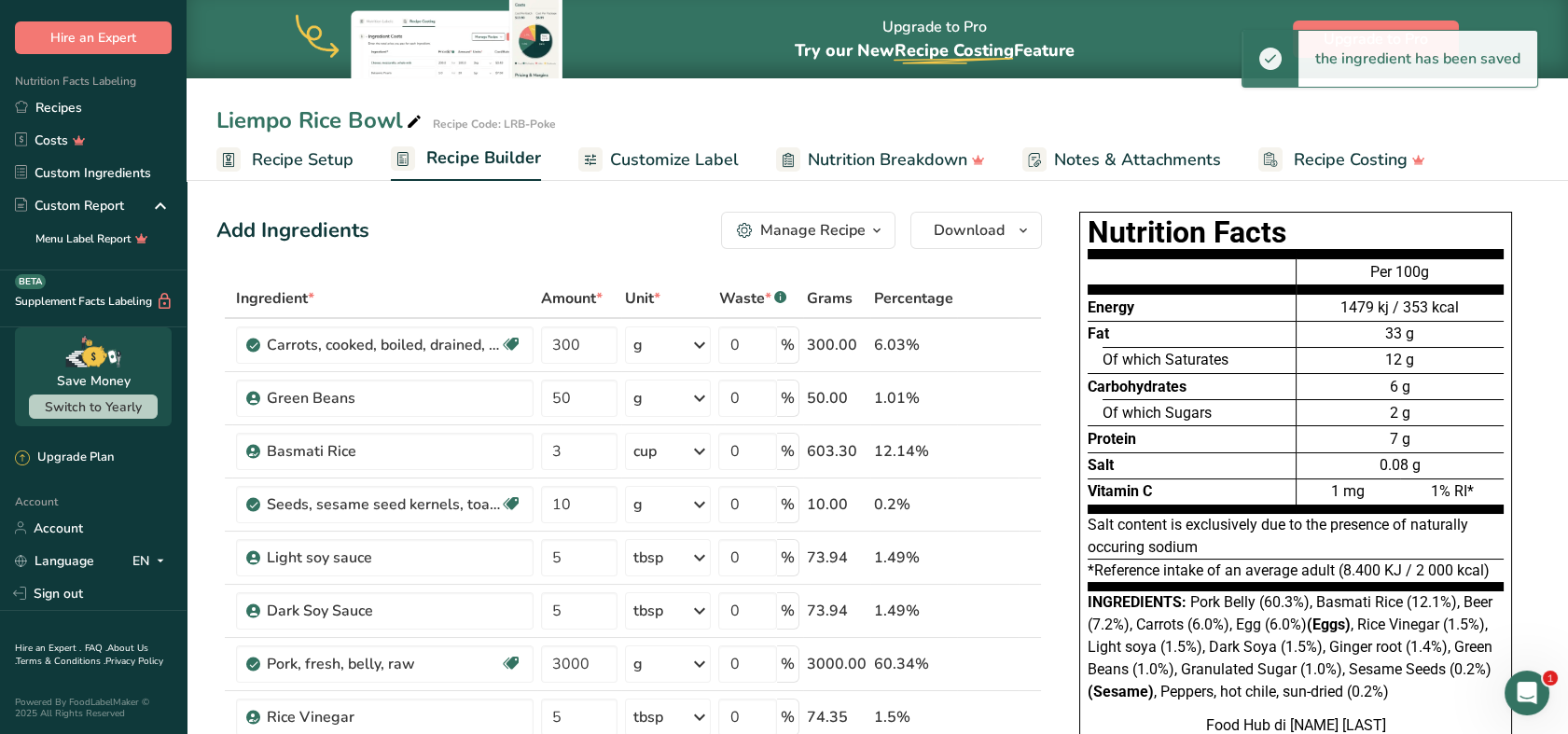 click on "Recipe Setup" at bounding box center [302, 159] 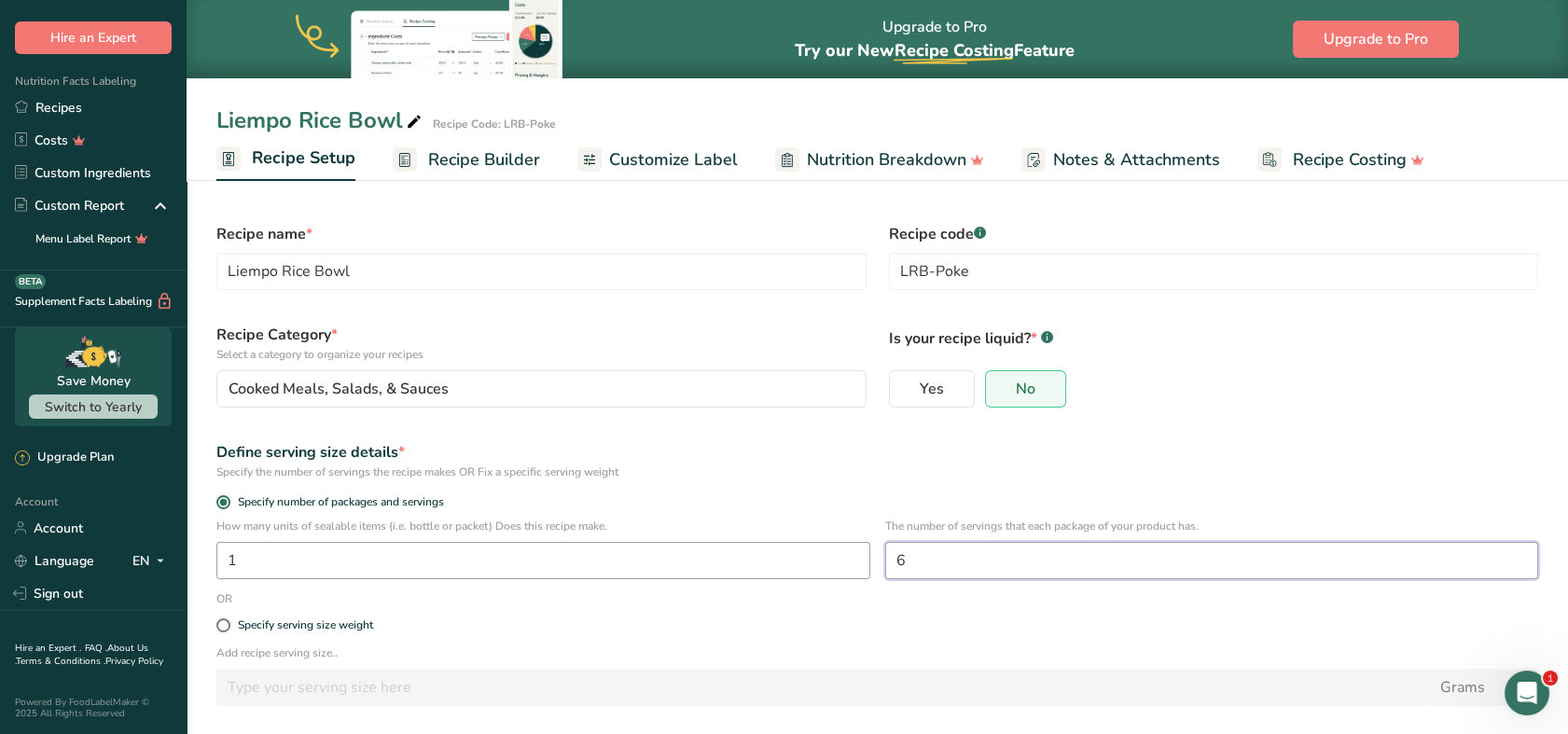 drag, startPoint x: 918, startPoint y: 561, endPoint x: 858, endPoint y: 569, distance: 60.530984 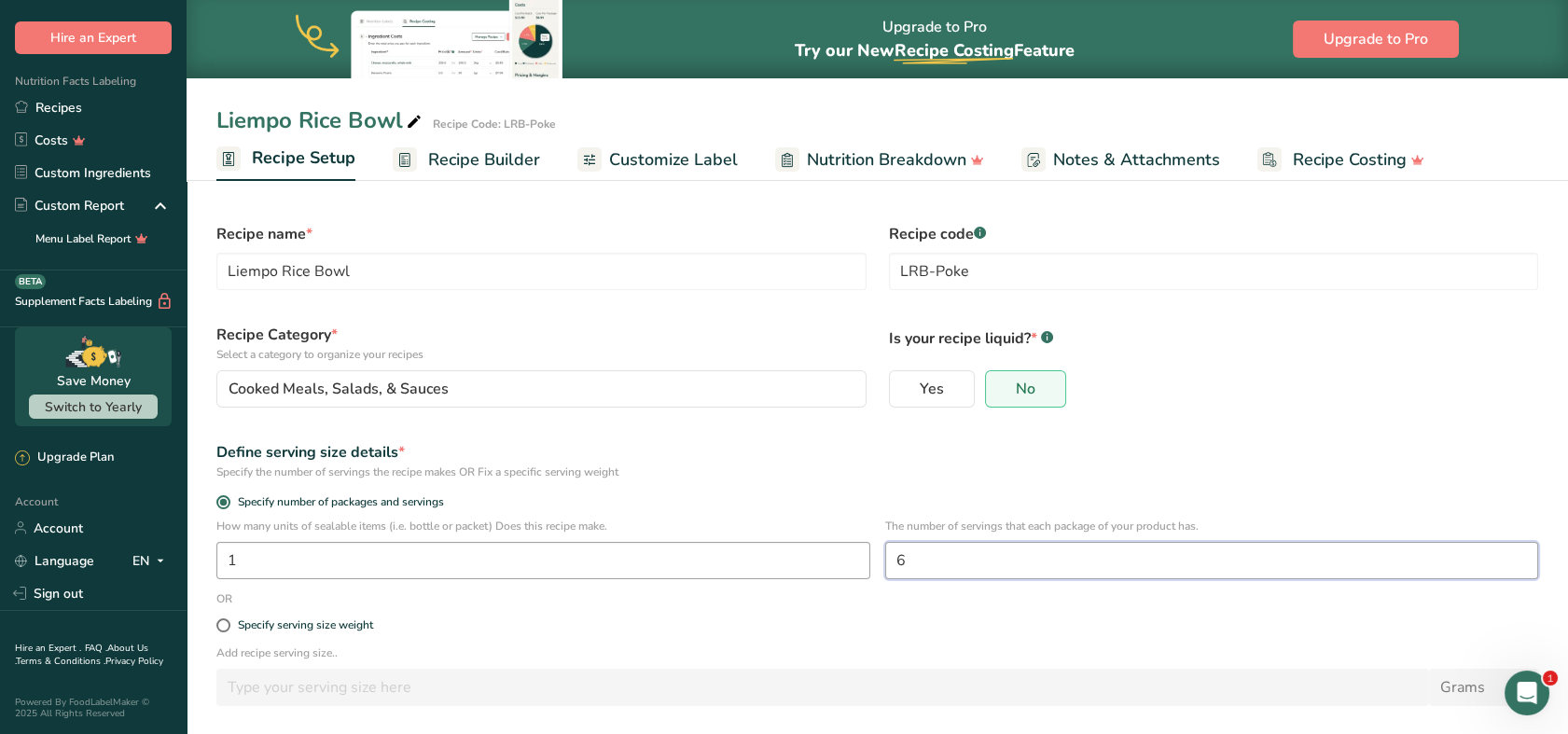 click on "How many units of sealable items (i.e. bottle or packet) Does this recipe make.
1
The number of servings that each package of your product has.
6" at bounding box center [877, 554] 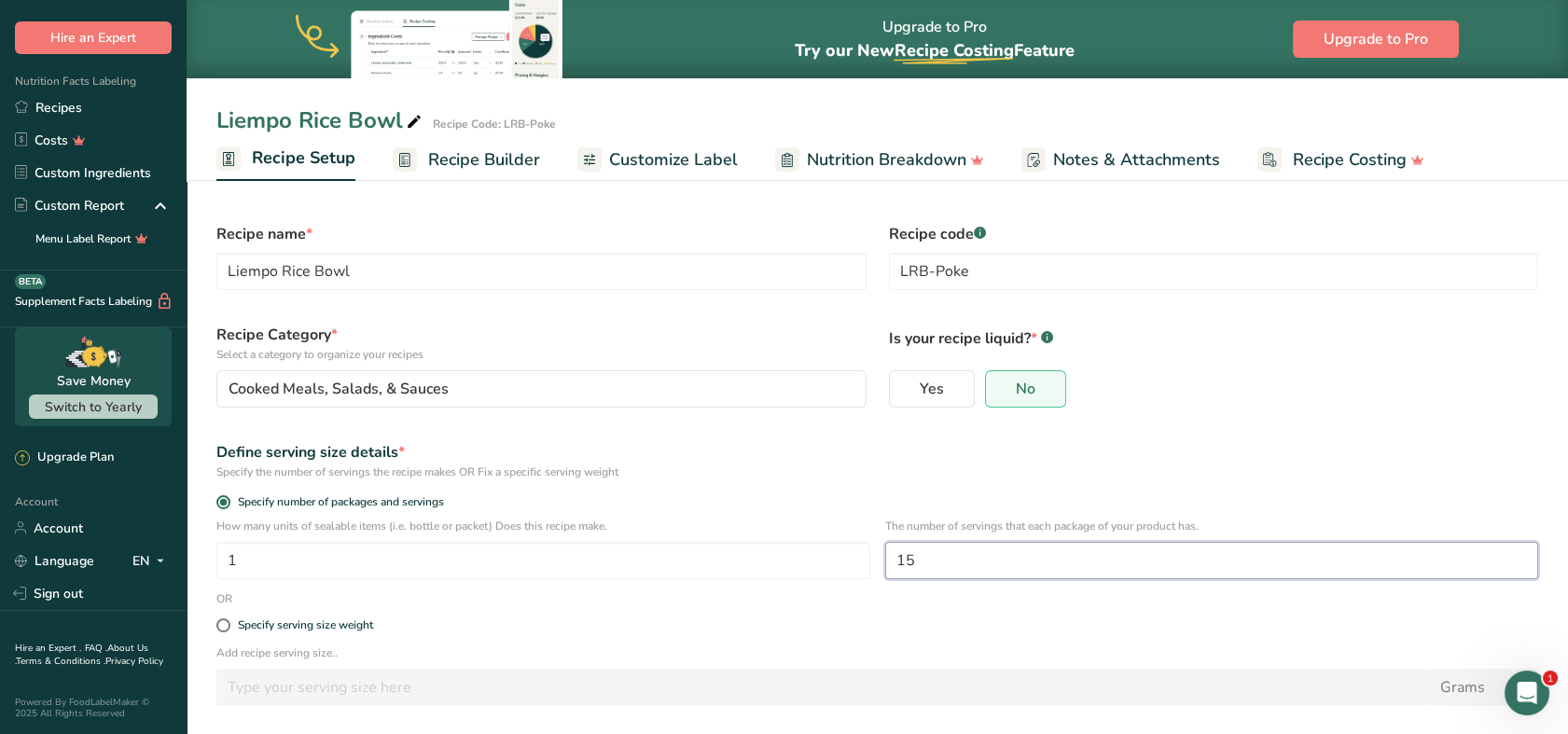 type on "15" 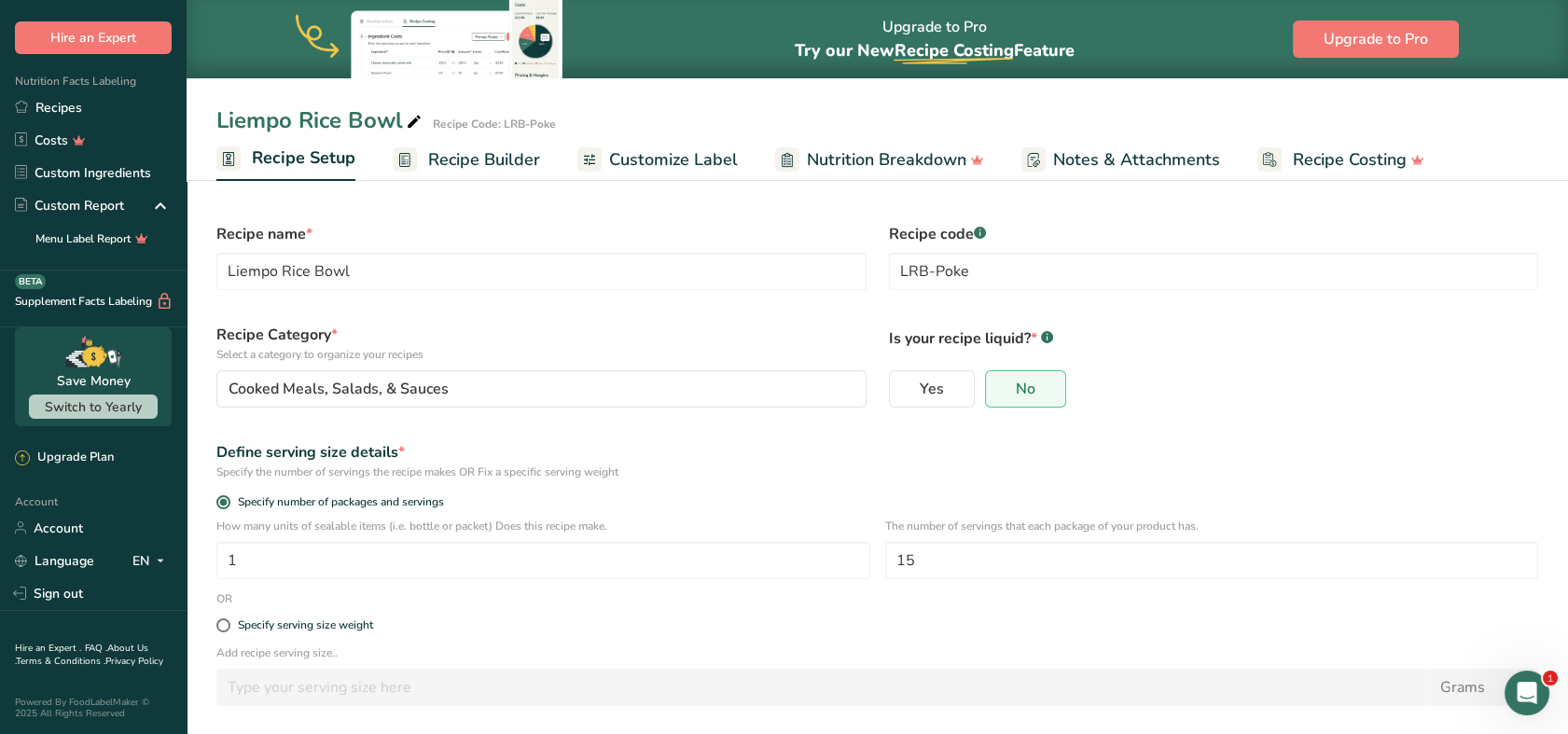 click on "Liempo Rice Bowl
Recipe Code: LRB-Poke
Recipe Setup                       Recipe Builder   Customize Label               Nutrition Breakdown                 Notes & Attachments                 Recipe Costing" at bounding box center (877, 90) 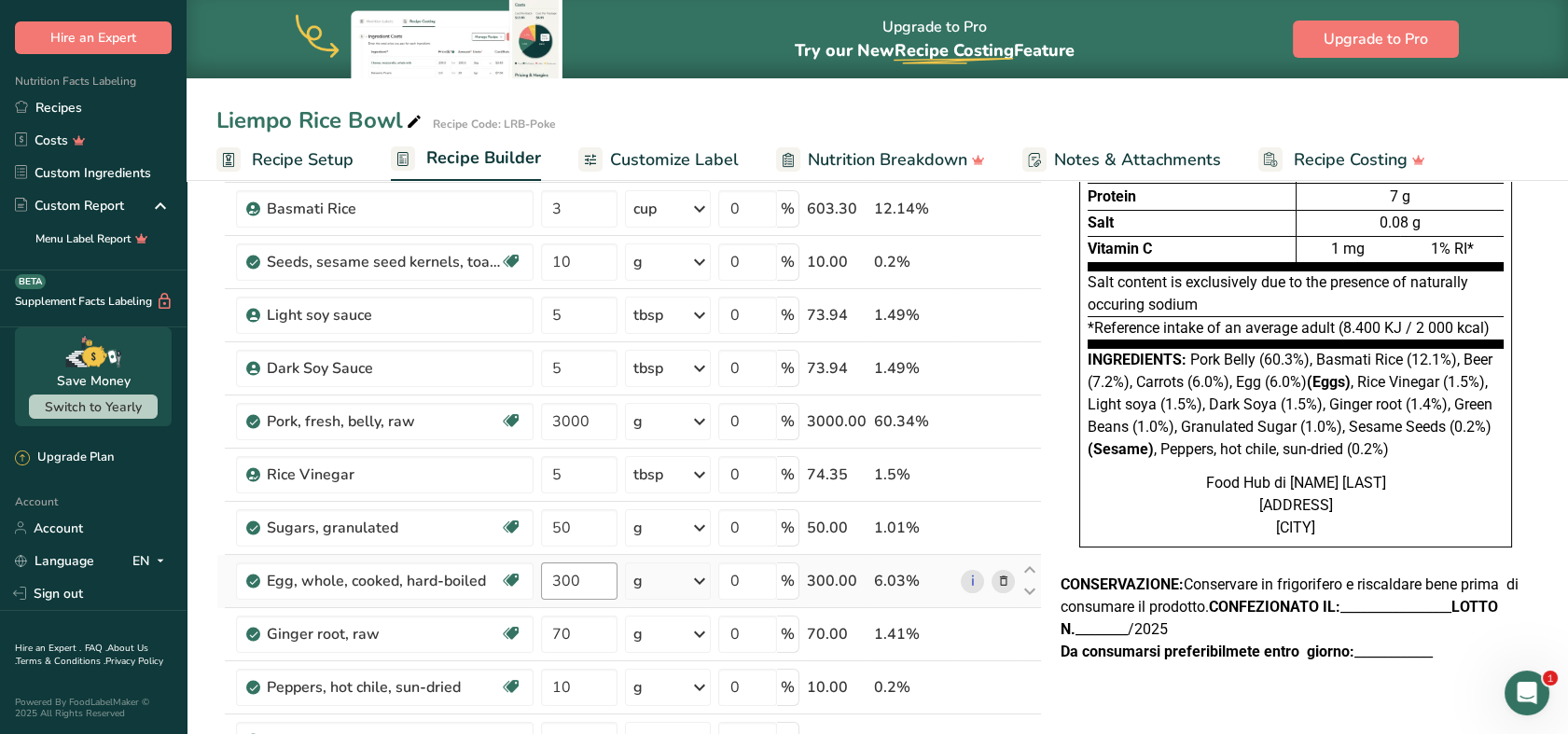 scroll, scrollTop: 207, scrollLeft: 0, axis: vertical 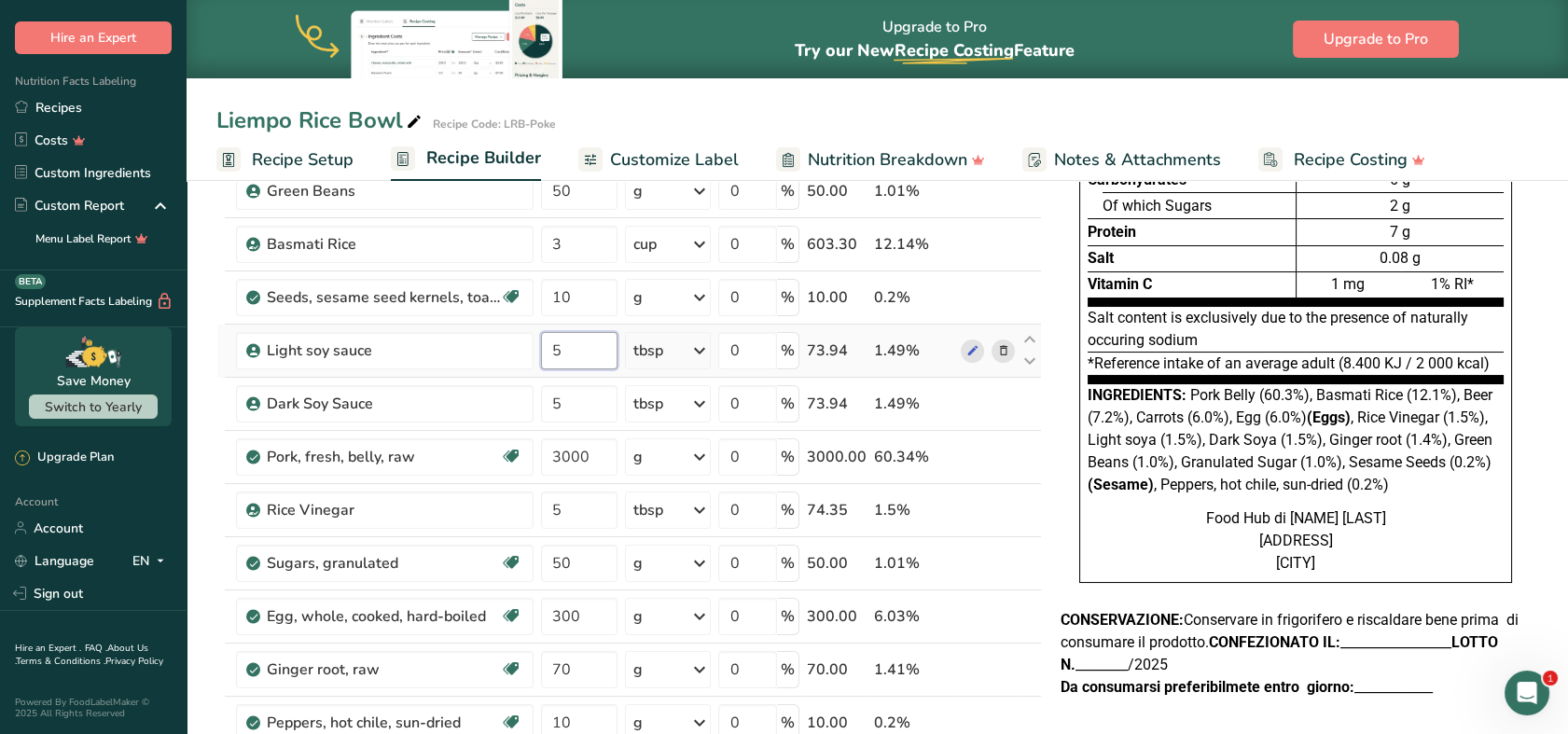 drag, startPoint x: 584, startPoint y: 353, endPoint x: 537, endPoint y: 351, distance: 47.04253 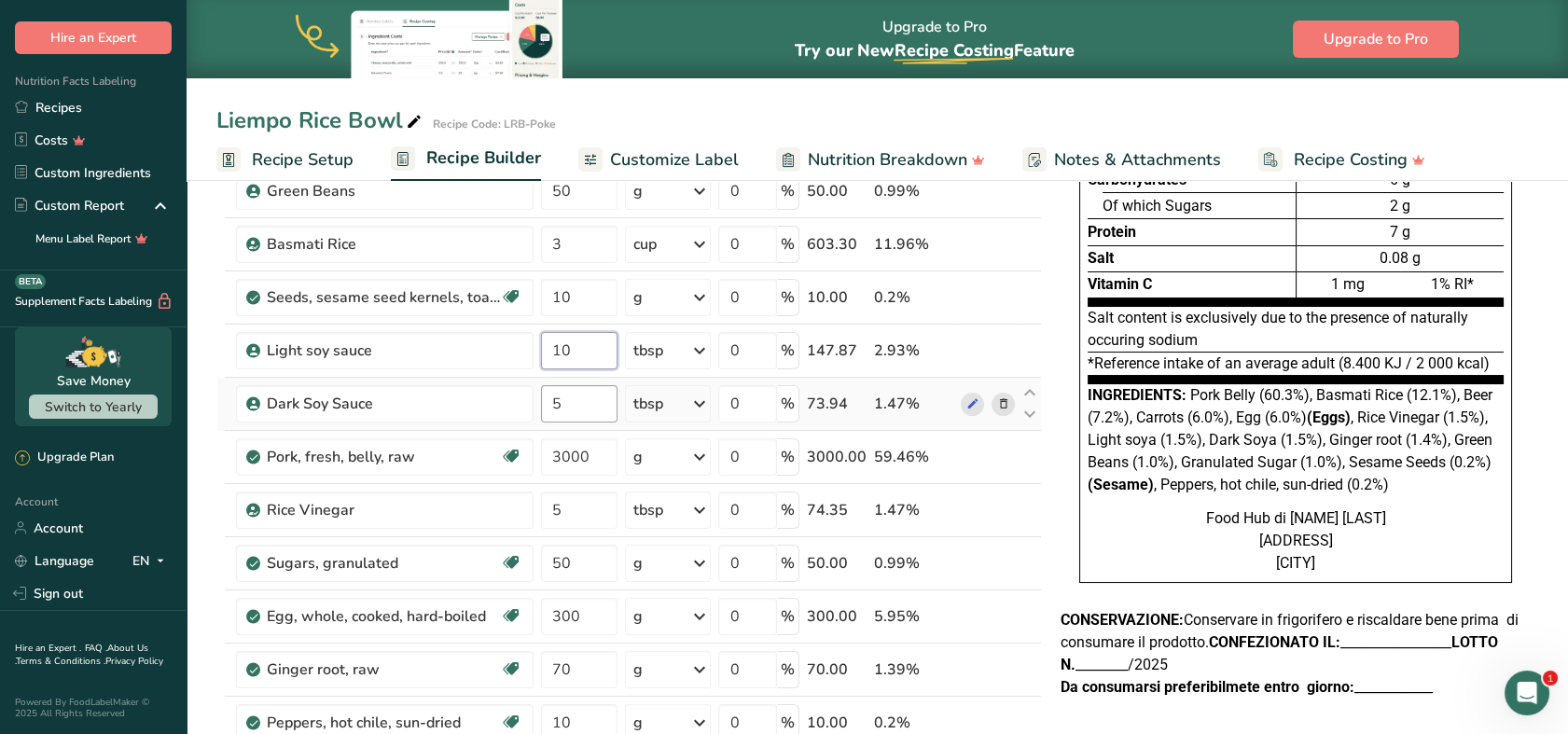 type on "10" 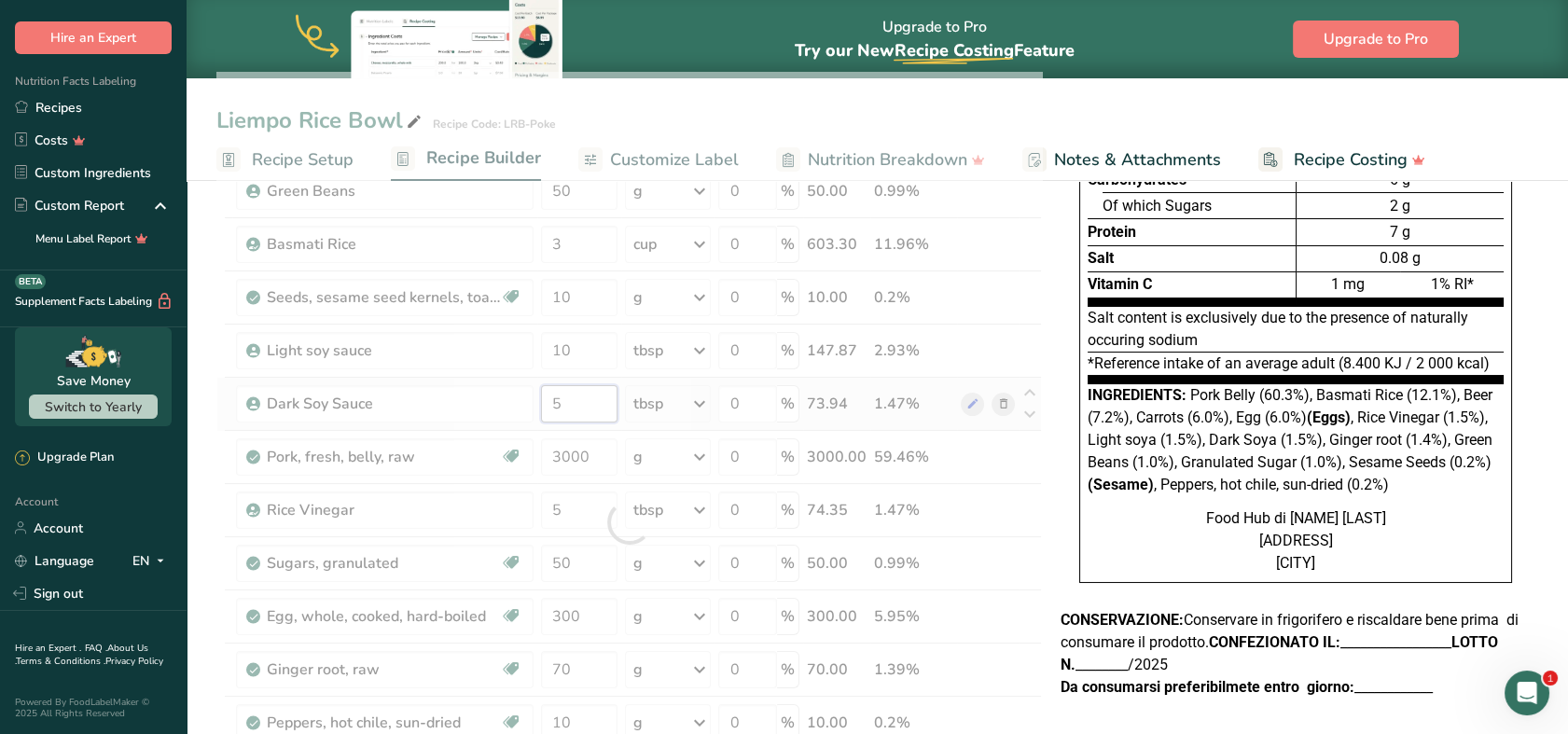 click on "Ingredient *
Amount *
Unit *
Waste *   .a-a{fill:#347362;}.b-a{fill:#fff;}          Grams
Percentage
Carrots, cooked, boiled, drained, without salt
Dairy free
Gluten free
Vegan
Vegetarian
Soy free
300
g
Portions
1 tbsp
0.5 cup slices
1 carrot
Weight Units
g
kg
mg
See more
Volume Units
l
Volume units require a density conversion. If you know your ingredient's density enter it below. Otherwise, click on "RIA" our AI Regulatory bot - she will be able to help you
lb/ft3
g/cm3
Confirm
mL" at bounding box center [629, 522] 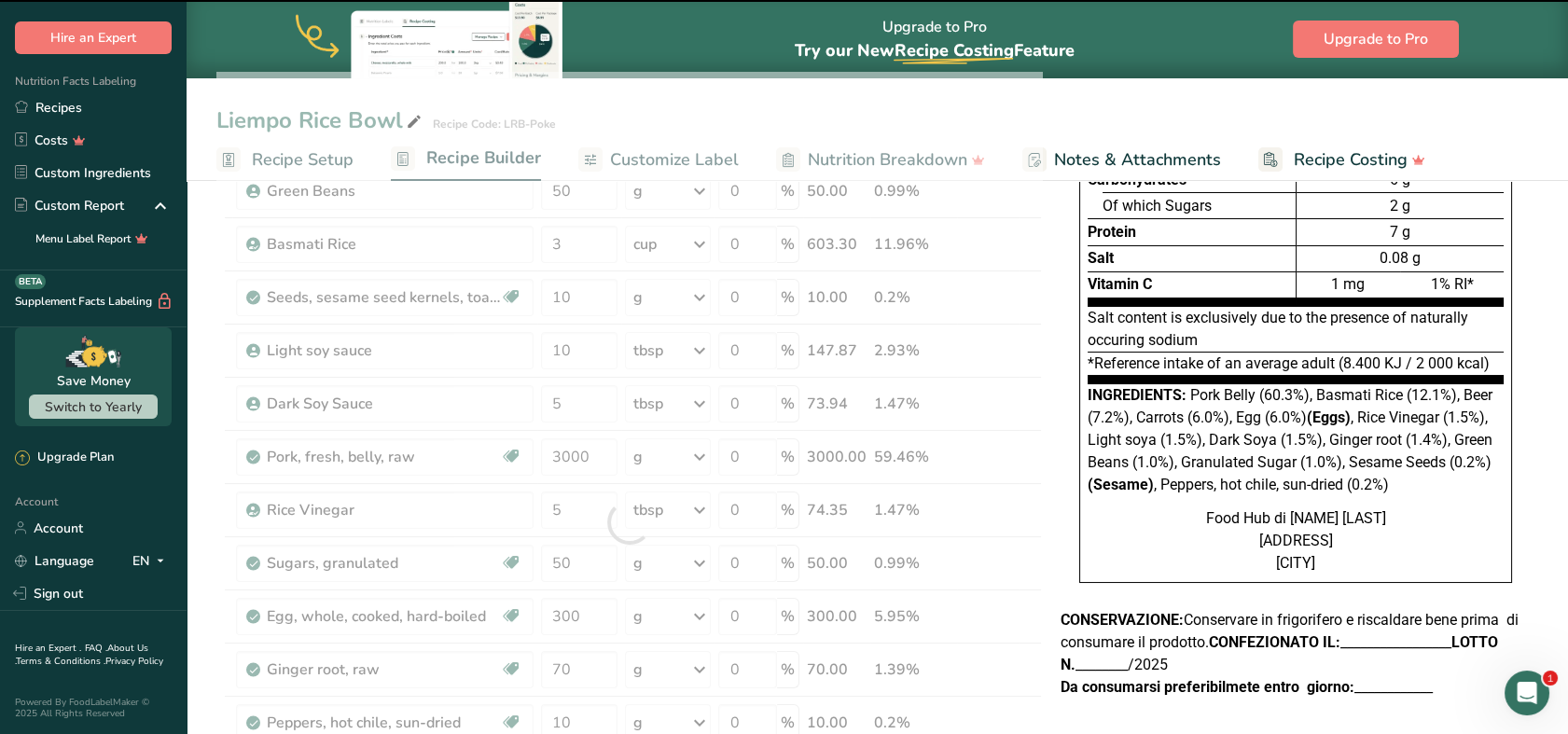 click at bounding box center [629, 522] 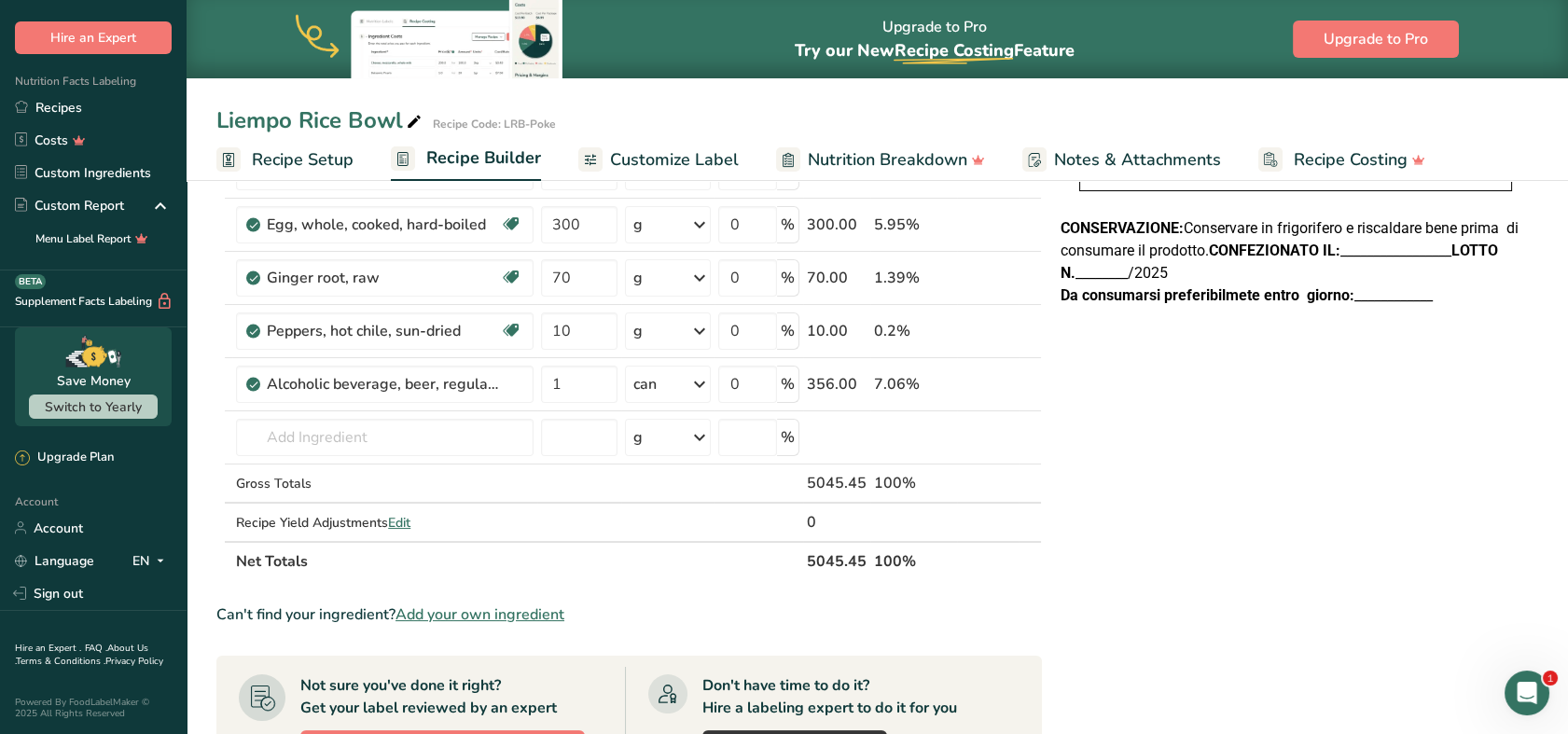 scroll, scrollTop: 621, scrollLeft: 0, axis: vertical 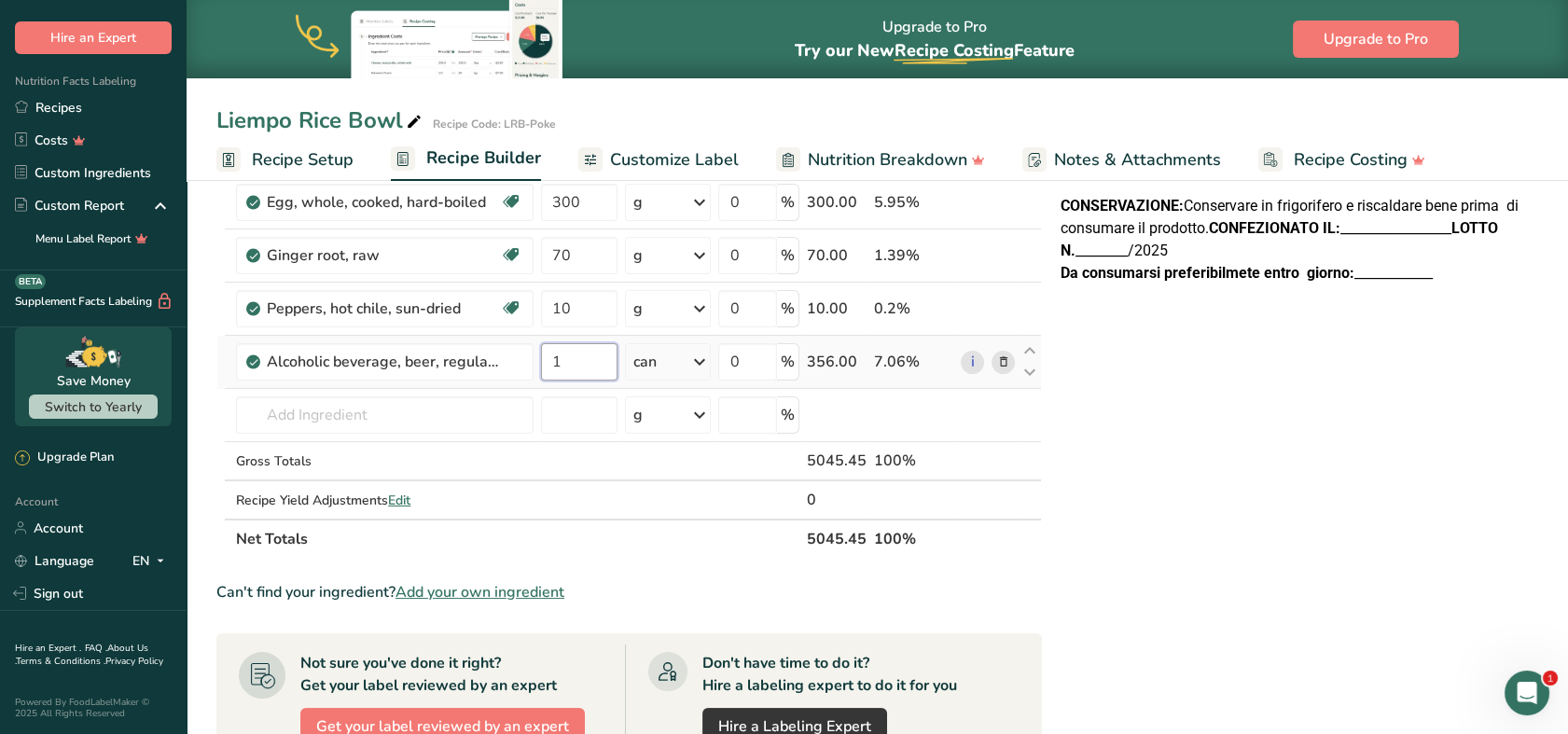 click on "1" at bounding box center (578, 362) 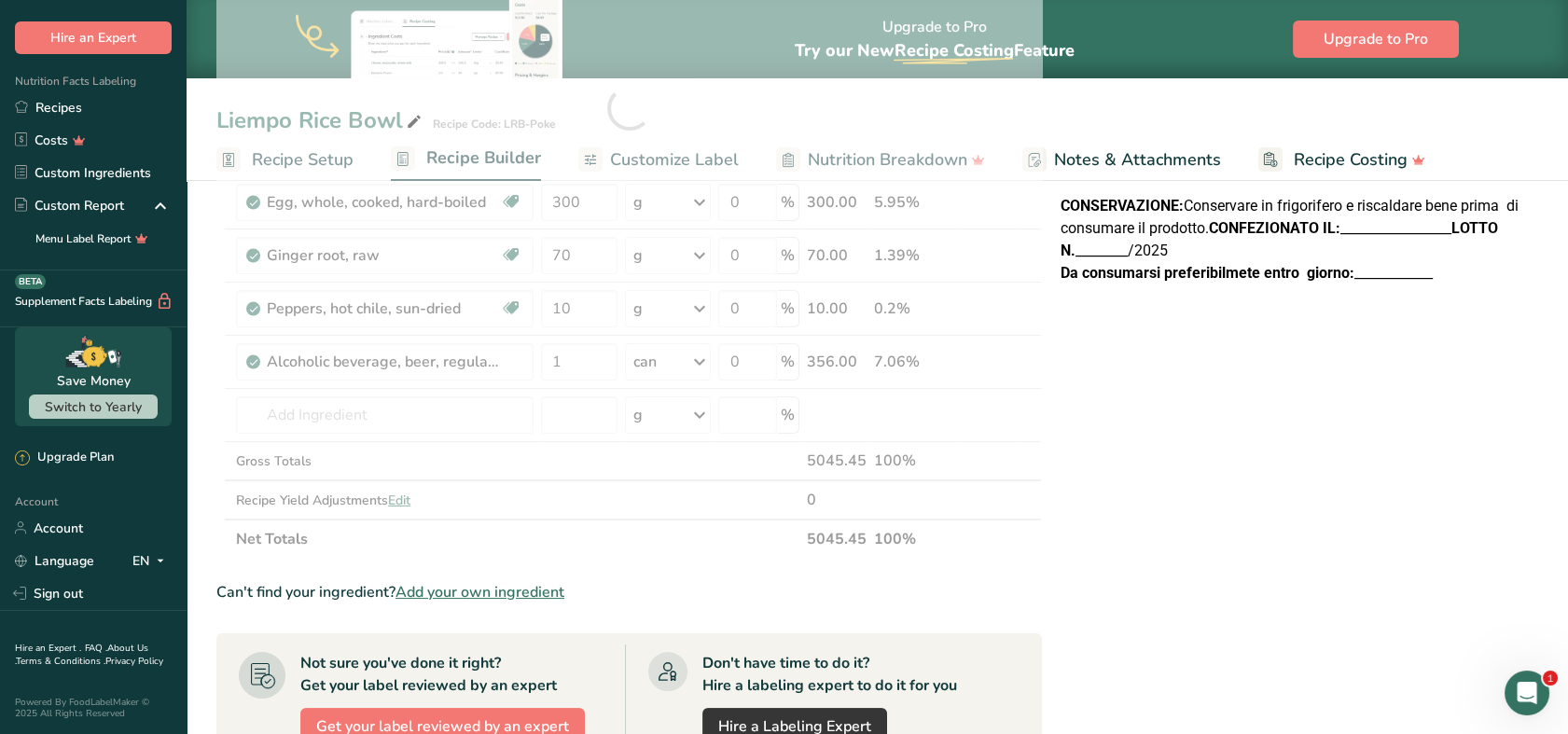 drag, startPoint x: 503, startPoint y: 358, endPoint x: 305, endPoint y: 353, distance: 198.06312 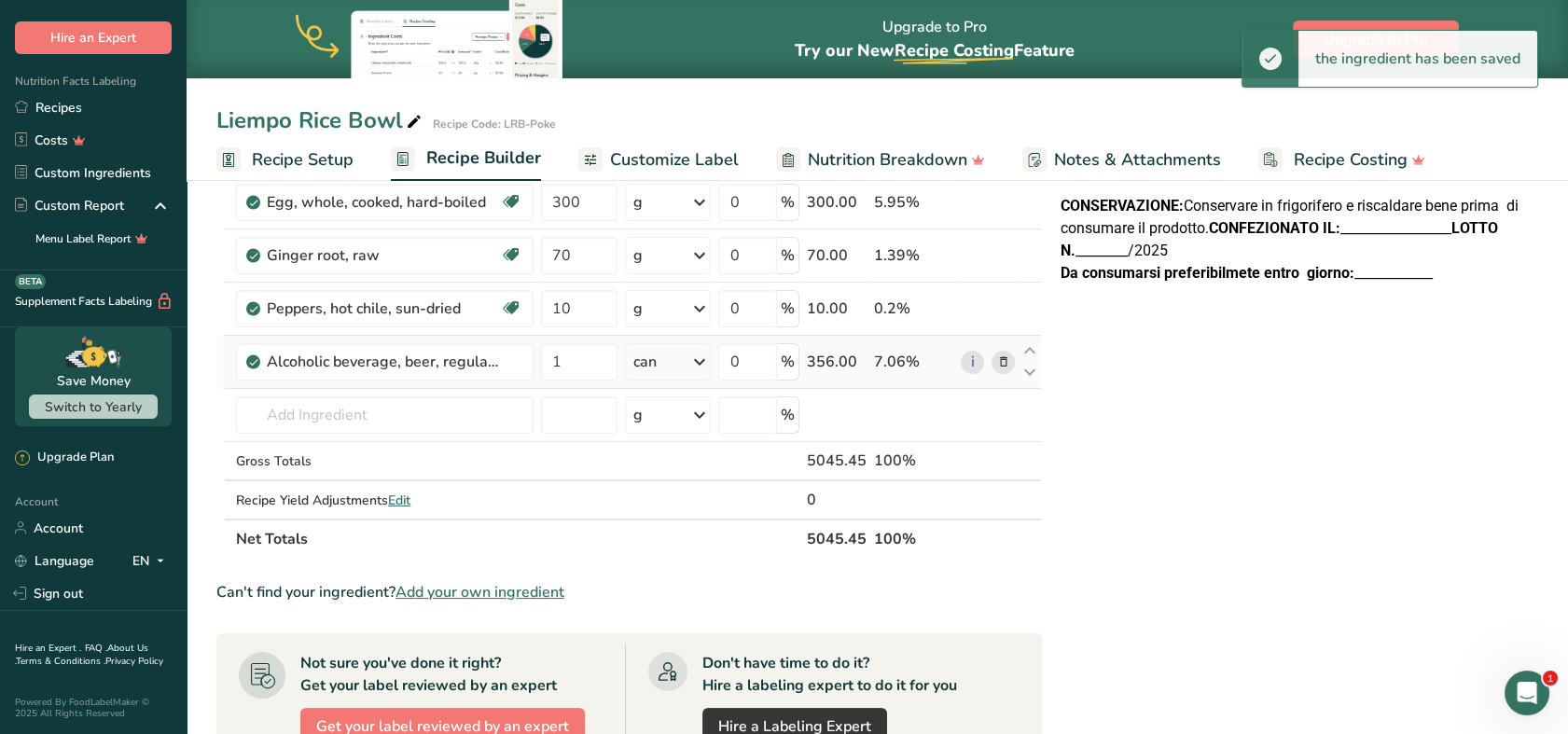 click at bounding box center (1003, 362) 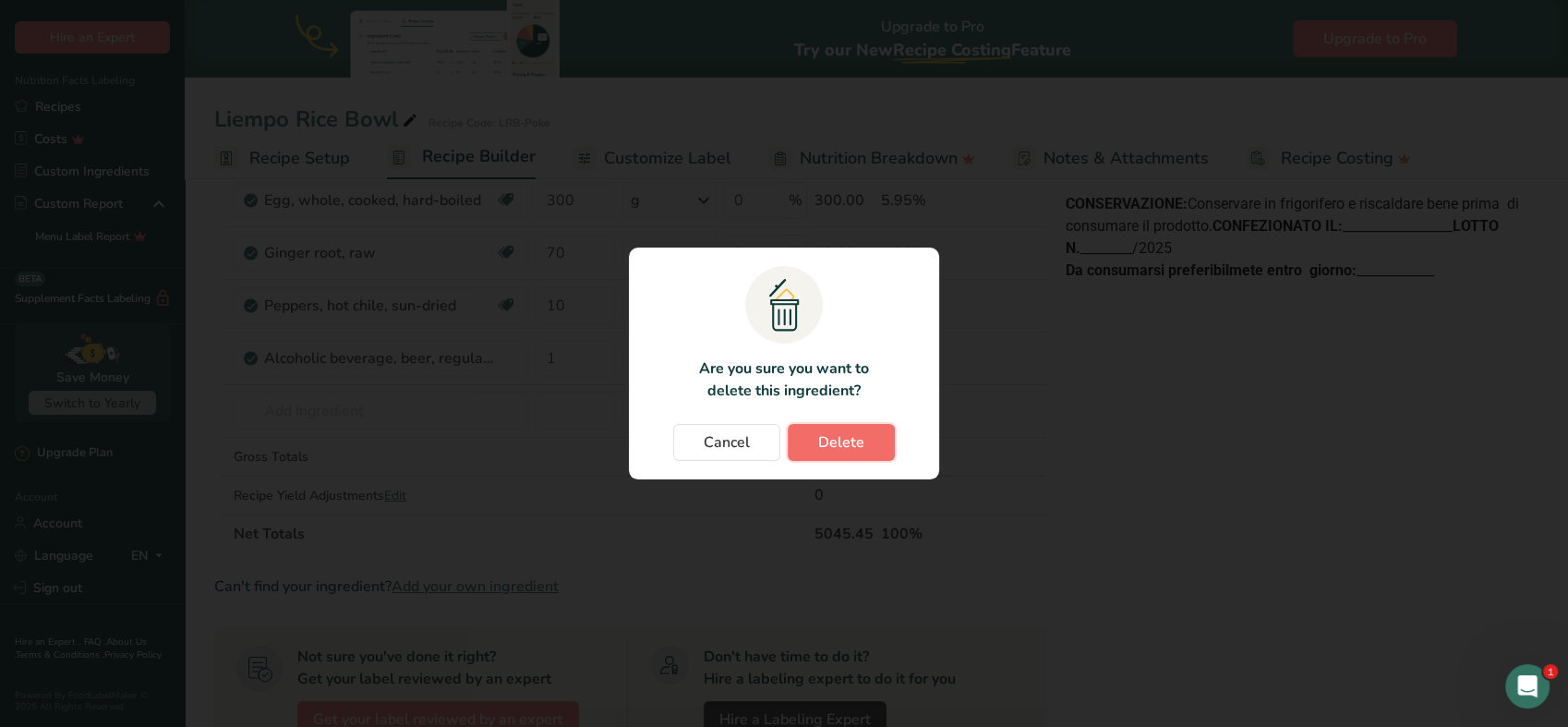 click on "Delete" at bounding box center [841, 442] 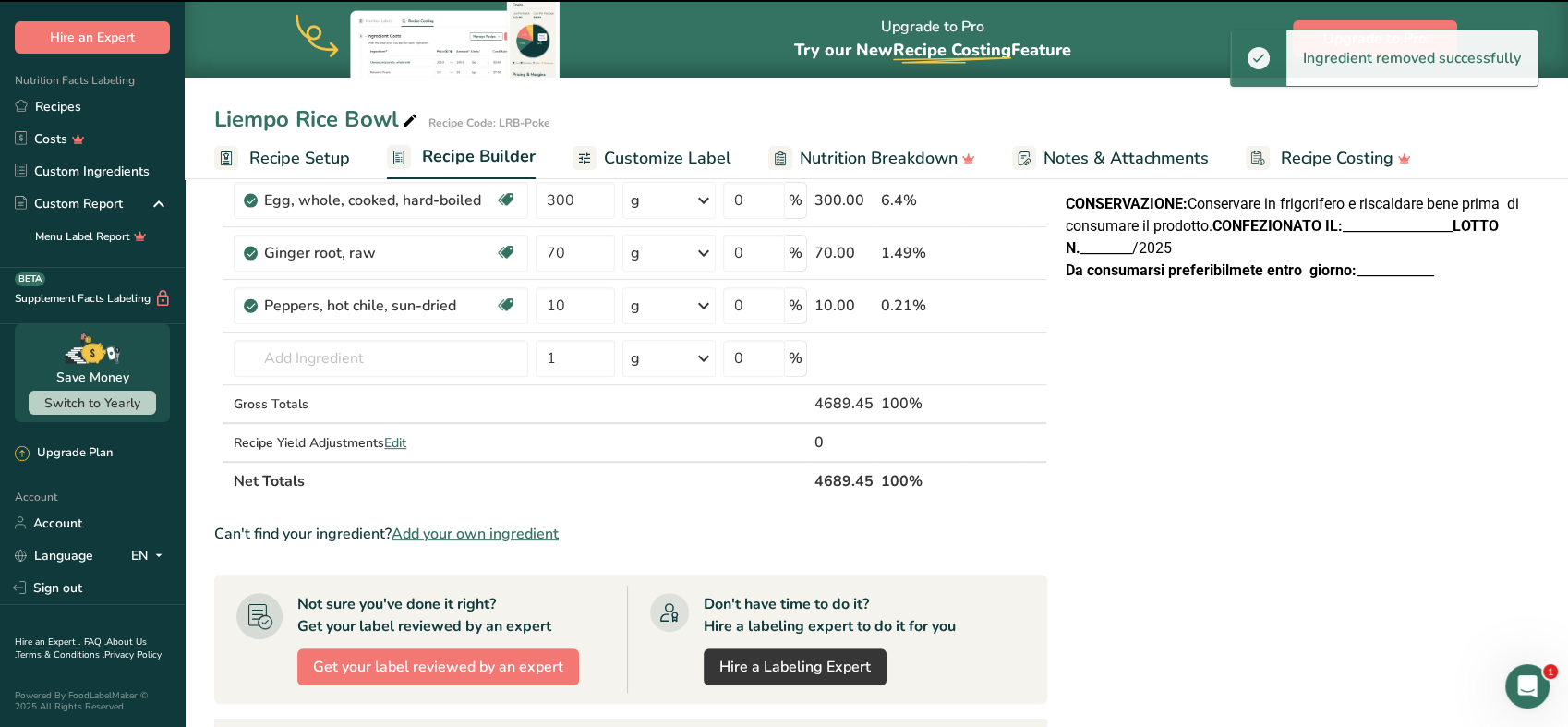 type 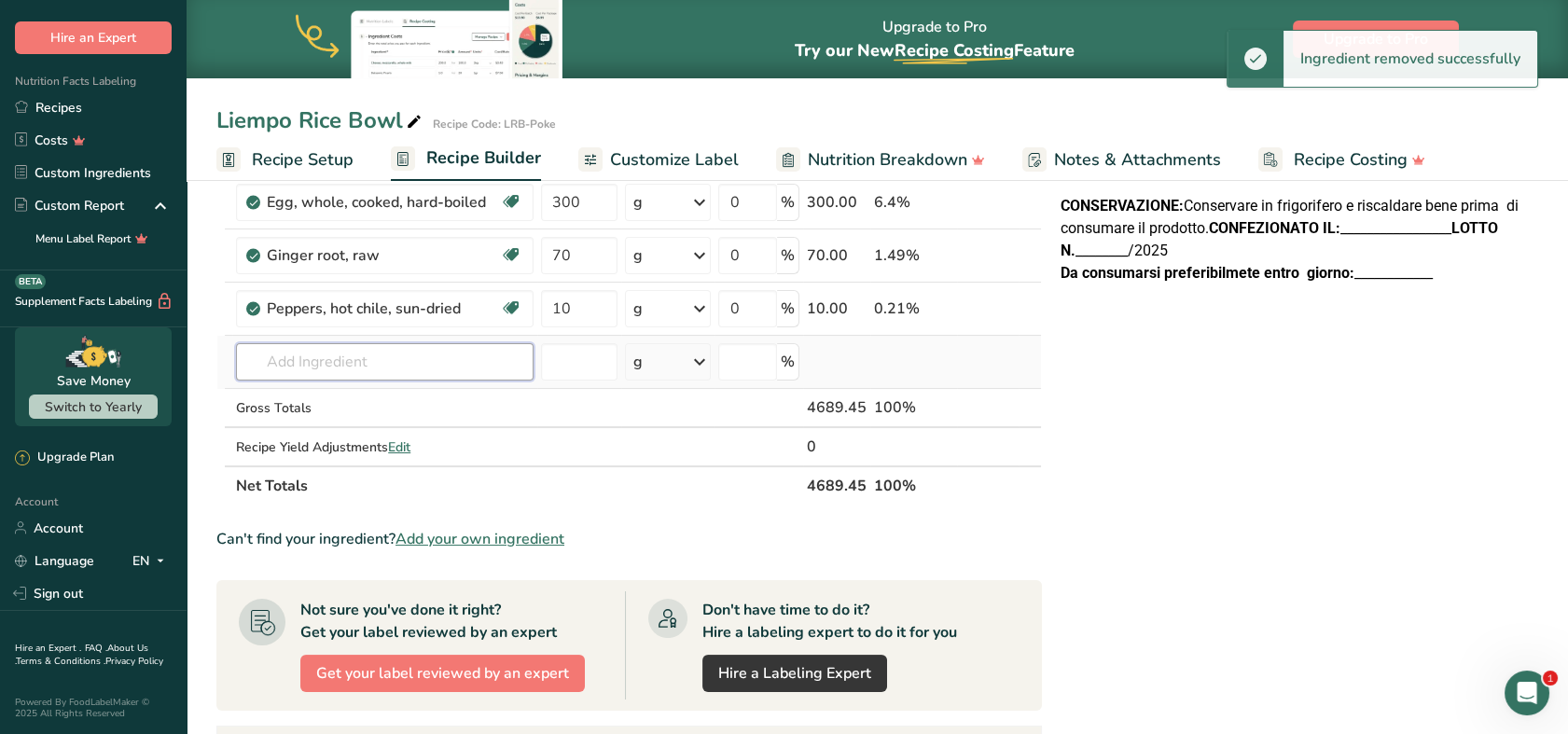 click at bounding box center (384, 362) 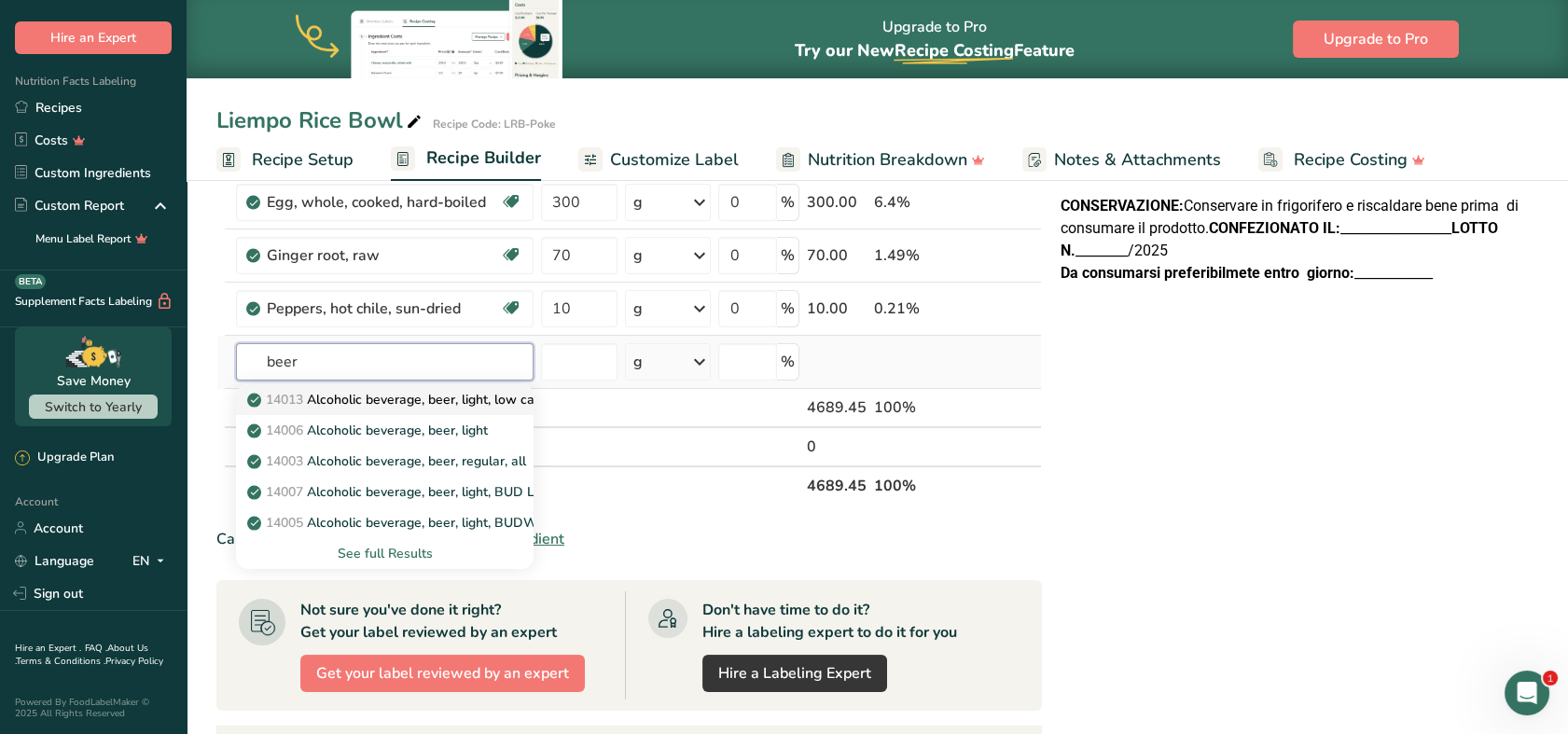 type on "beer" 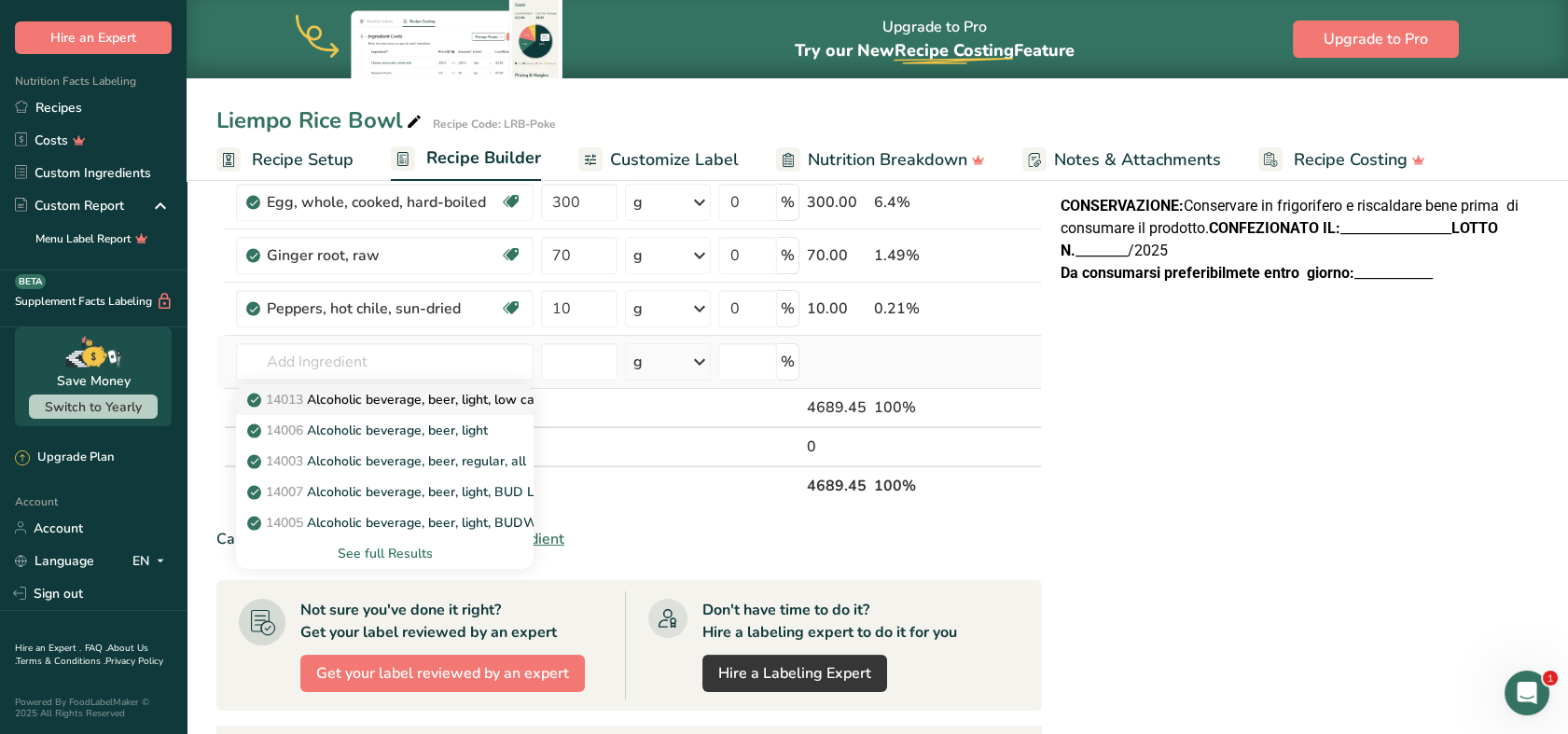 click on "14013
Alcoholic beverage, beer, light, low carb" at bounding box center (398, 399) 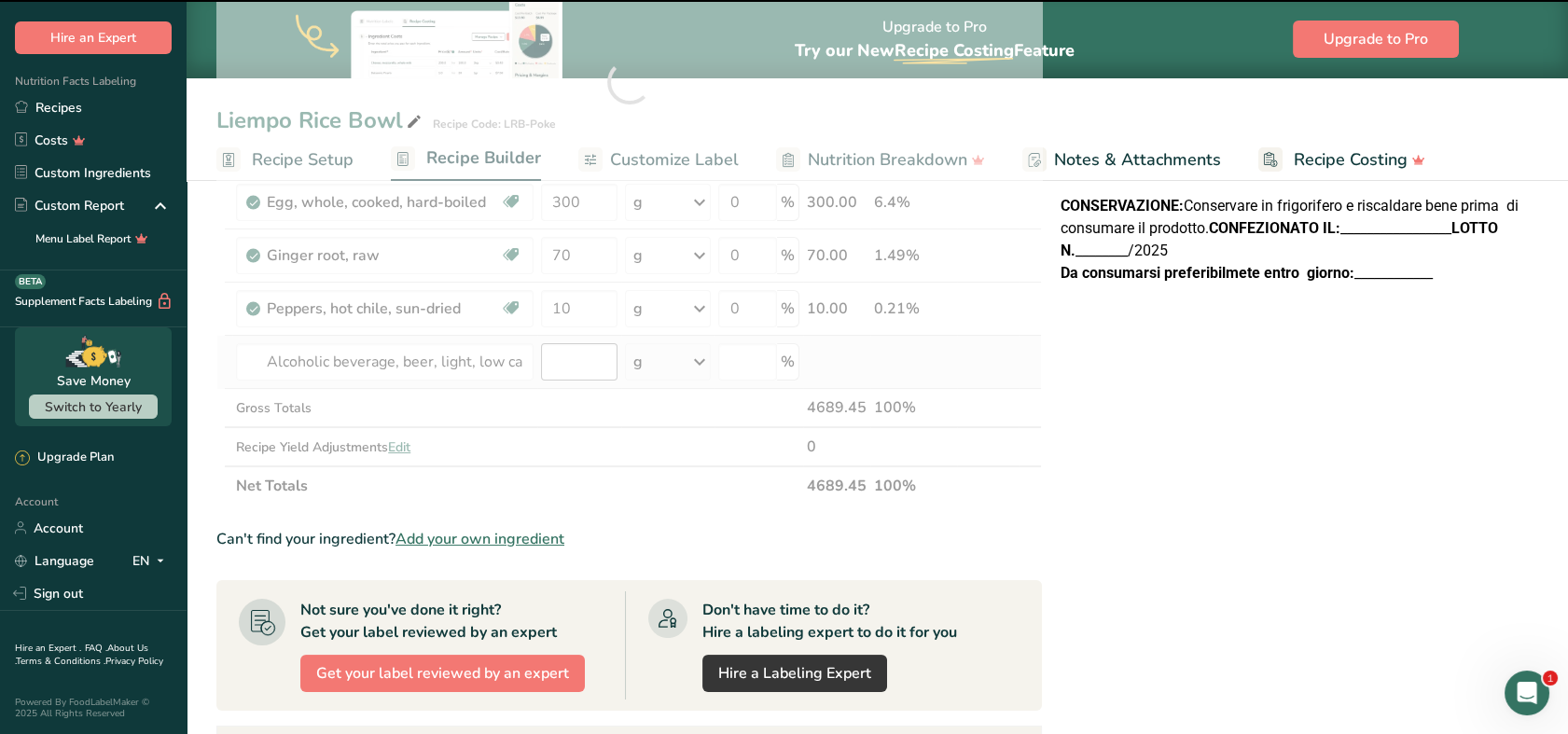 type on "0" 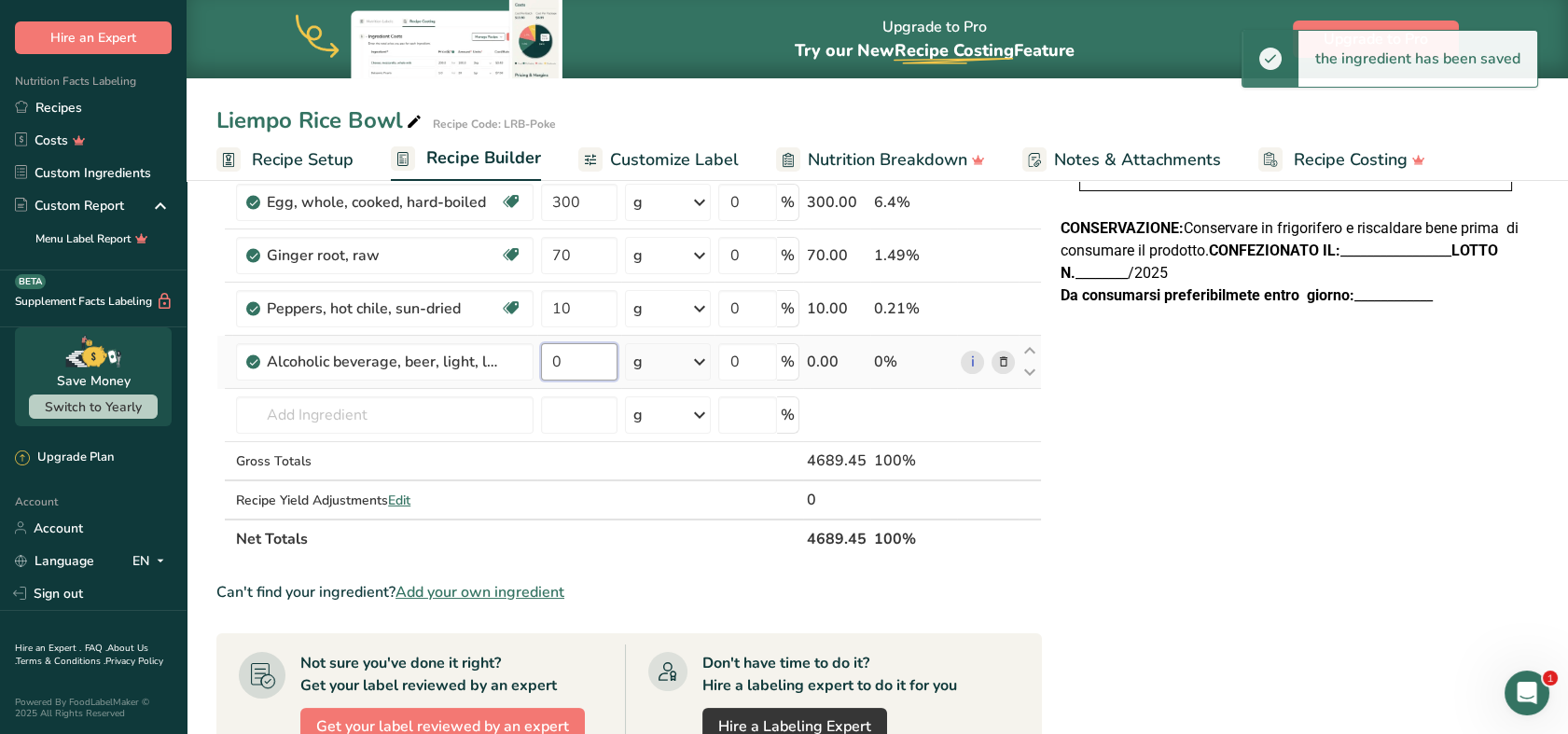 click on "0" at bounding box center (578, 362) 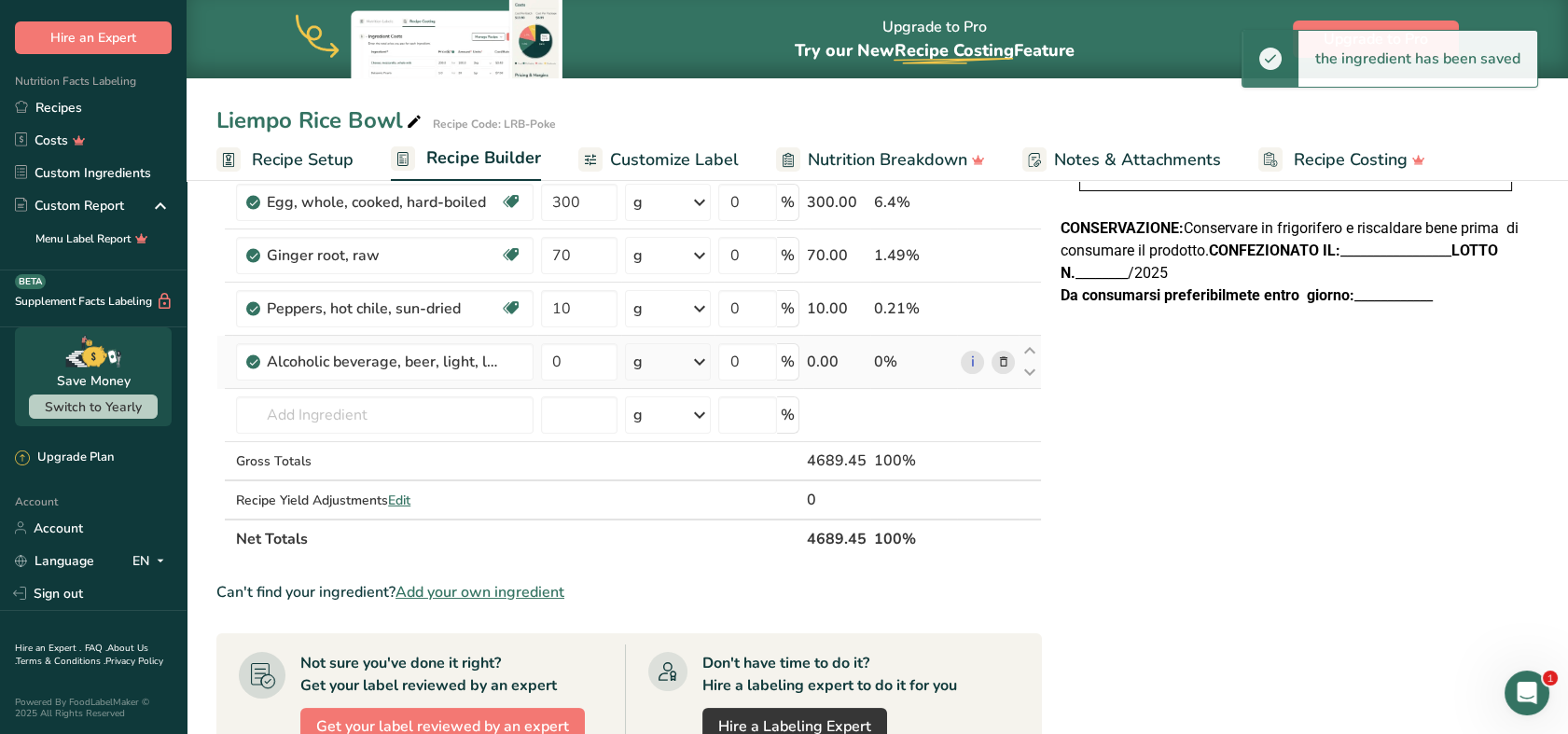 click on "Ingredient *
Amount *
Unit *
Waste *   .a-a{fill:#347362;}.b-a{fill:#fff;}          Grams
Percentage
Carrots, cooked, boiled, drained, without salt
Dairy free
Gluten free
Vegan
Vegetarian
Soy free
300
g
Portions
1 tbsp
0.5 cup slices
1 carrot
Weight Units
g
kg
mg
See more
Volume Units
l
Volume units require a density conversion. If you know your ingredient's density enter it below. Otherwise, click on "RIA" our AI Regulatory bot - she will be able to help you
lb/ft3
g/cm3
Confirm
mL" at bounding box center (629, 108) 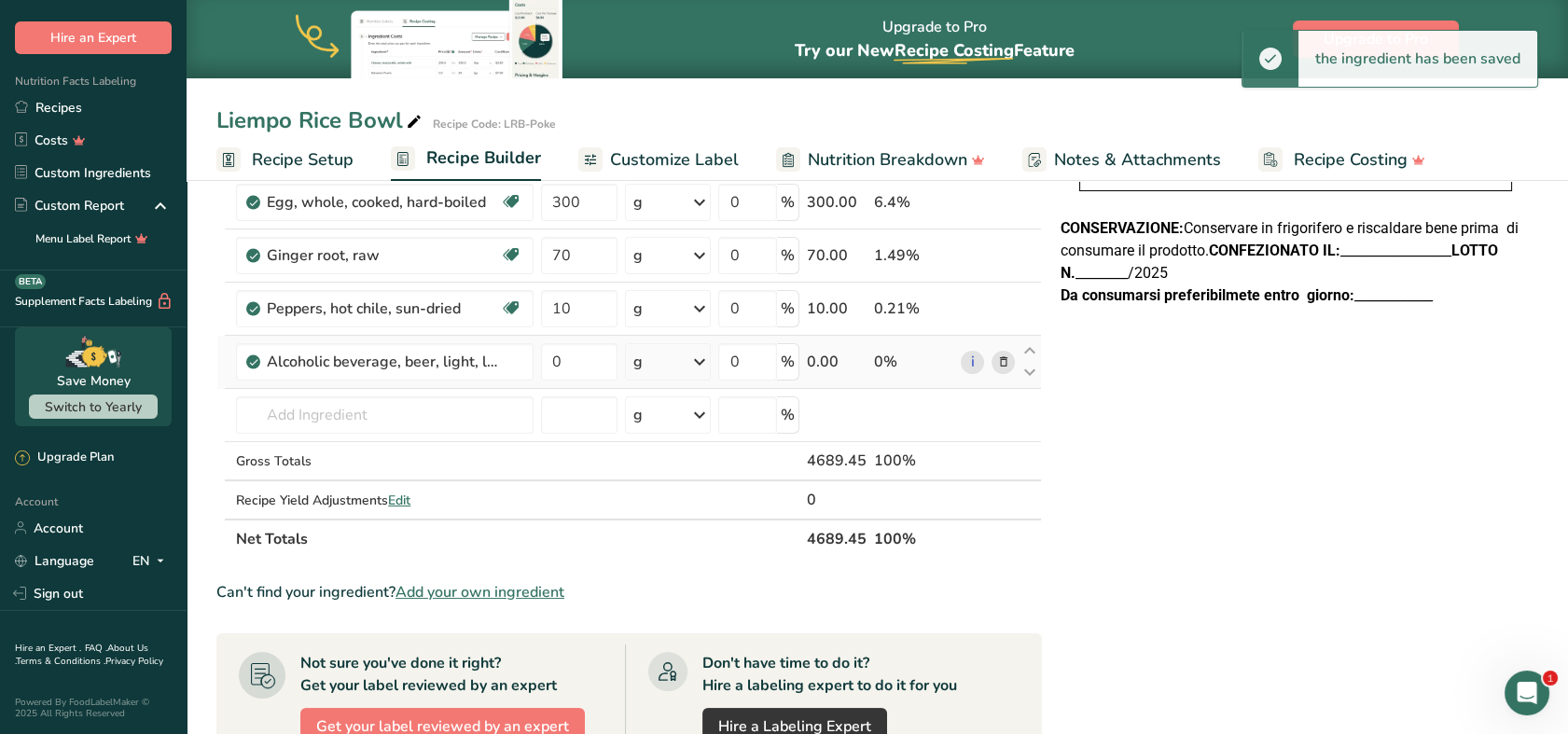 click at bounding box center [699, 362] 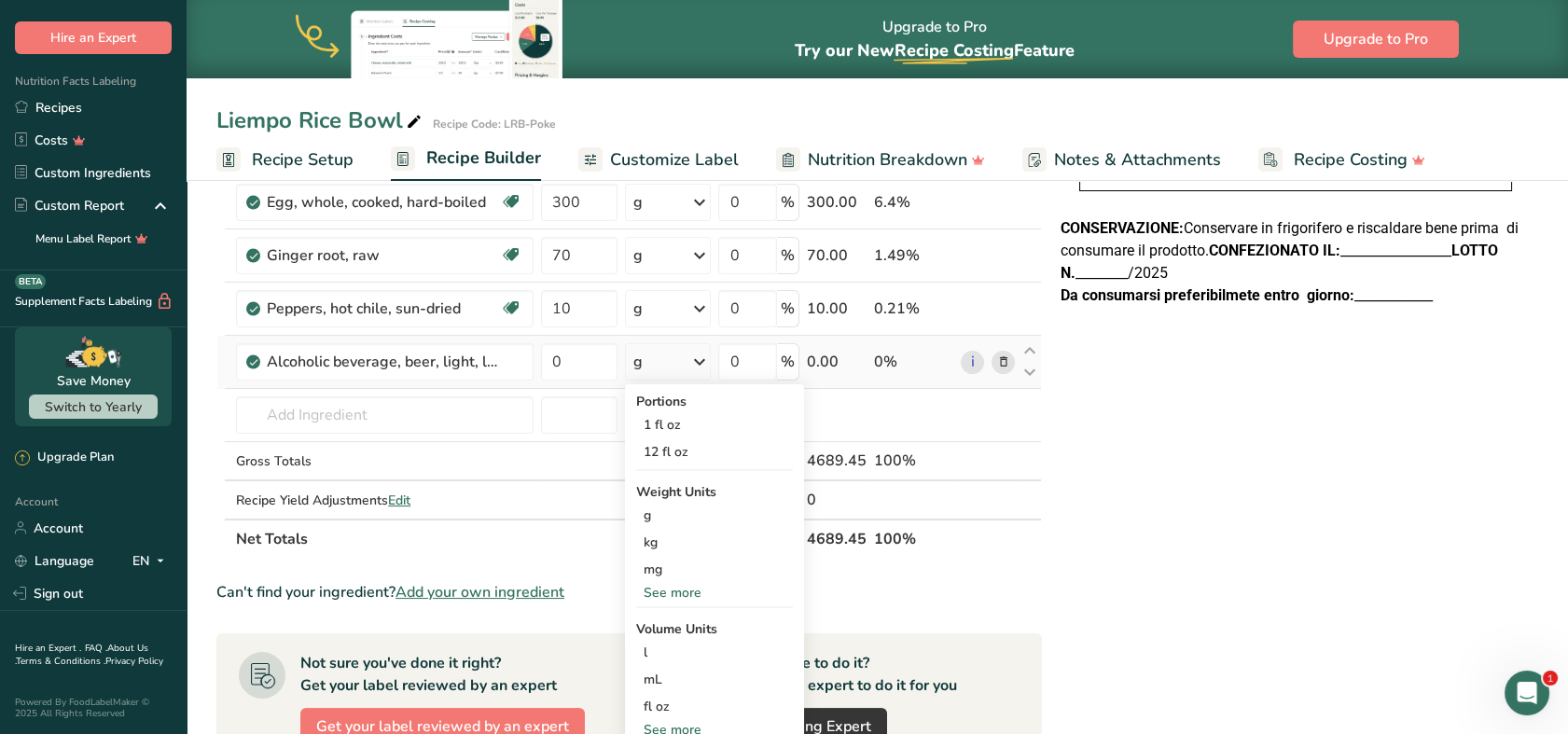 click on "See more" at bounding box center (715, 592) 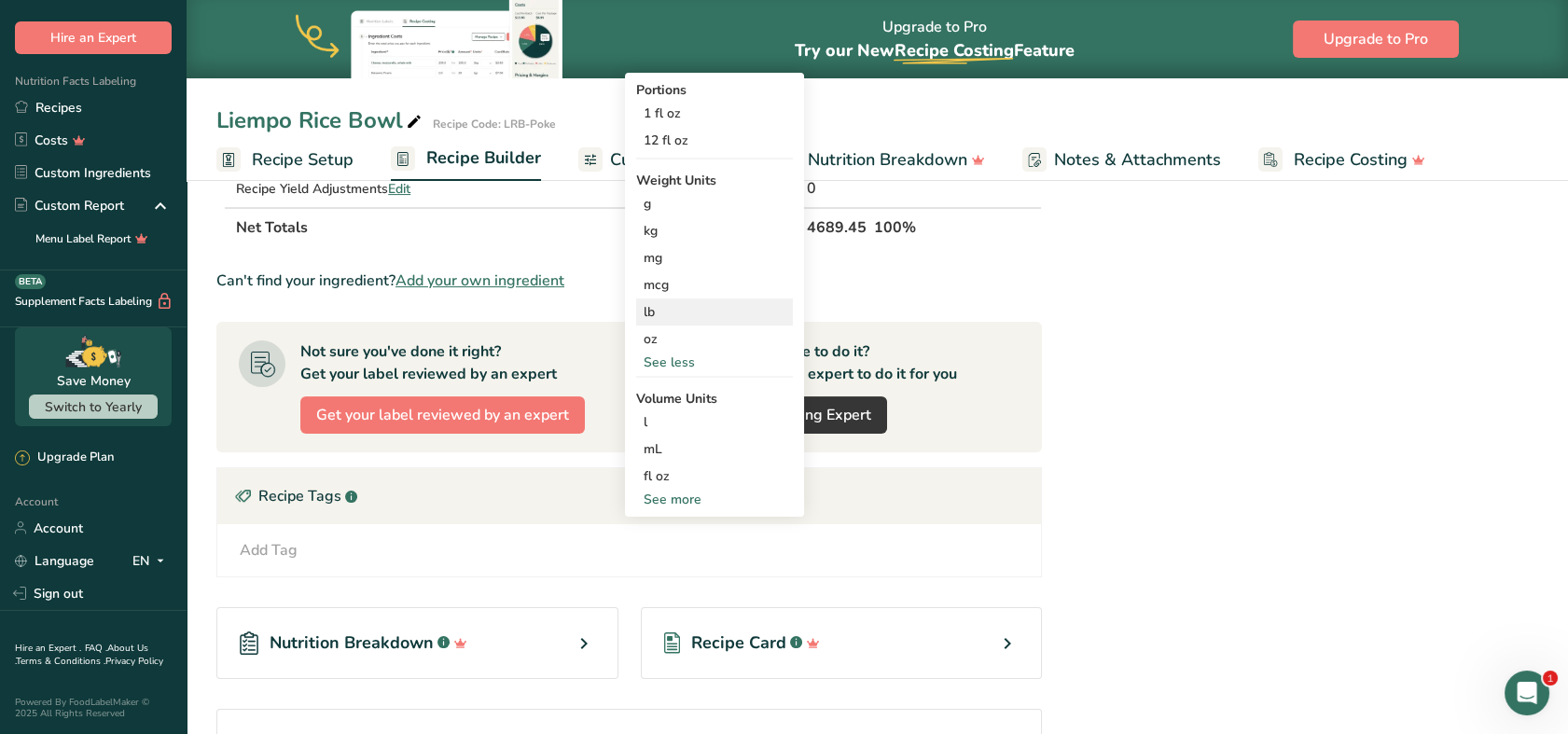 scroll, scrollTop: 725, scrollLeft: 0, axis: vertical 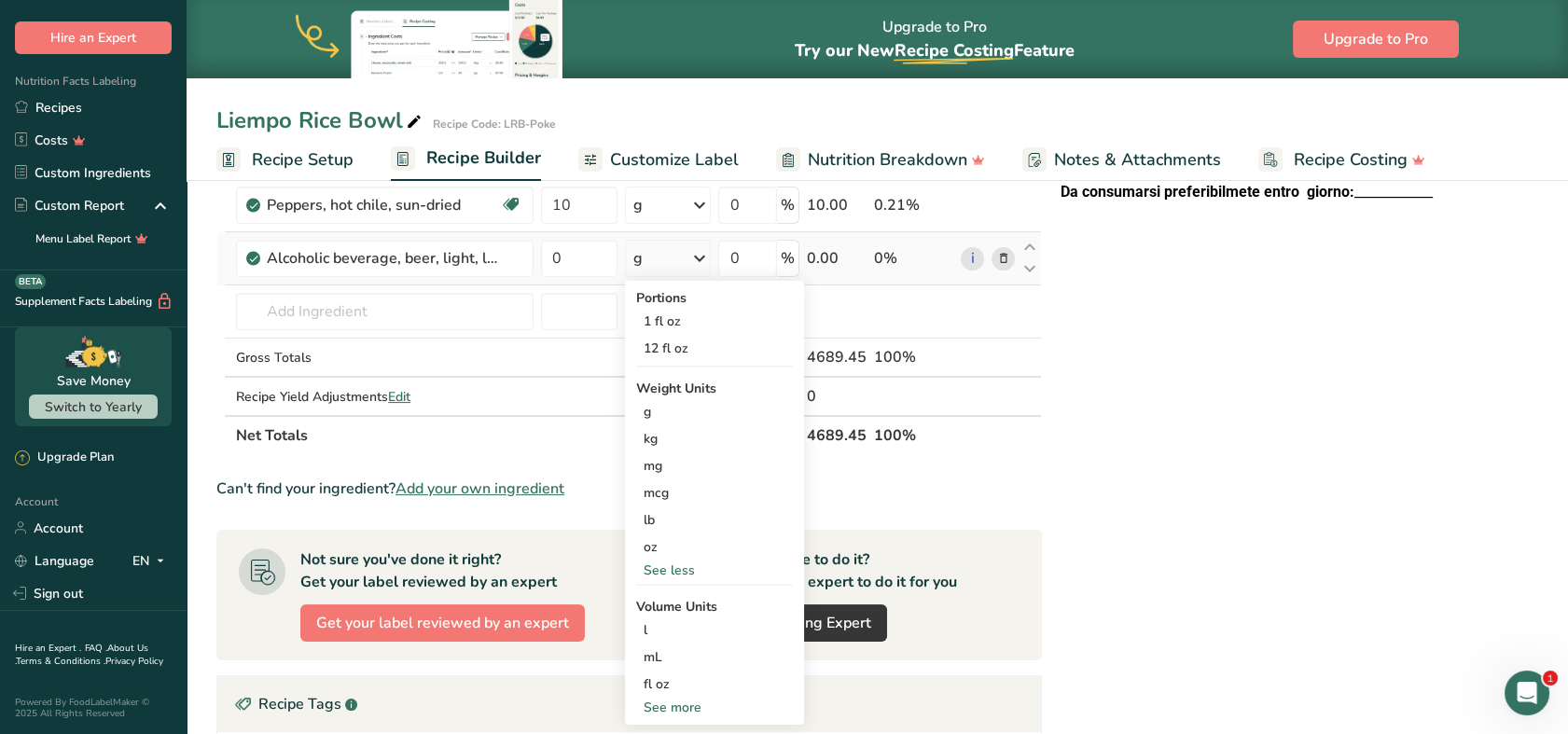 click on "See less" at bounding box center (715, 570) 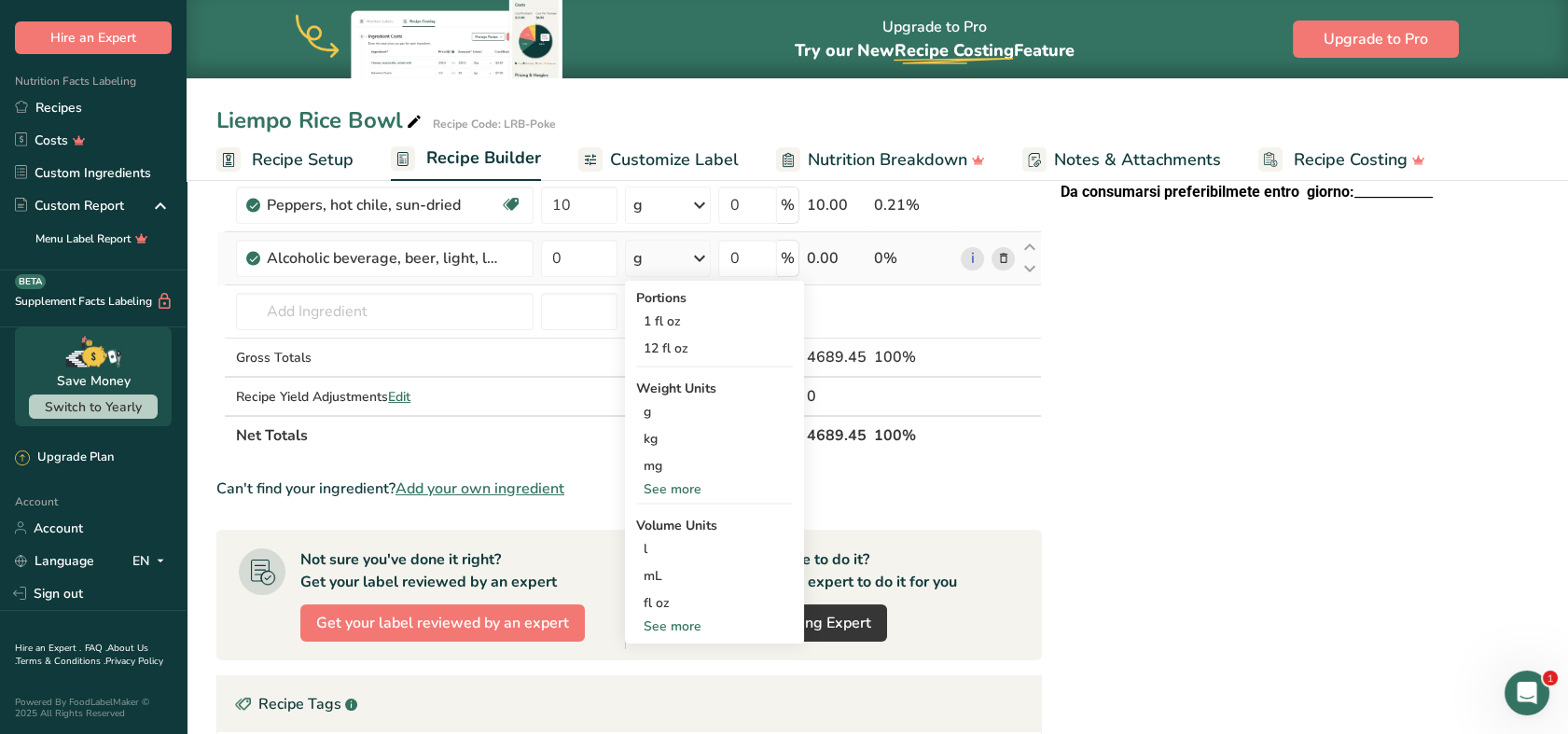 click on "See more" at bounding box center (715, 489) 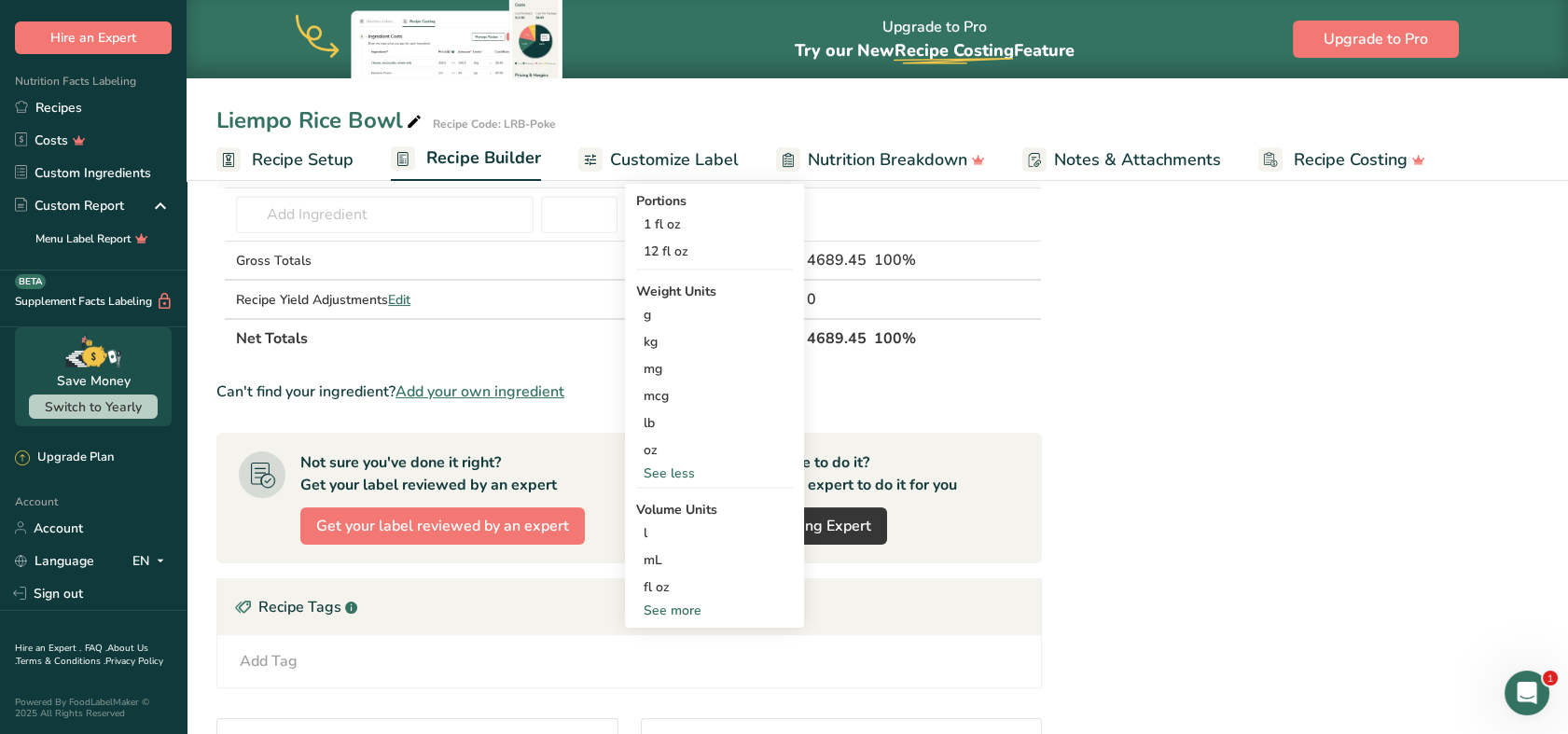scroll, scrollTop: 725, scrollLeft: 0, axis: vertical 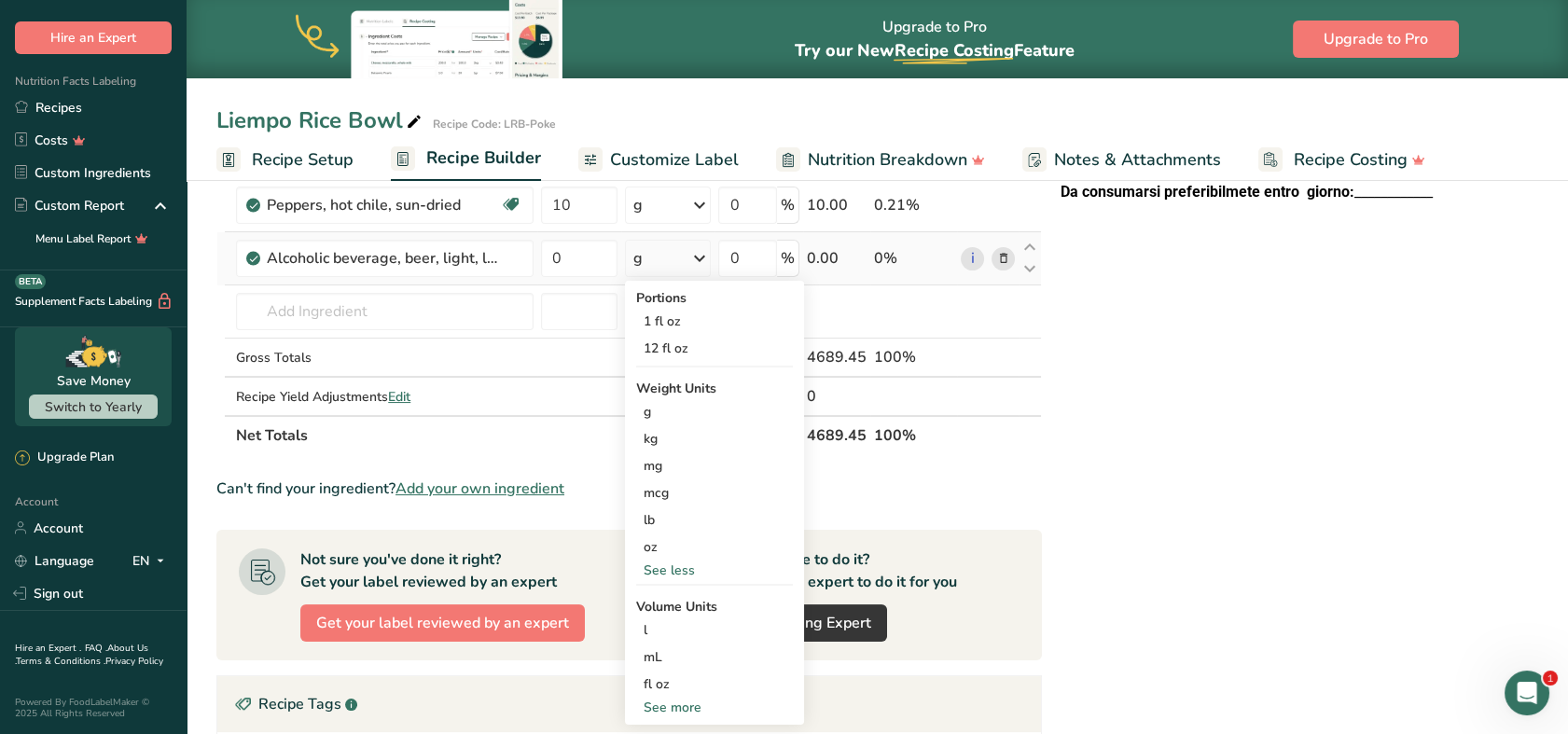 click on "See more" at bounding box center (715, 707) 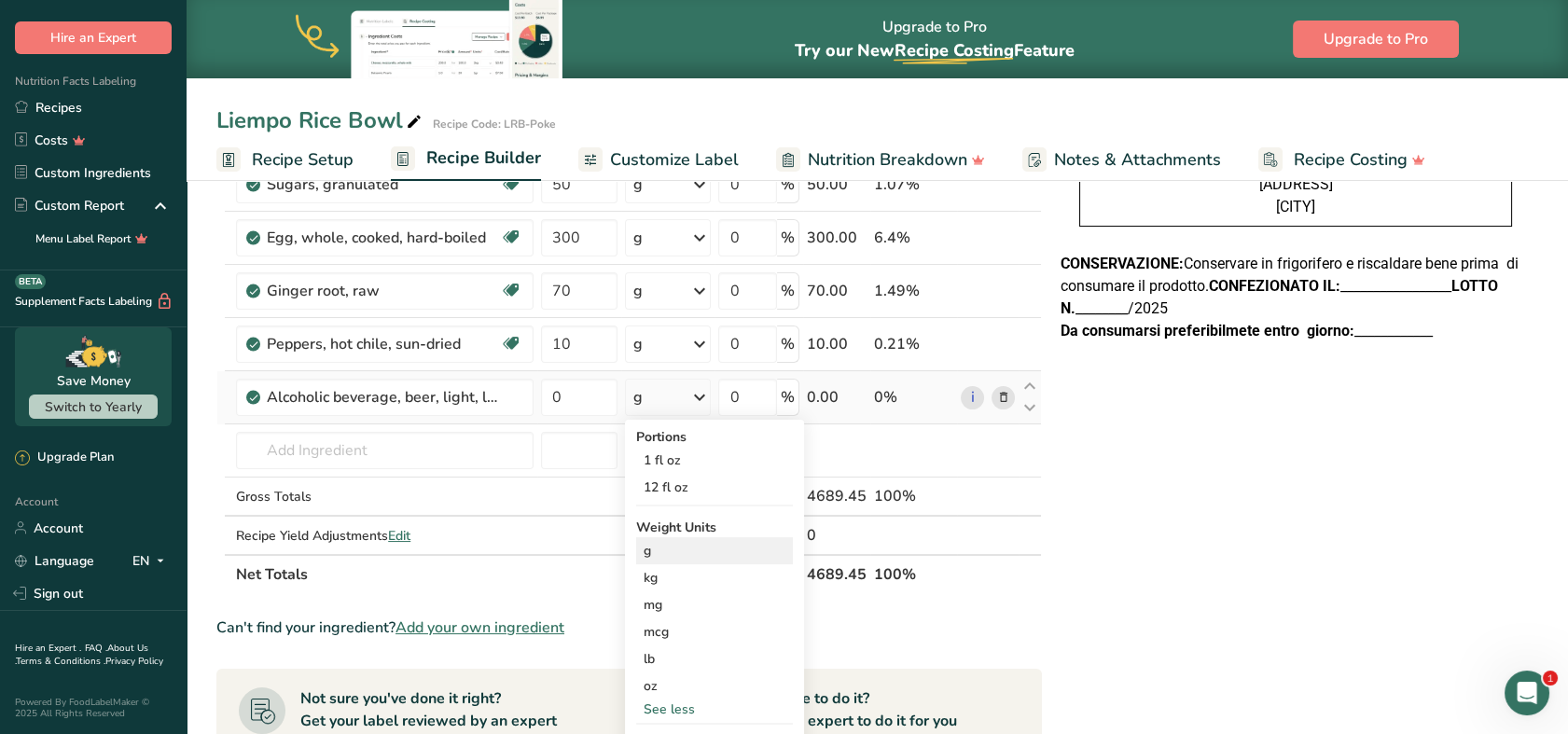 scroll, scrollTop: 621, scrollLeft: 0, axis: vertical 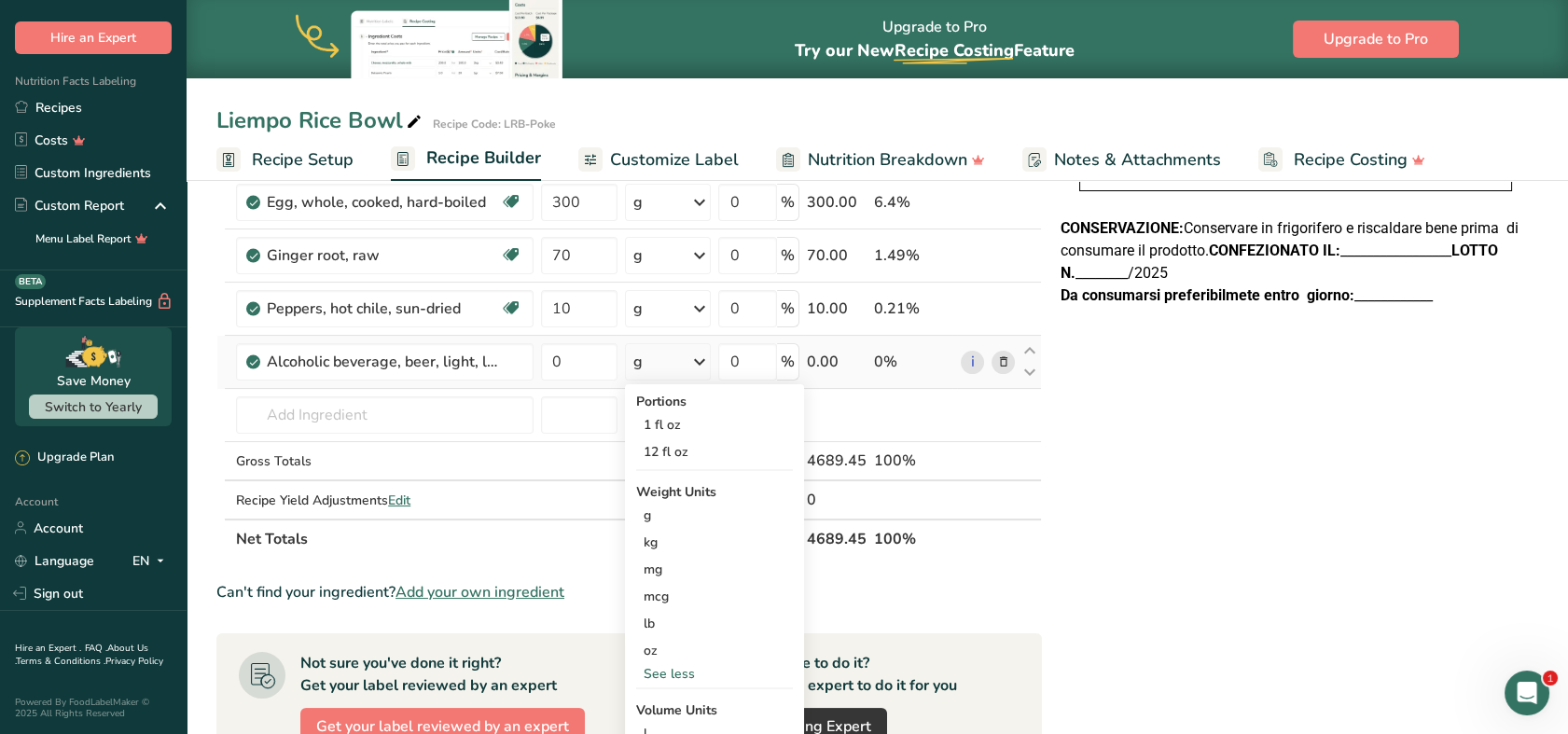 click on "See less" at bounding box center [715, 673] 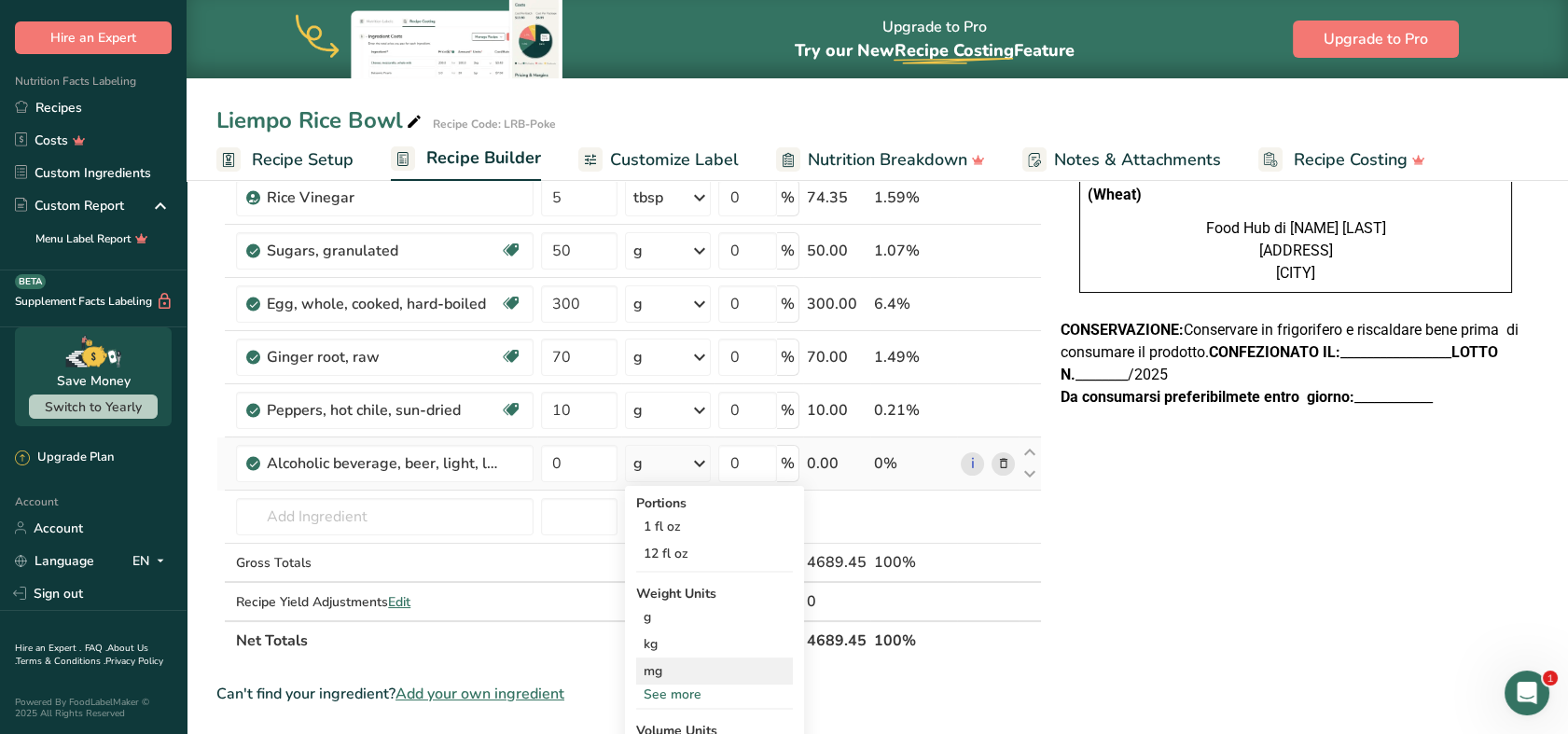 scroll, scrollTop: 518, scrollLeft: 0, axis: vertical 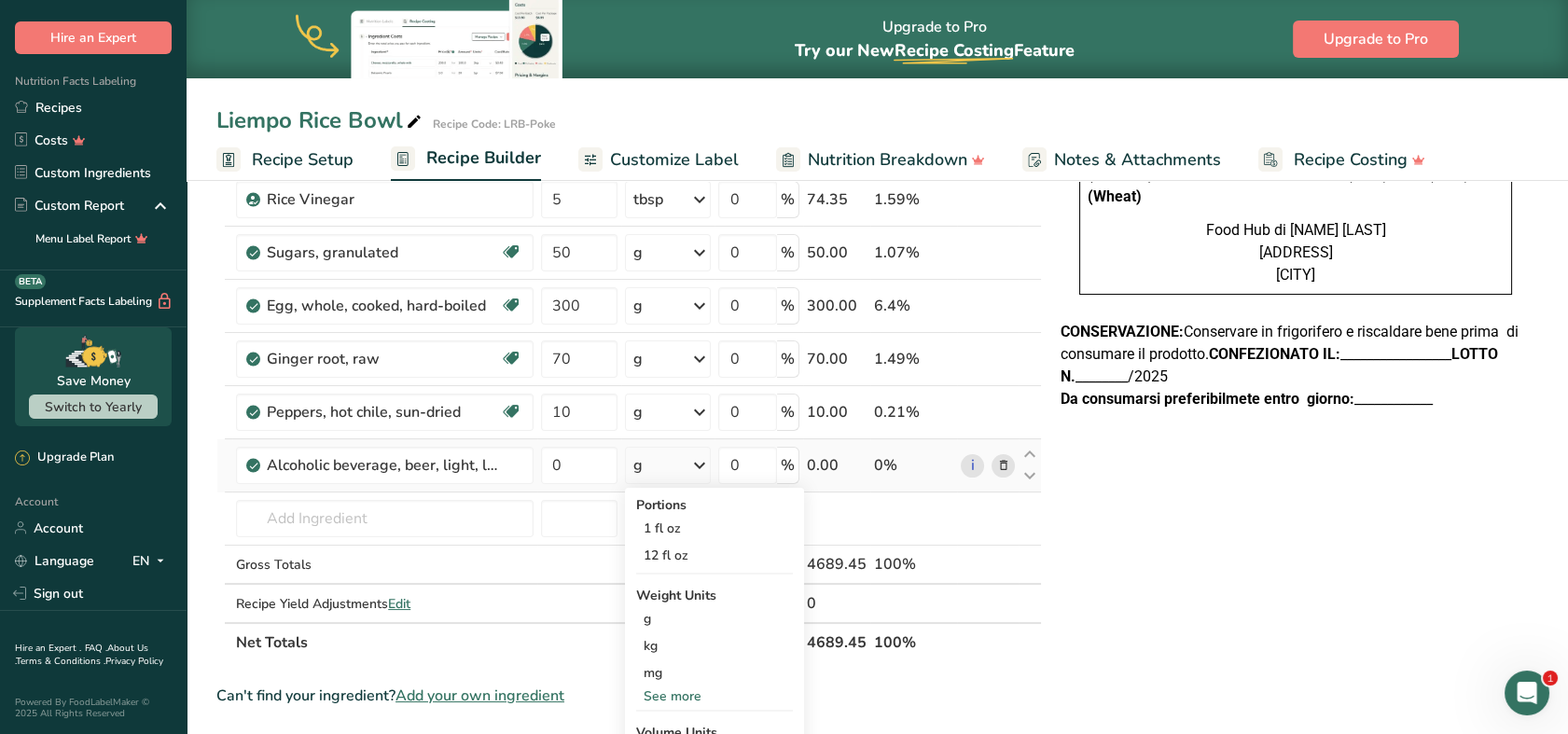 click on "Weight Units" at bounding box center [715, 595] 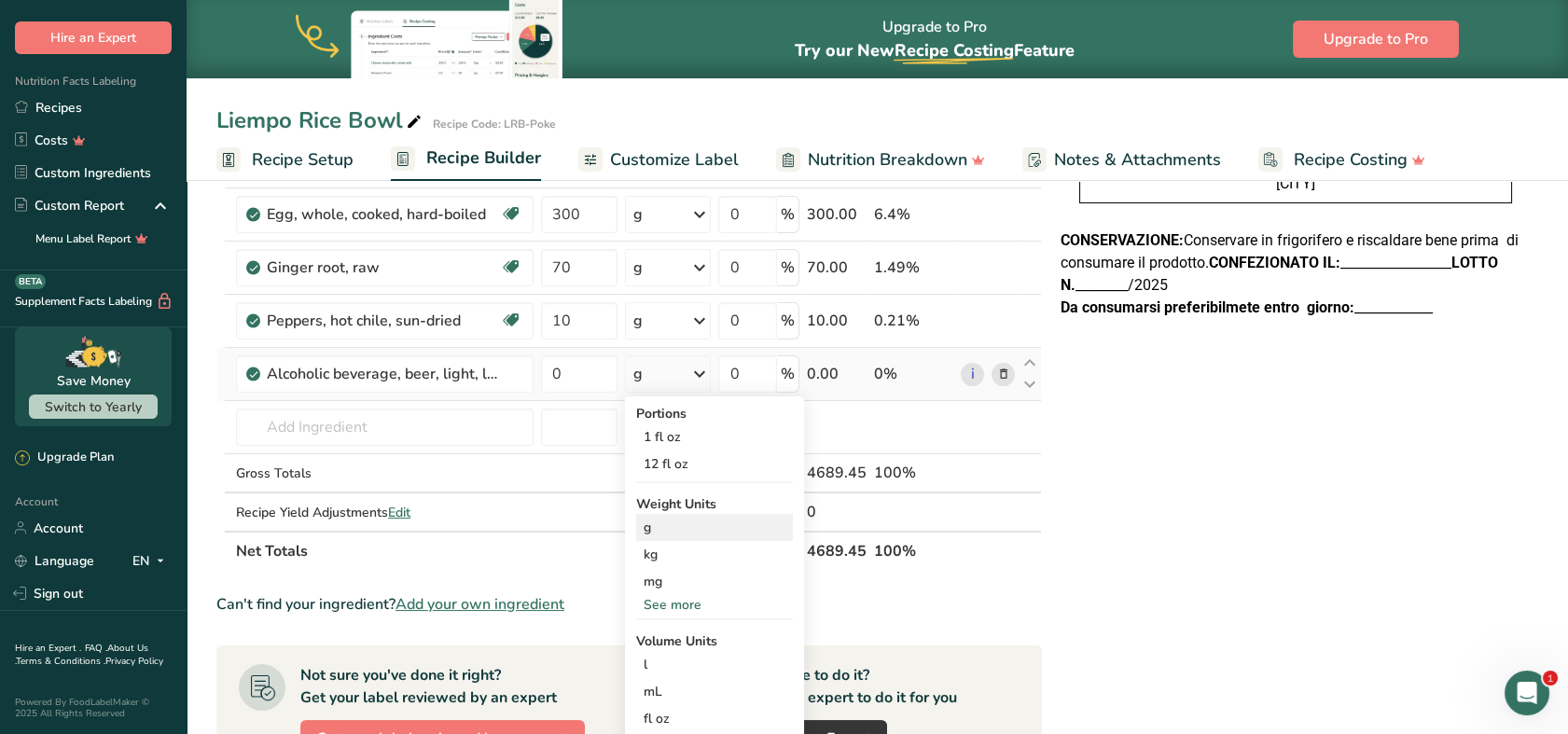 scroll, scrollTop: 725, scrollLeft: 0, axis: vertical 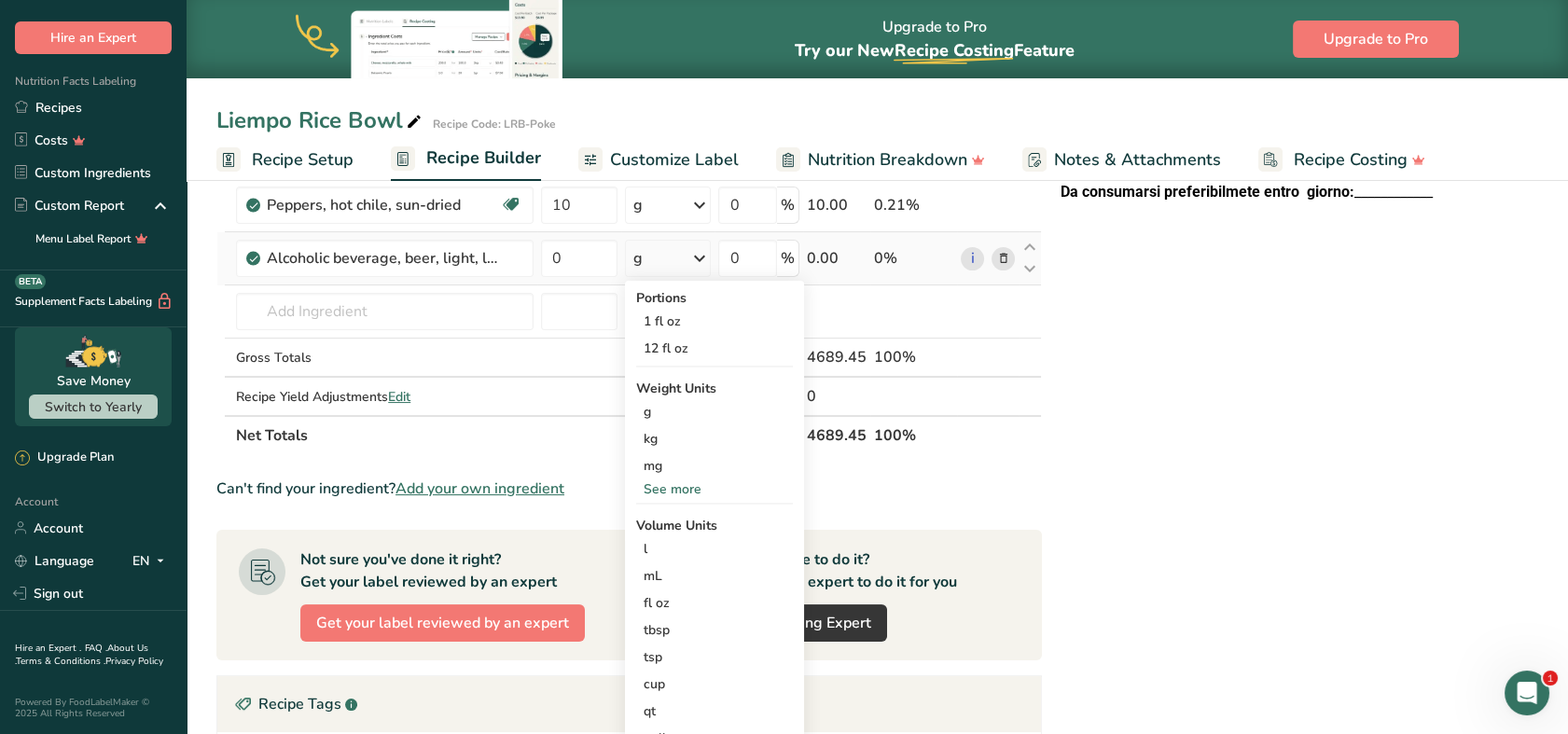 click on "See more" at bounding box center (715, 489) 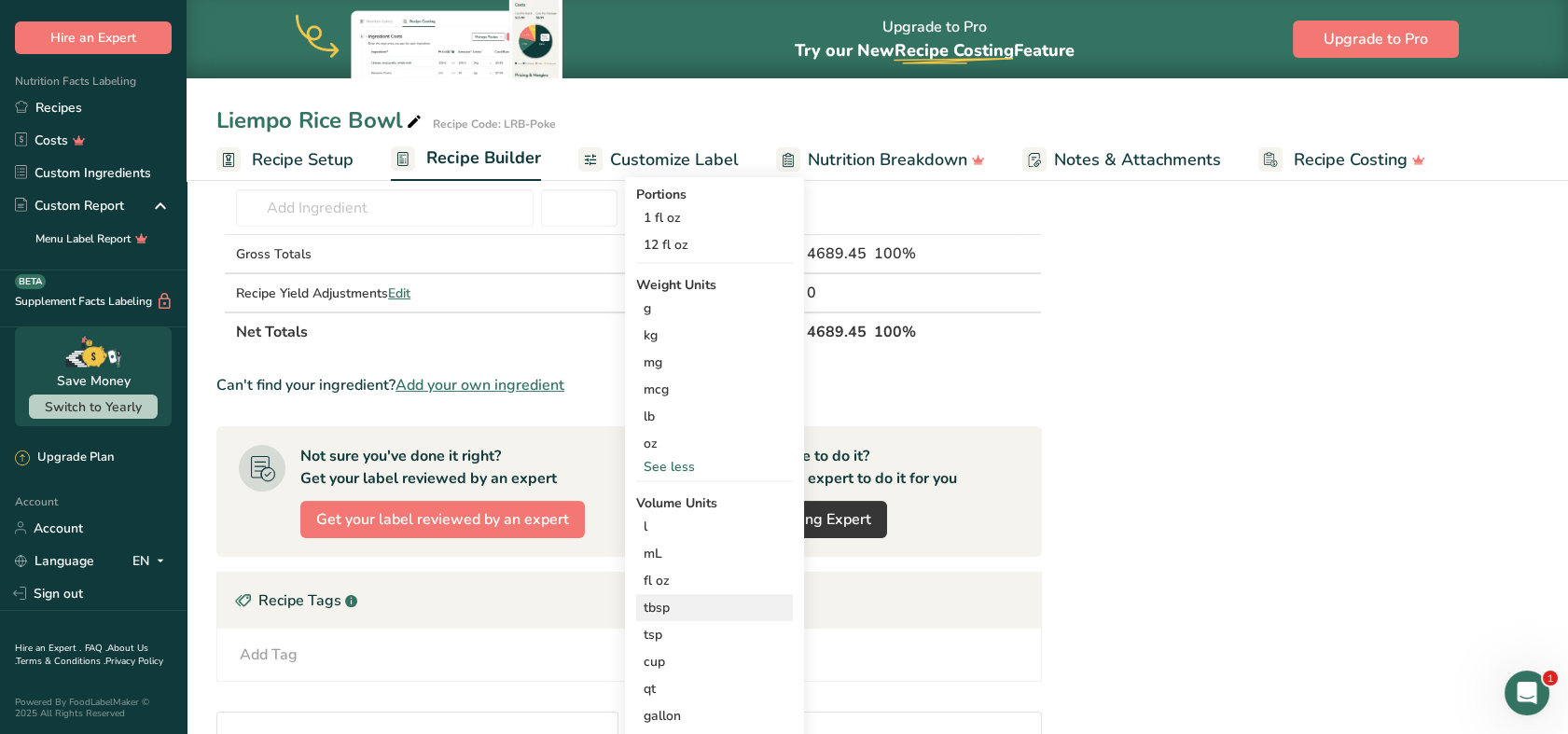 scroll, scrollTop: 933, scrollLeft: 0, axis: vertical 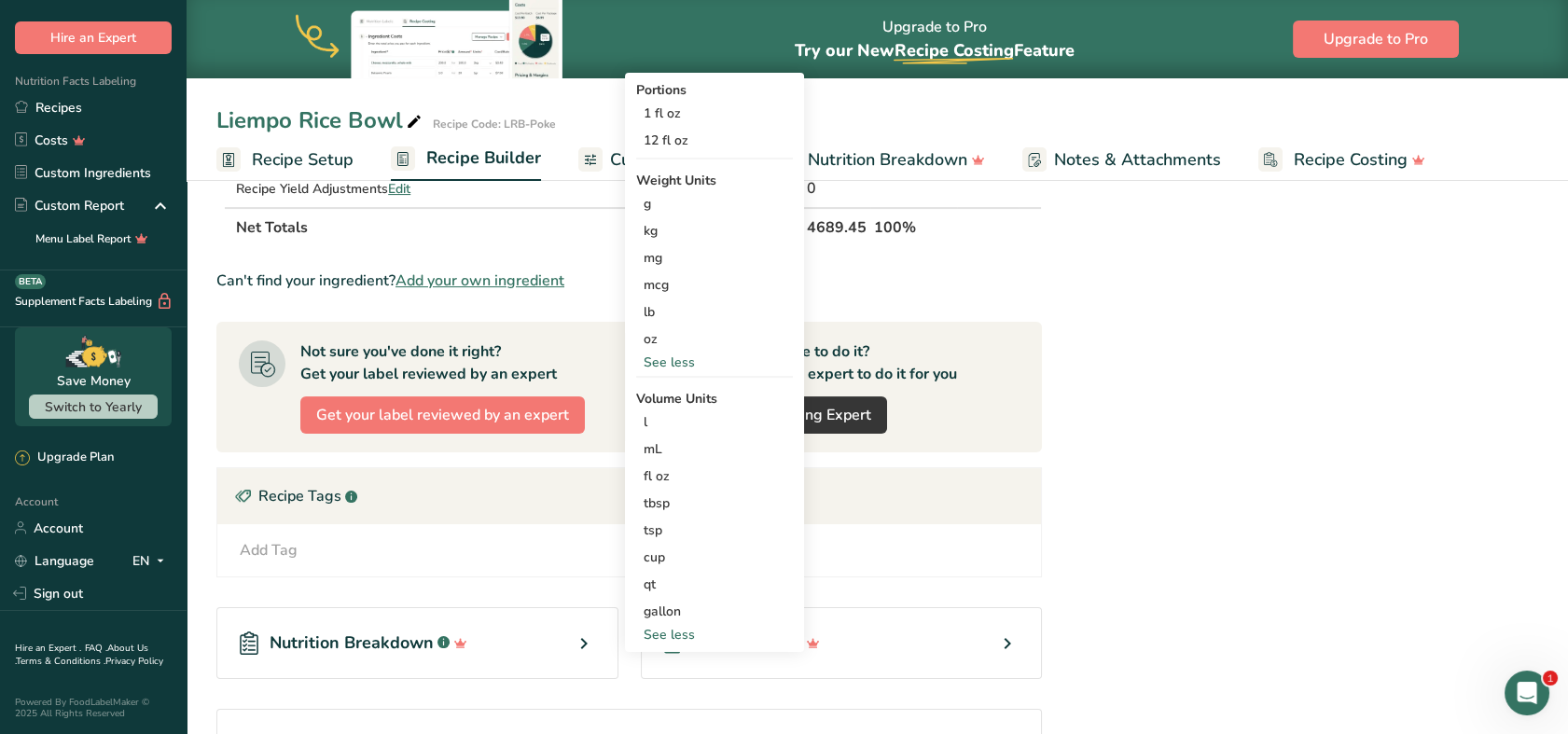 click on "See less" at bounding box center (715, 634) 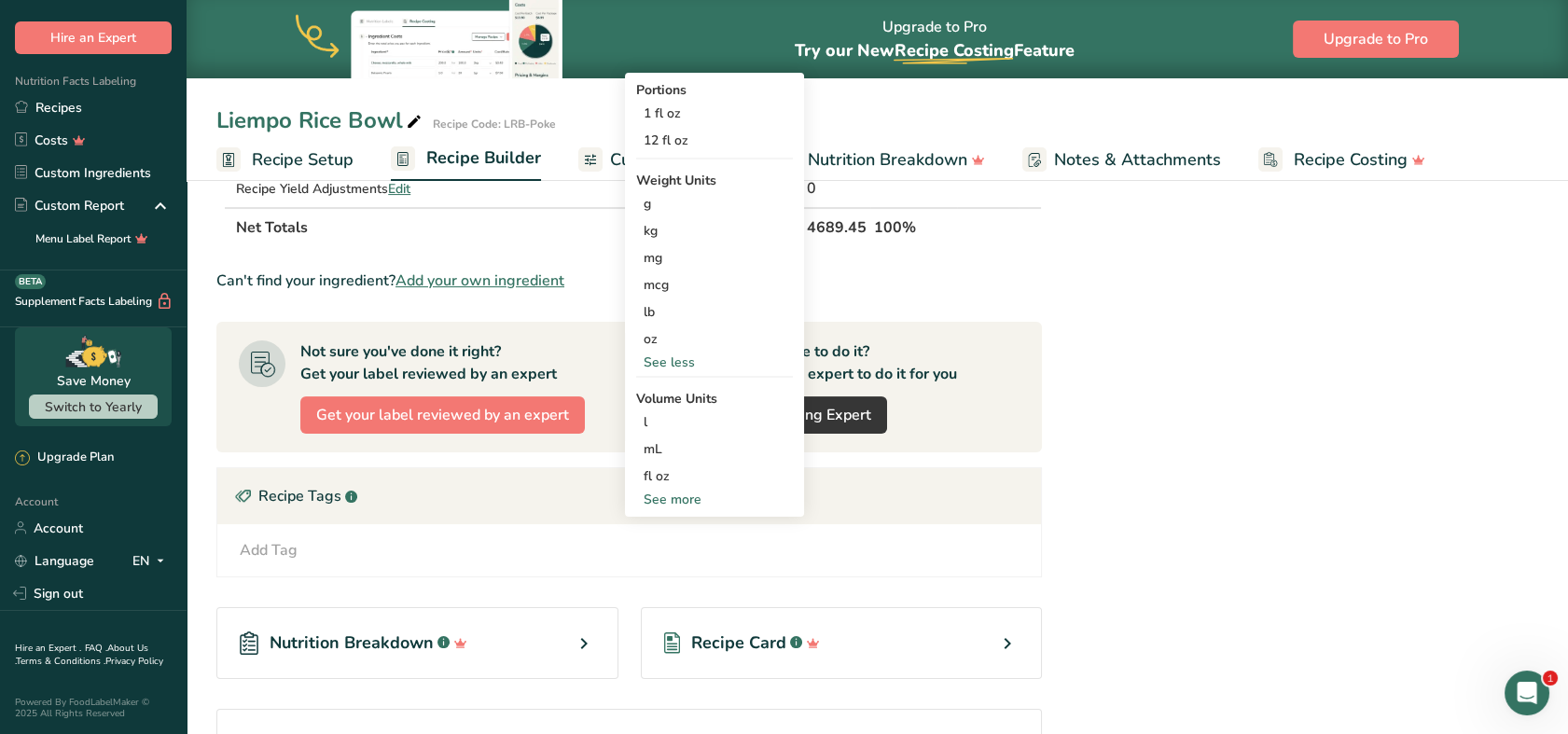 click on "Net Totals" at bounding box center [518, 227] 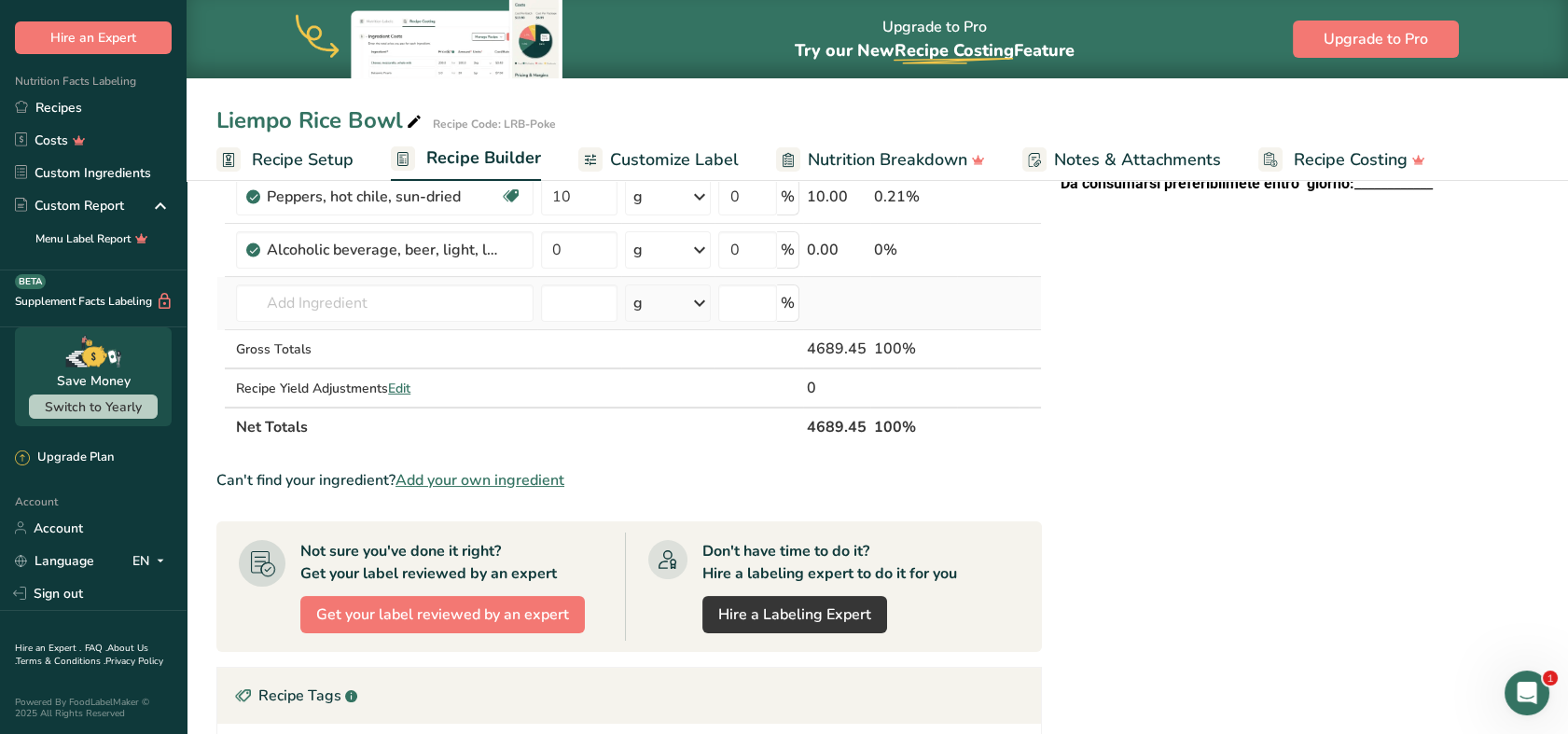 scroll, scrollTop: 725, scrollLeft: 0, axis: vertical 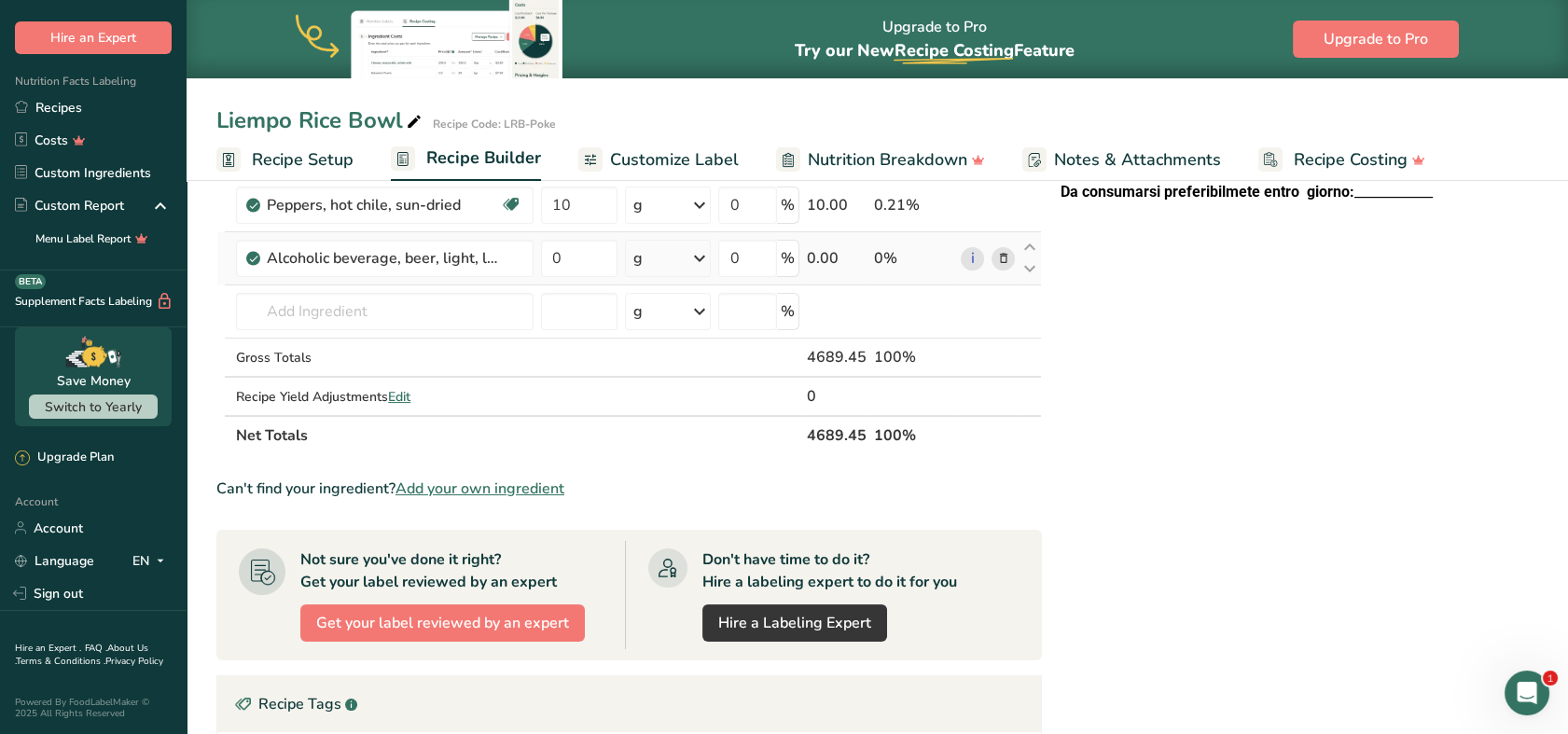 click on "g" at bounding box center (668, 258) 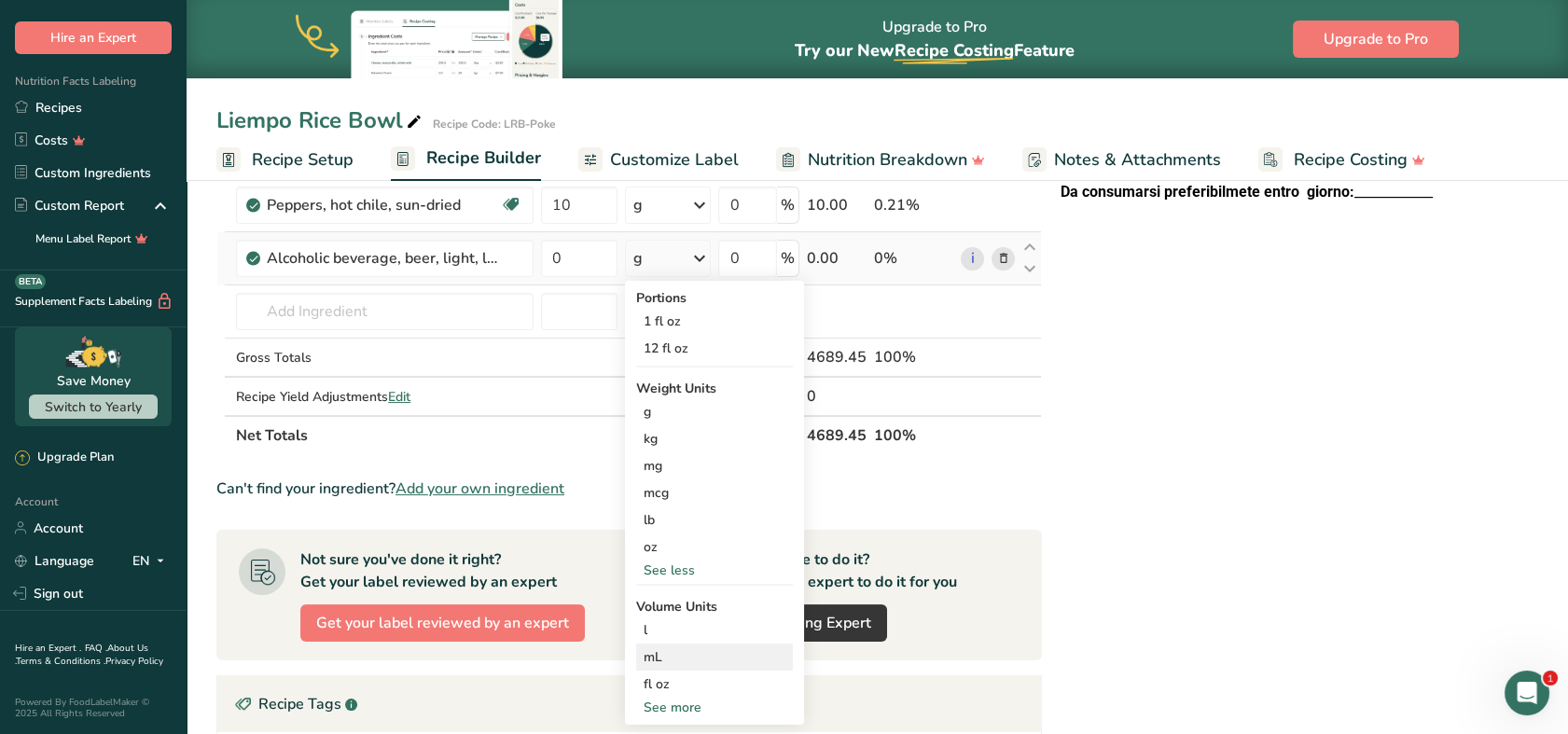 click on "mL" at bounding box center (715, 657) 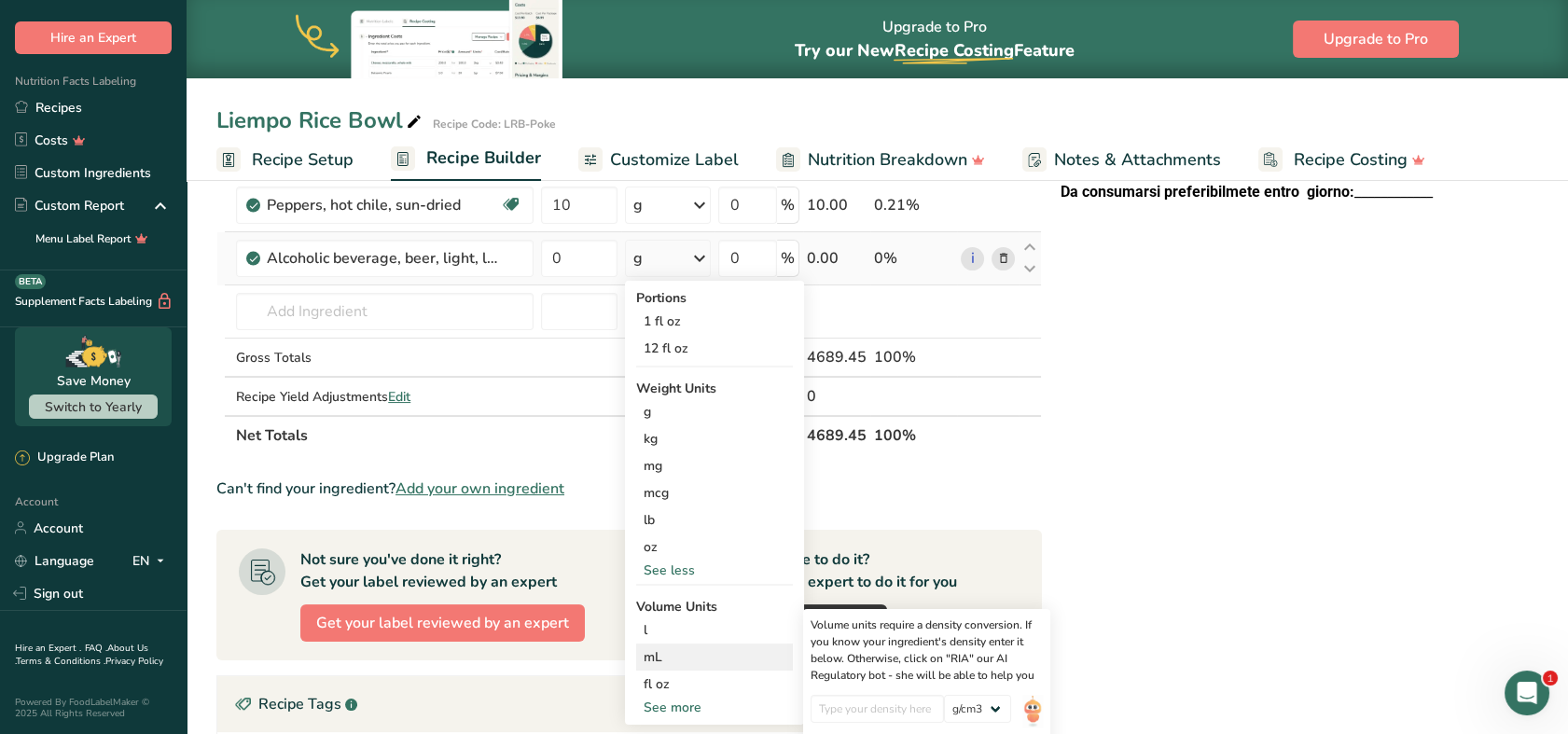 click on "mL" at bounding box center (715, 657) 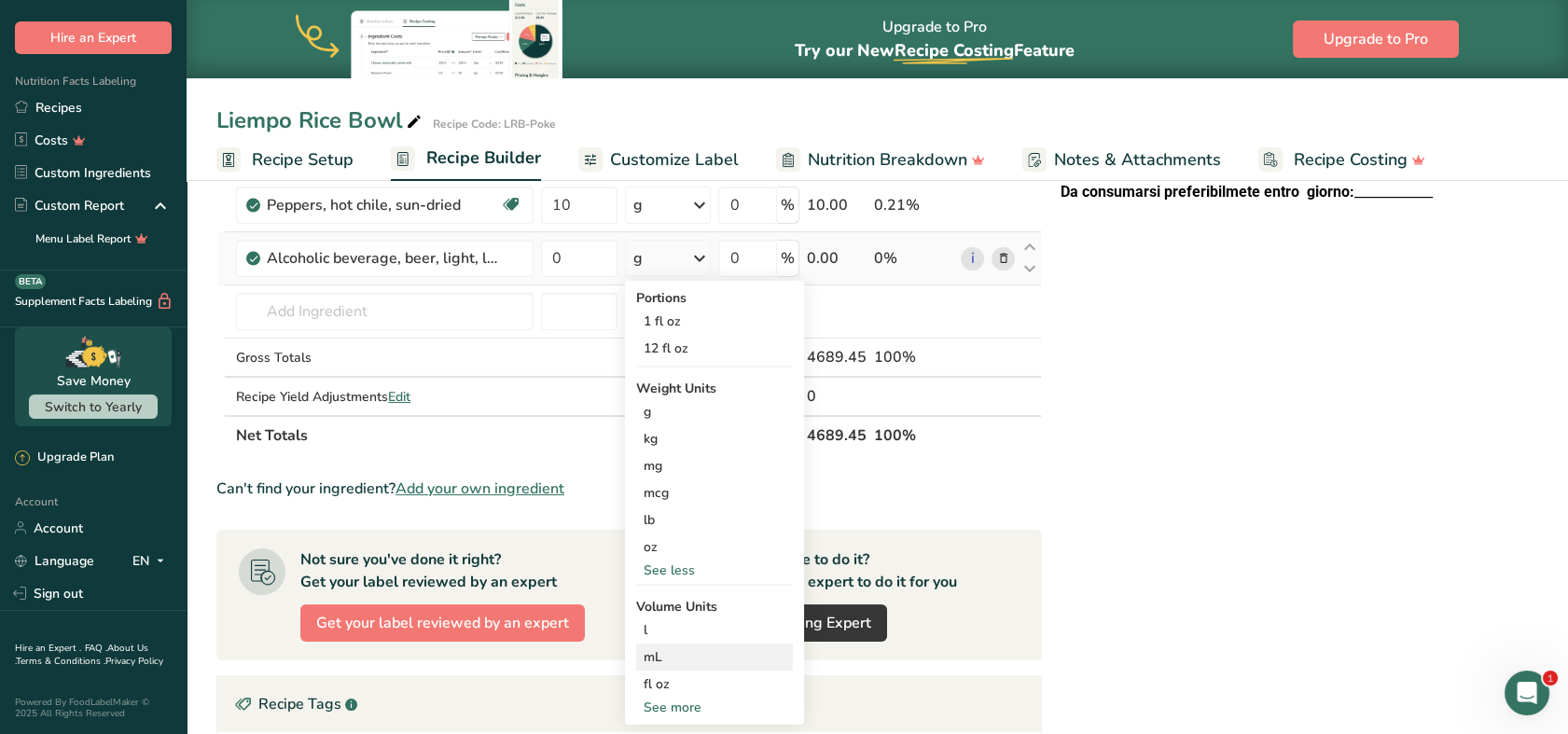 click on "mL" at bounding box center (715, 657) 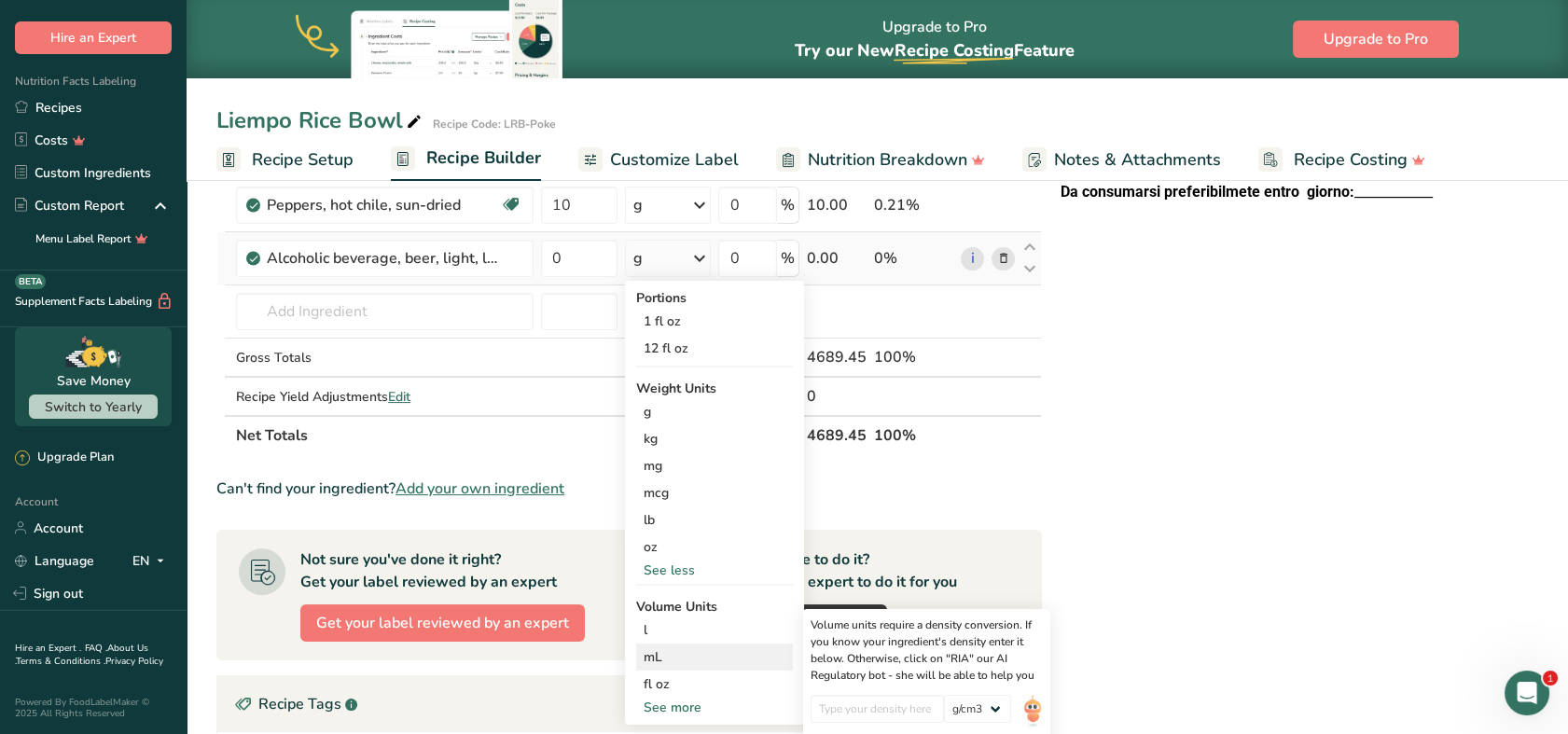 click on "mL" at bounding box center [715, 657] 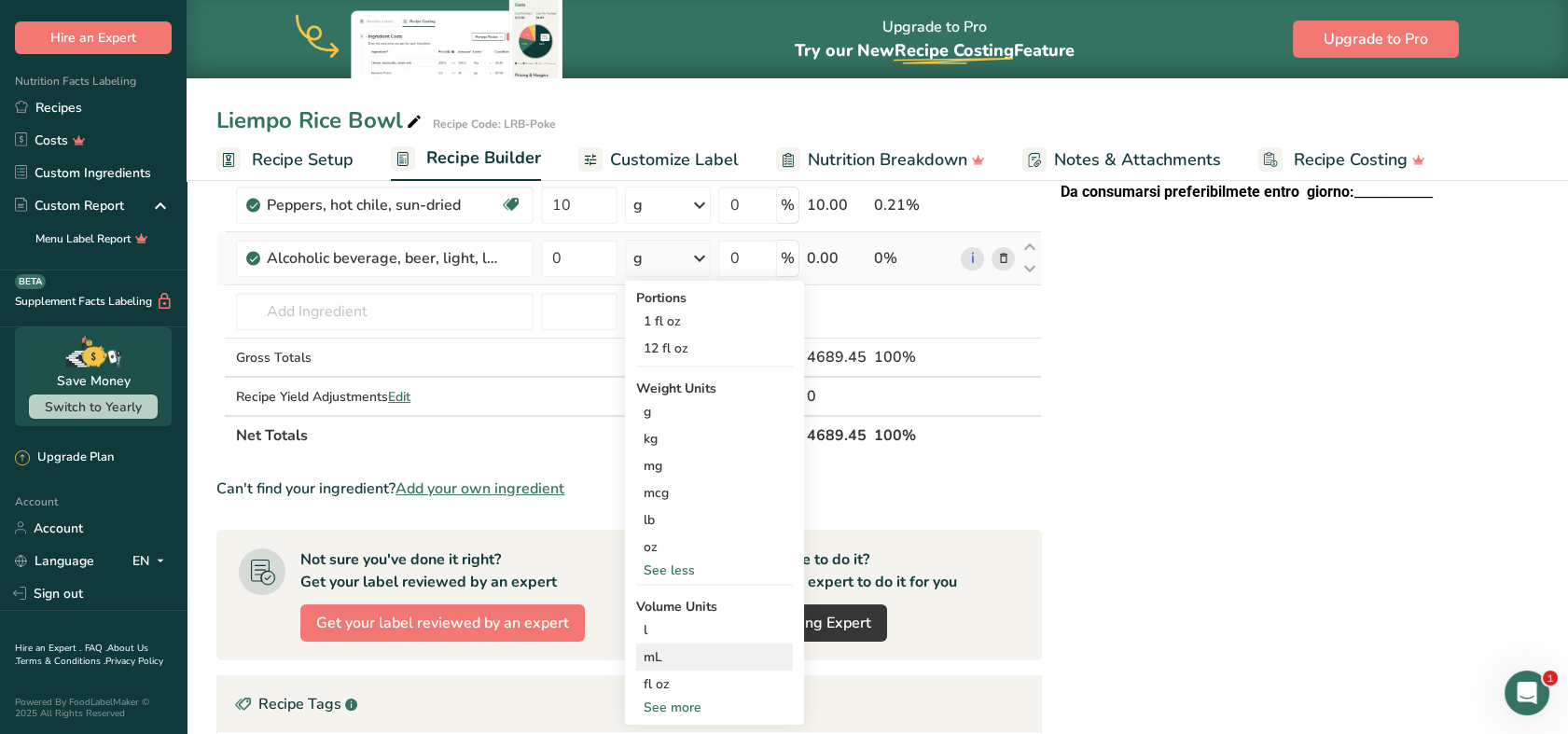 click on "mL" at bounding box center (715, 657) 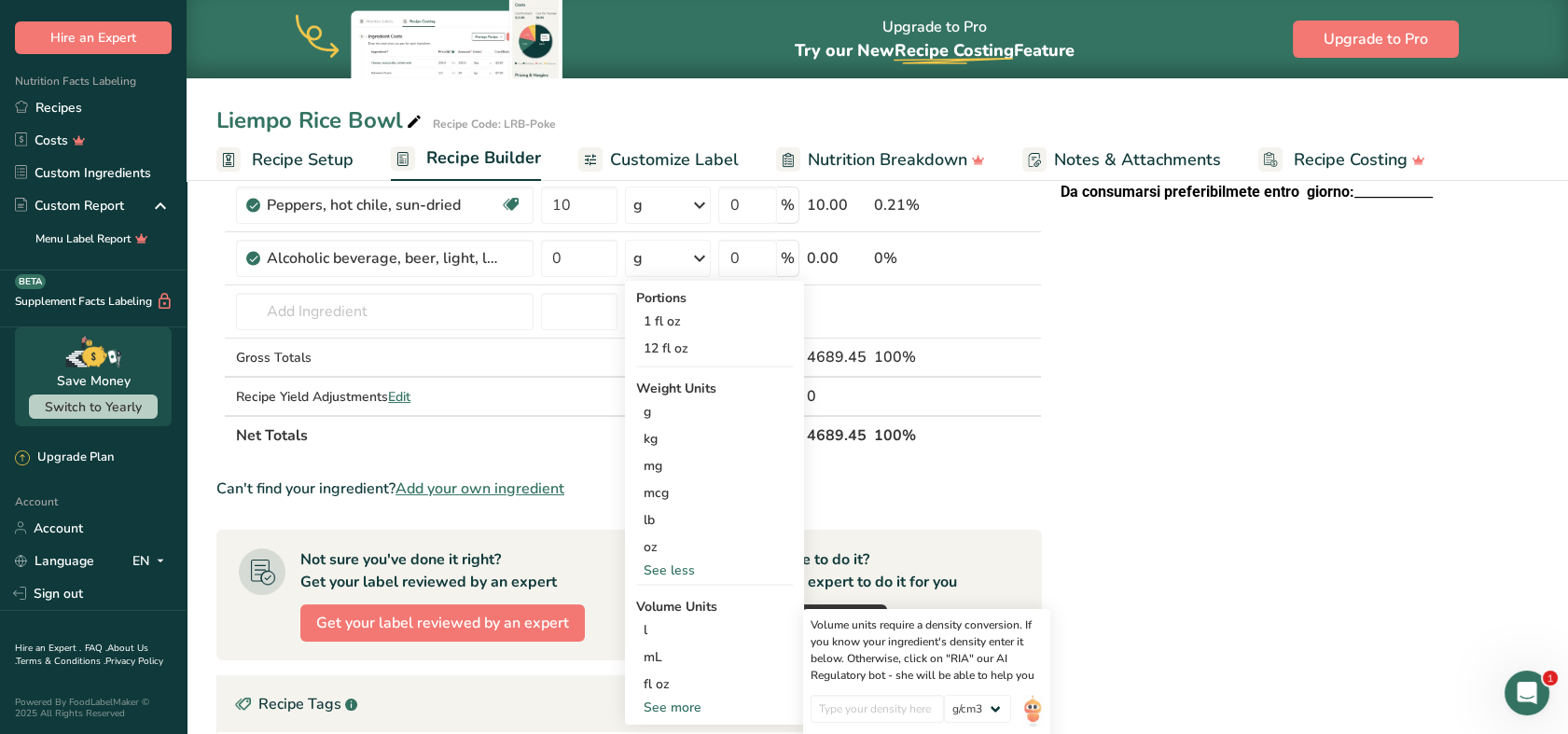 click on "Nutrition Facts
Energy
Fat
Of which Saturates
Carbohydrates
Of which Sugars
Protein
Salt
Vitamin C
Per 100g
1559 kj / 373 kcal
35 g
13 g
6 g
2 g
8 g
0.08 g
1 mg
1% RI*
Salt content is exclusively due to the presence of naturally occuring sodium
*Reference intake of an average adult (8.400 KJ / 2 000 kcal)
Ingredients:
Pork Belly (64.0%), Basmati Rice (12.9%), Carrots (6.4%), Egg (6.4%)  (Eggs) (Sesame)" at bounding box center [1296, 264] 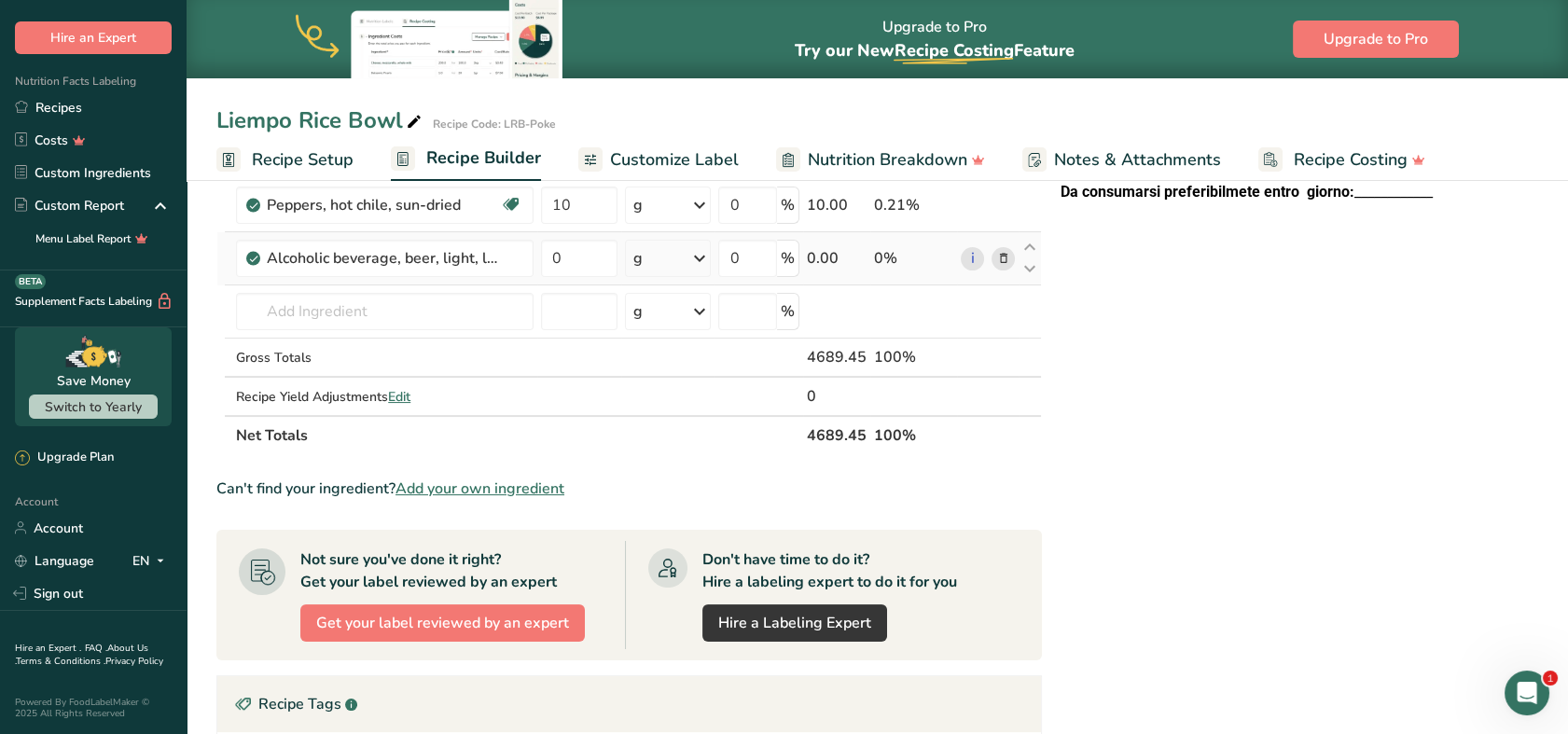 click at bounding box center [699, 258] 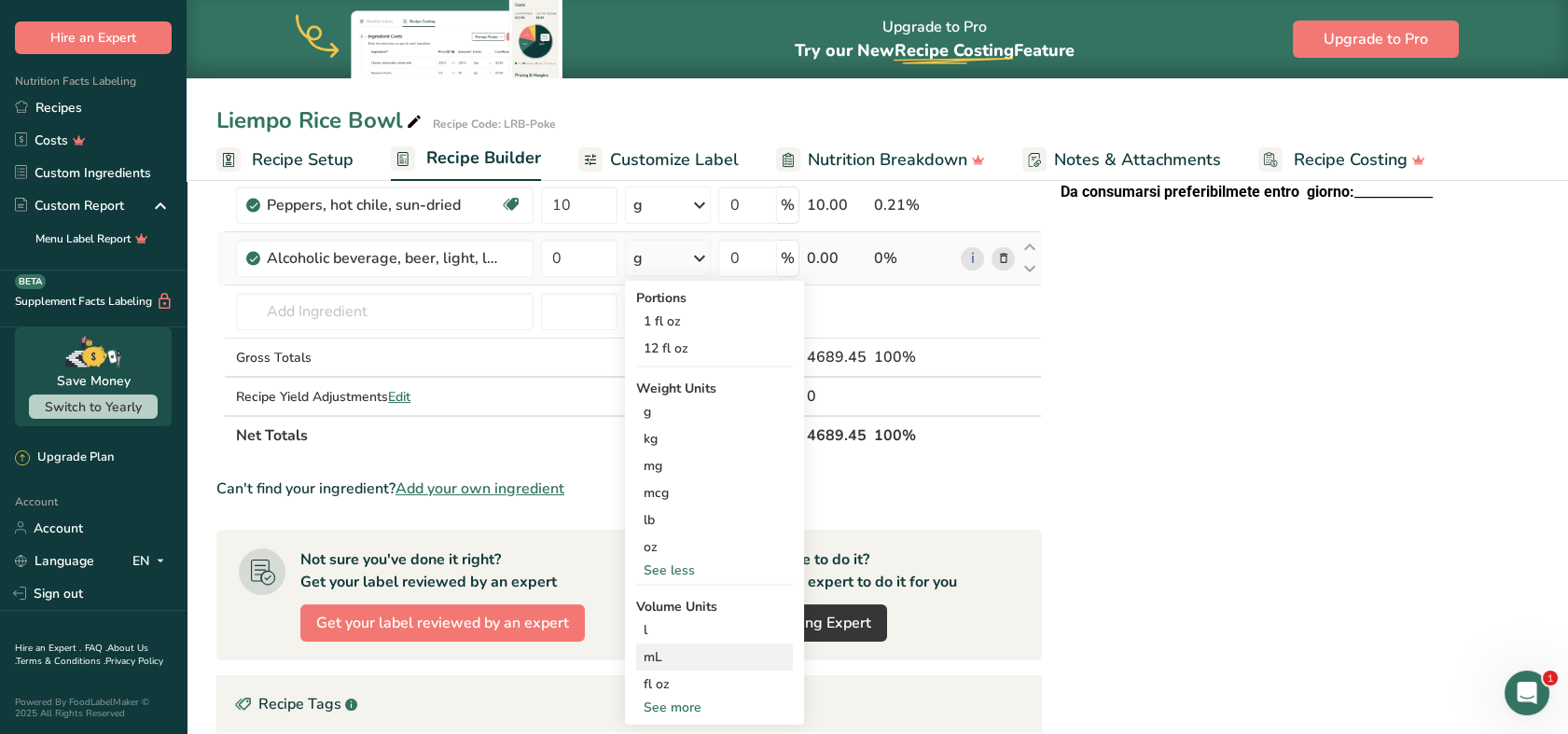 click on "mL" at bounding box center (715, 657) 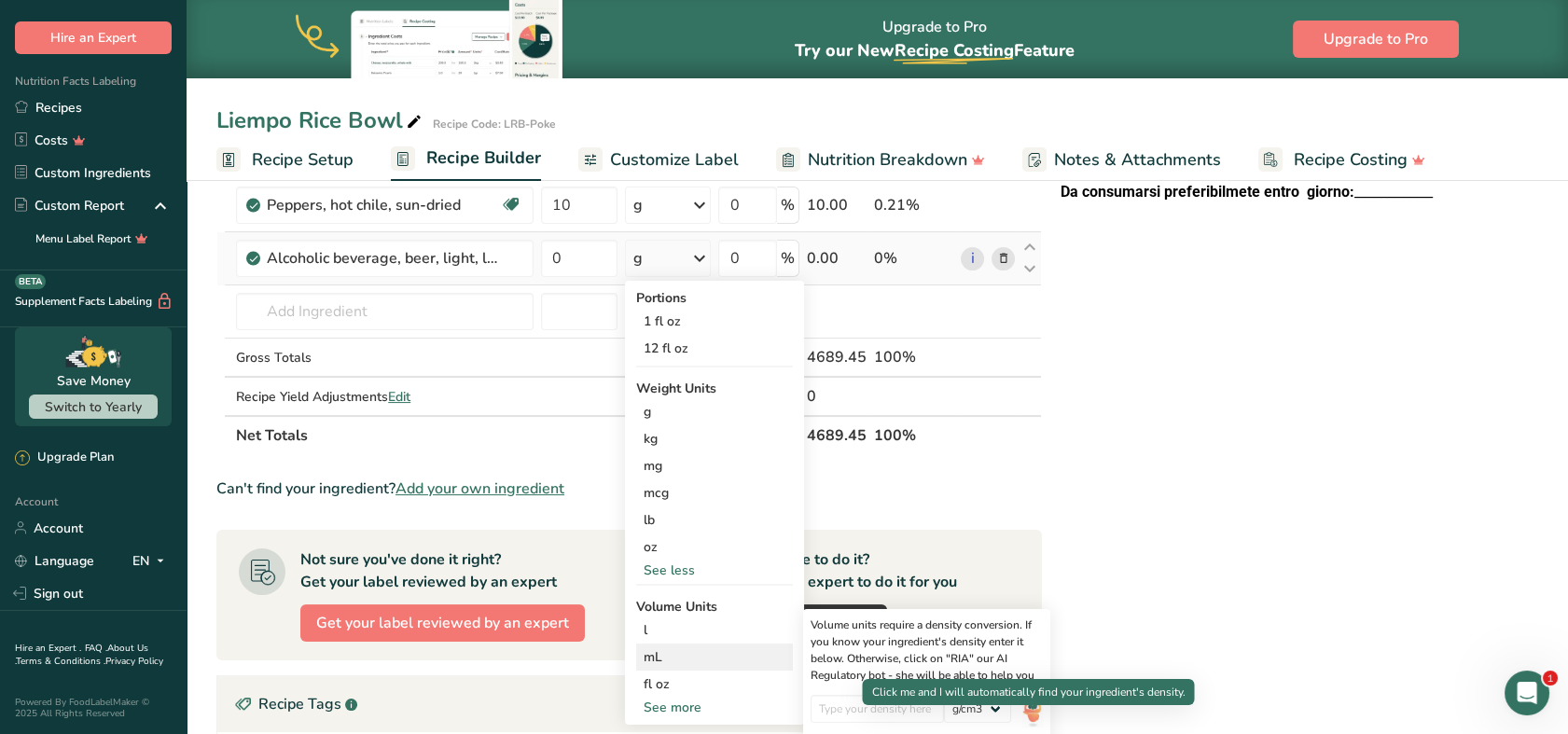 click at bounding box center [1033, 711] 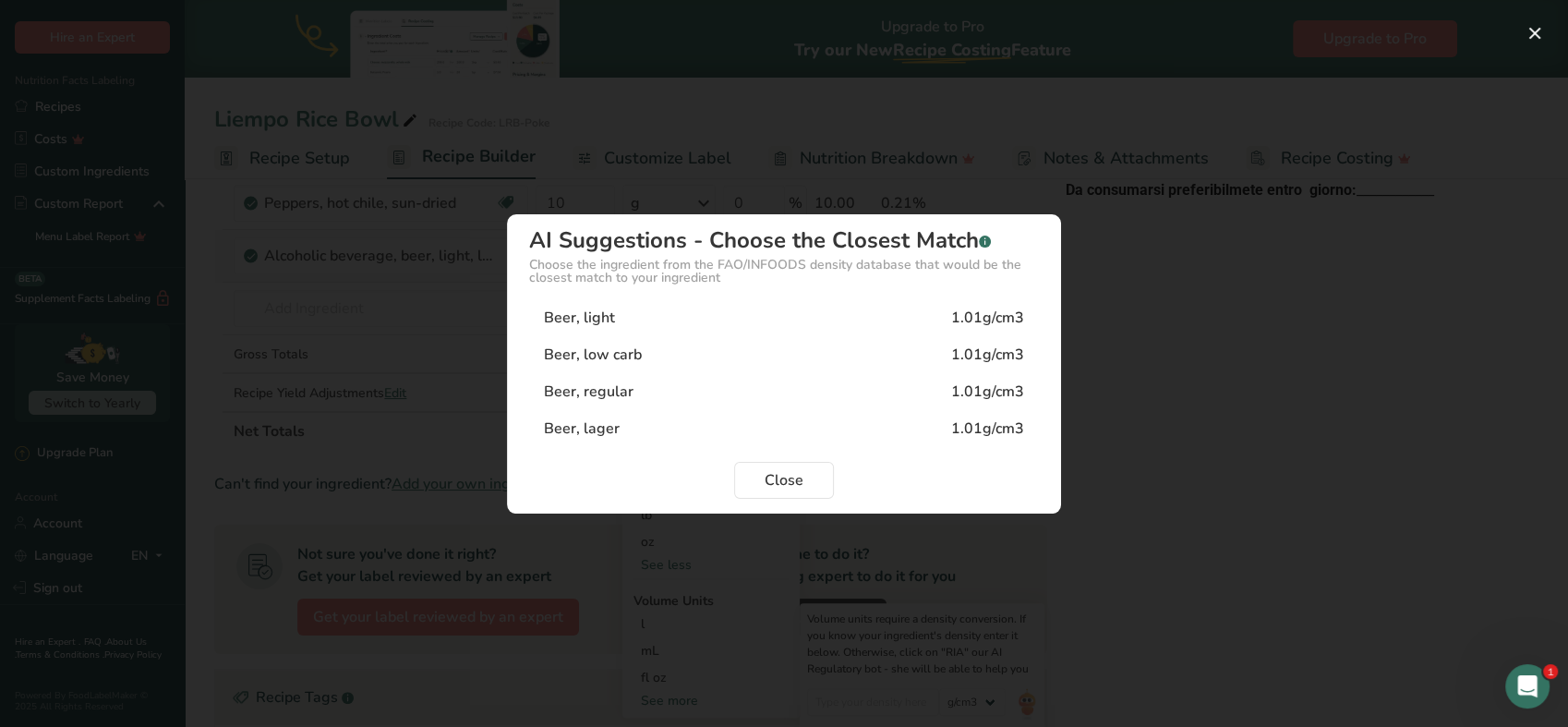 click on "Beer, regular   1.01g/cm3" at bounding box center [784, 392] 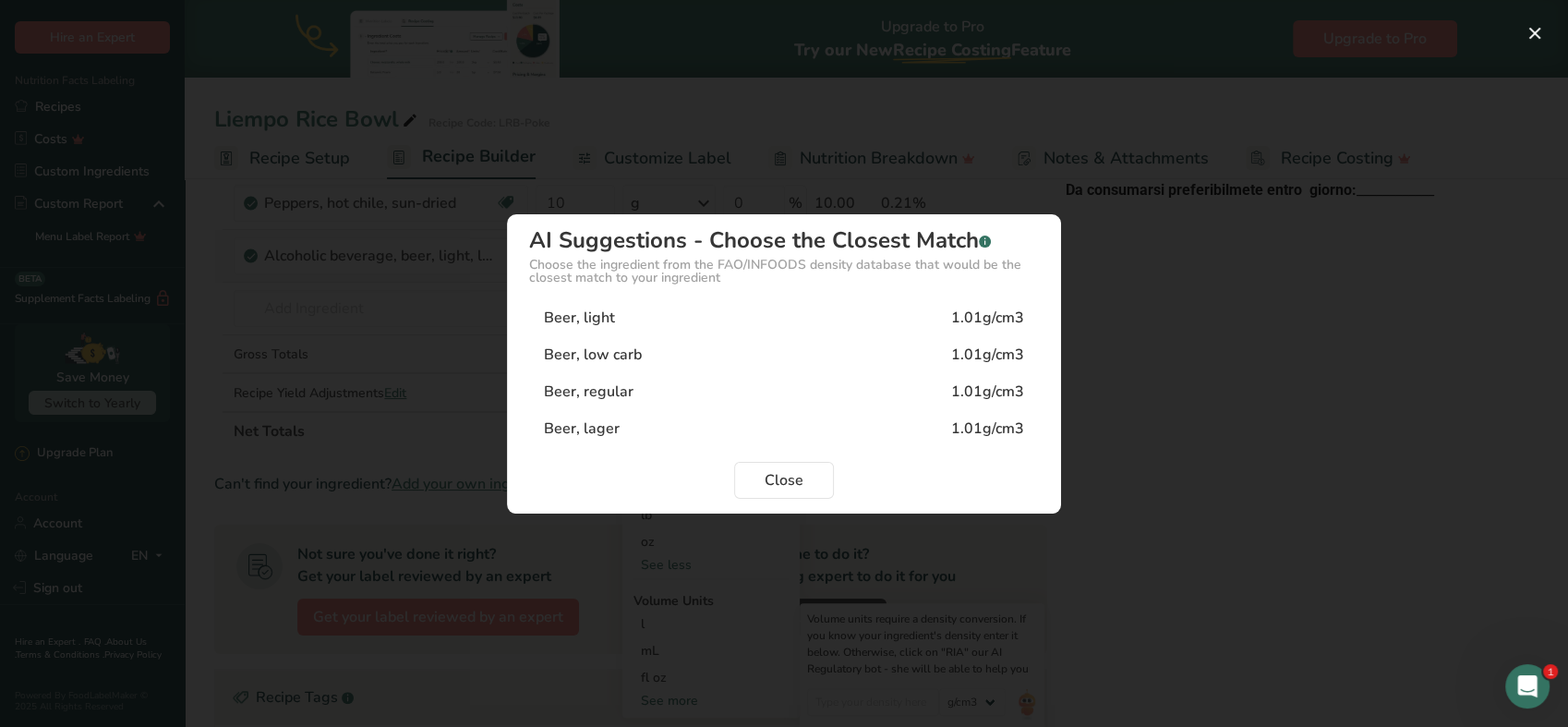 type on "1.01" 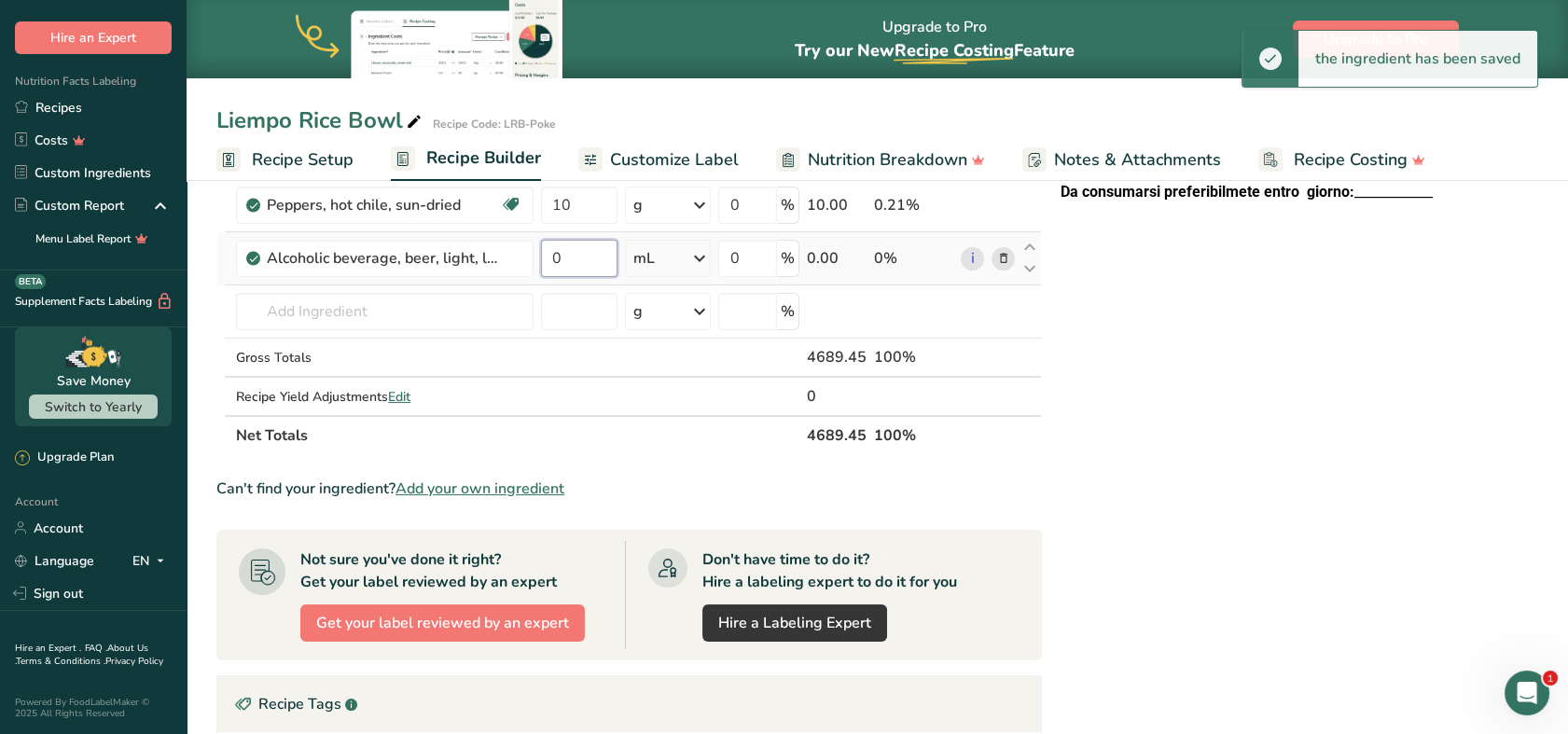 drag, startPoint x: 581, startPoint y: 261, endPoint x: 566, endPoint y: 257, distance: 15.524175 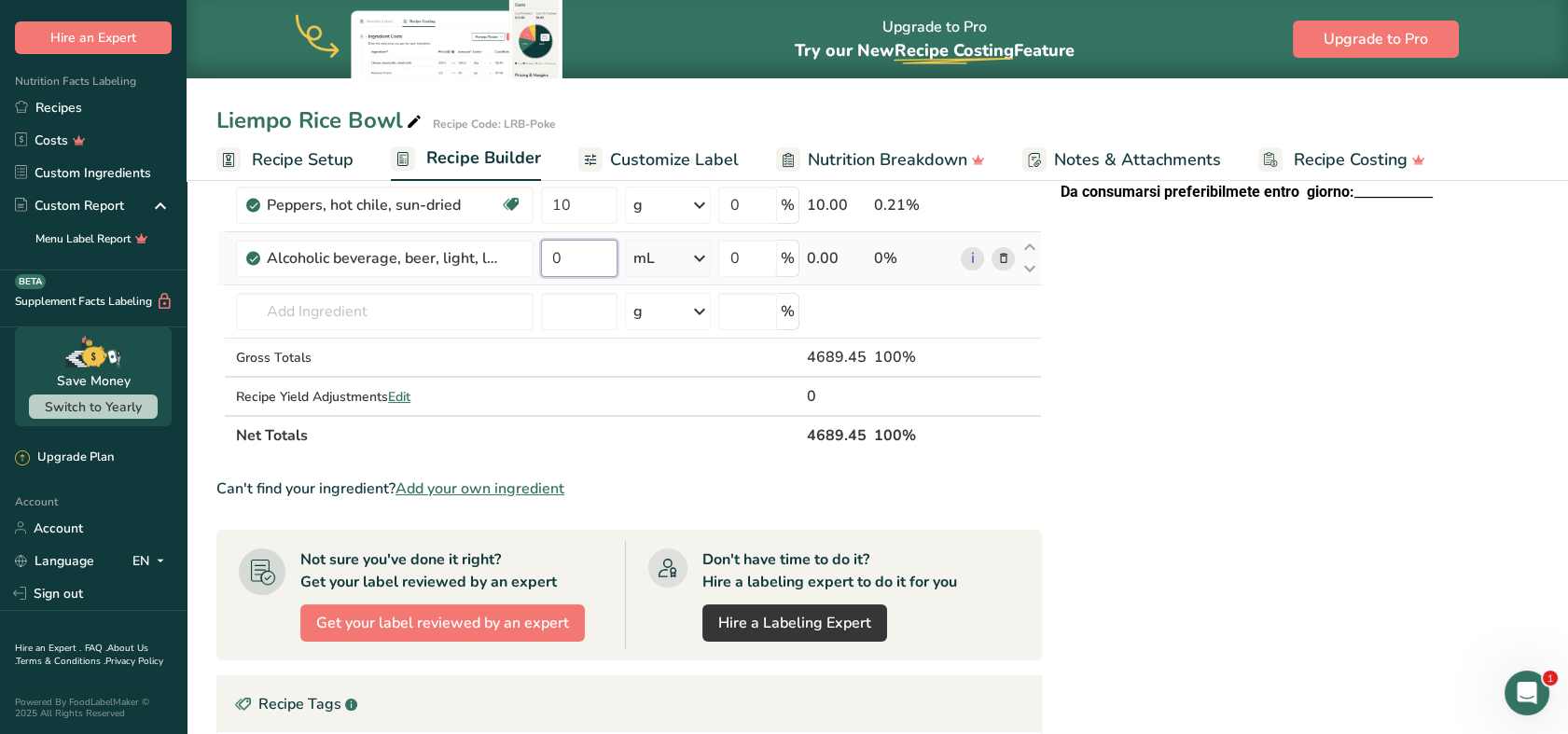 drag, startPoint x: 566, startPoint y: 257, endPoint x: 552, endPoint y: 254, distance: 14.317821 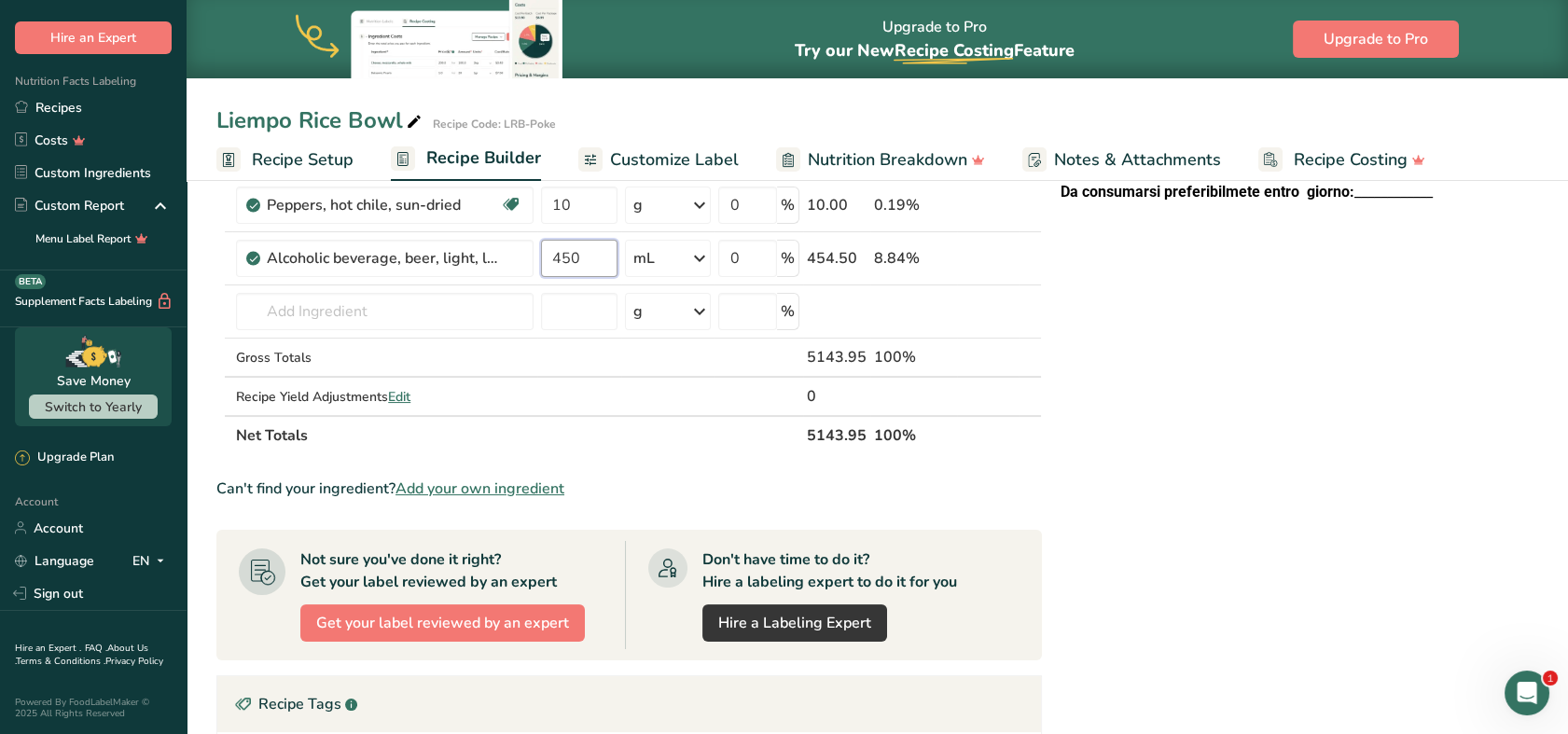 type on "450" 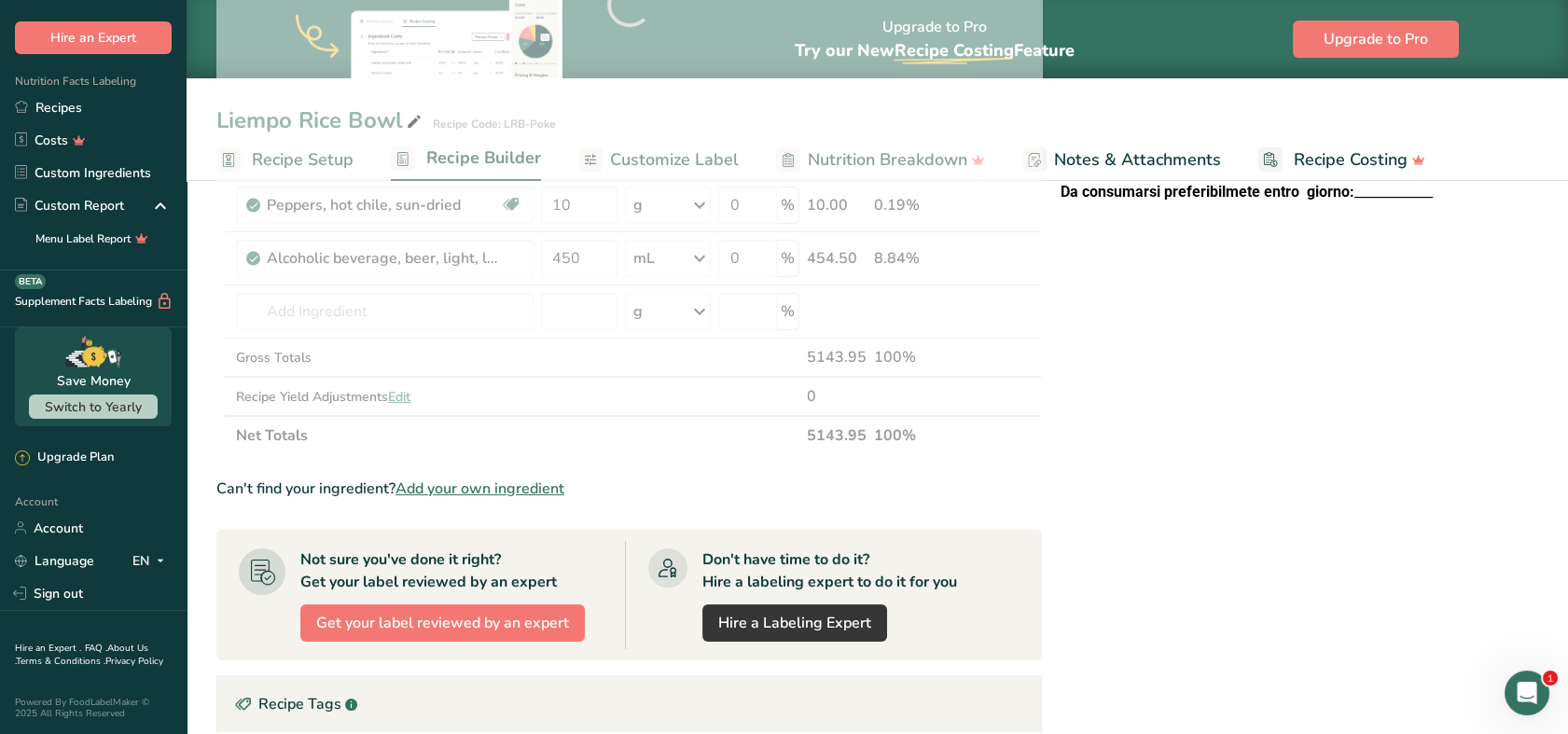 click on "Nutrition Facts
Energy
Fat
Of which Saturates
Carbohydrates
Of which Sugars
Protein
Salt
Vitamin C
Per 100g
1559 kj / 373 kcal
35 g
13 g
6 g
2 g
8 g
0.08 g
1 mg
1% RI*
Salt content is exclusively due to the presence of naturally occuring sodium
*Reference intake of an average adult (8.400 KJ / 2 000 kcal)
Ingredients:
Pork Belly (64.0%), Basmati Rice (12.9%), Carrots (6.4%), Egg (6.4%)  (Eggs) (Sesame)" at bounding box center (1296, 264) 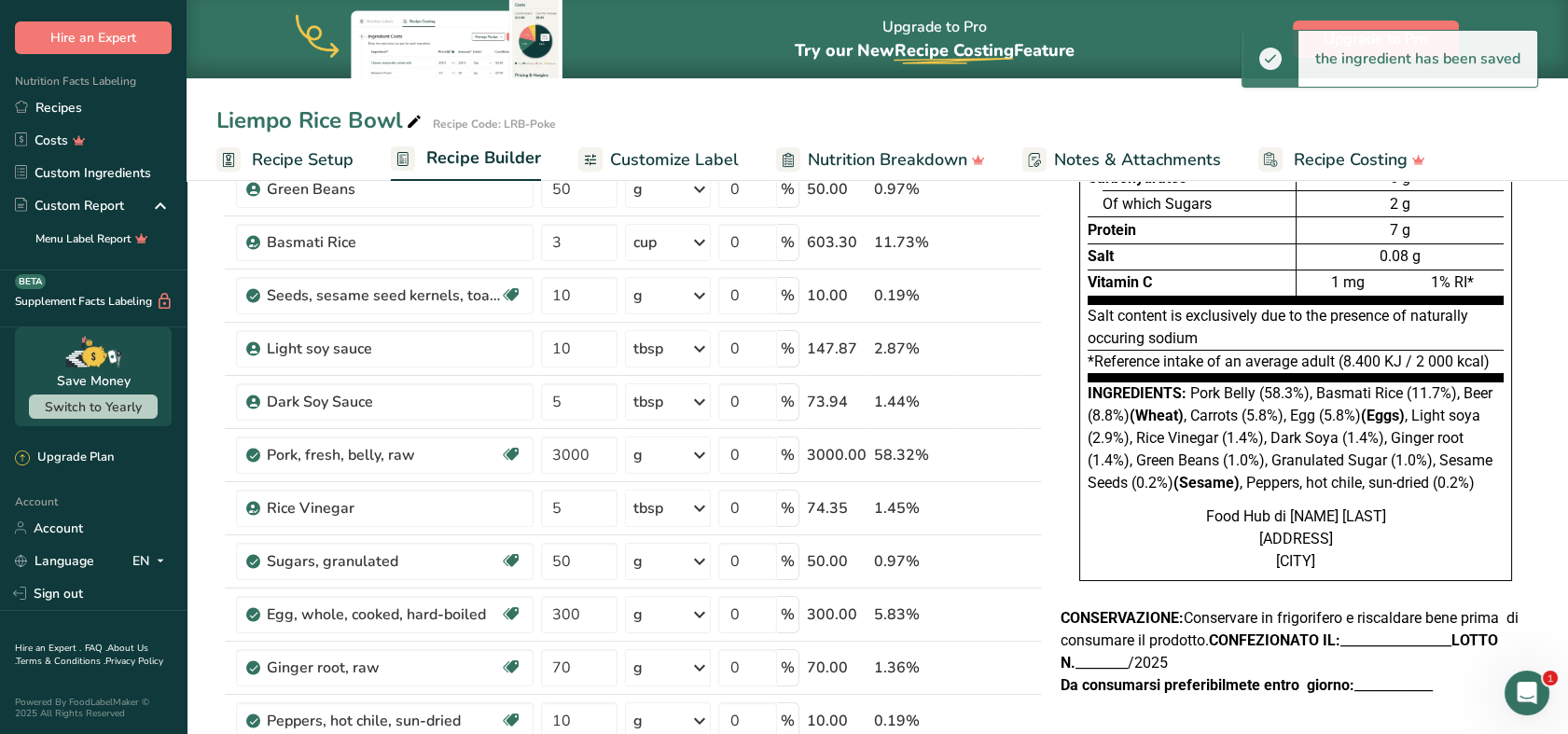 scroll, scrollTop: 207, scrollLeft: 0, axis: vertical 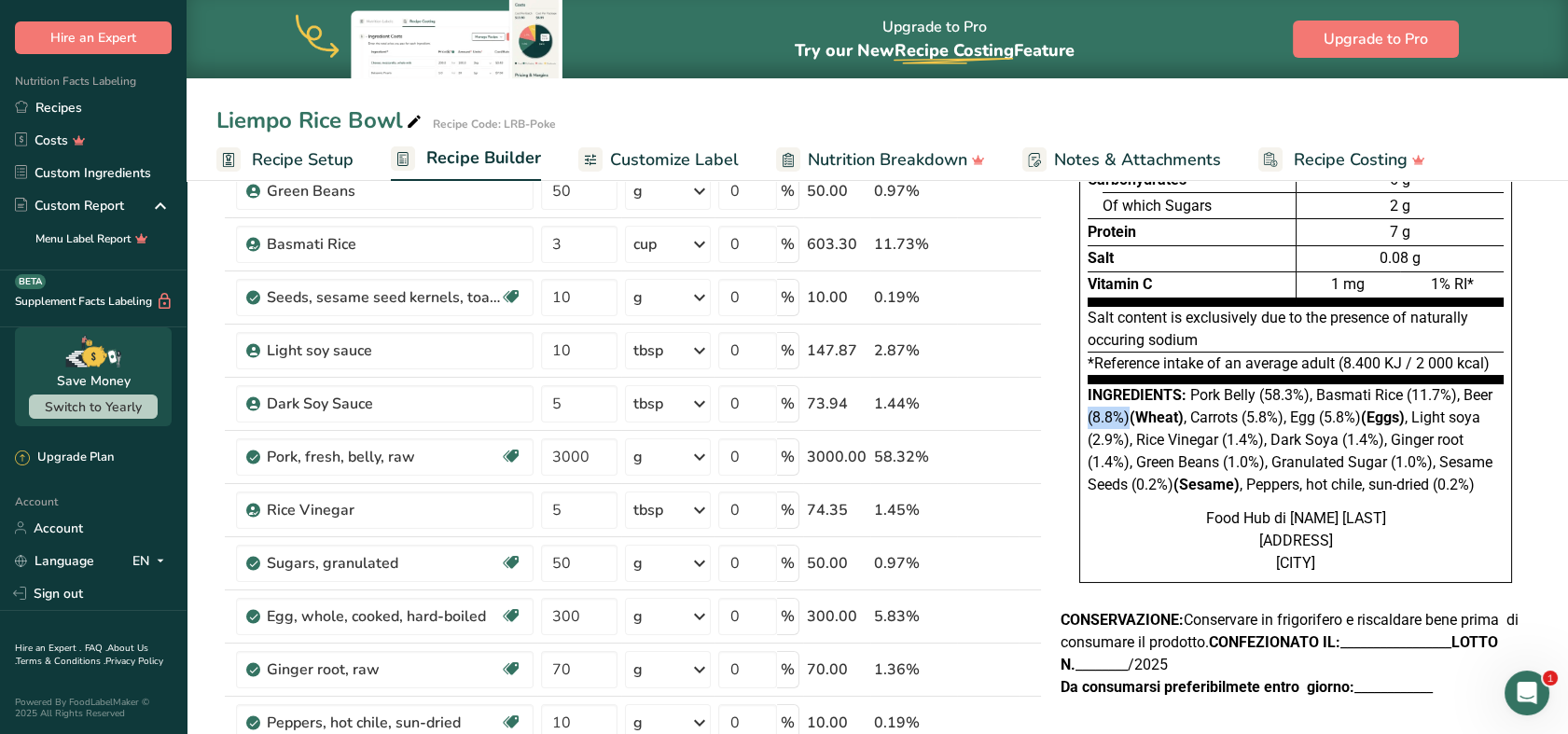 drag, startPoint x: 1129, startPoint y: 416, endPoint x: 1089, endPoint y: 414, distance: 40.049969 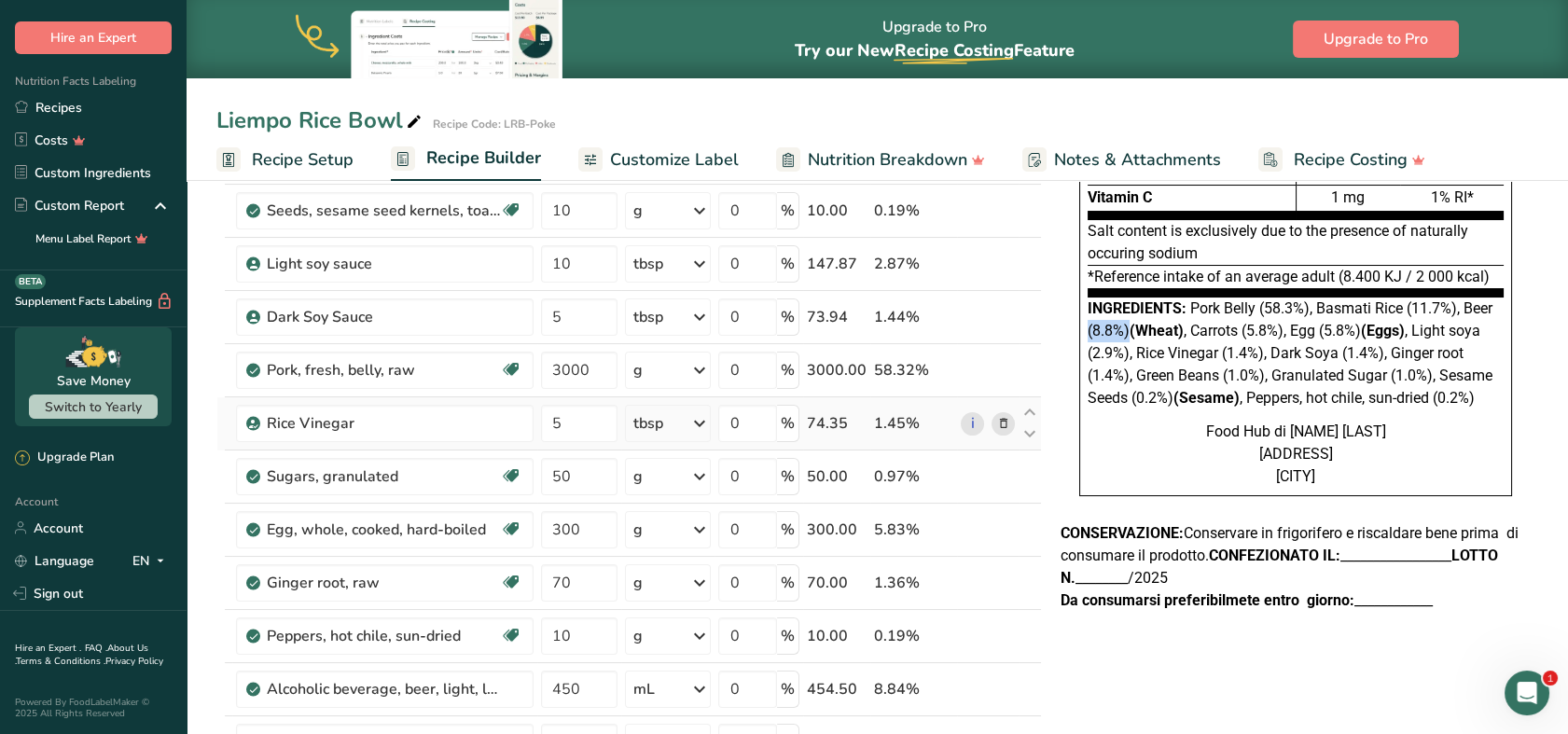 scroll, scrollTop: 414, scrollLeft: 0, axis: vertical 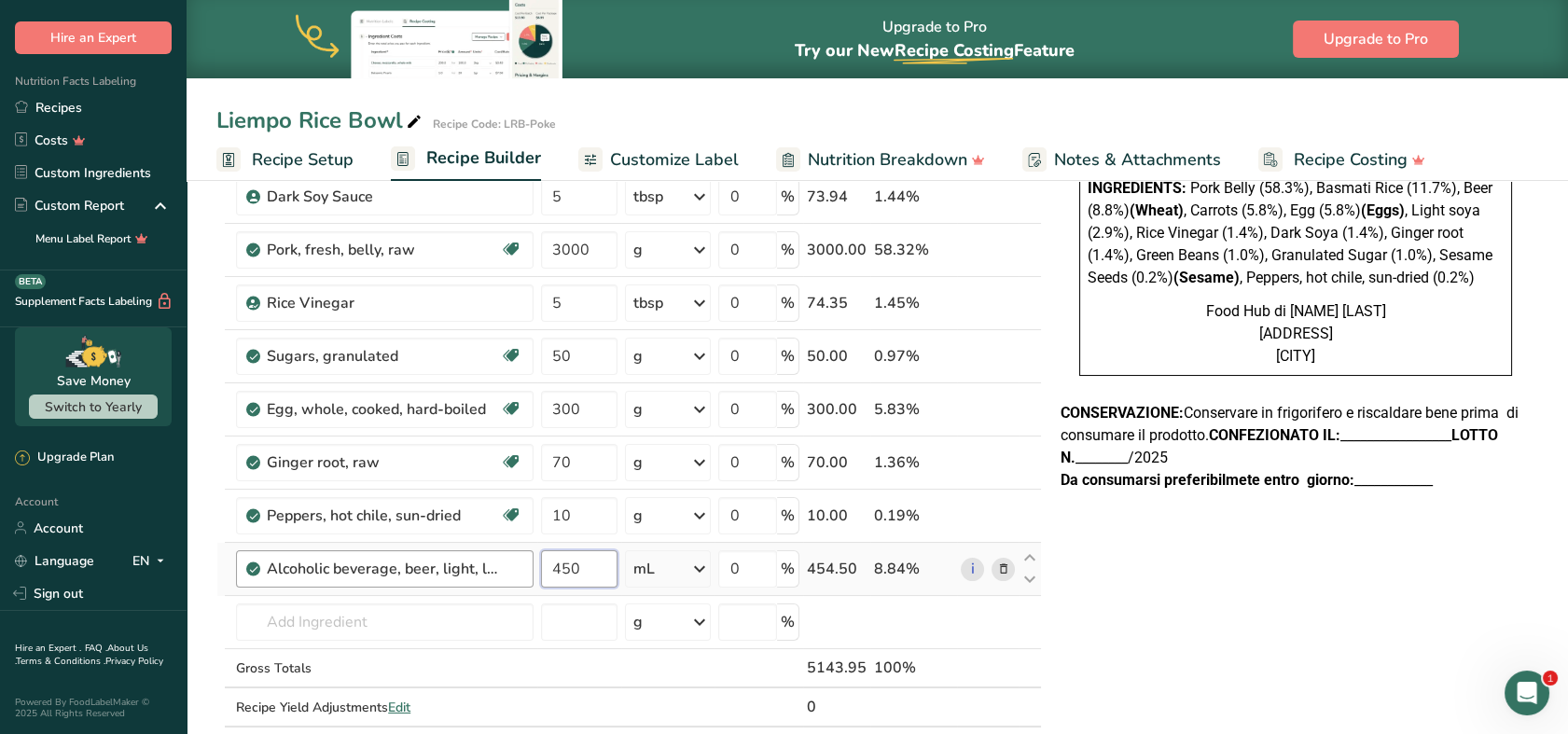 drag, startPoint x: 590, startPoint y: 572, endPoint x: 532, endPoint y: 575, distance: 58.0775 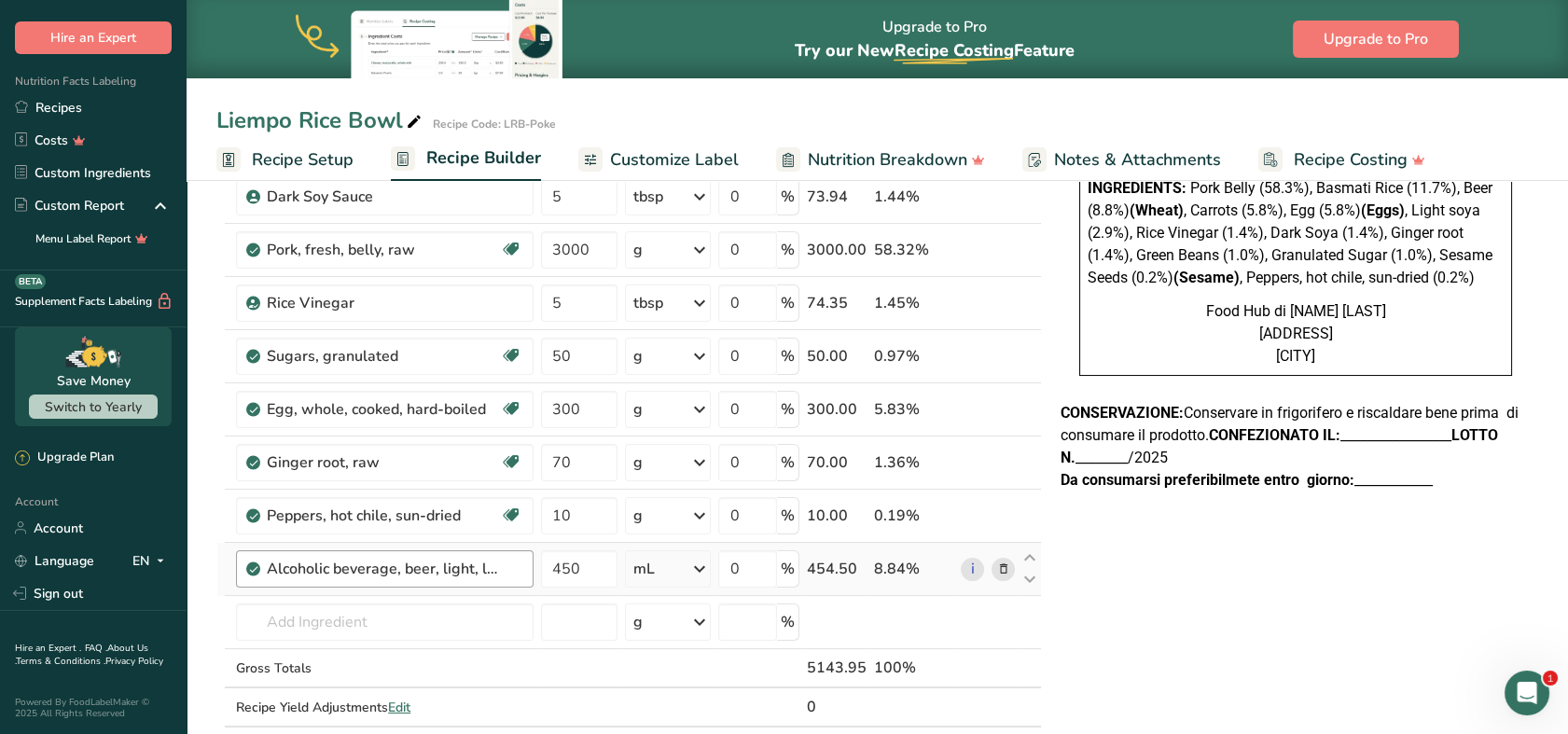 click on "Ingredient *
Amount *
Unit *
Waste *   .a-a{fill:#347362;}.b-a{fill:#fff;}          Grams
Percentage
Carrots, cooked, boiled, drained, without salt
Dairy free
Gluten free
Vegan
Vegetarian
Soy free
300
g
Portions
1 tbsp
0.5 cup slices
1 carrot
Weight Units
g
kg
mg
See more
Volume Units
l
Volume units require a density conversion. If you know your ingredient's density enter it below. Otherwise, click on "RIA" our AI Regulatory bot - she will be able to help you
lb/ft3
g/cm3
Confirm
mL" at bounding box center (629, 315) 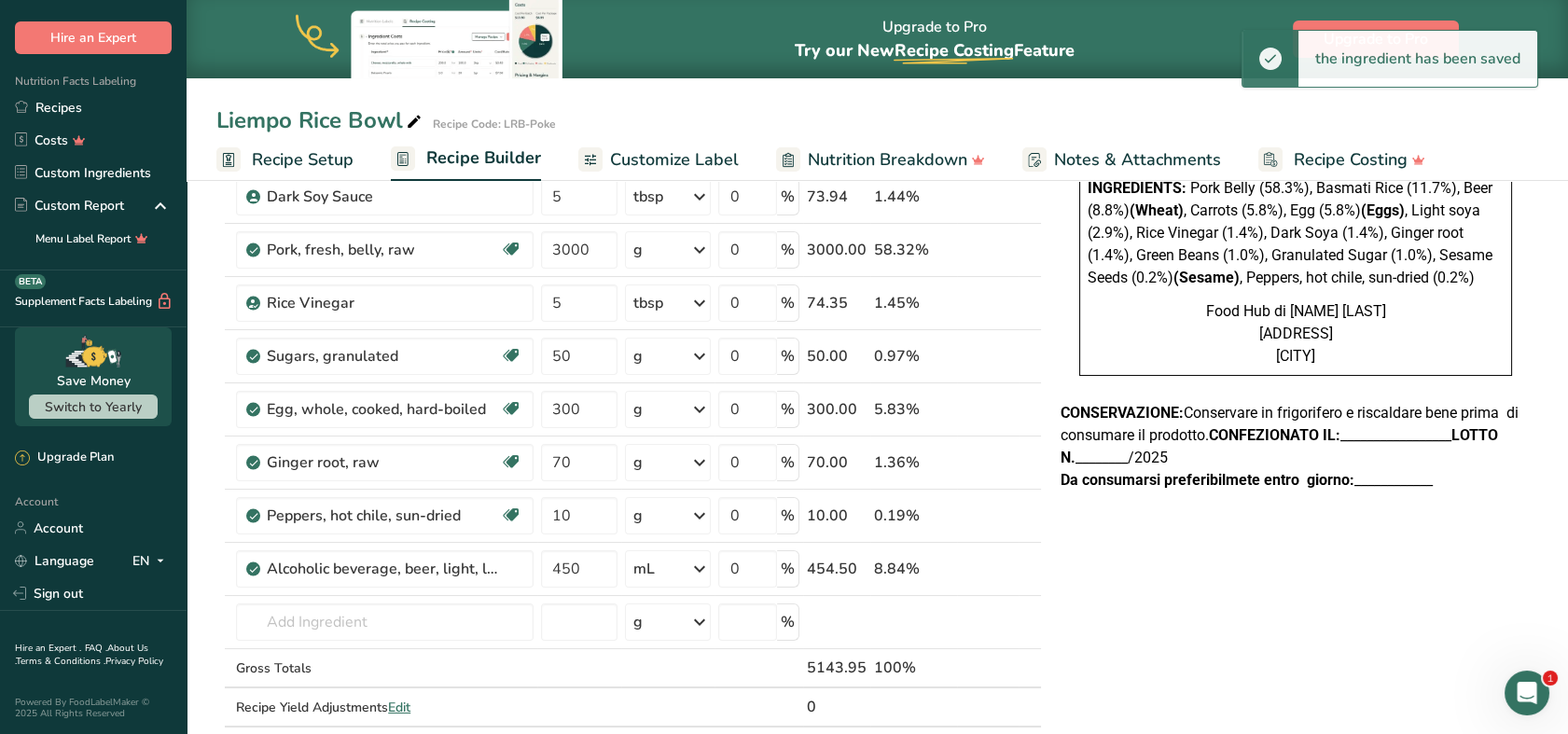 click at bounding box center [699, 569] 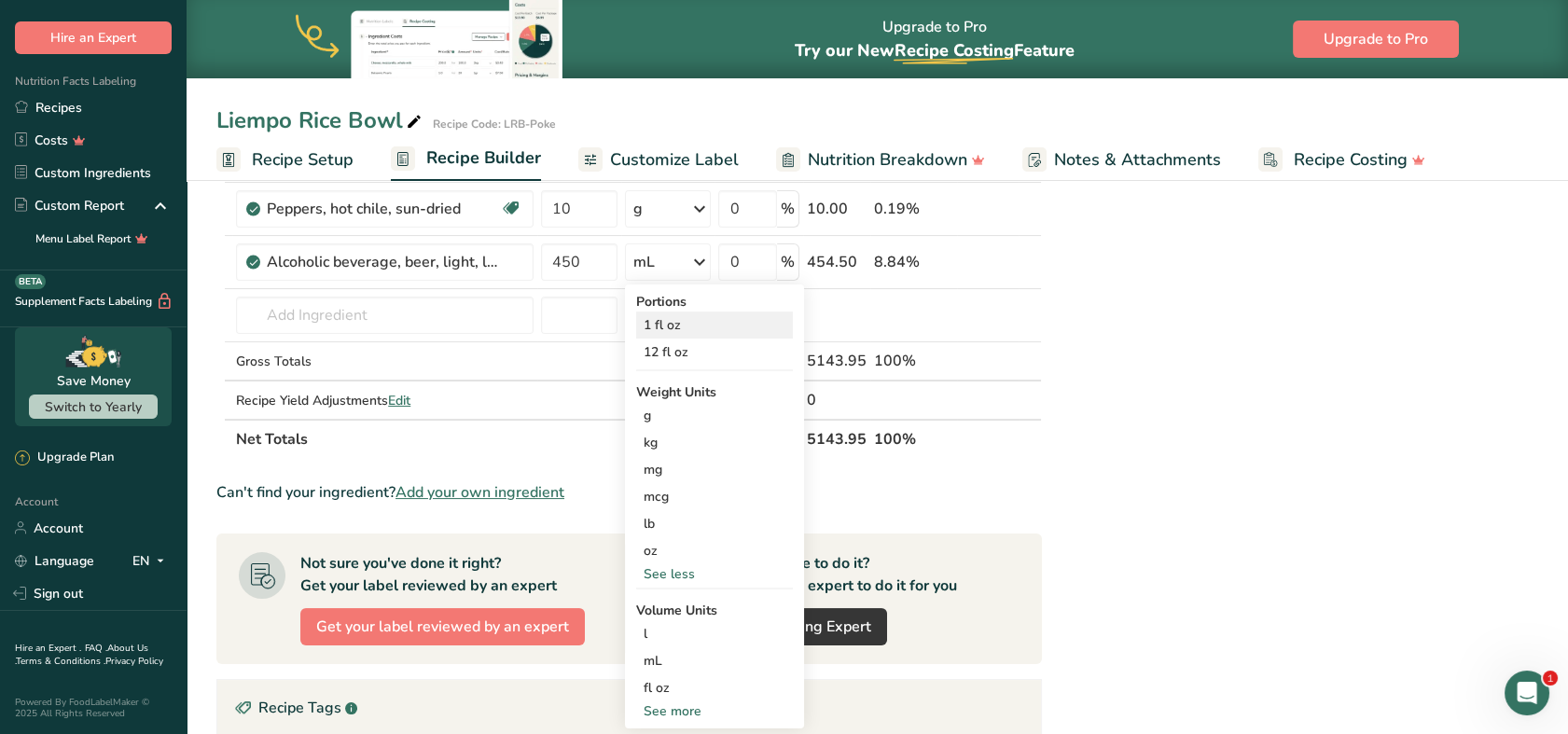 scroll, scrollTop: 725, scrollLeft: 0, axis: vertical 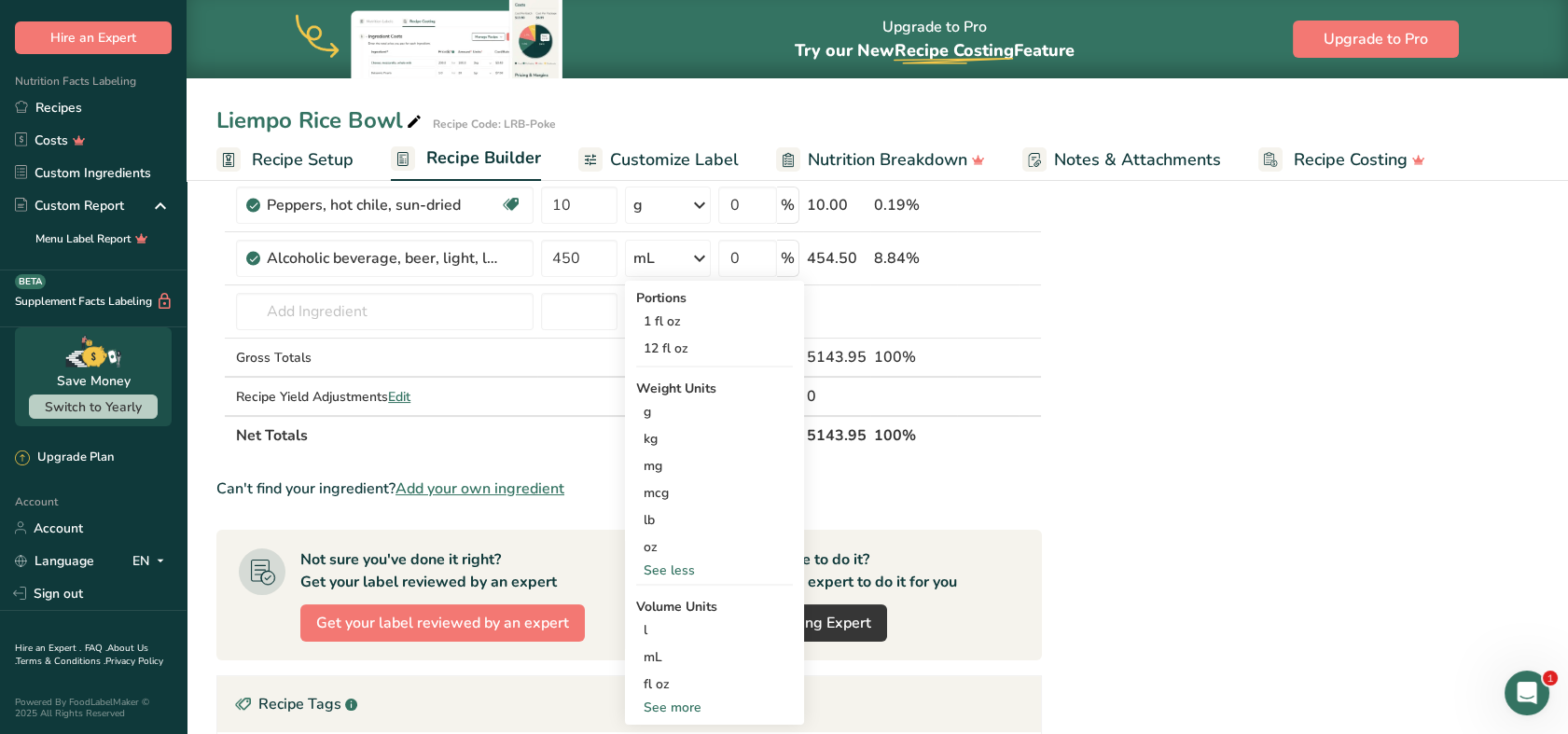 click on "Nutrition Facts
Energy
Fat
Of which Saturates
Carbohydrates
Of which Sugars
Protein
Salt
Vitamin C
Per 100g
1431 kj / 342 kcal
32 g
11 g
6 g
2 g
7 g
0.08 g
1 mg
1% RI*
Salt content is exclusively due to the presence of naturally occuring sodium
*Reference intake of an average adult (8.400 KJ / 2 000 kcal)
Ingredients:
Pork Belly (58.3%), Basmati Rice (11.7%), Beer (8.8%)  (Wheat) (Eggs) (Sesame)" at bounding box center (1296, 264) 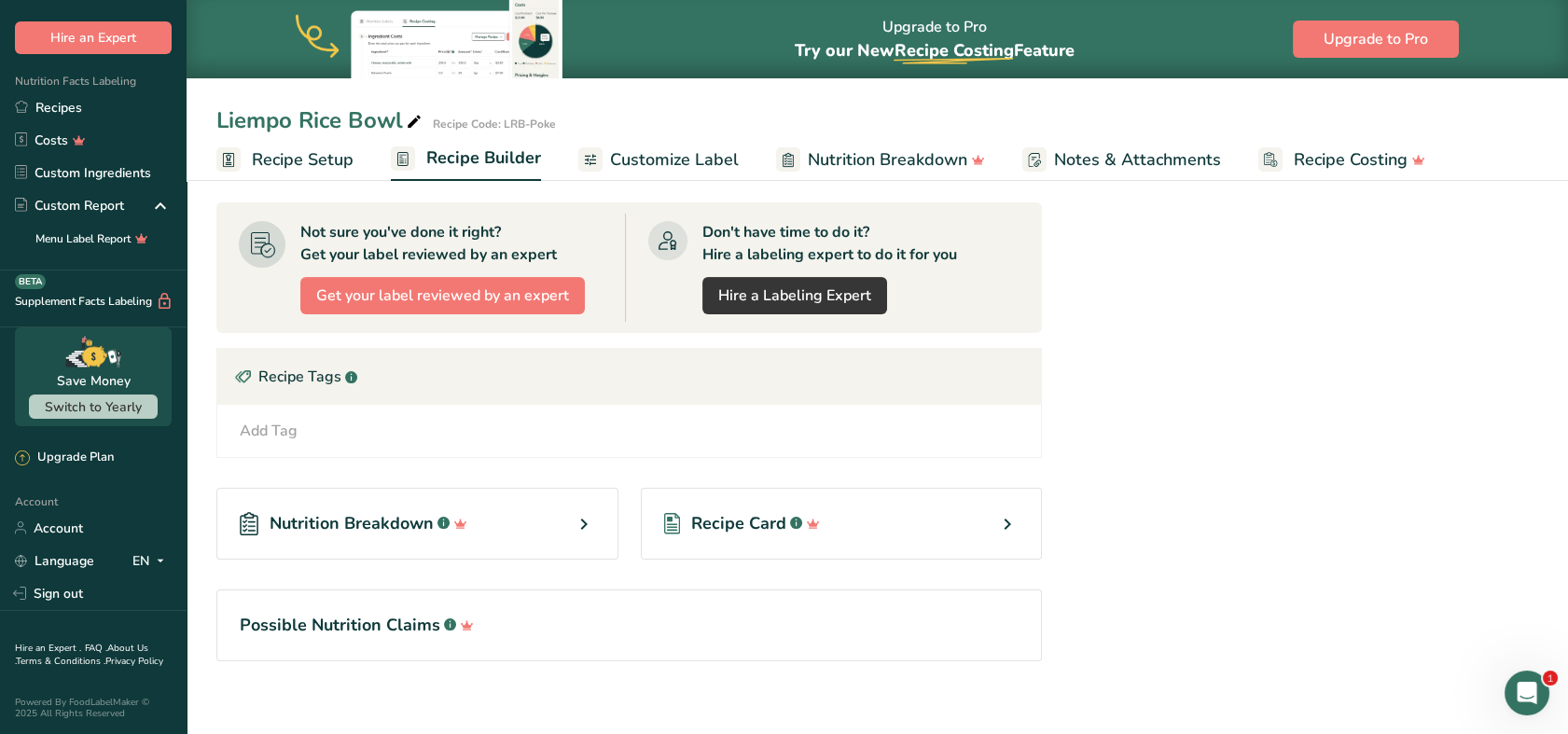 scroll, scrollTop: 1066, scrollLeft: 0, axis: vertical 